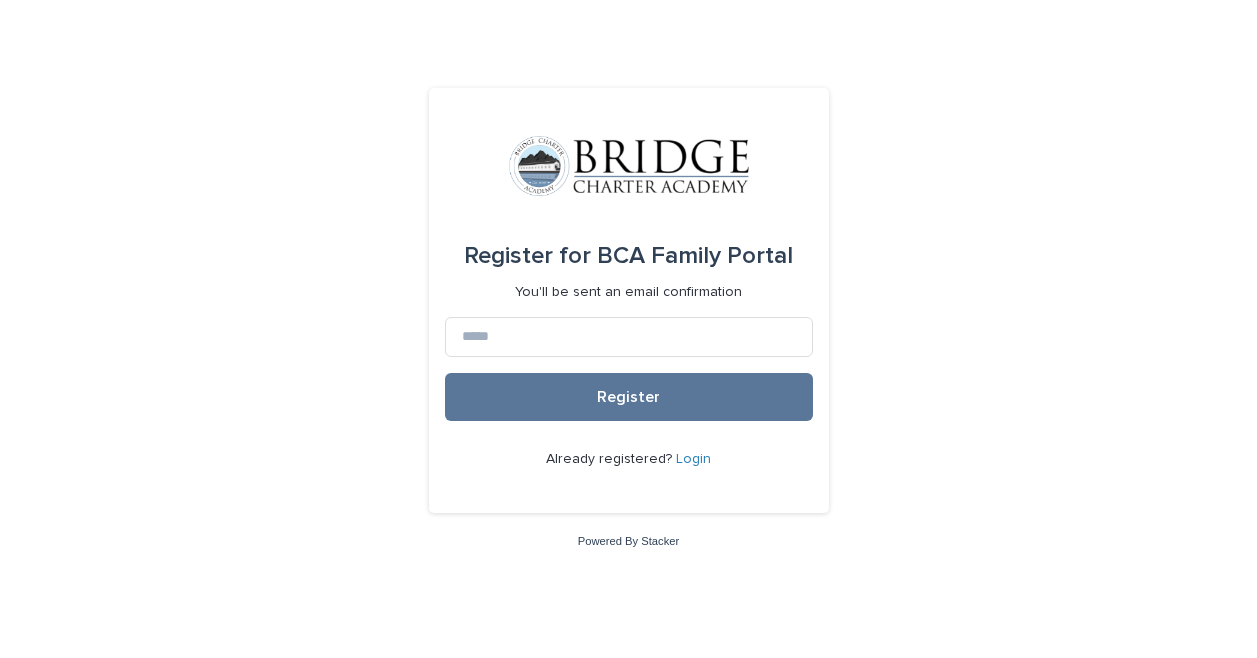 scroll, scrollTop: 0, scrollLeft: 0, axis: both 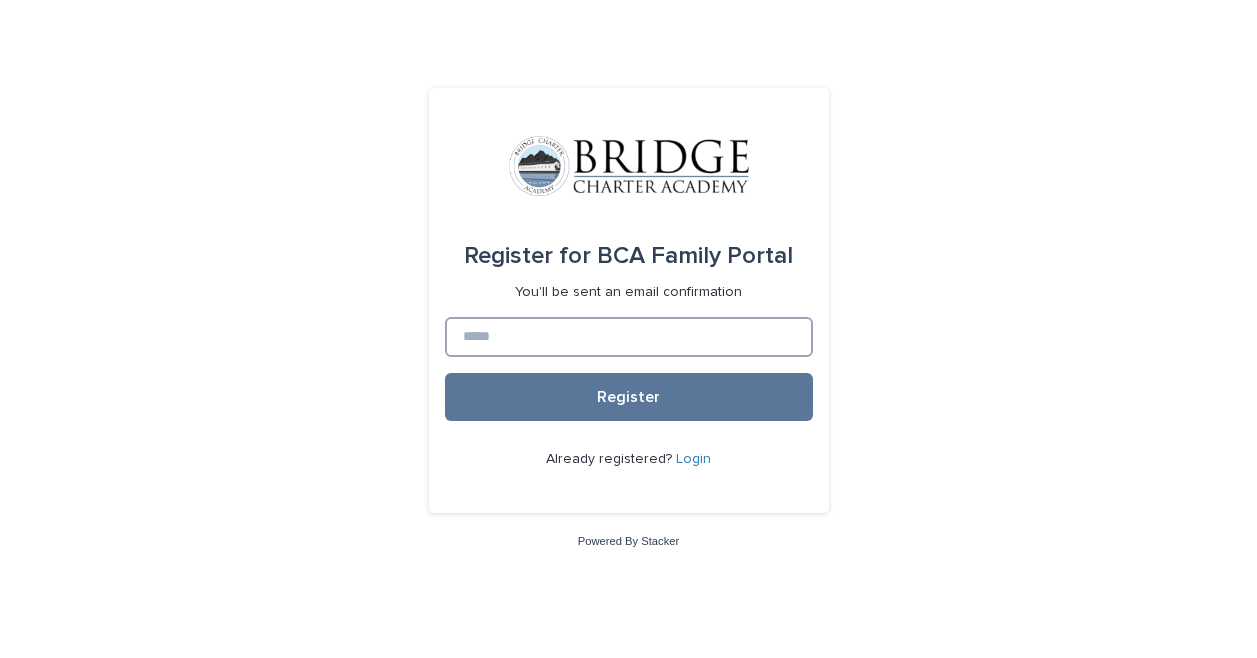 click at bounding box center (629, 337) 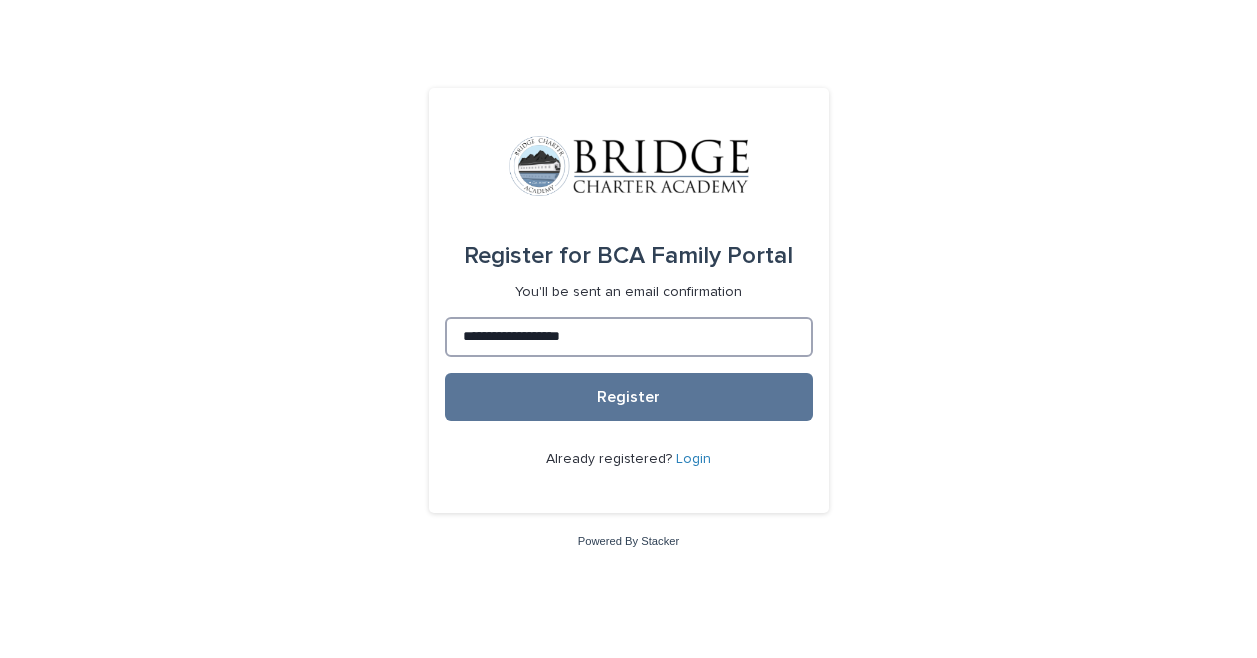 type on "**********" 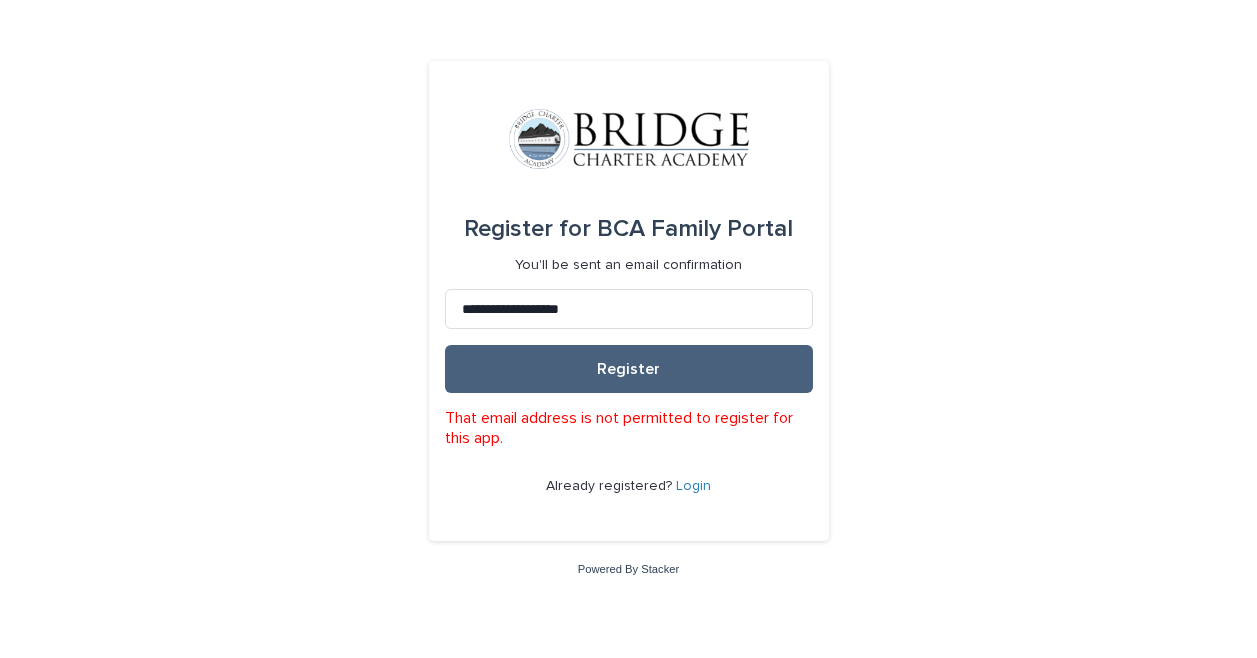 click on "Register" at bounding box center [629, 369] 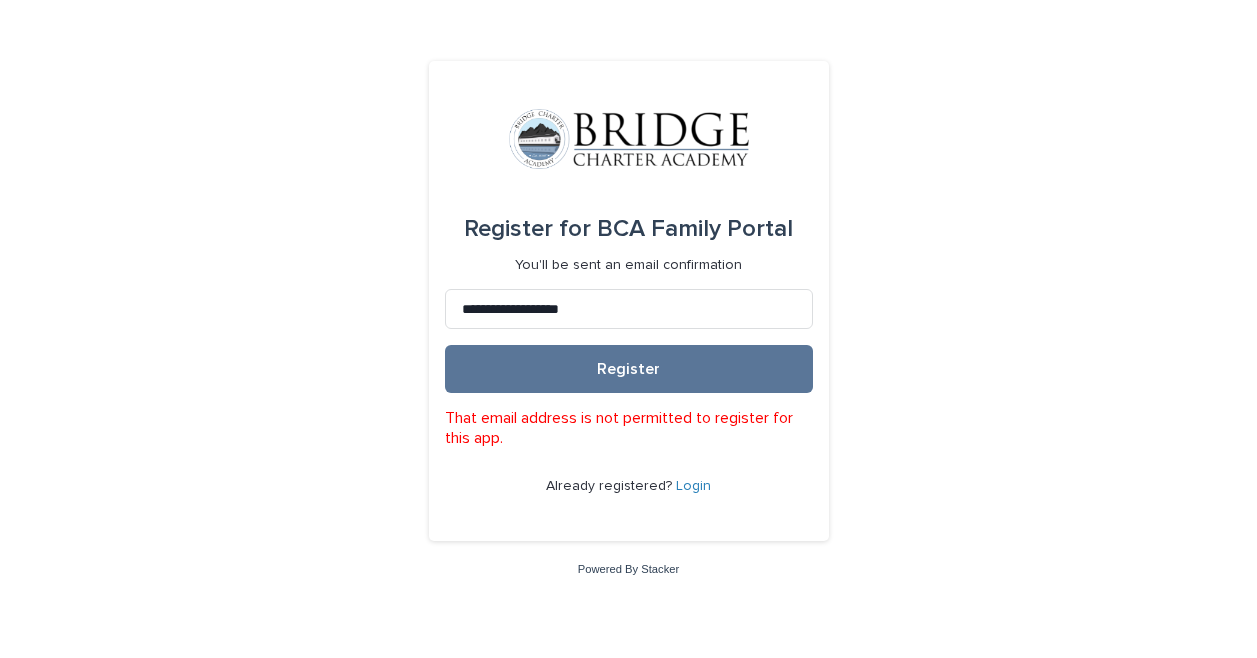 click on "Login" at bounding box center [693, 486] 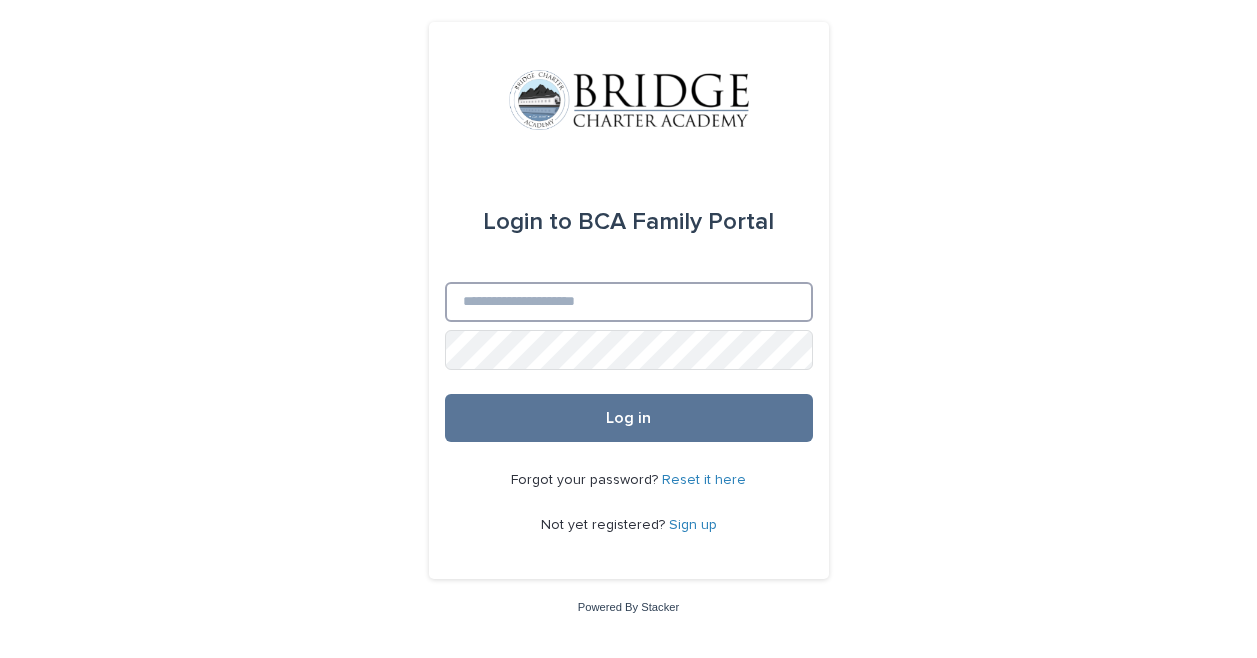 click on "Email" at bounding box center (629, 302) 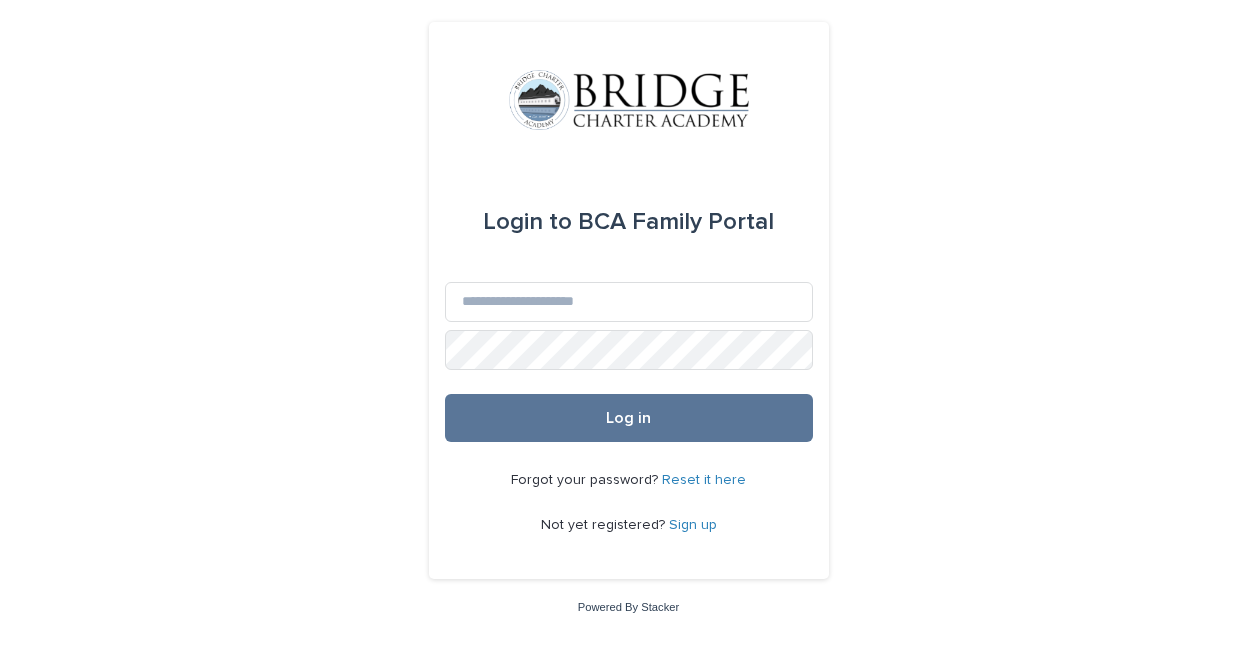 click on "Reset it here" at bounding box center (704, 480) 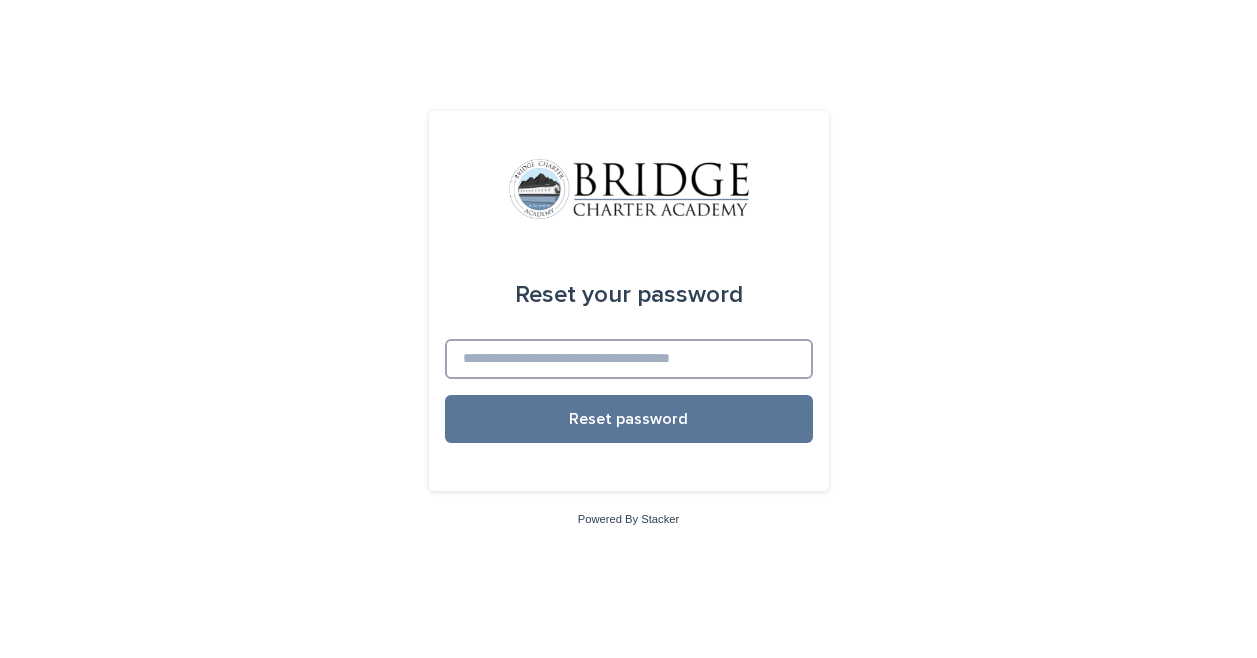 click at bounding box center [629, 359] 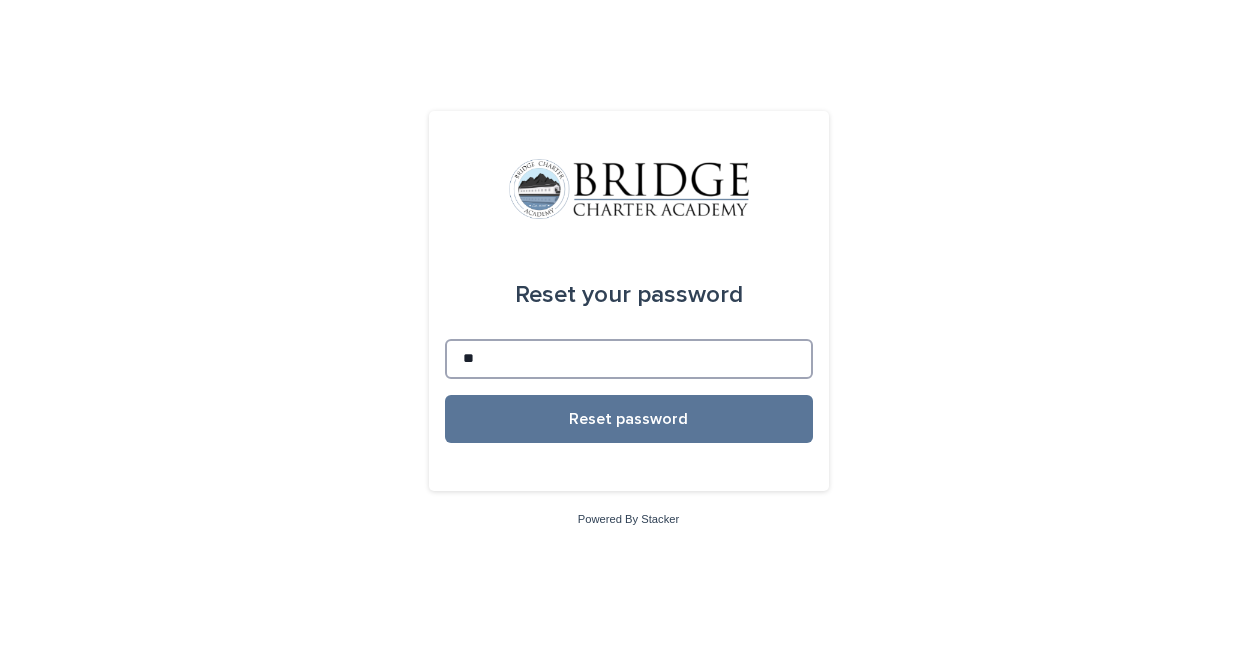 type on "*" 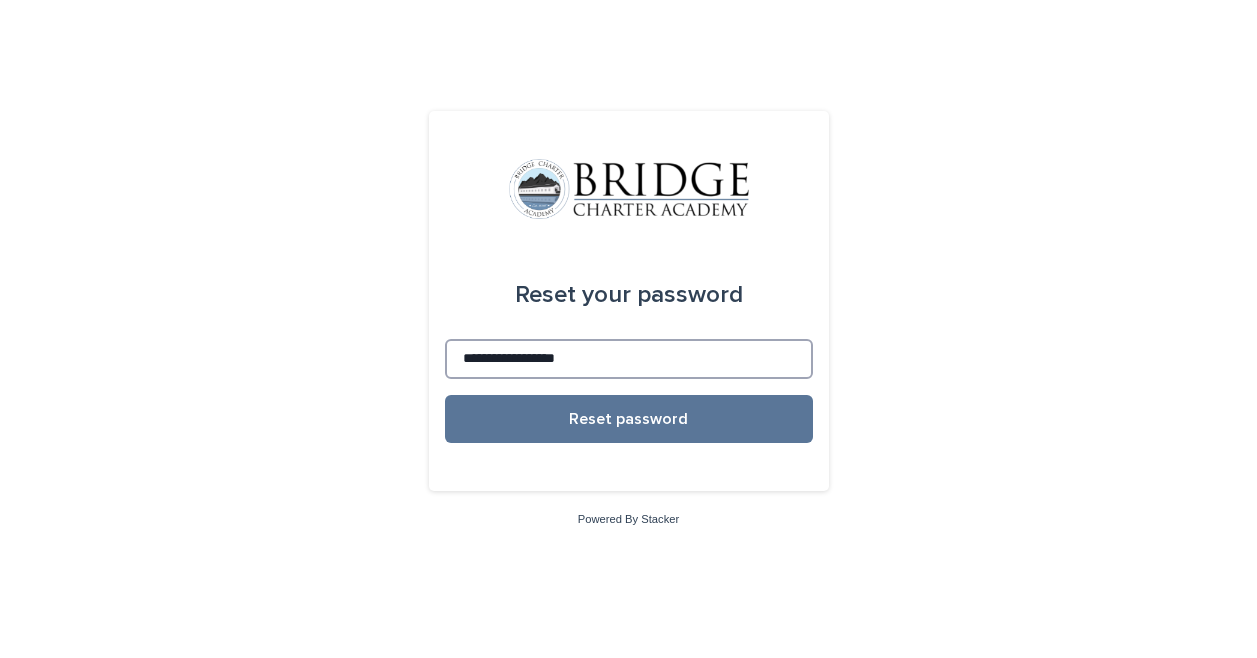 click on "Reset password" at bounding box center [629, 419] 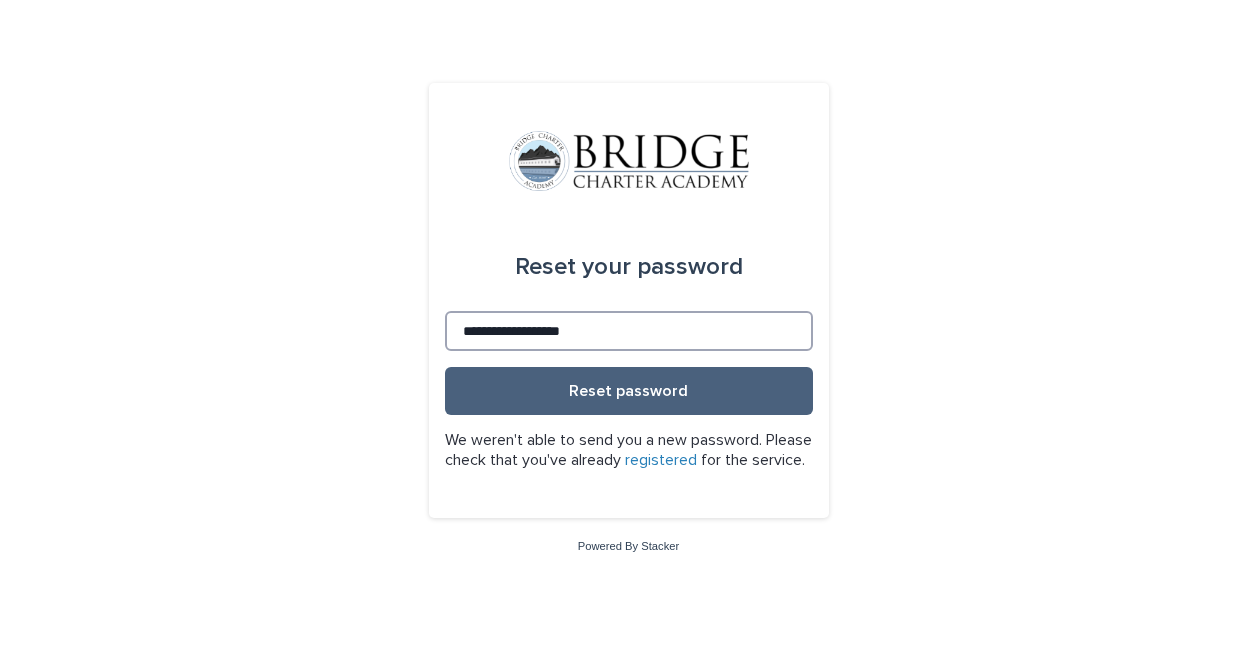 type on "**********" 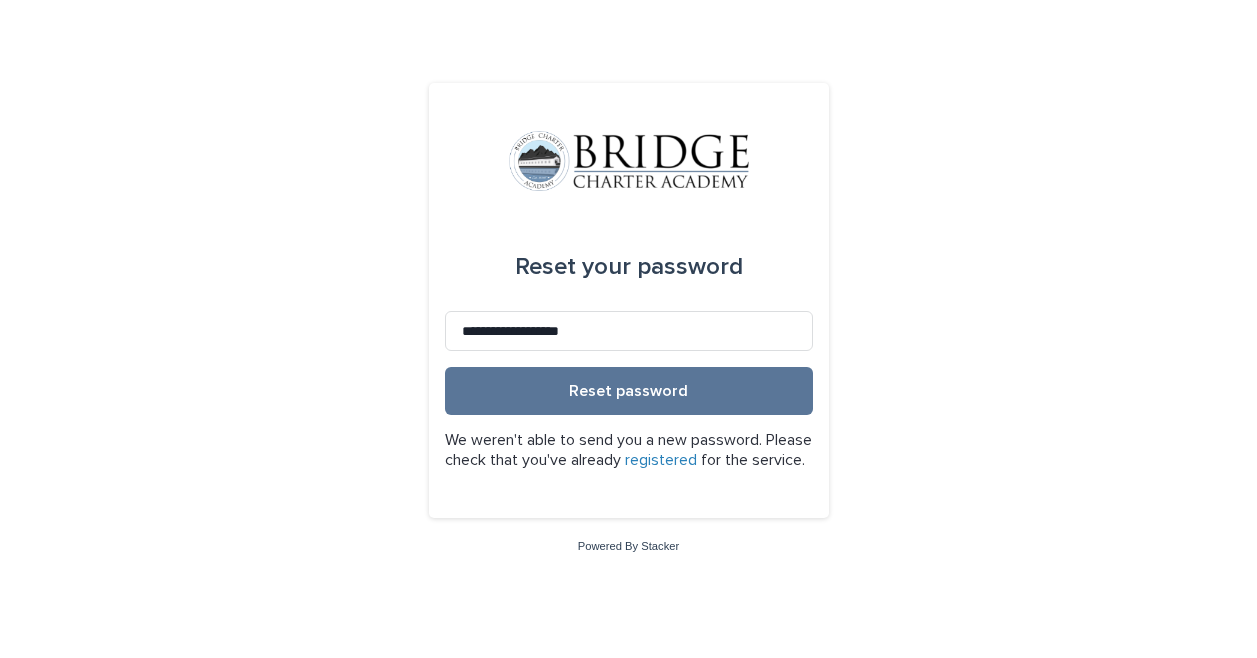 click on "registered" at bounding box center [661, 460] 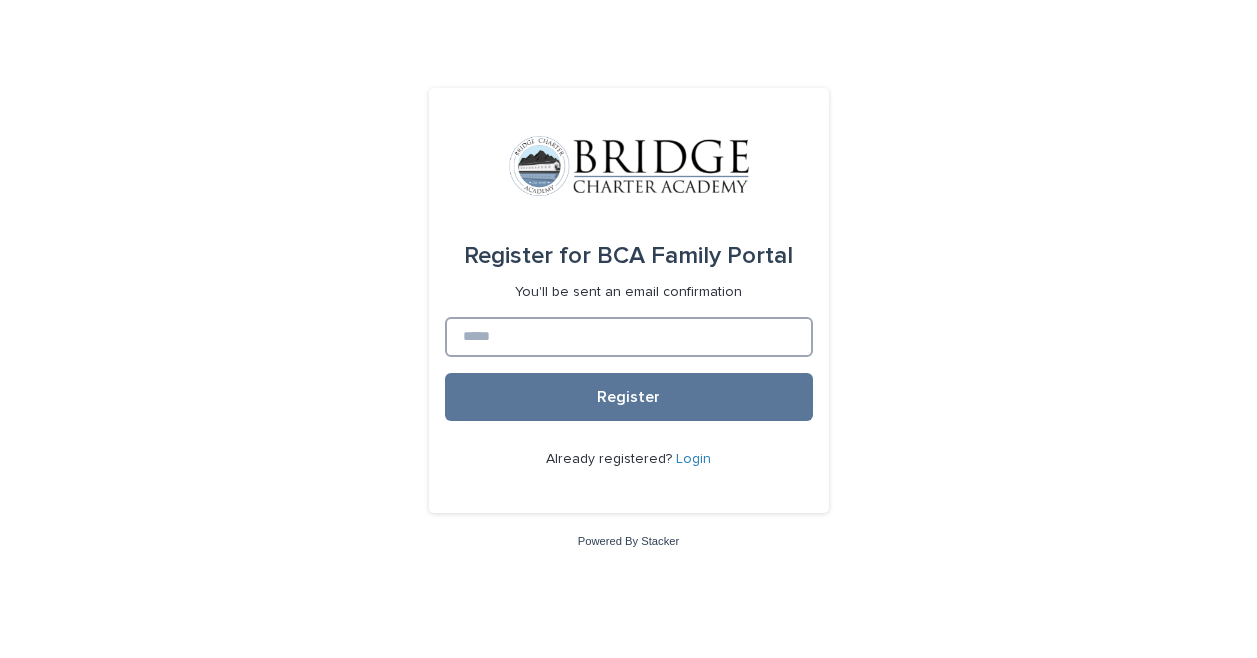 click at bounding box center [629, 337] 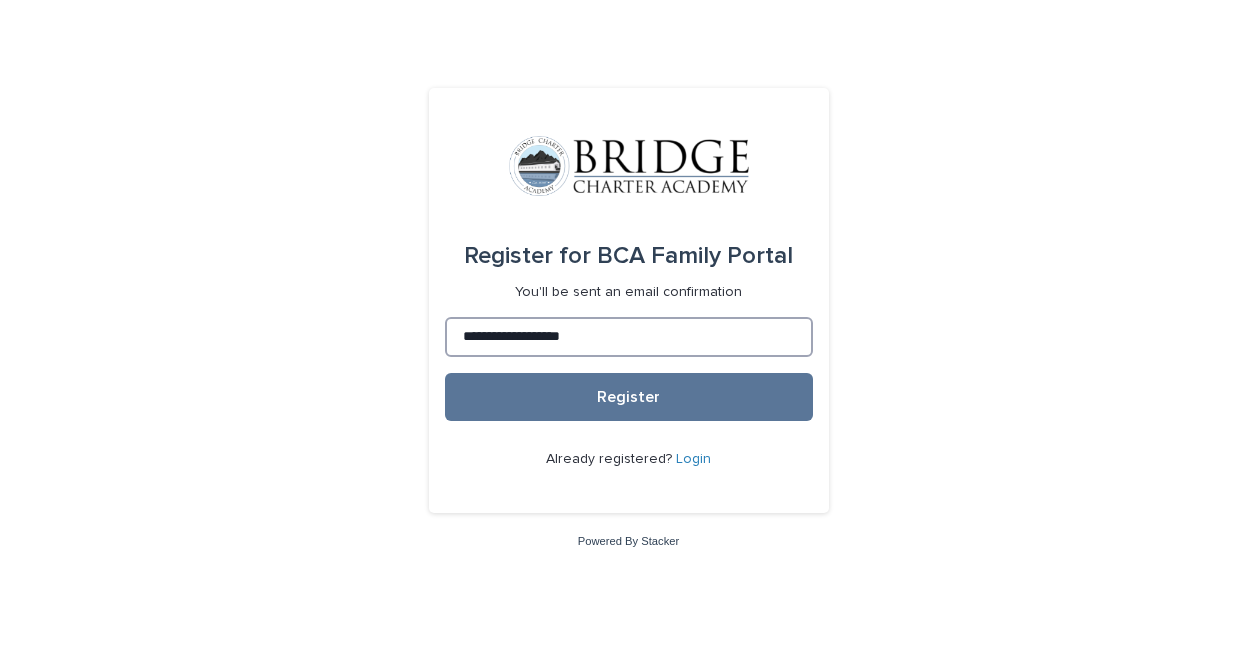 click on "Register" at bounding box center (629, 397) 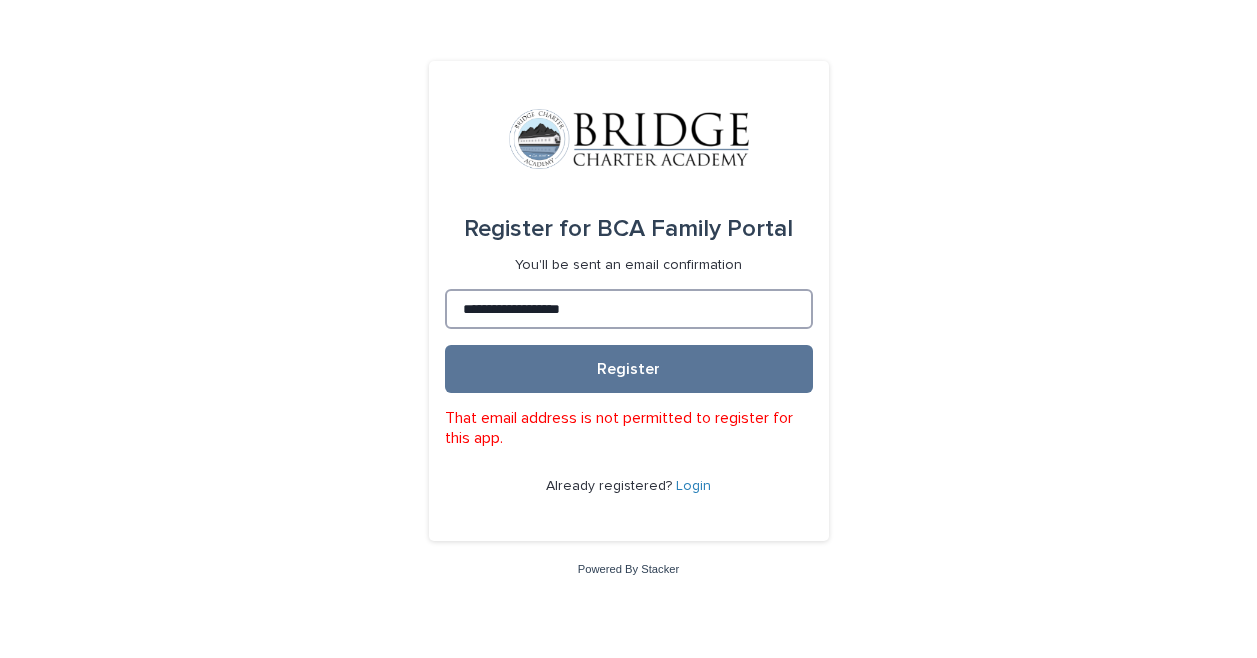 click on "**********" at bounding box center (629, 309) 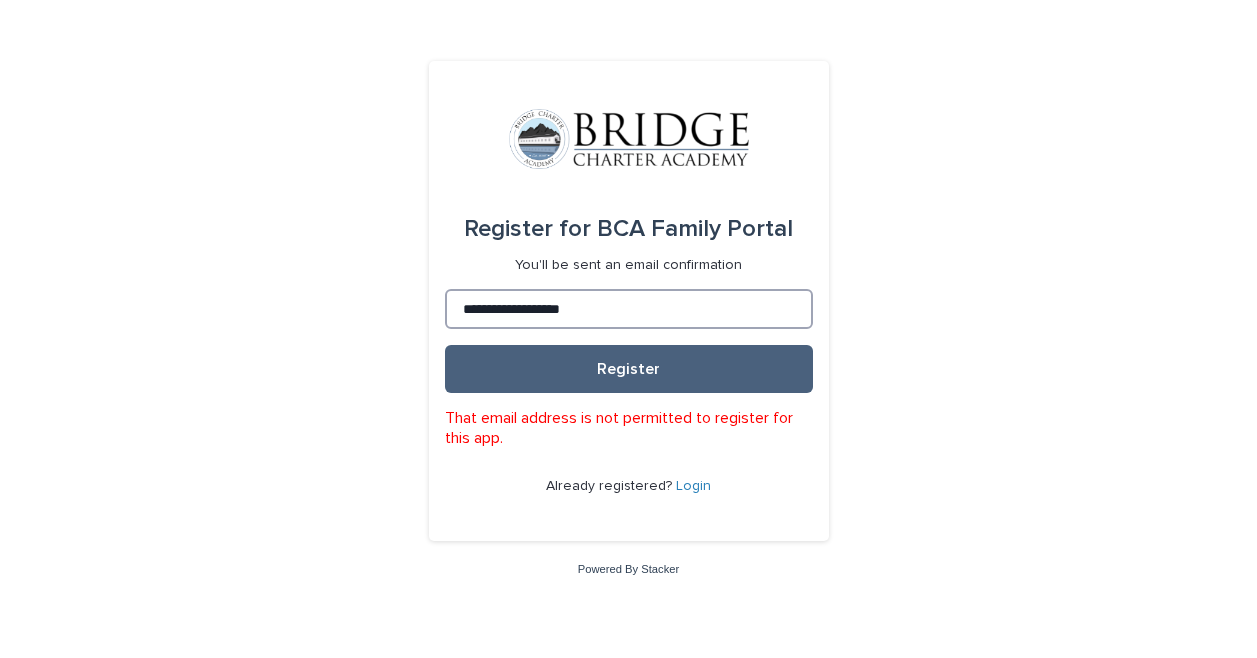 type on "**********" 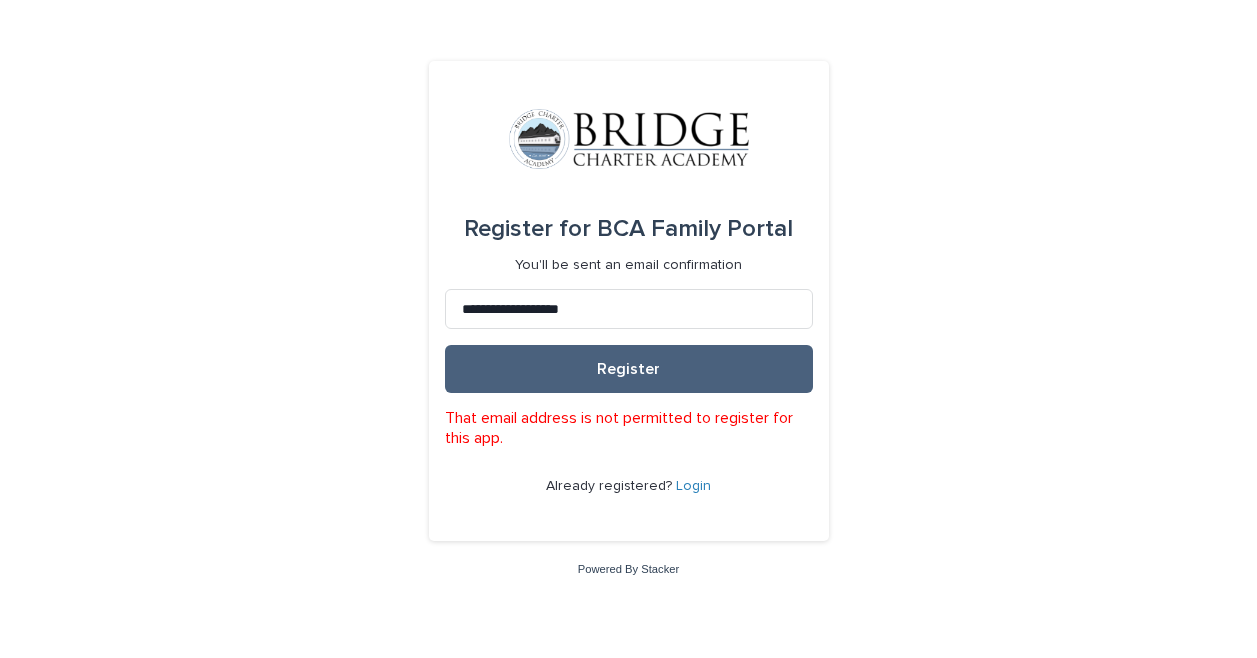click on "Register" at bounding box center (629, 369) 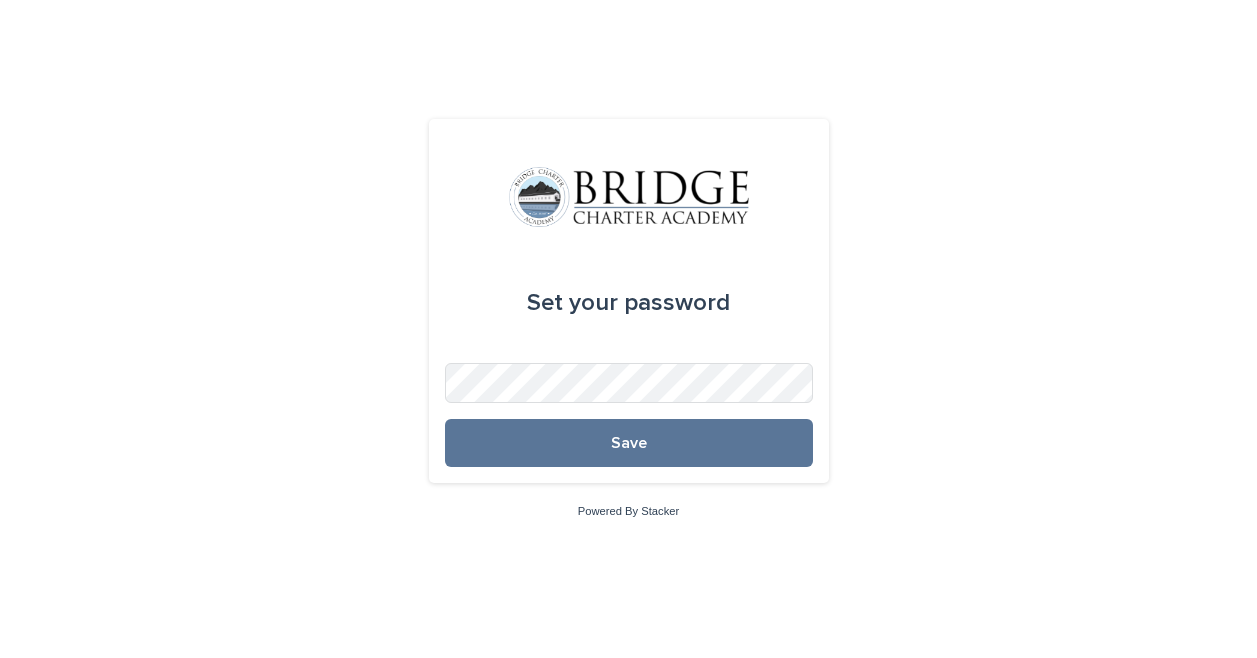 scroll, scrollTop: 0, scrollLeft: 0, axis: both 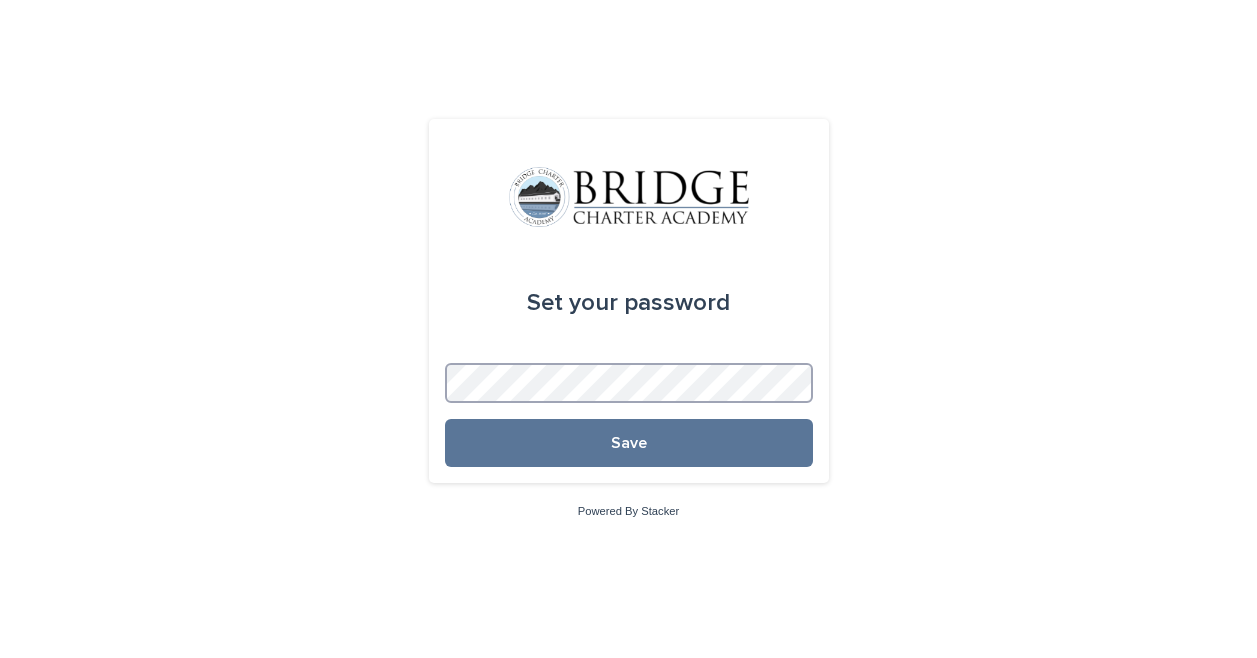 click on "Save" at bounding box center (629, 443) 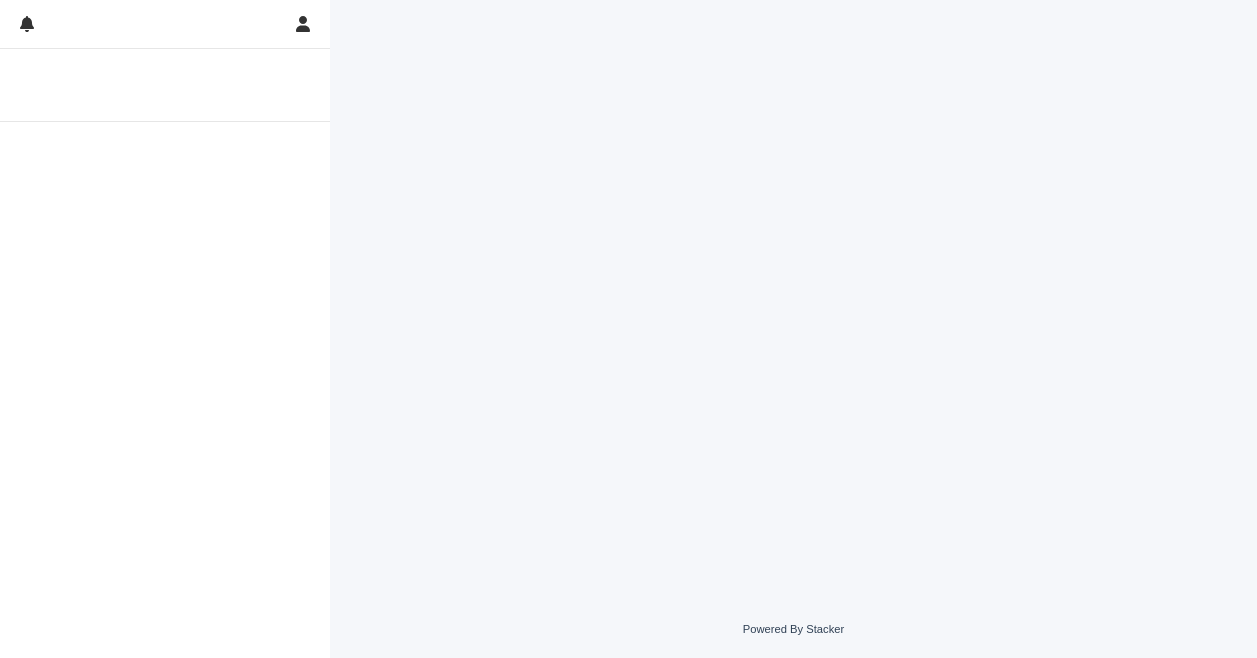 scroll, scrollTop: 0, scrollLeft: 0, axis: both 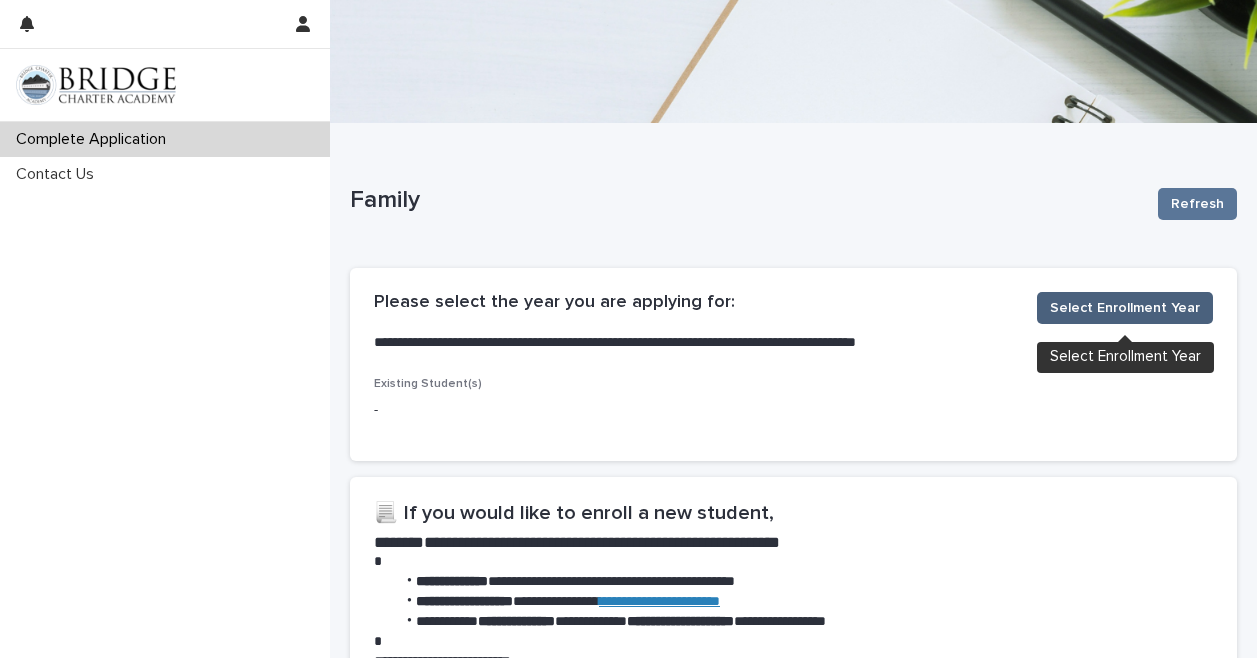 click on "Select Enrollment Year" at bounding box center [1125, 308] 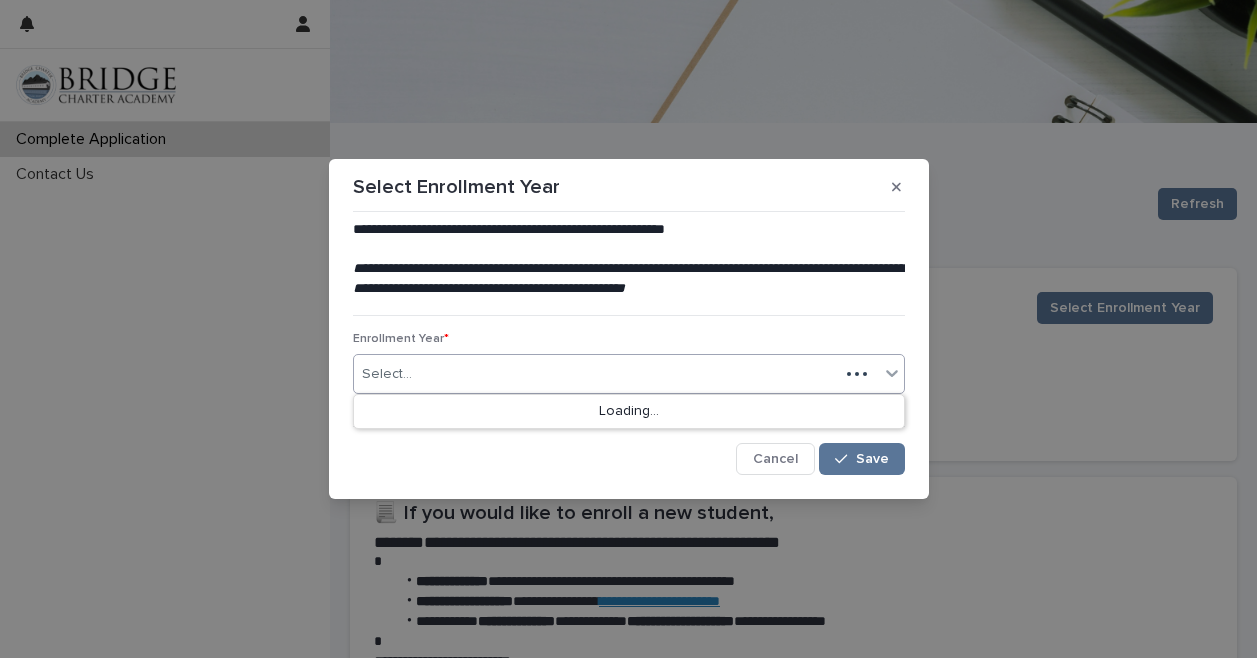 click on "Select..." at bounding box center (596, 374) 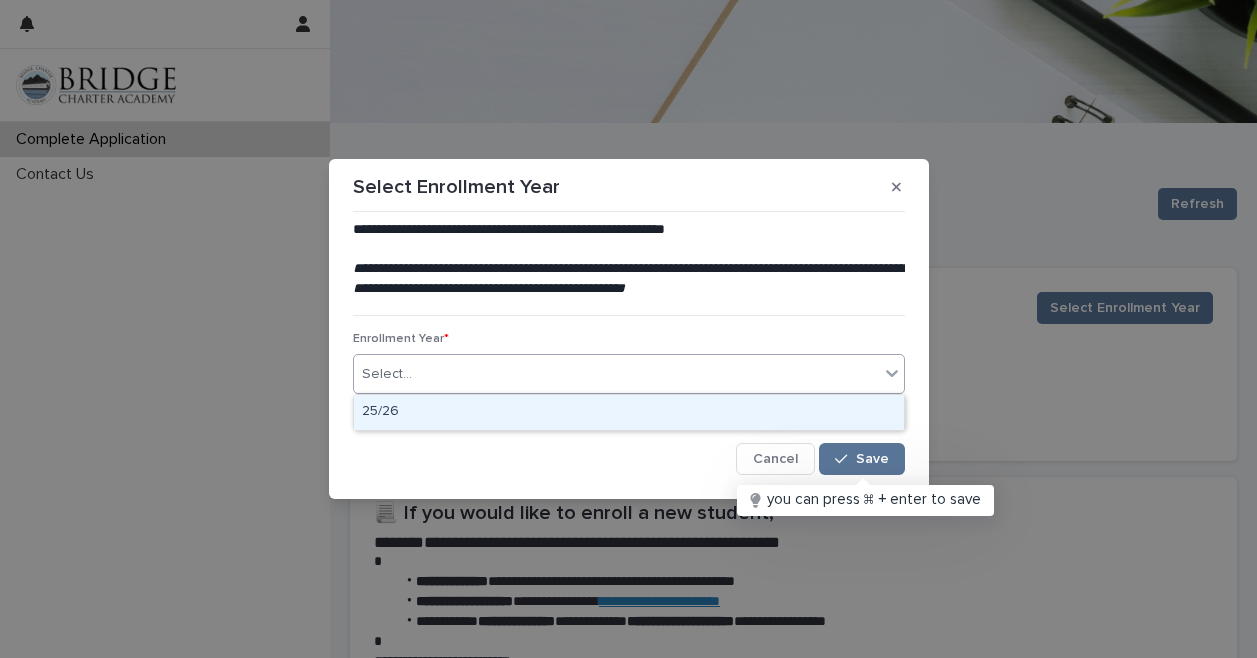 click on "25/26" at bounding box center (629, 412) 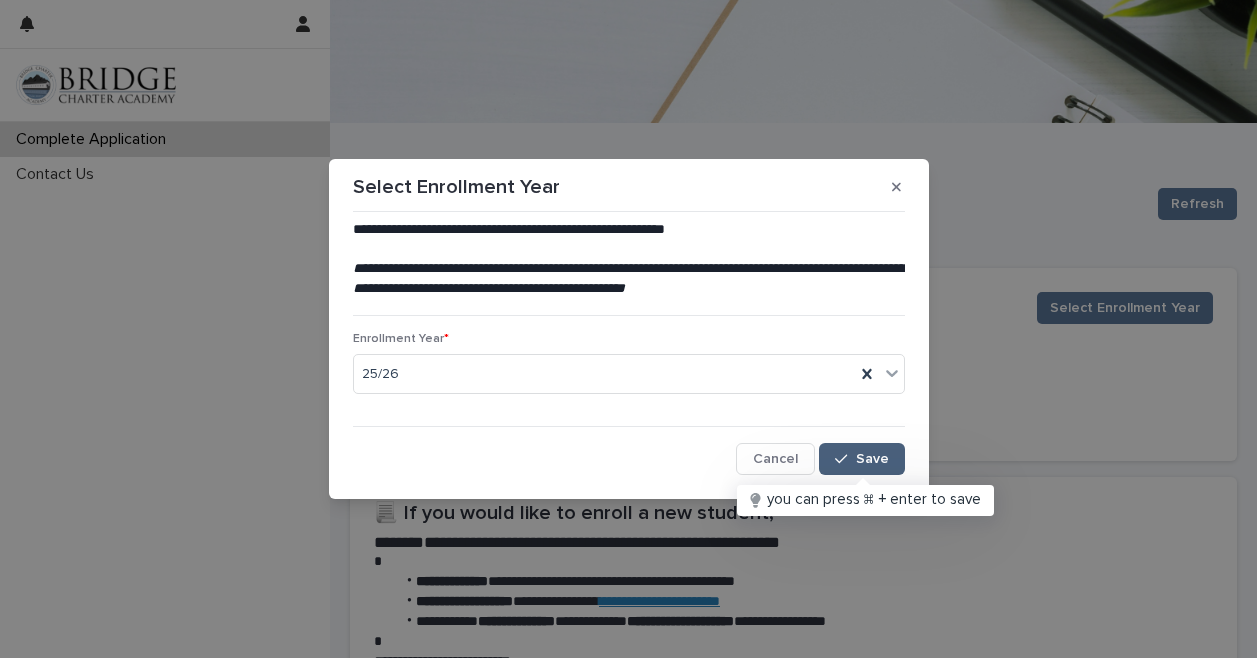 click on "Save" at bounding box center (861, 459) 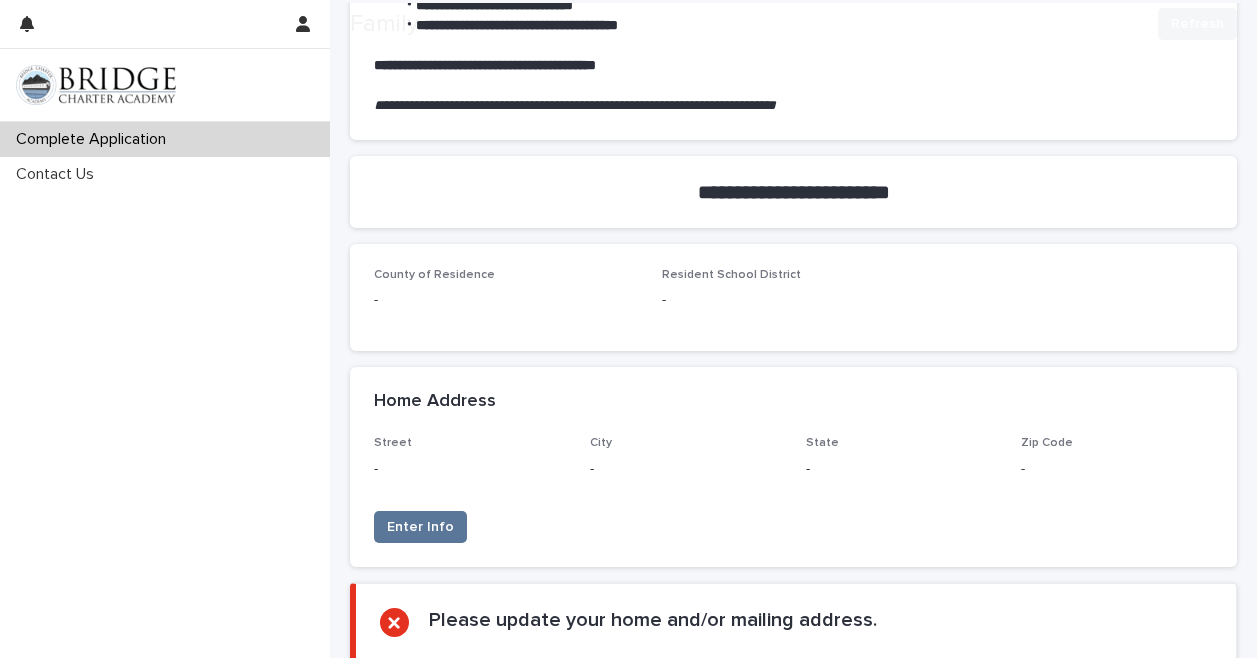 scroll, scrollTop: 553, scrollLeft: 0, axis: vertical 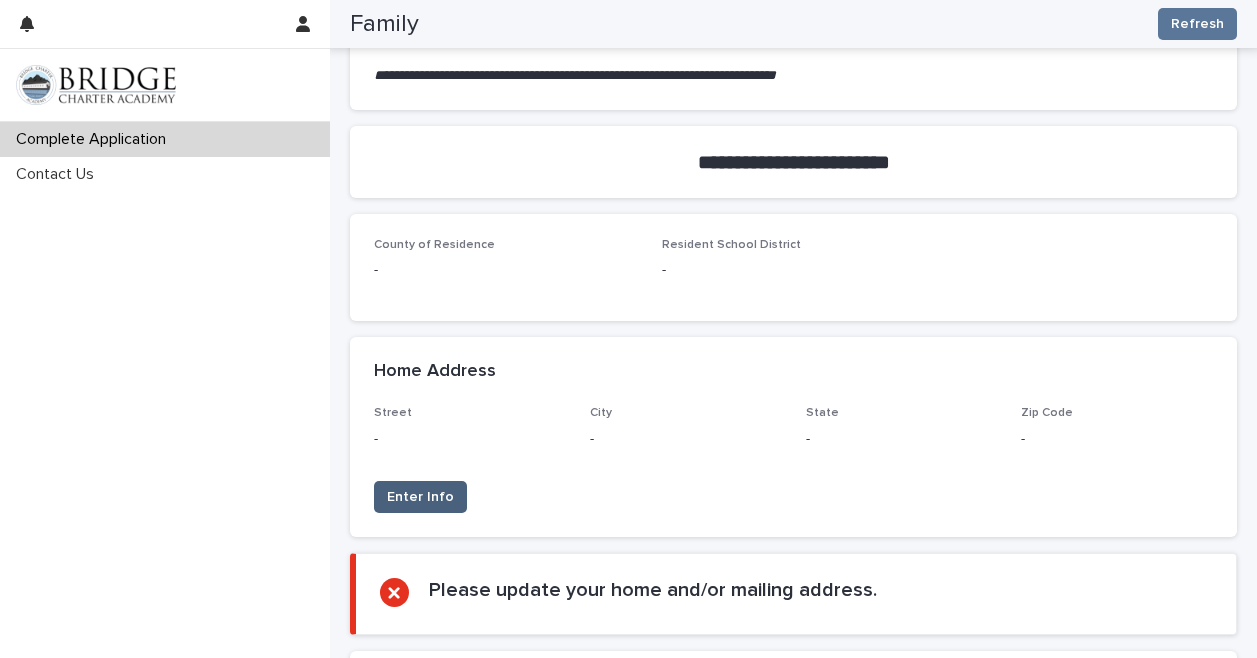 click on "Enter Info" at bounding box center [420, 497] 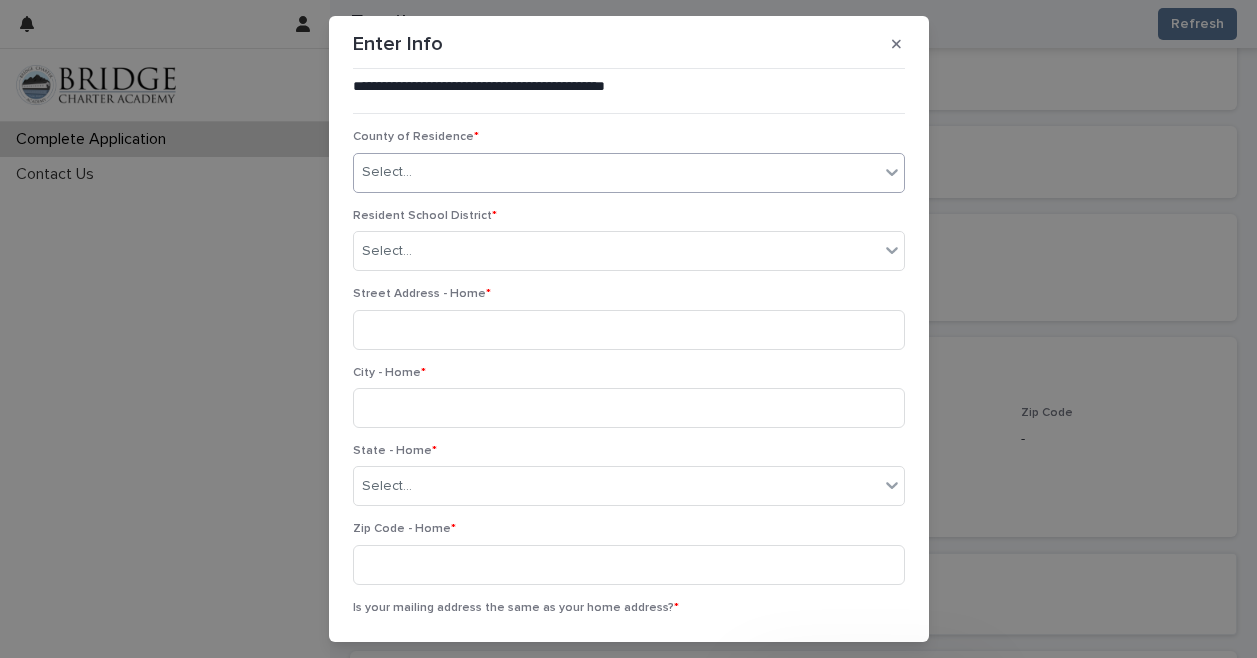 click on "Select..." at bounding box center (616, 172) 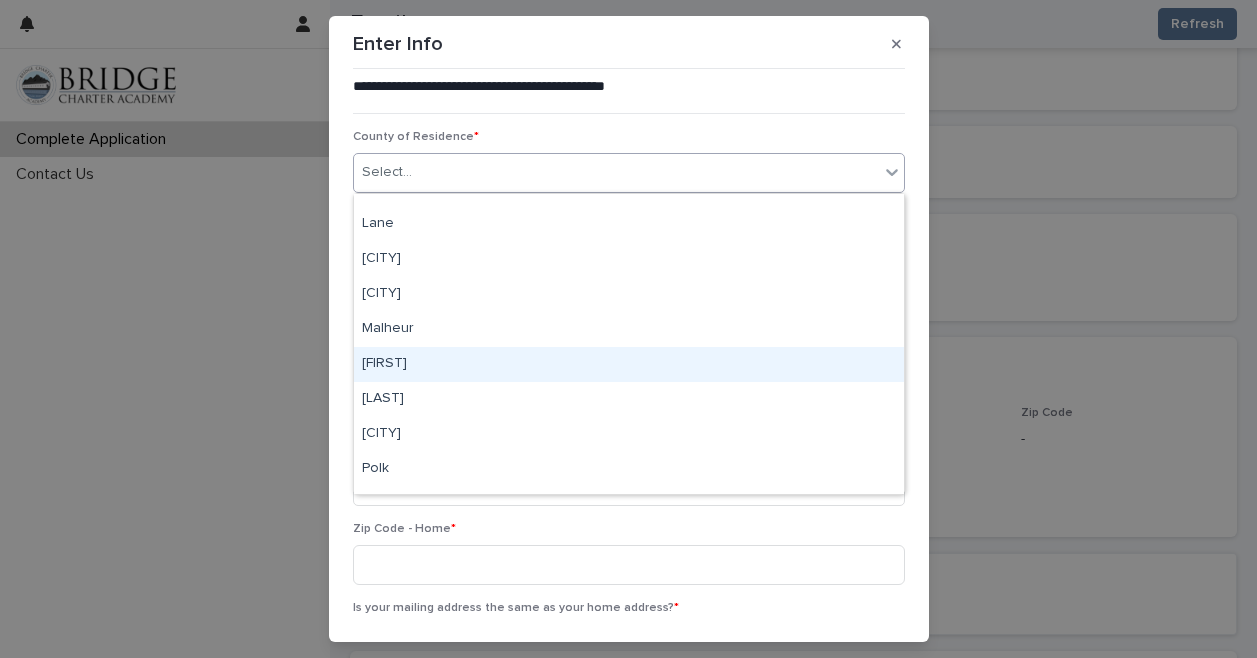 scroll, scrollTop: 636, scrollLeft: 0, axis: vertical 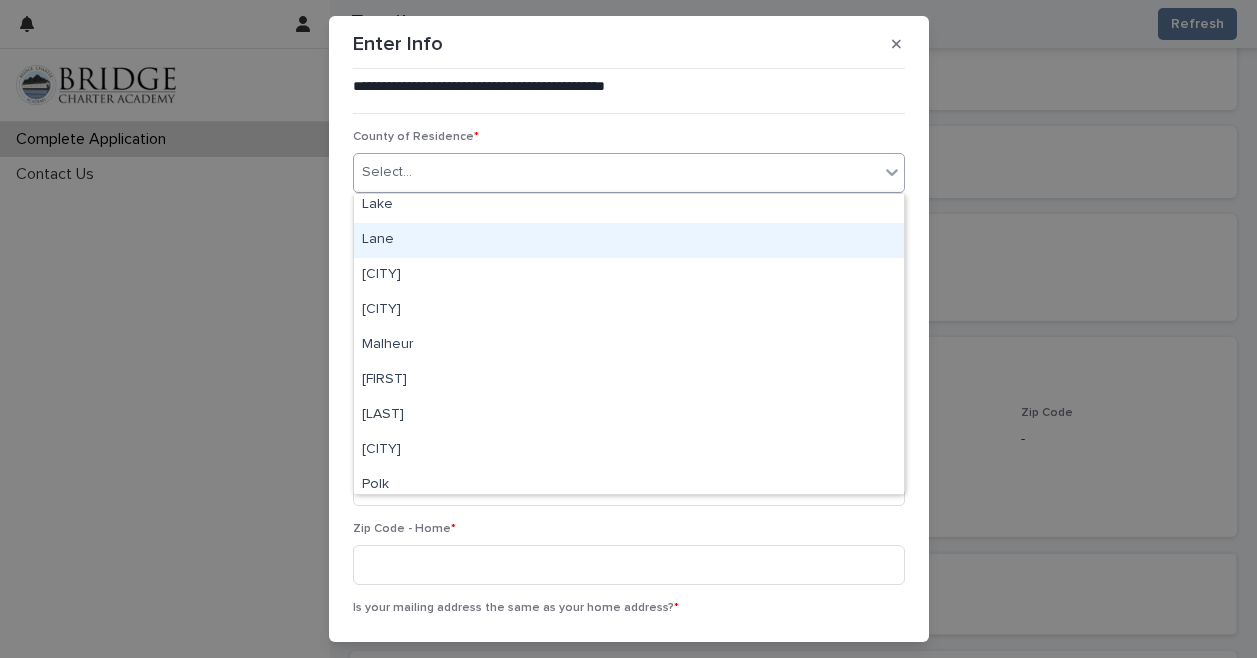 click on "Lane" at bounding box center [629, 240] 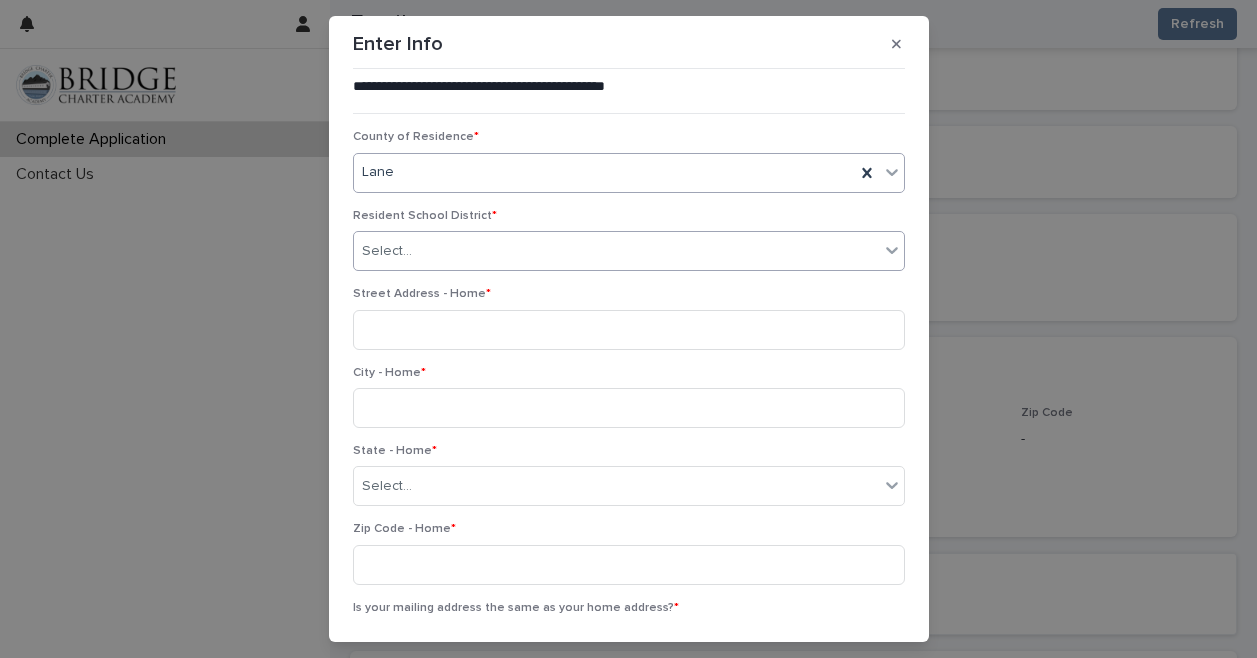 click on "Select..." at bounding box center (616, 251) 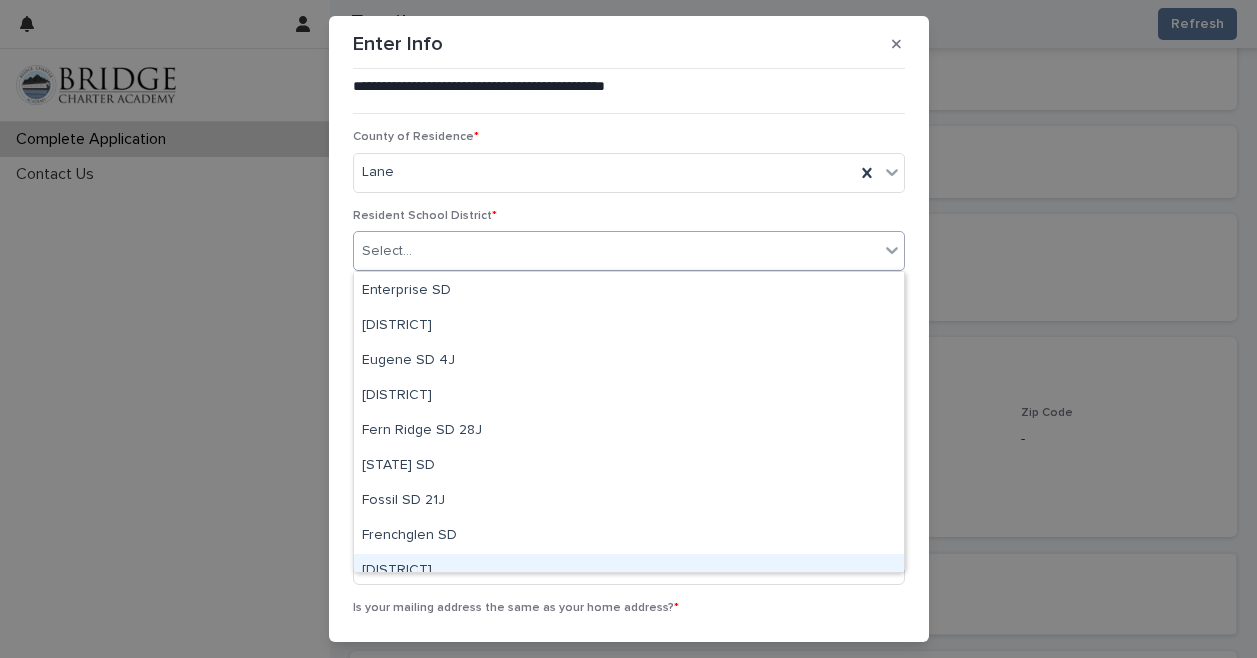 scroll, scrollTop: 2062, scrollLeft: 0, axis: vertical 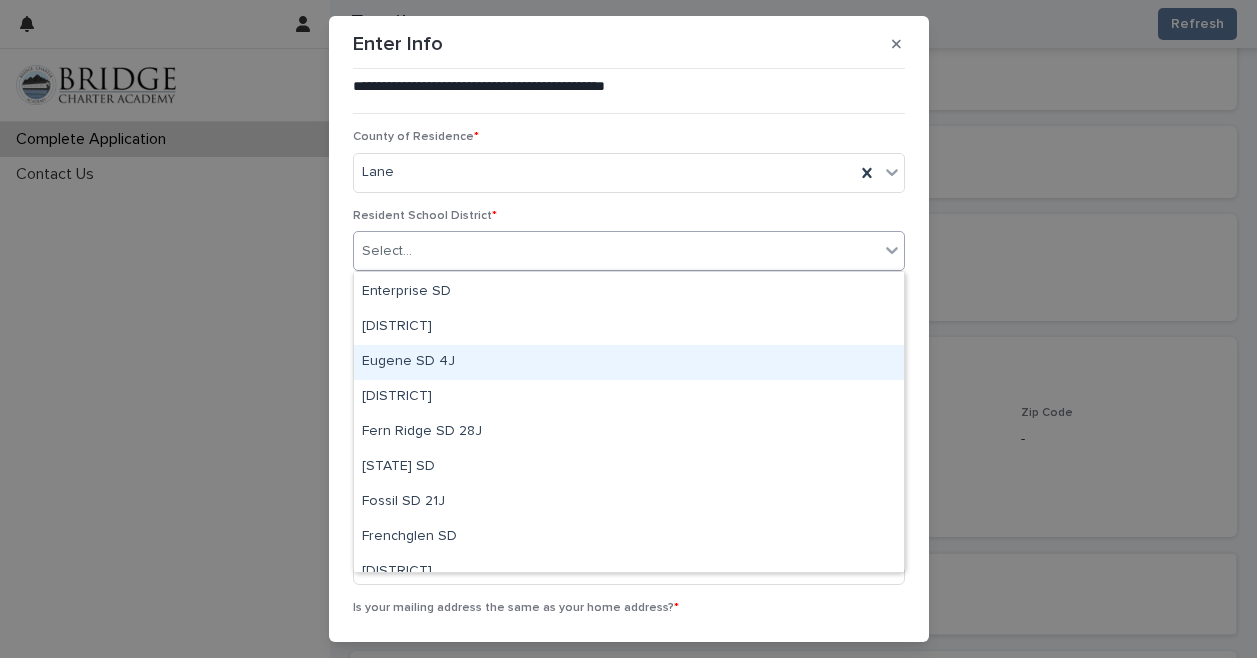 click on "Eugene SD 4J" at bounding box center (629, 362) 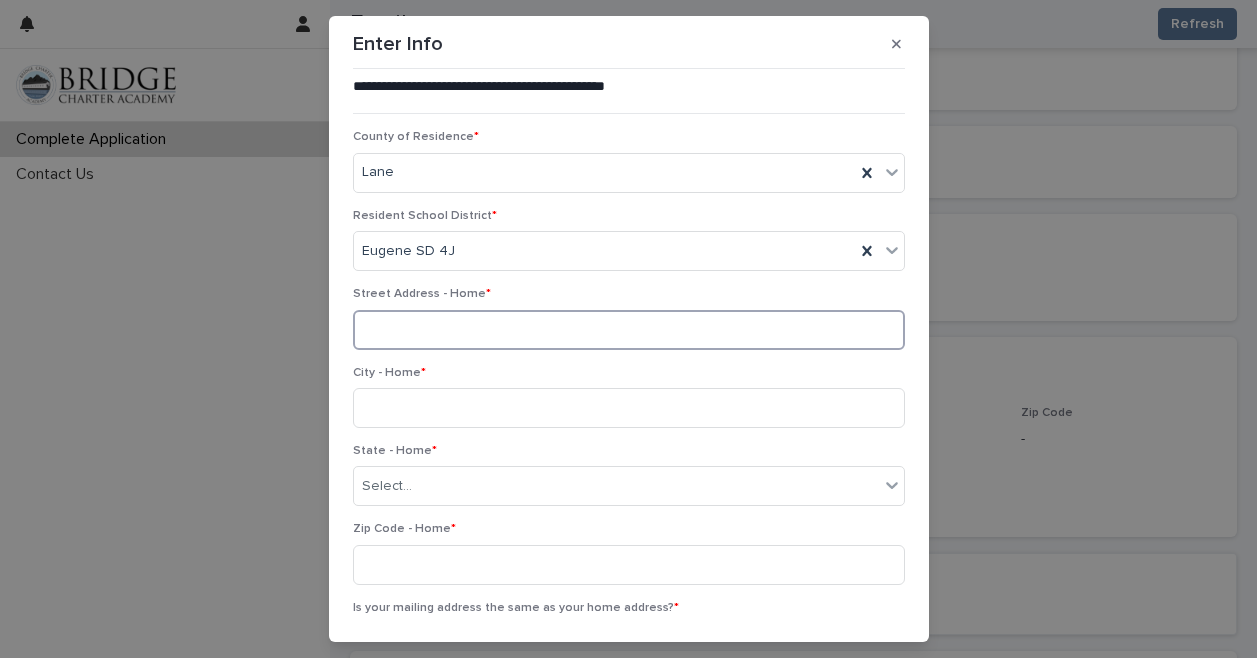 click at bounding box center (629, 330) 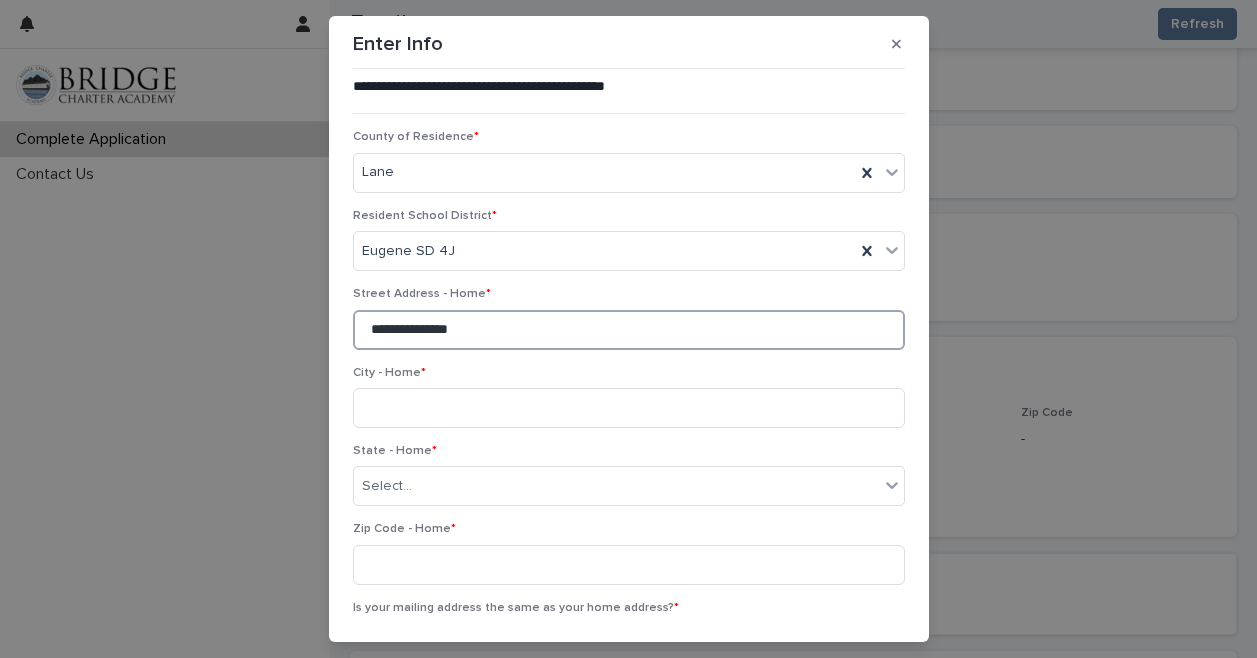 type on "**********" 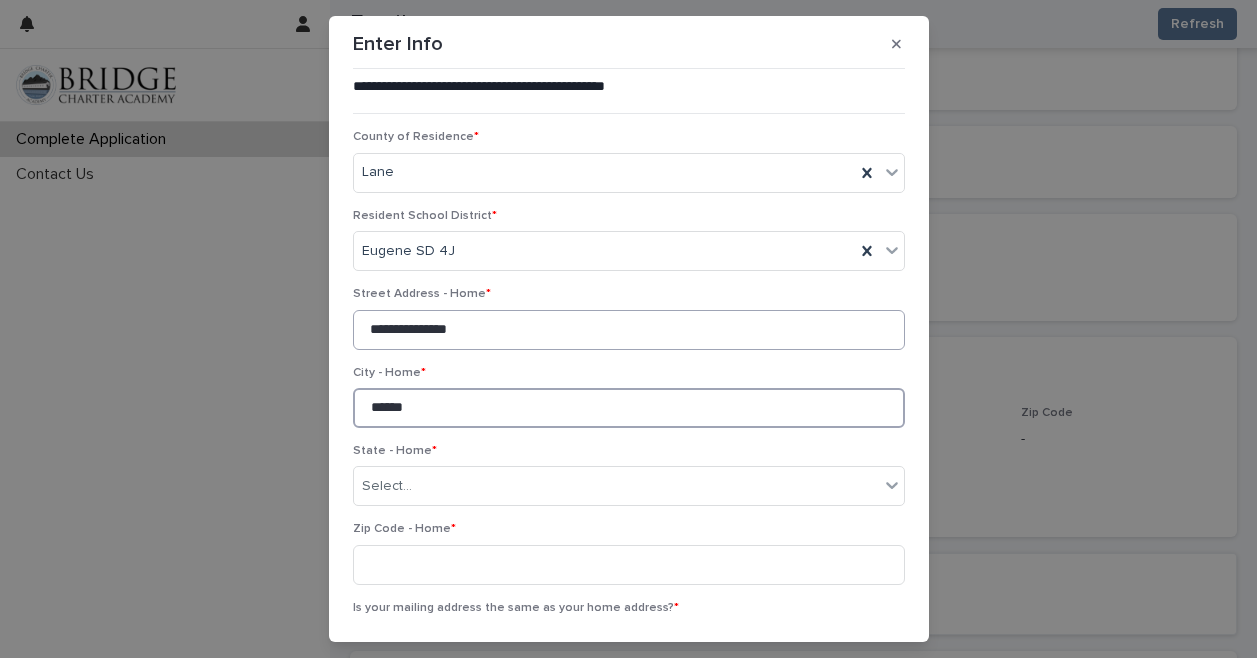 type on "******" 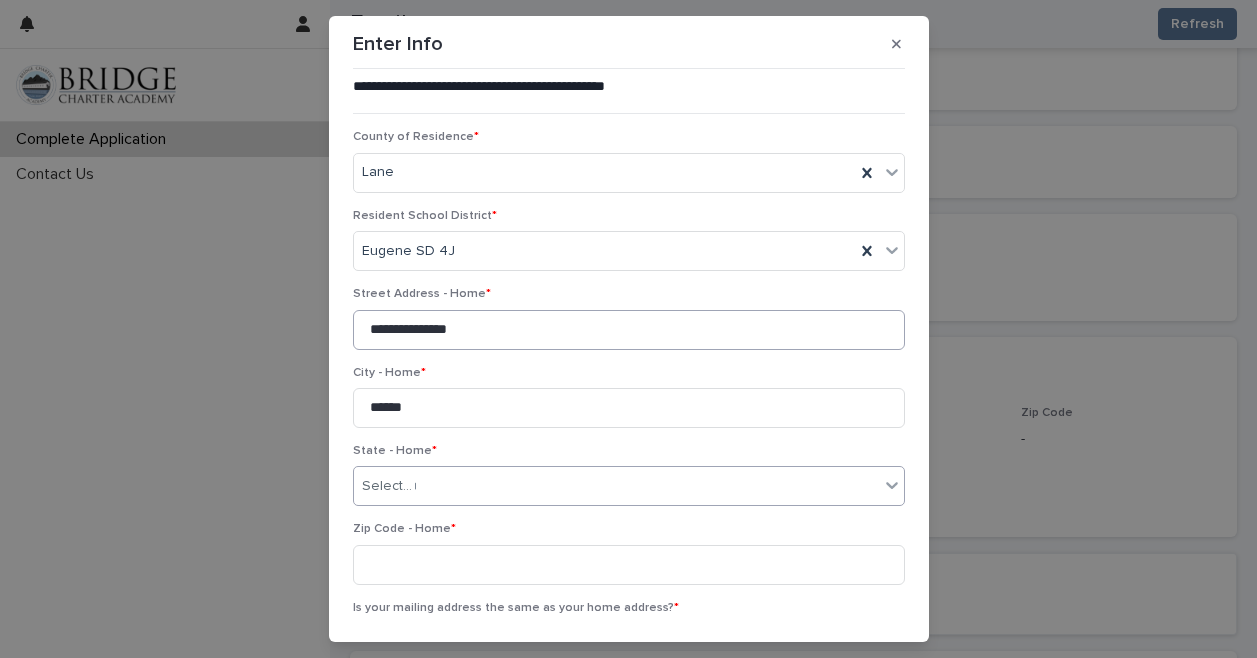 type on "**" 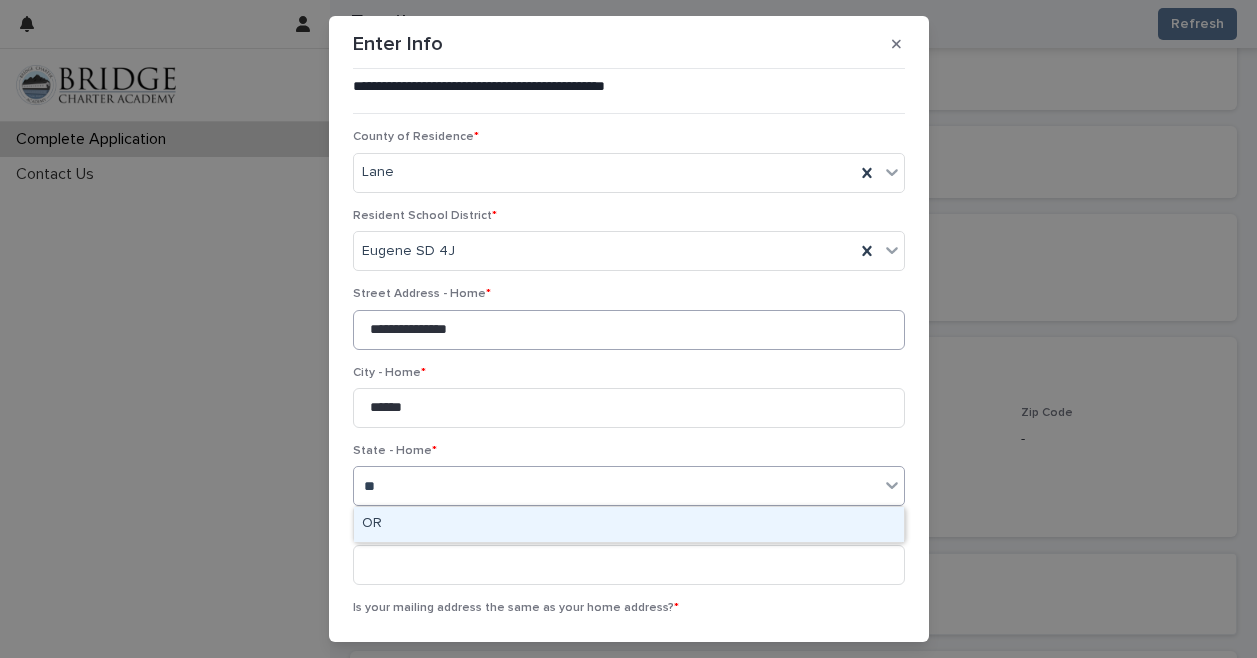 type 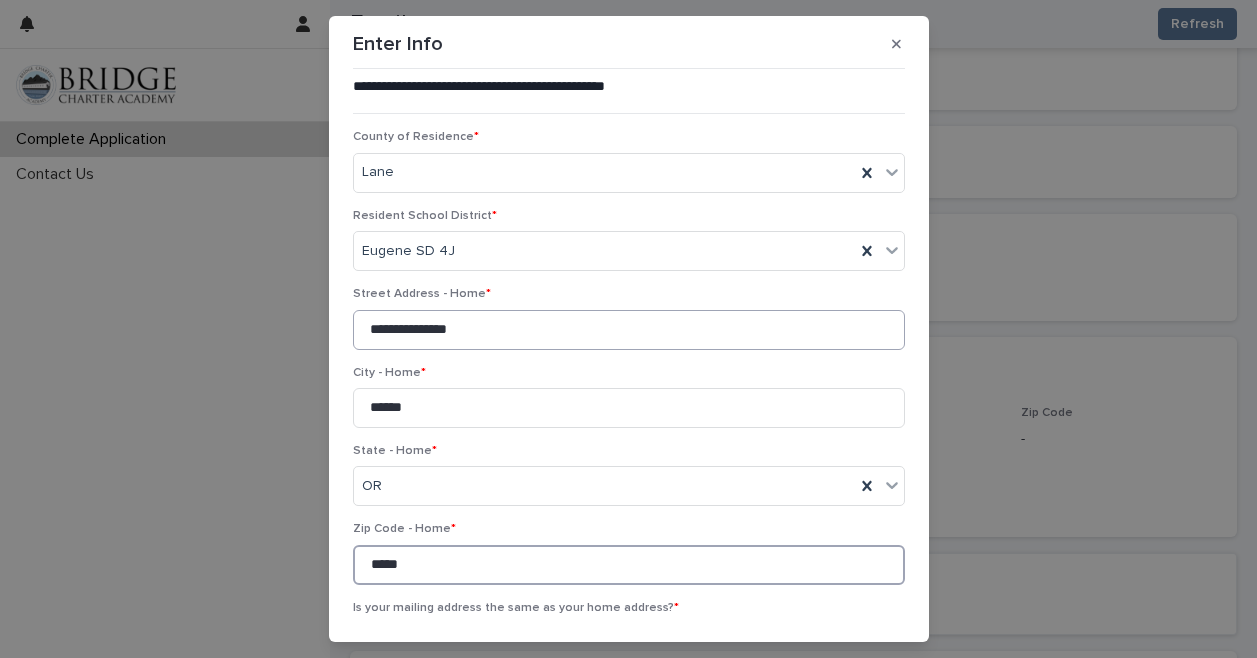 scroll, scrollTop: 121, scrollLeft: 0, axis: vertical 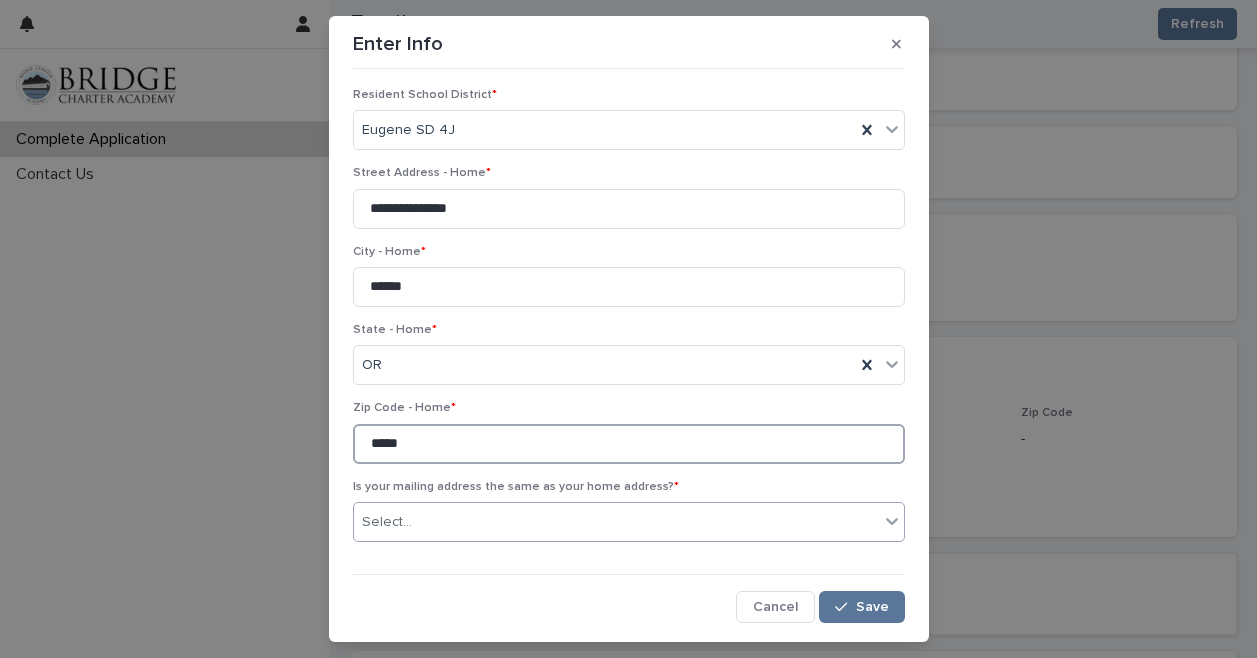 type on "*****" 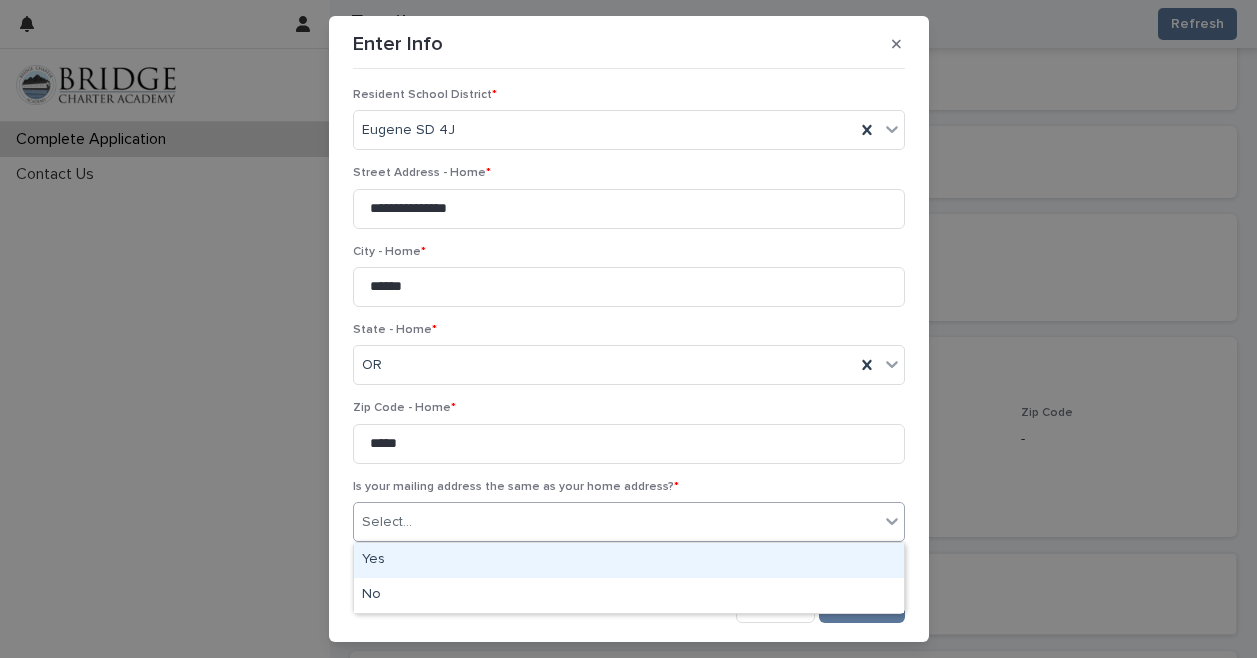 click on "Select..." at bounding box center (616, 522) 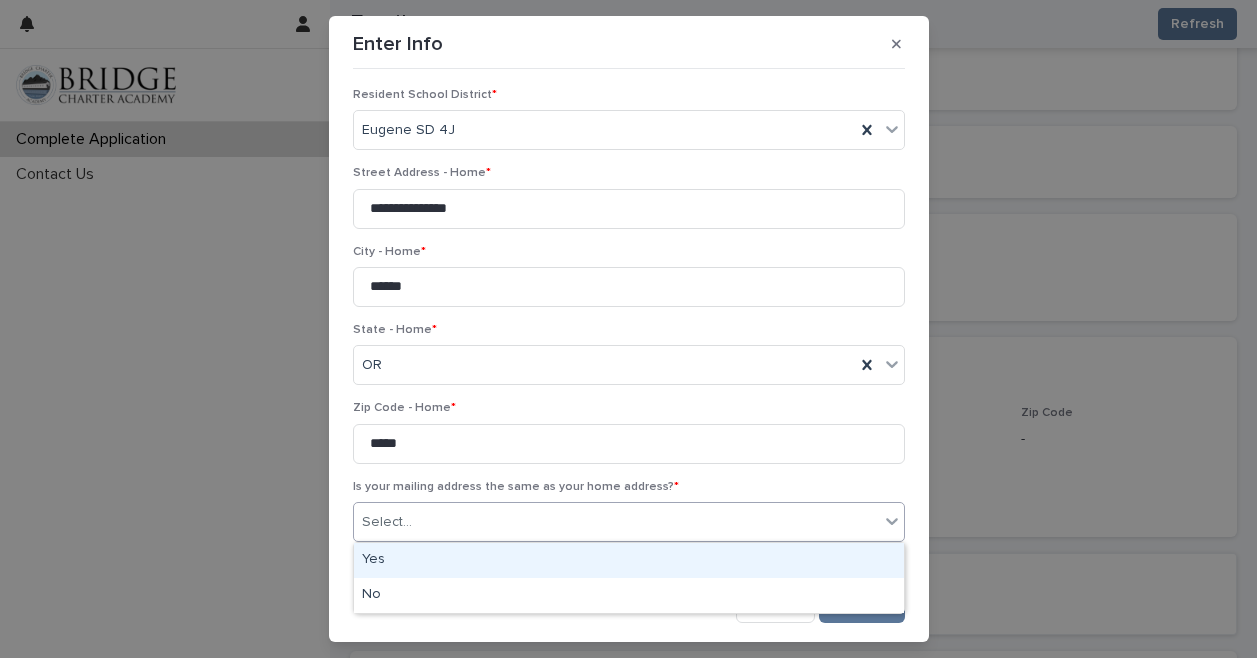 click on "Yes" at bounding box center [629, 560] 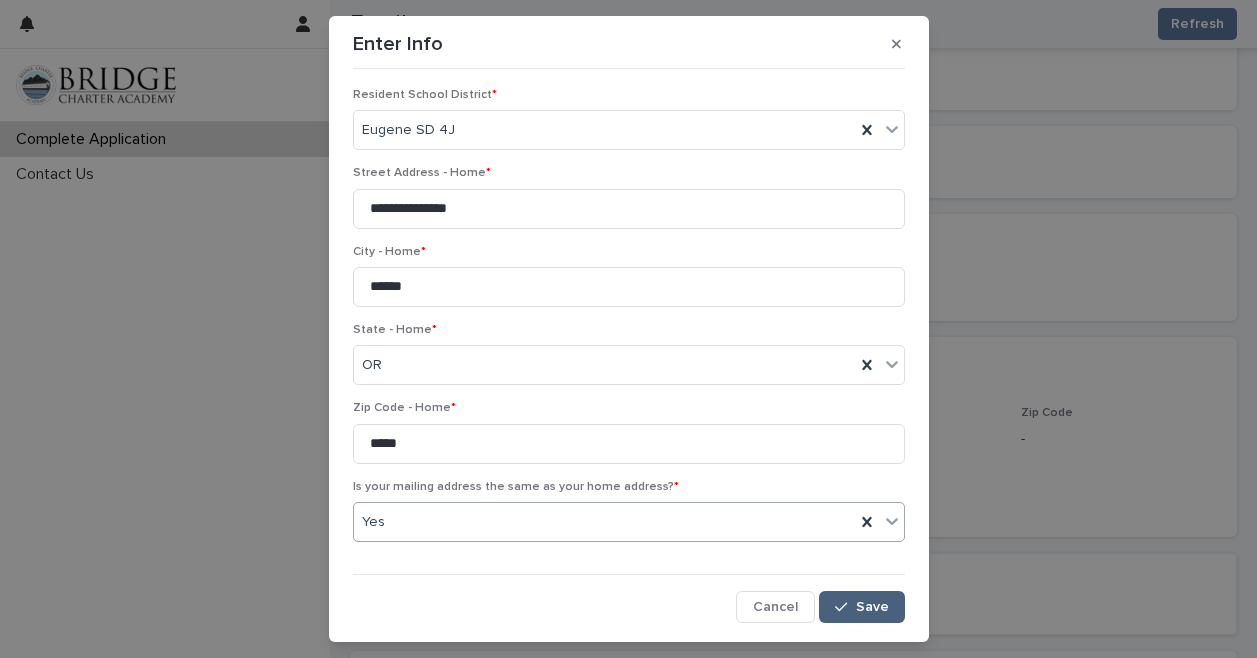 click 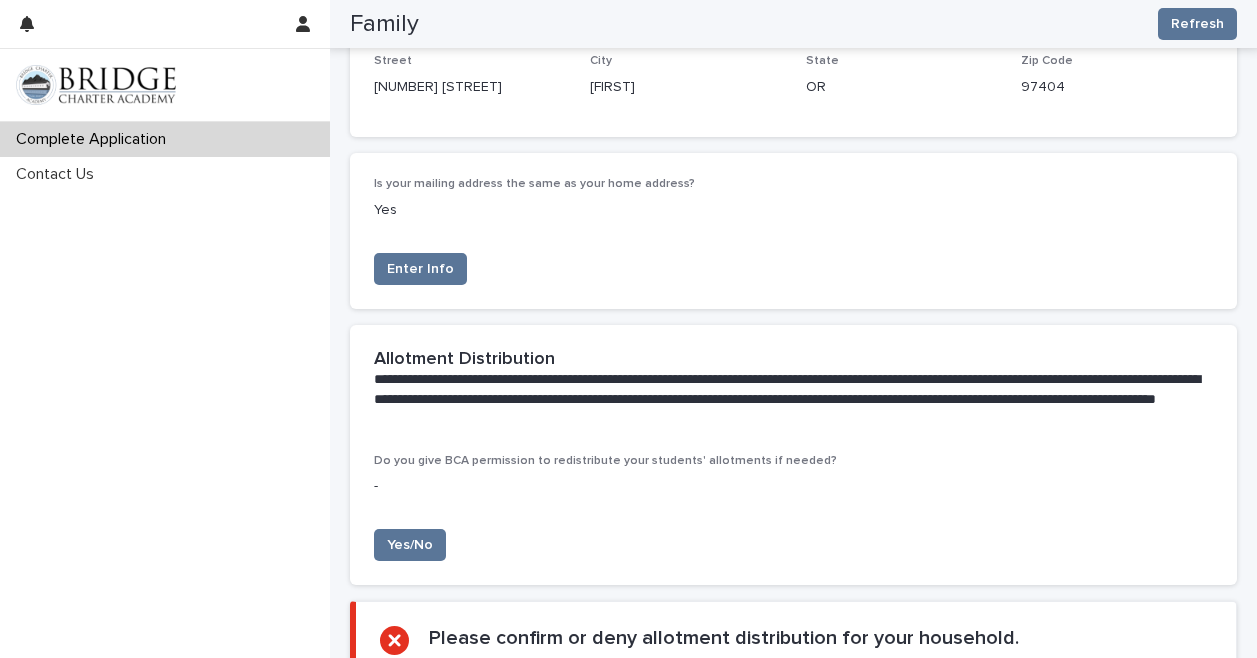 scroll, scrollTop: 1021, scrollLeft: 0, axis: vertical 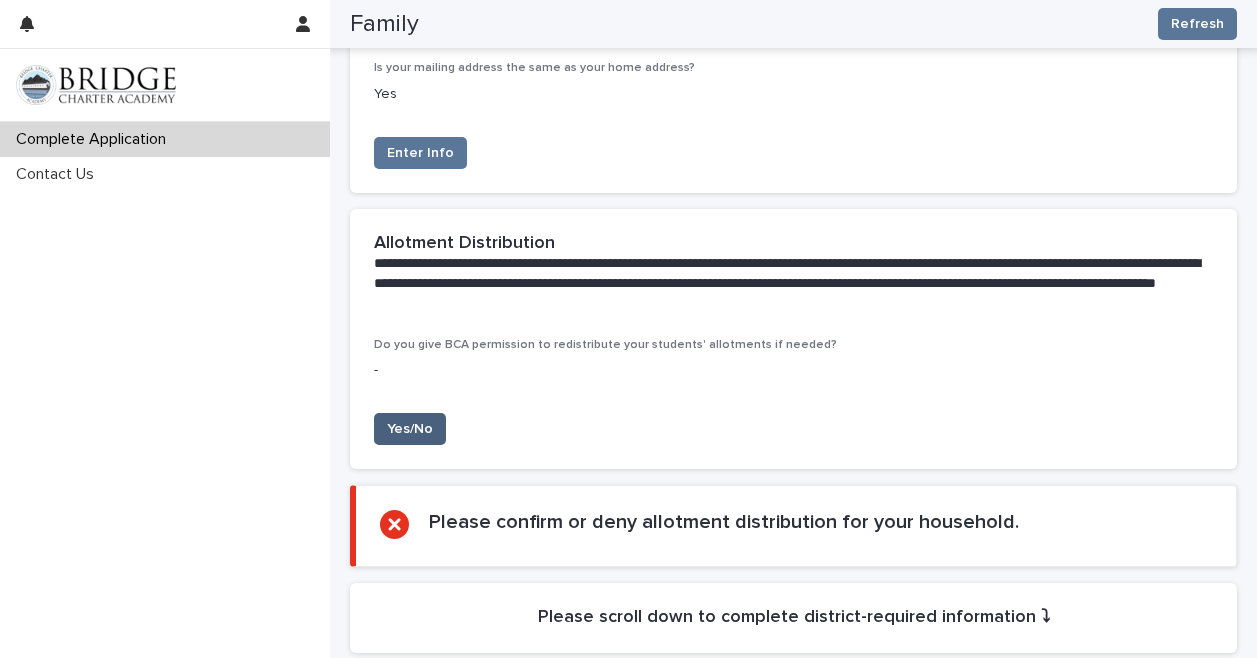click on "Yes/No" at bounding box center (410, 429) 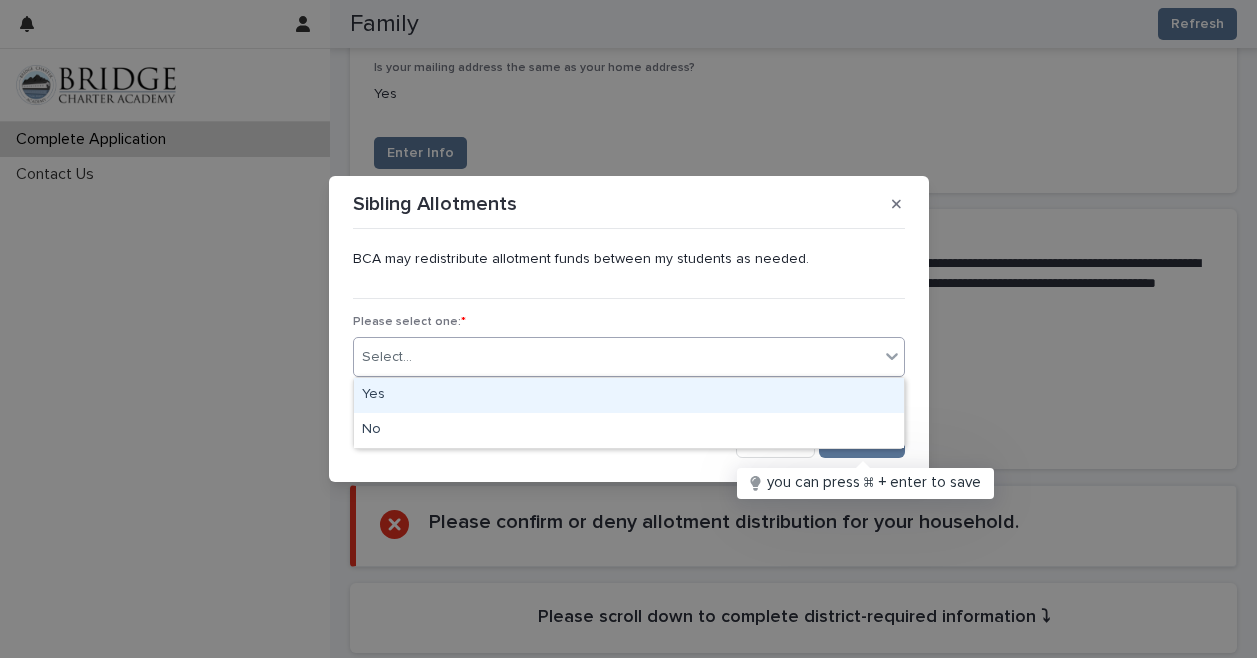 click on "Select..." at bounding box center [616, 357] 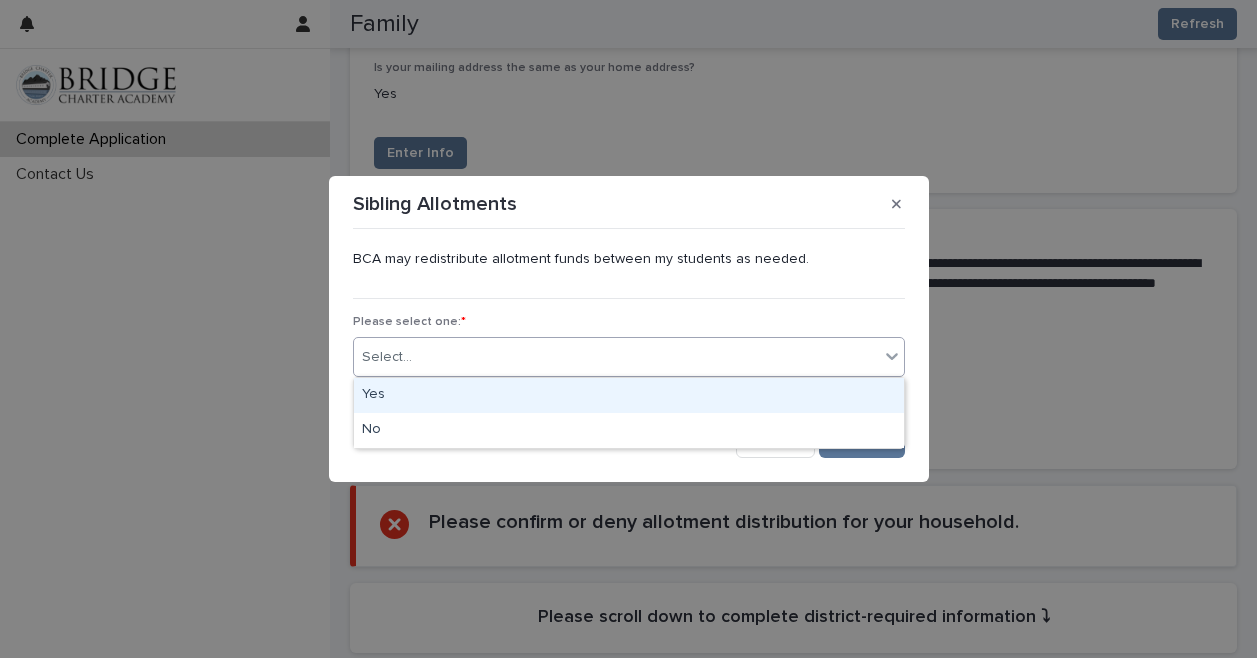 click on "BCA may redistribute allotment funds between my students as needed." at bounding box center [629, 268] 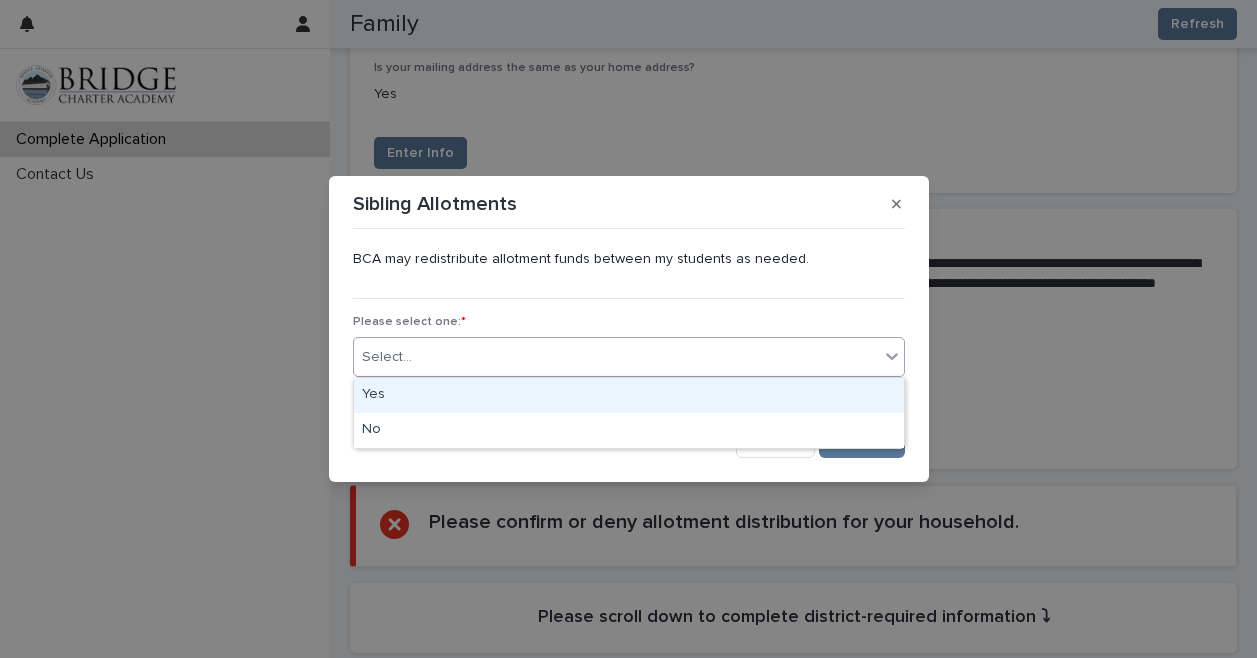 click on "**********" at bounding box center [628, 329] 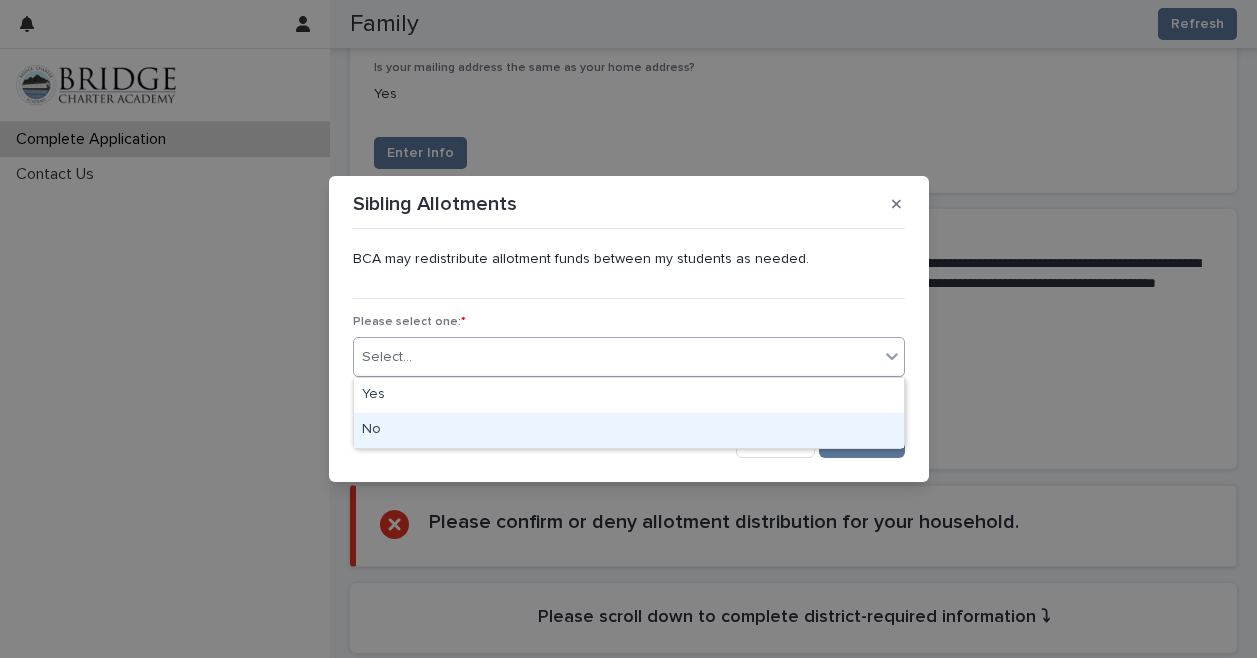 click on "No" at bounding box center (629, 430) 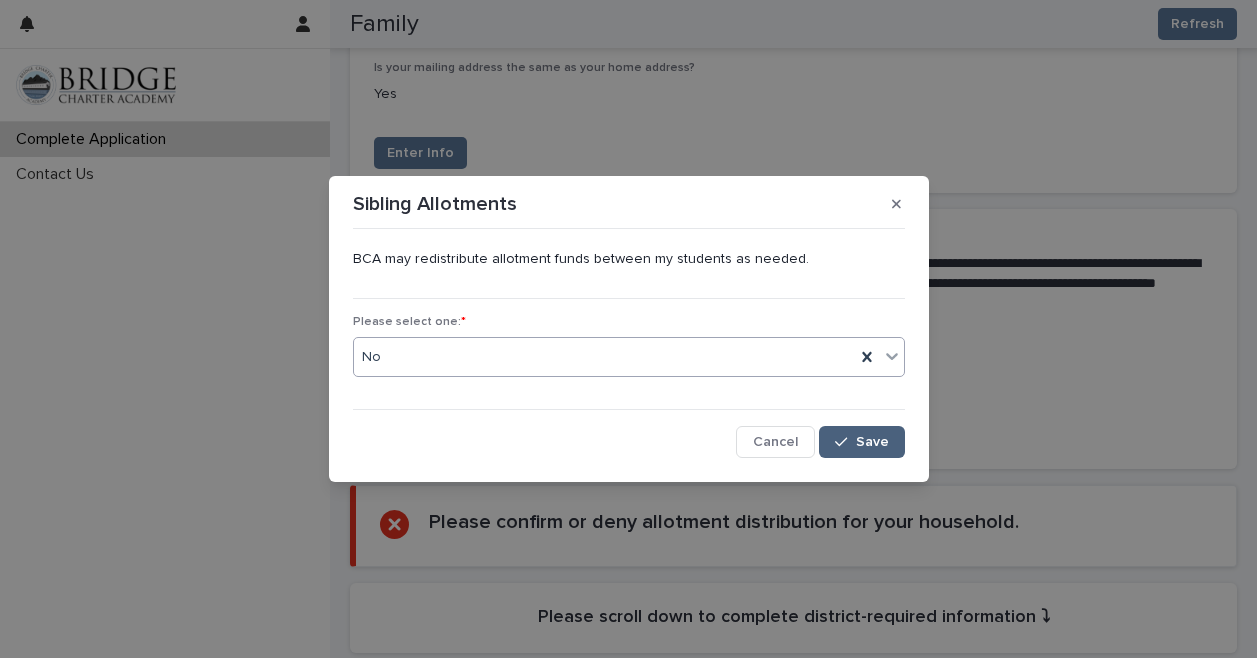 click on "Save" at bounding box center (872, 442) 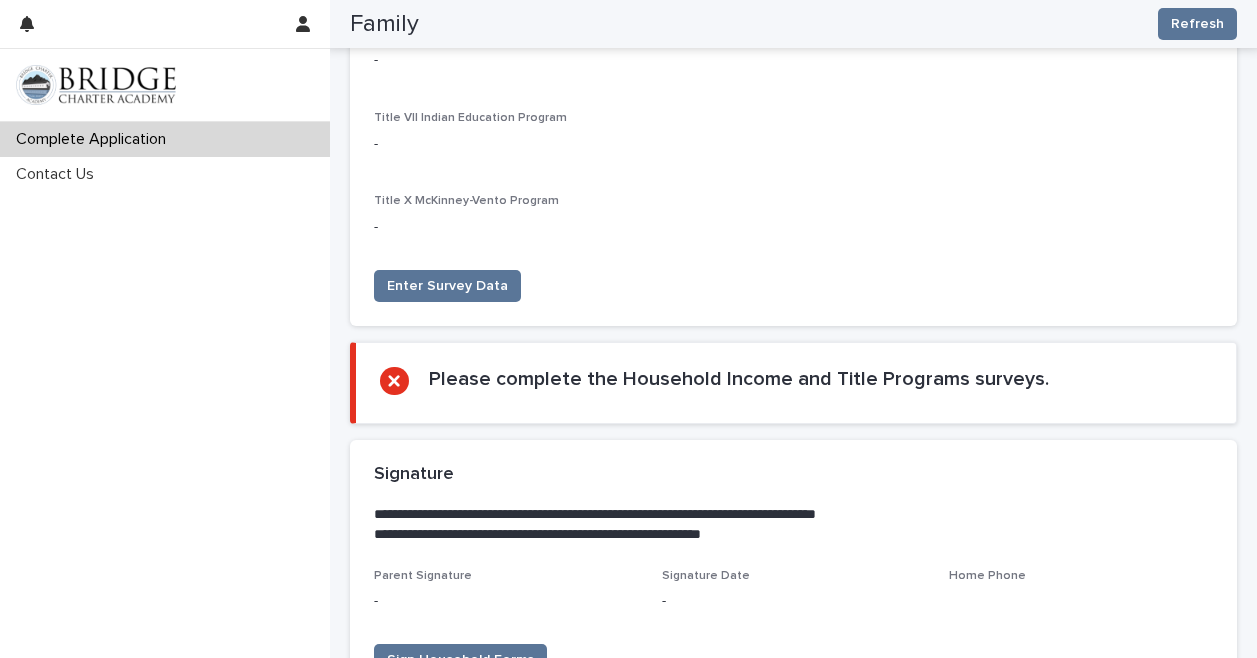 scroll, scrollTop: 3596, scrollLeft: 0, axis: vertical 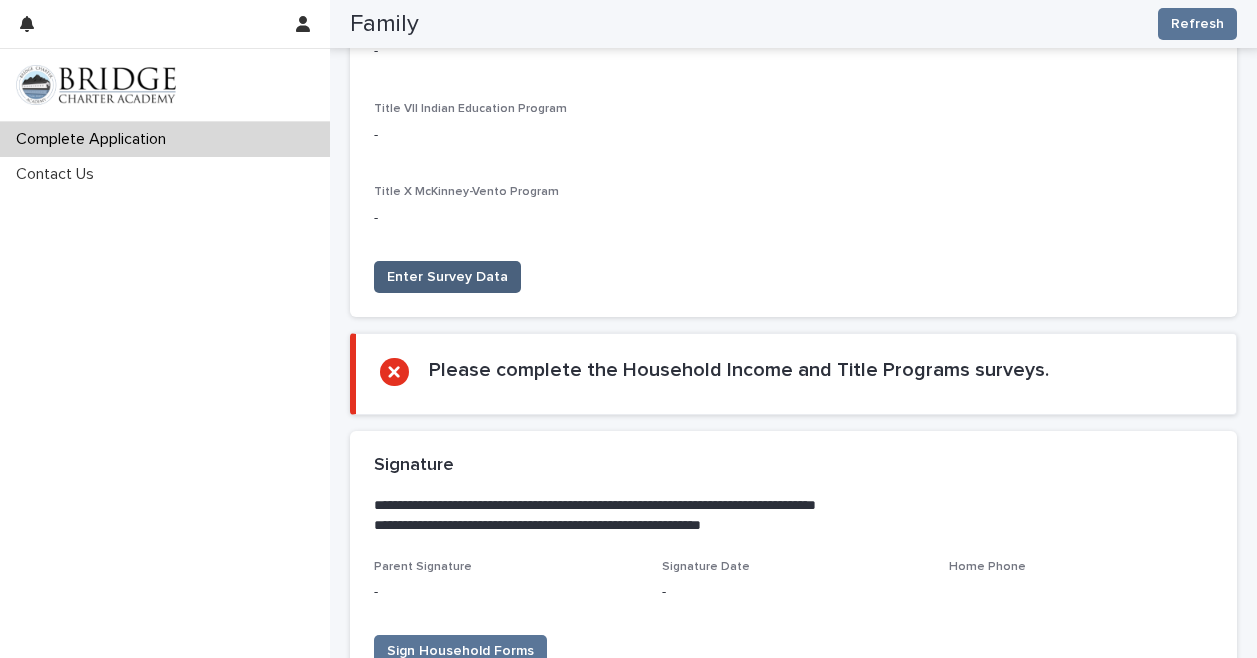 click on "Enter Survey Data" at bounding box center (447, 277) 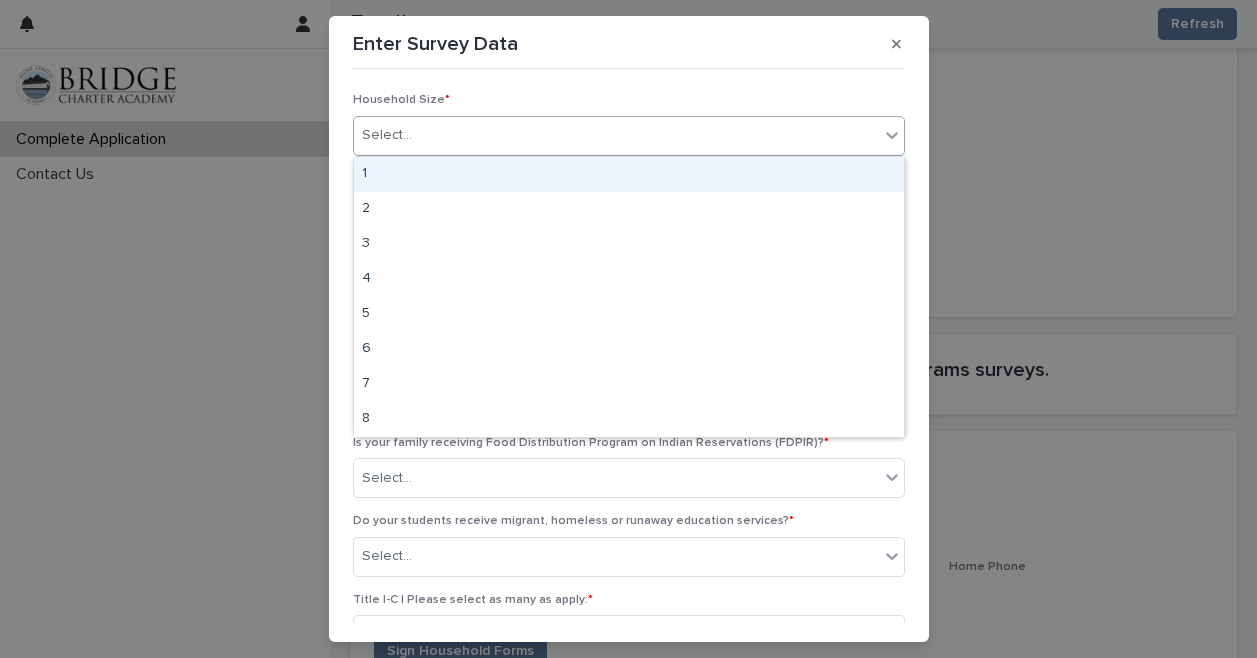 click on "Select..." at bounding box center (616, 135) 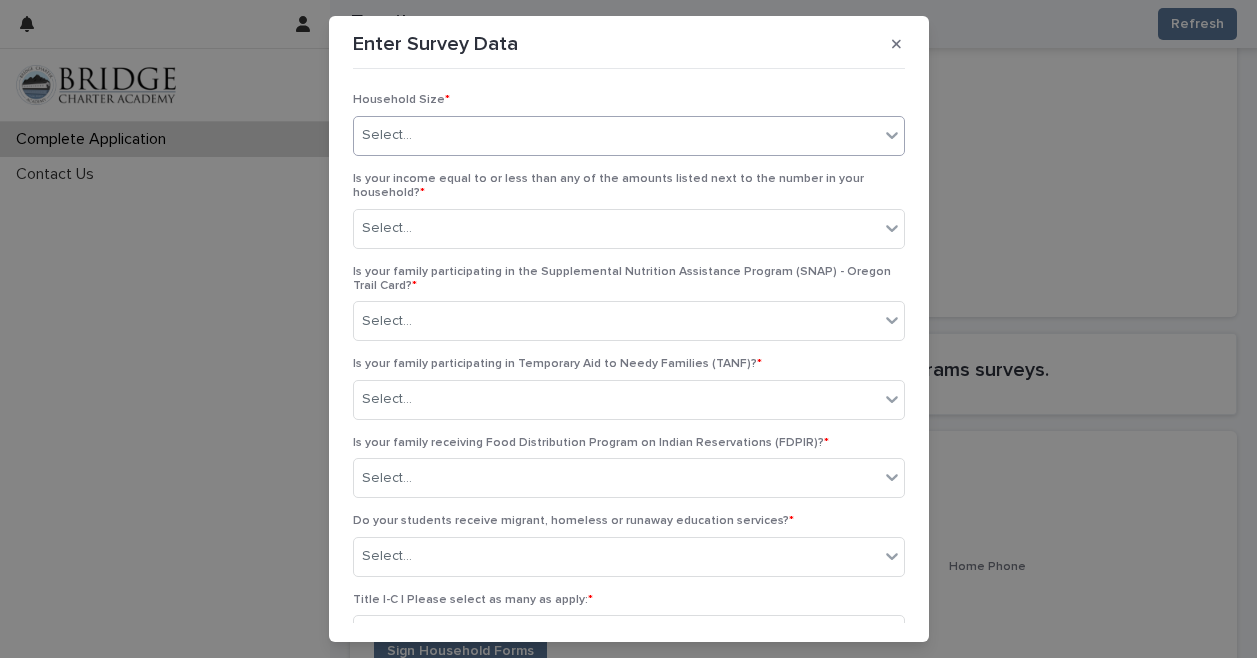 click on "Select..." at bounding box center [616, 135] 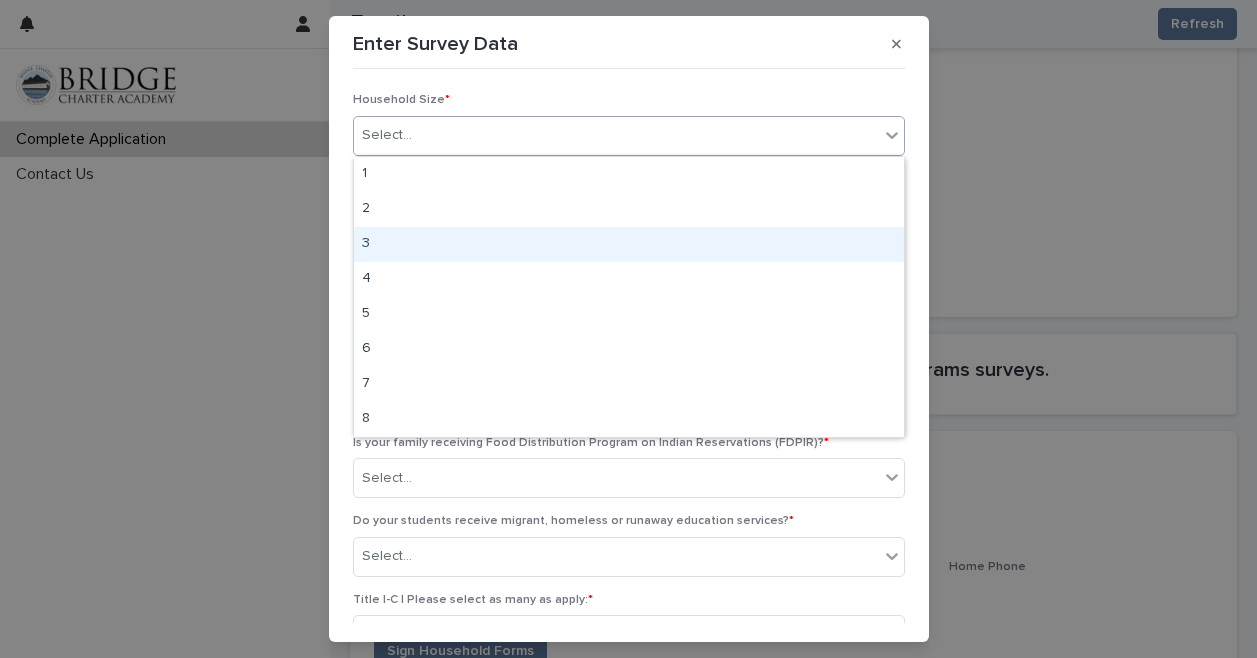 click on "3" at bounding box center (629, 244) 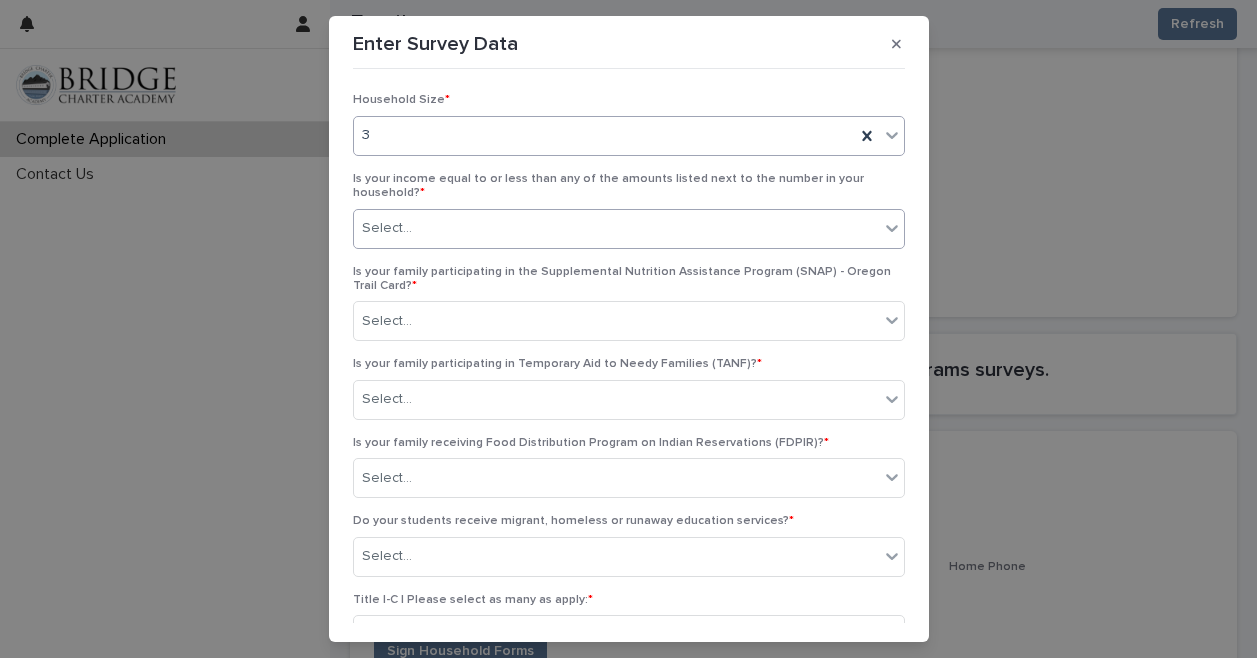 click on "Select..." at bounding box center (616, 228) 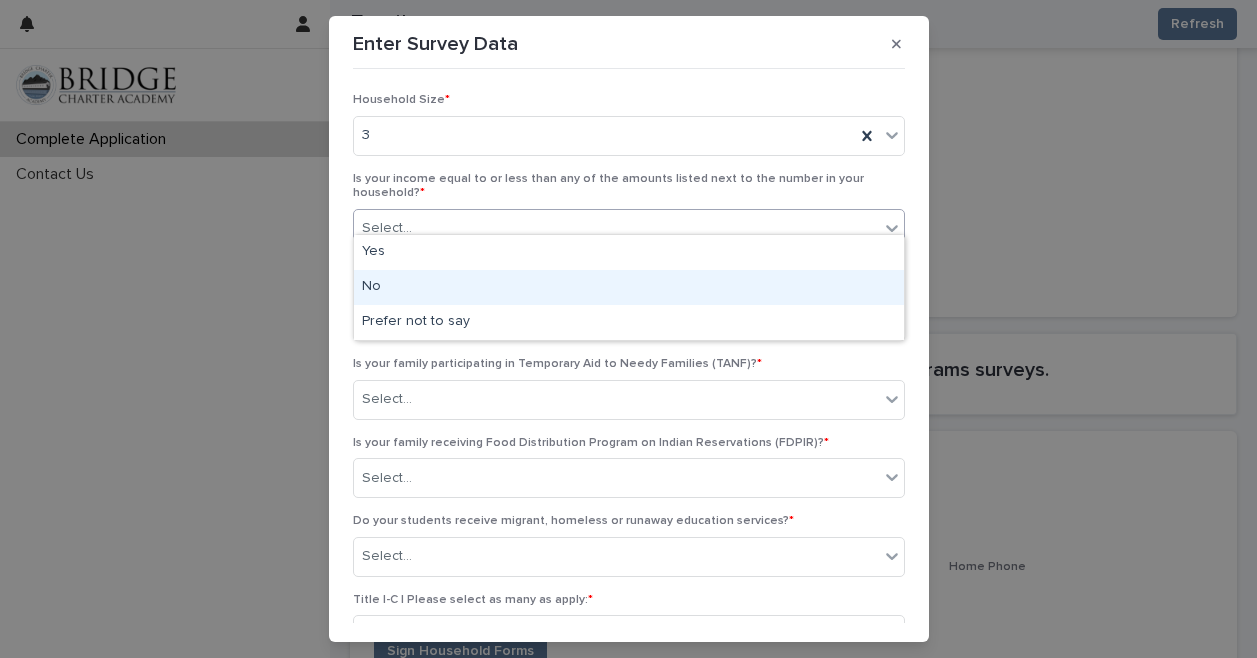 click on "No" at bounding box center (629, 287) 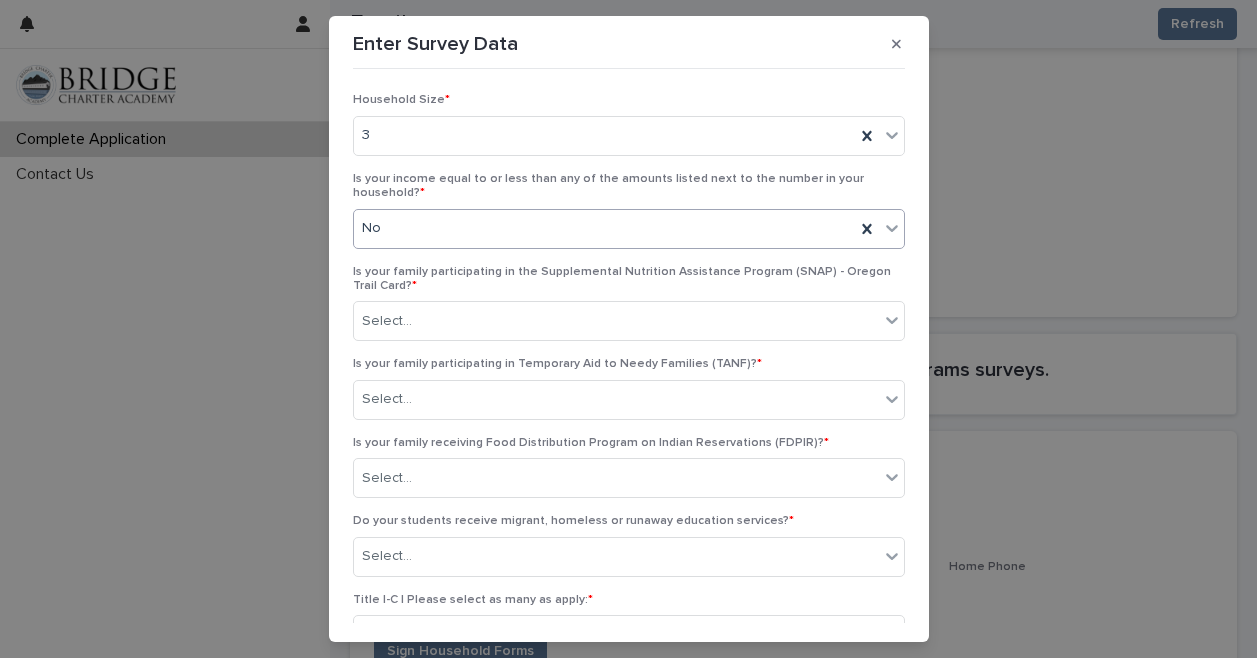click on "No" at bounding box center (604, 228) 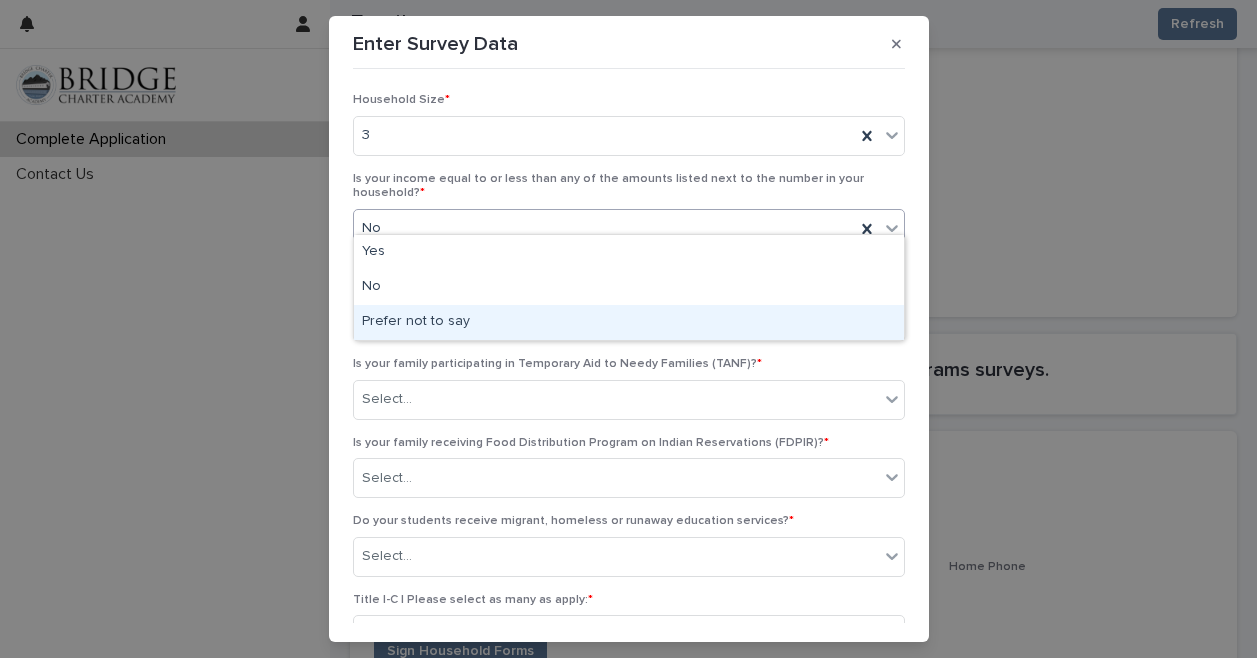 click on "Prefer not to say" at bounding box center (629, 322) 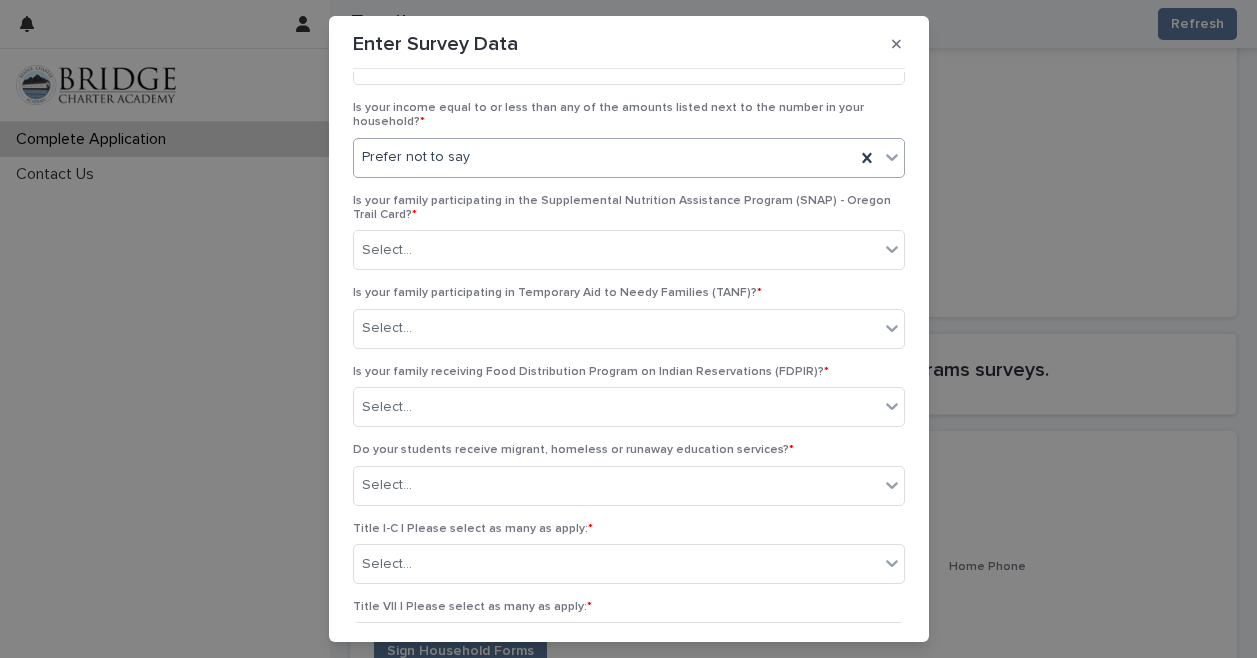 scroll, scrollTop: 72, scrollLeft: 0, axis: vertical 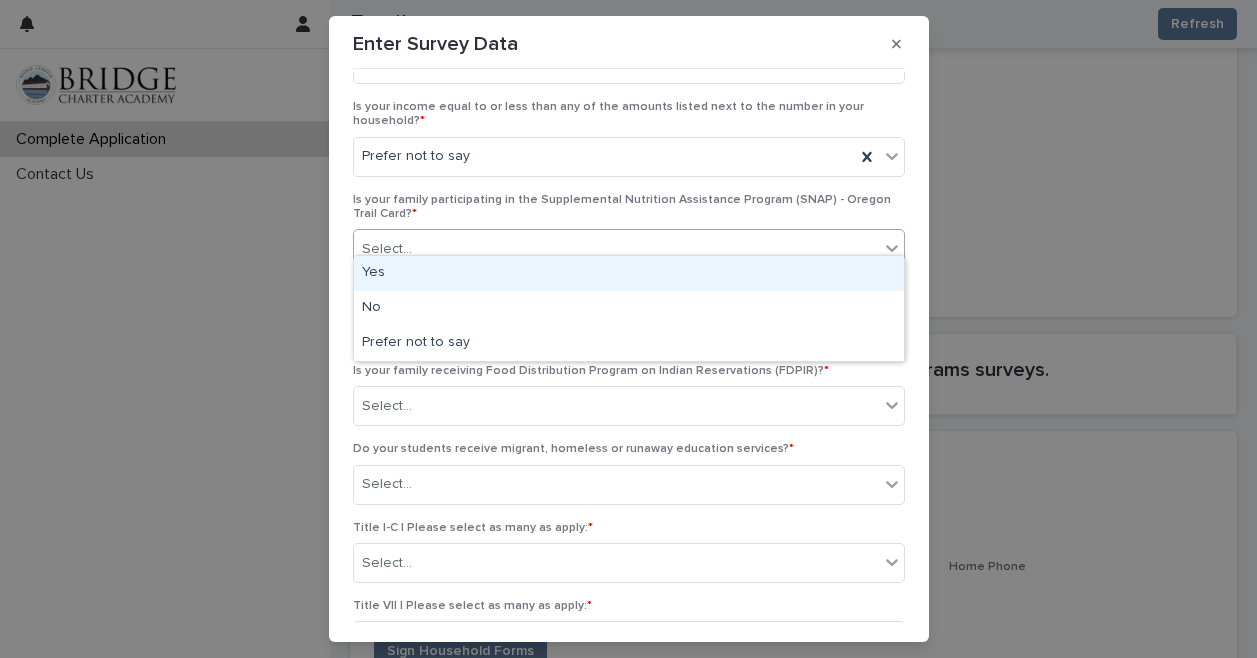 click on "Select..." at bounding box center (616, 249) 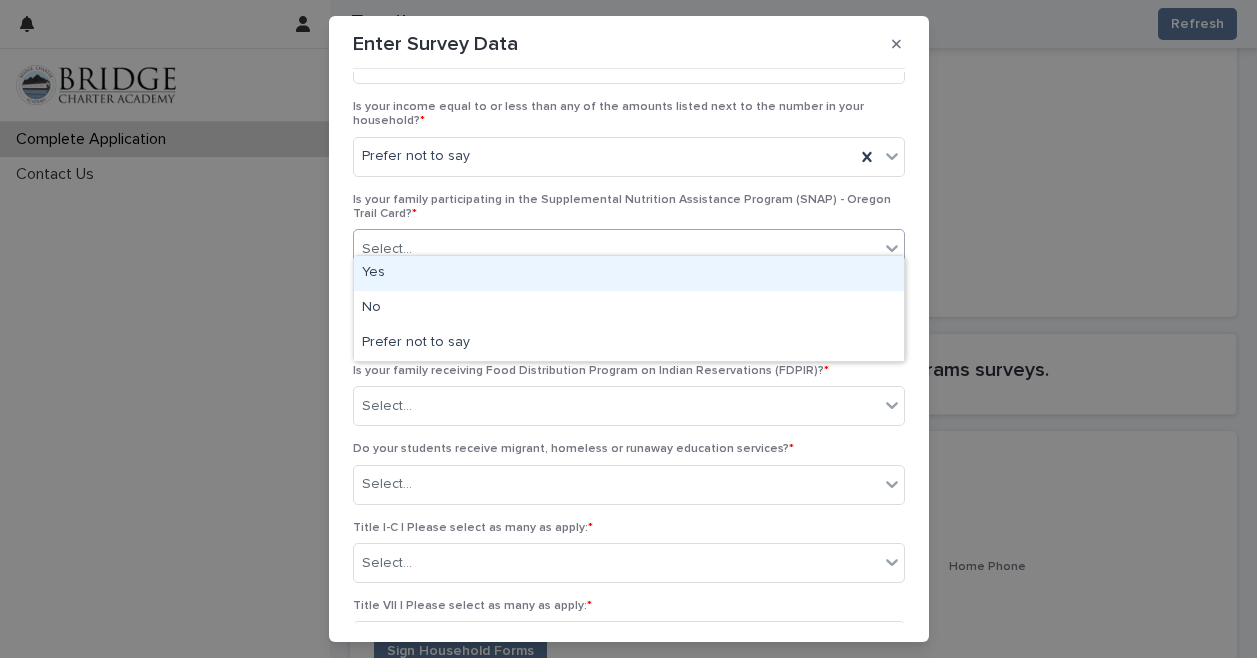 click on "Select..." at bounding box center [616, 249] 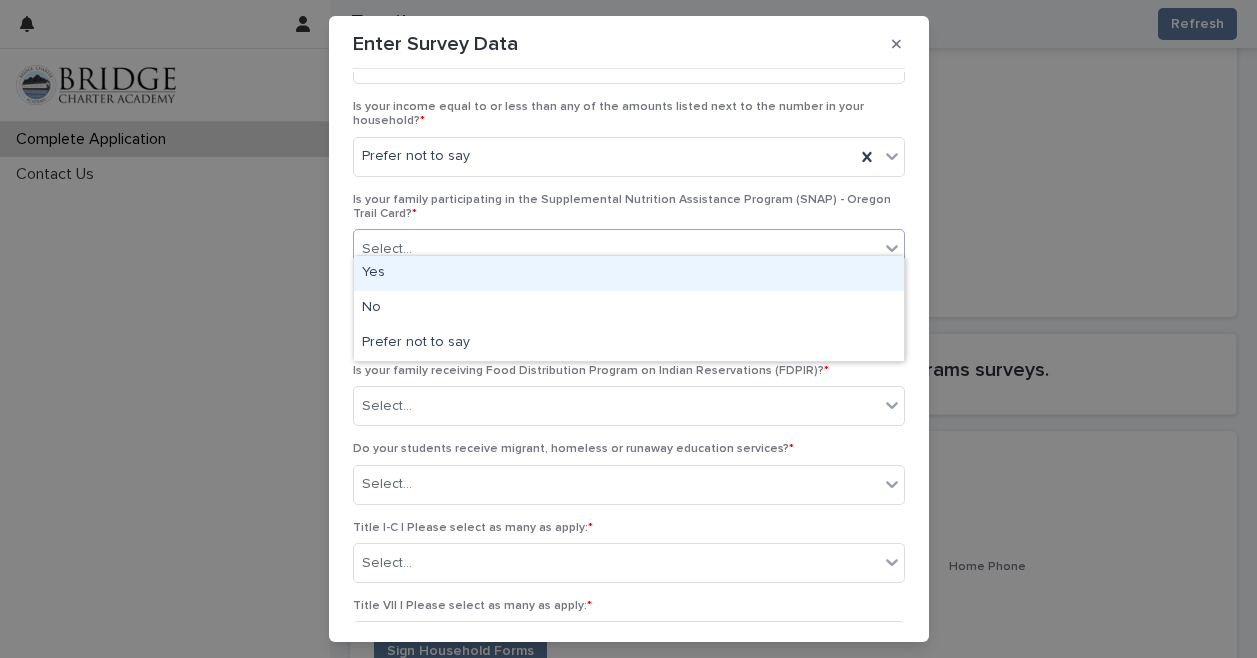 click on "Select..." at bounding box center (616, 249) 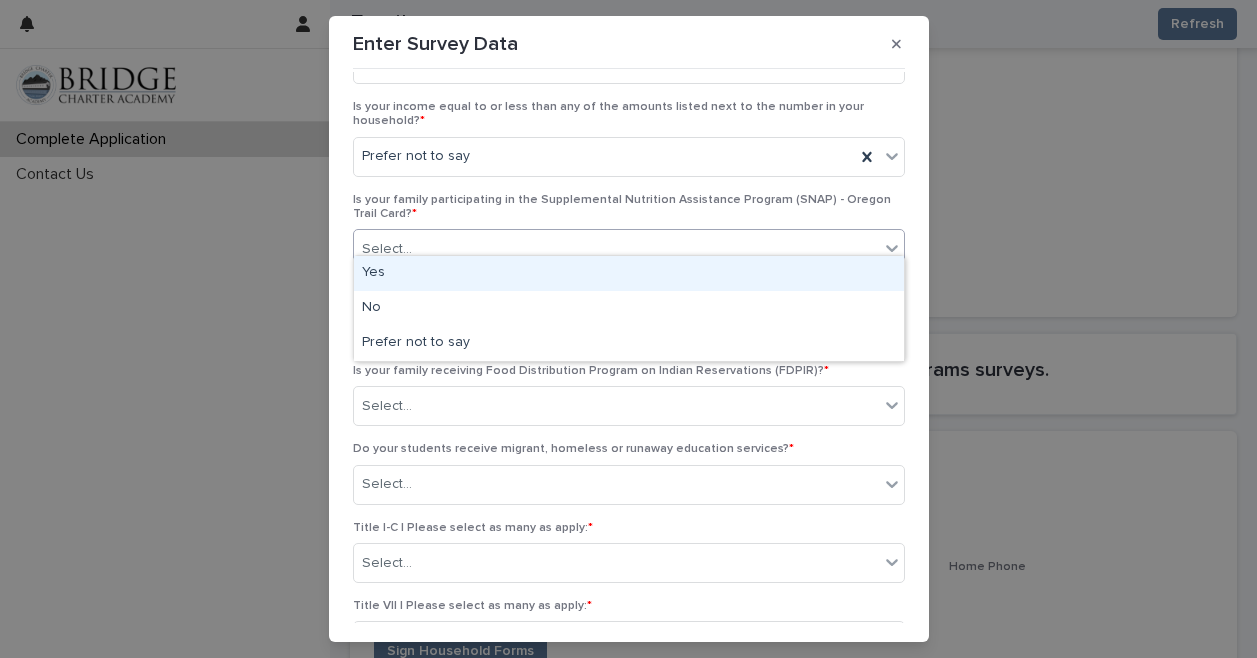 click on "Yes" at bounding box center [629, 273] 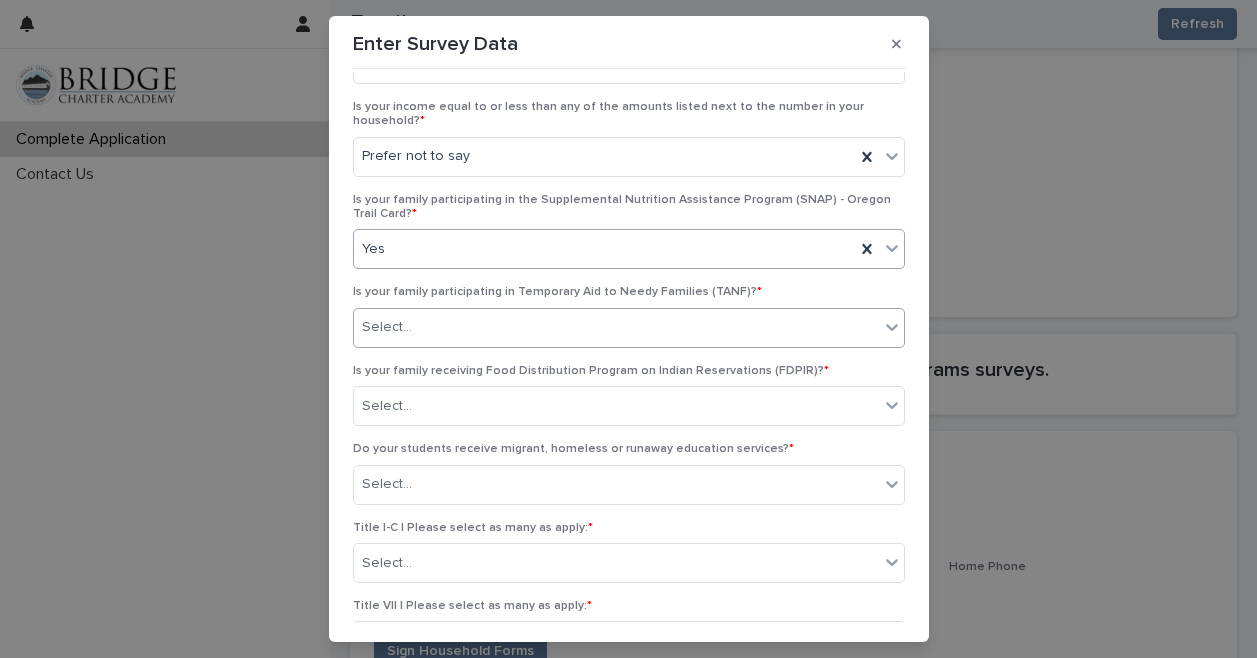 click on "Select..." at bounding box center (616, 327) 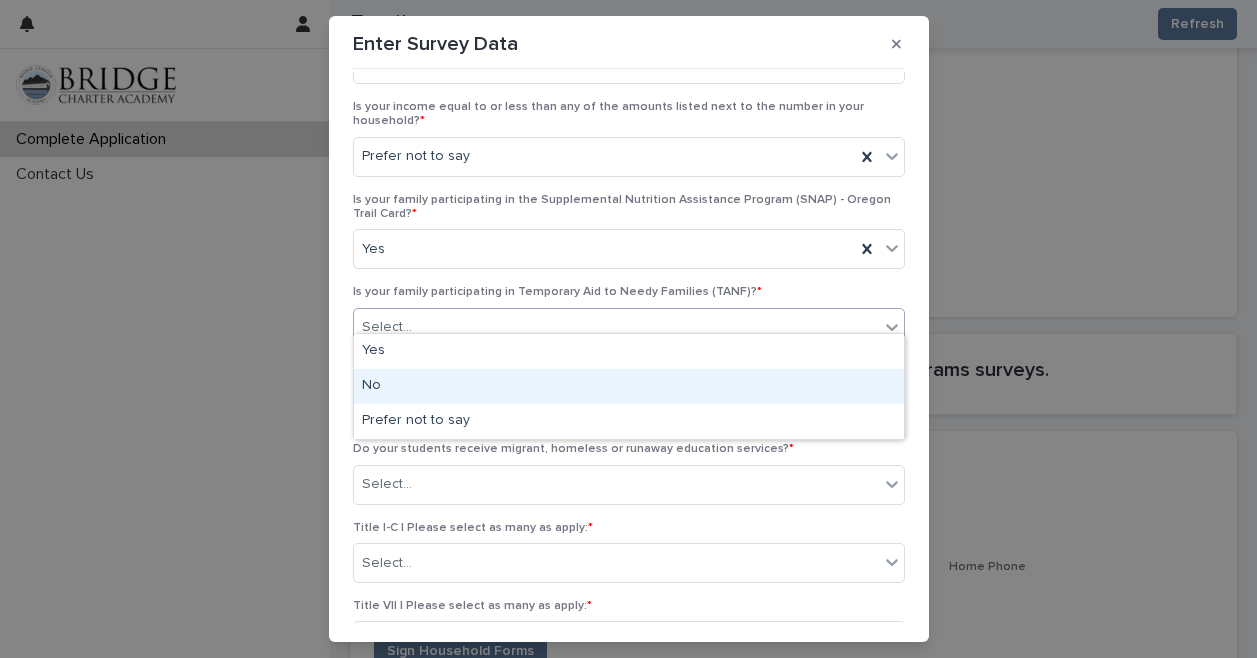 click on "No" at bounding box center [629, 386] 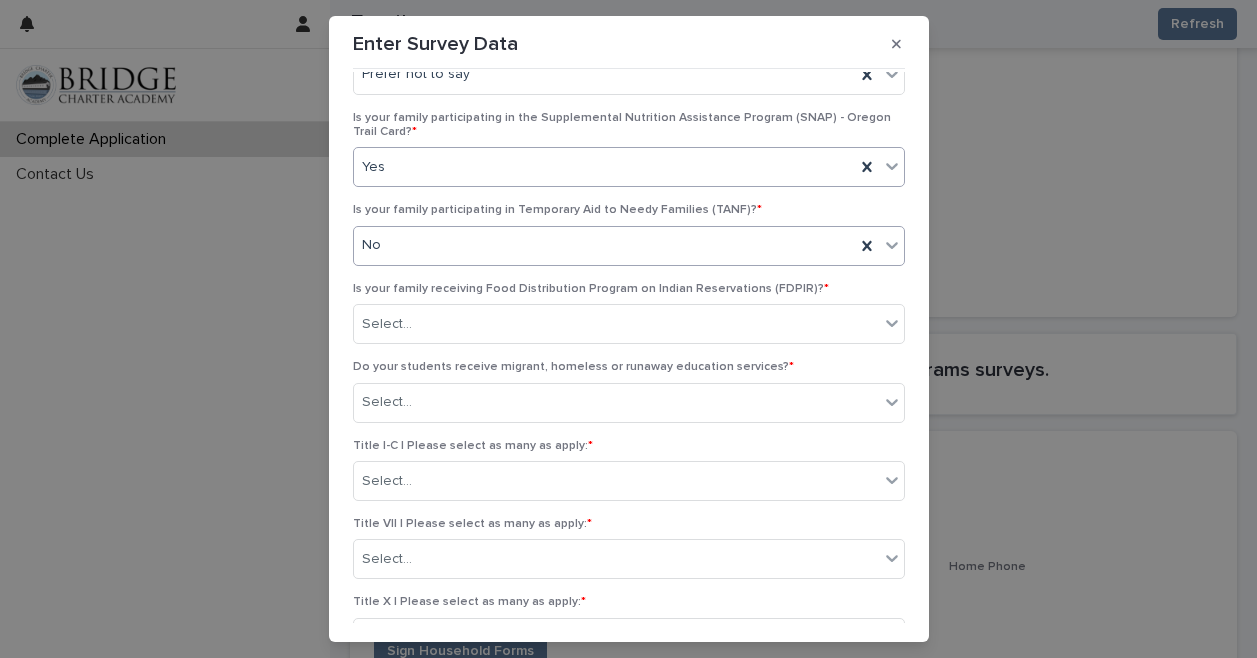 scroll, scrollTop: 159, scrollLeft: 0, axis: vertical 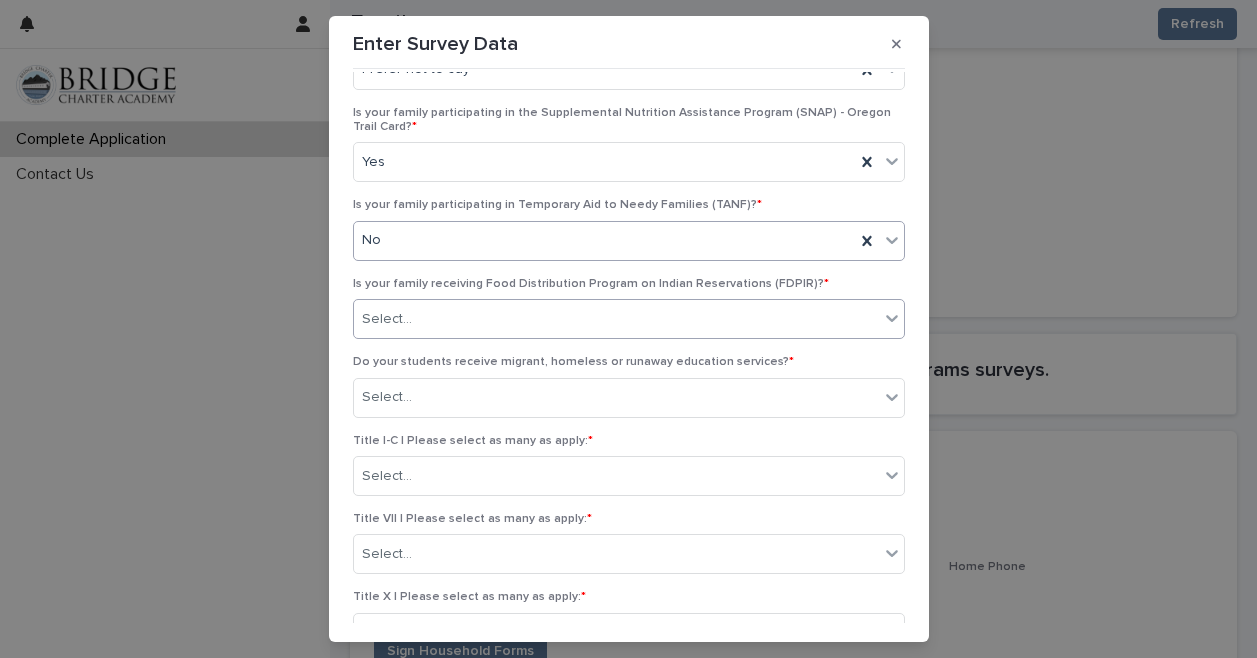 click on "Select..." at bounding box center [616, 319] 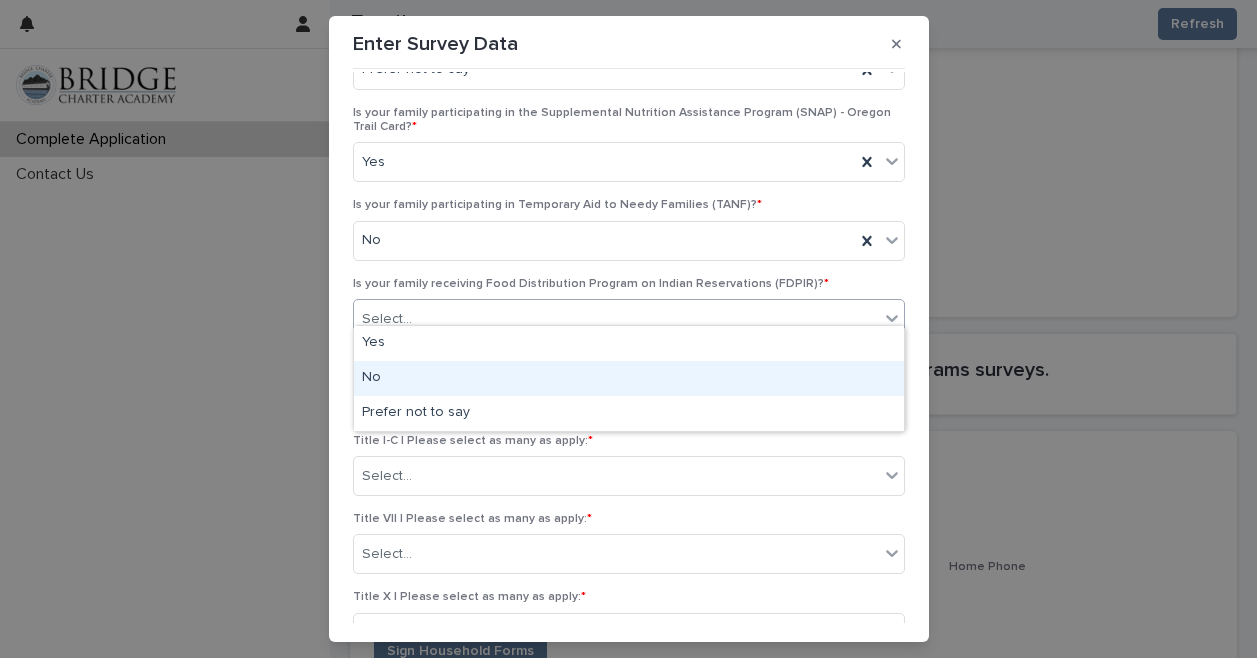 click on "No" at bounding box center (629, 378) 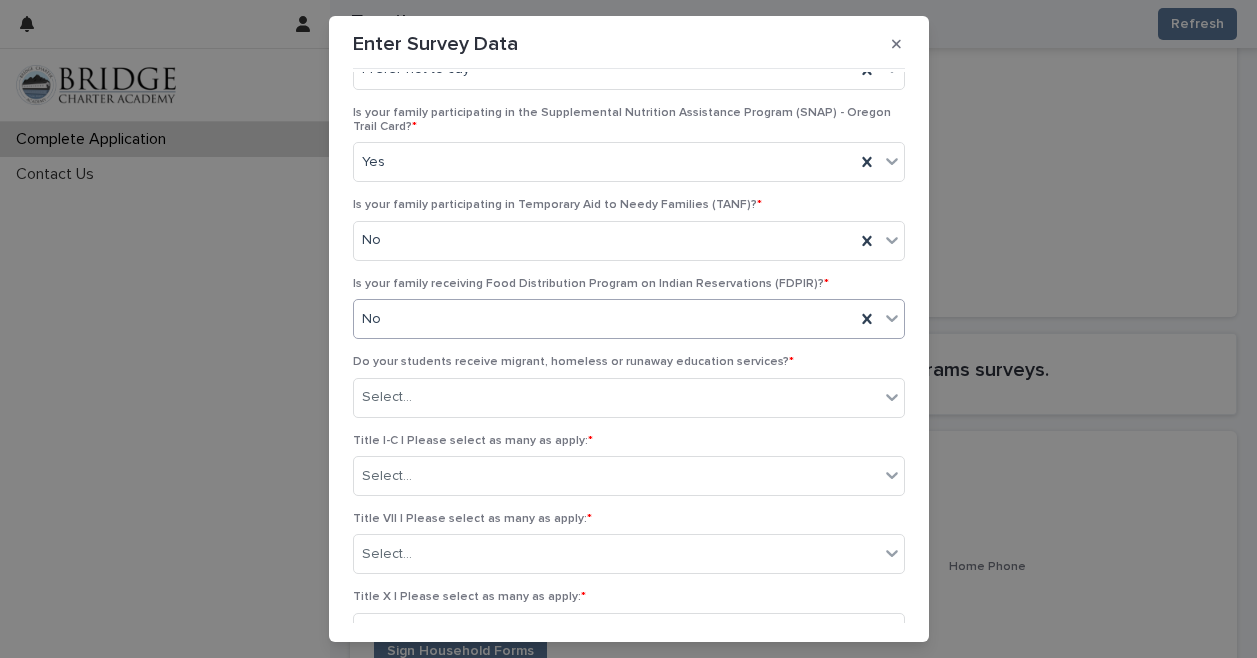 scroll, scrollTop: 240, scrollLeft: 0, axis: vertical 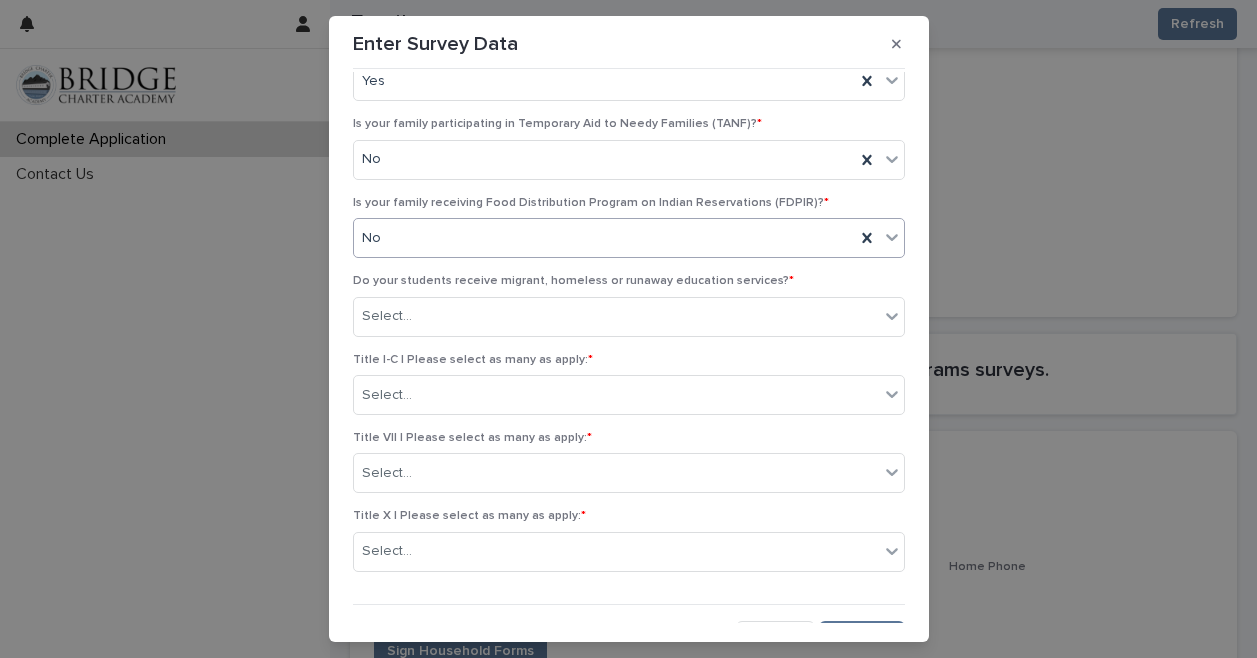 click on "Select..." at bounding box center [616, 395] 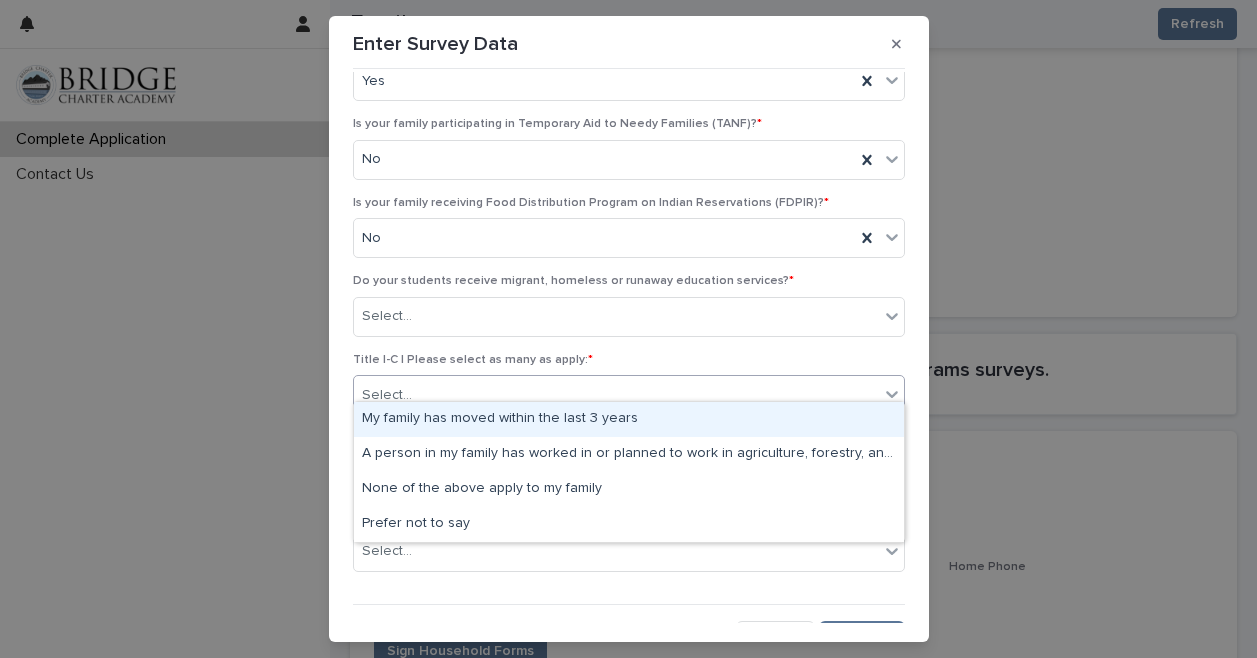 click on "My family has moved within the last 3 years" at bounding box center [629, 419] 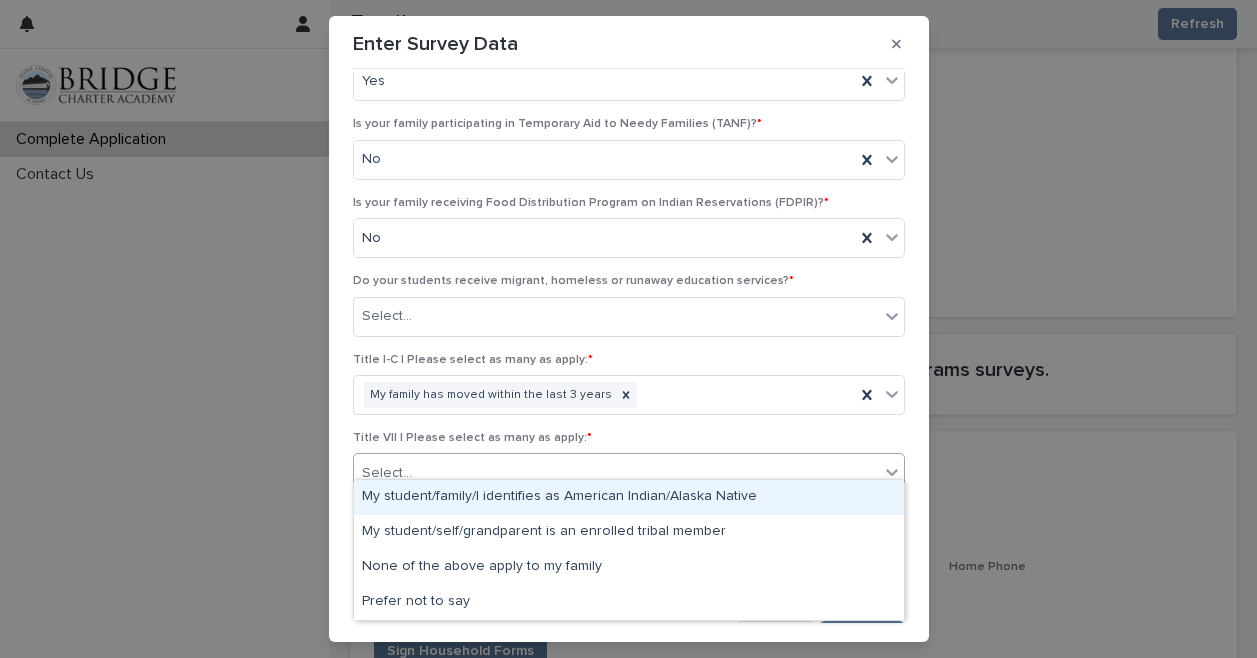 click on "Select..." at bounding box center (616, 473) 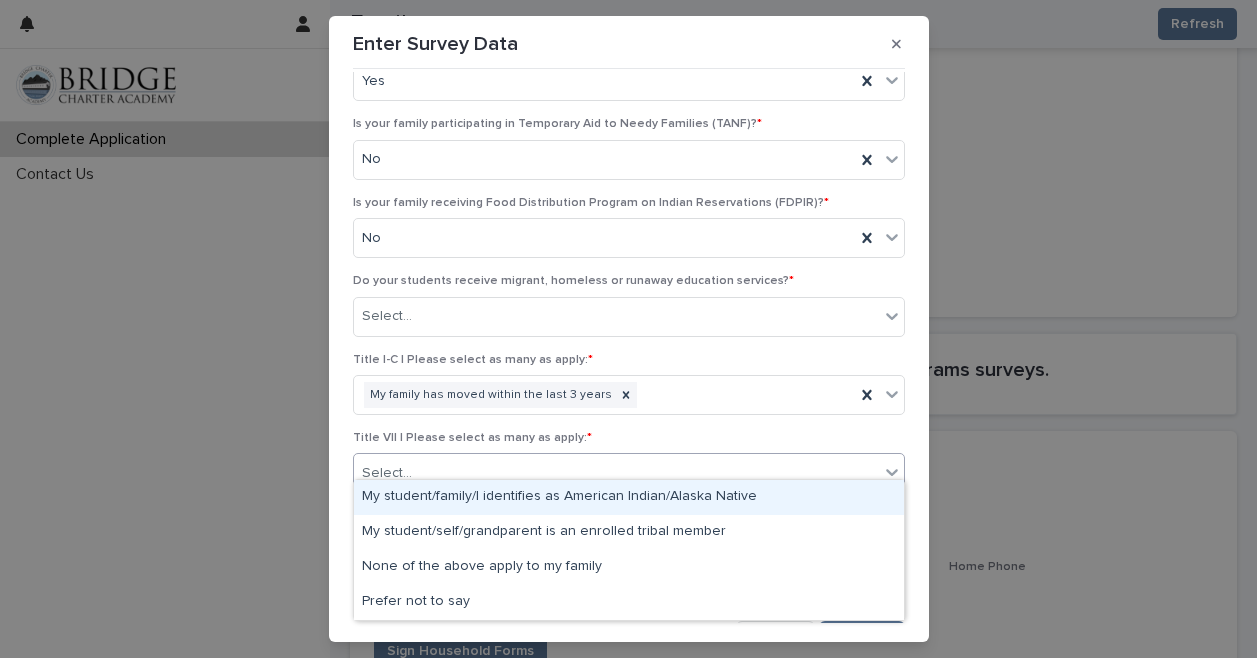 scroll, scrollTop: 255, scrollLeft: 0, axis: vertical 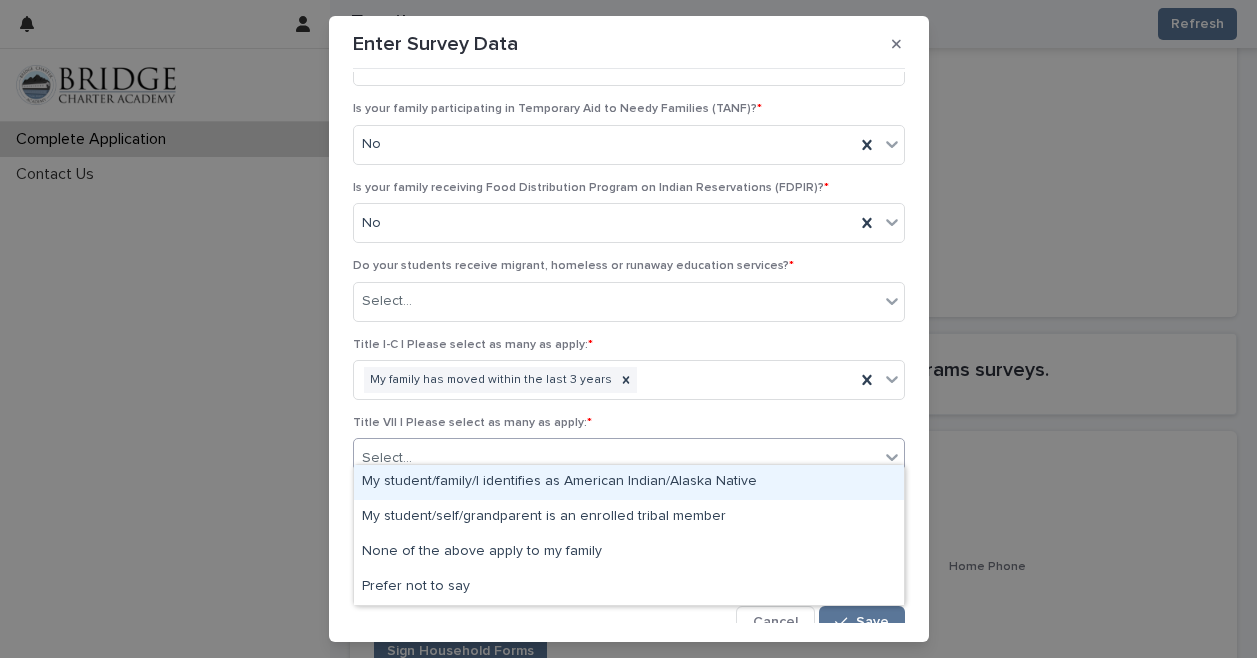 click on "My student/family/I identifies as American Indian/Alaska Native" at bounding box center (629, 482) 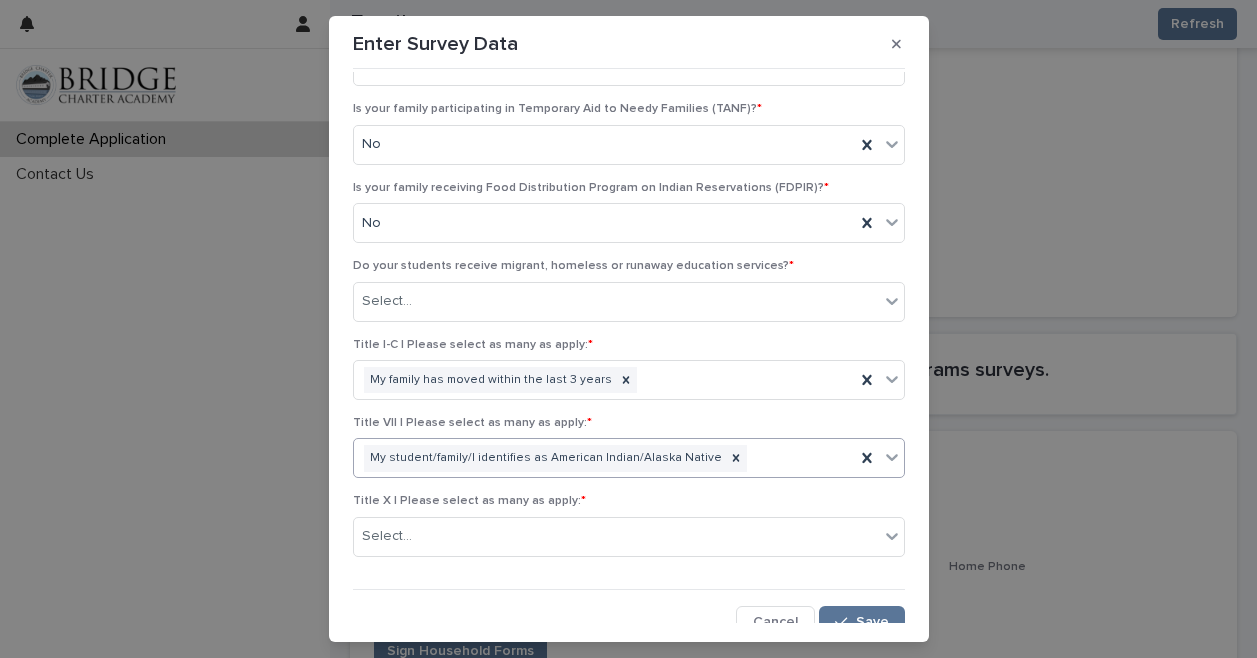 scroll, scrollTop: 44, scrollLeft: 0, axis: vertical 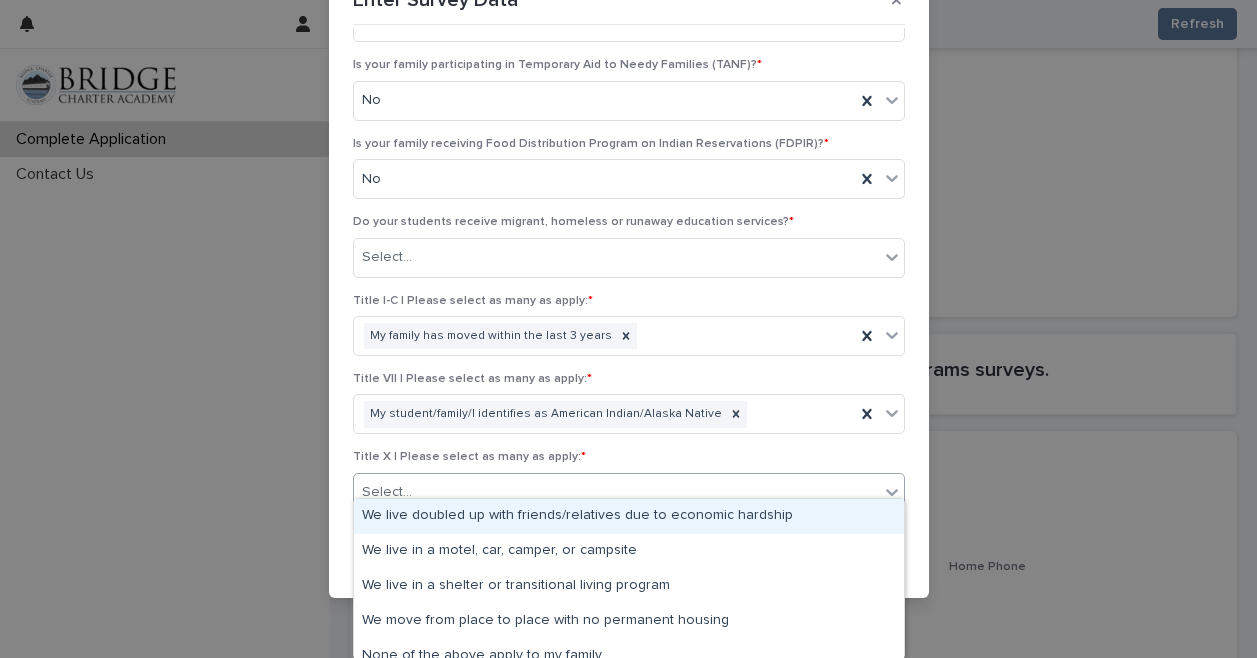 click on "Select..." at bounding box center (629, 493) 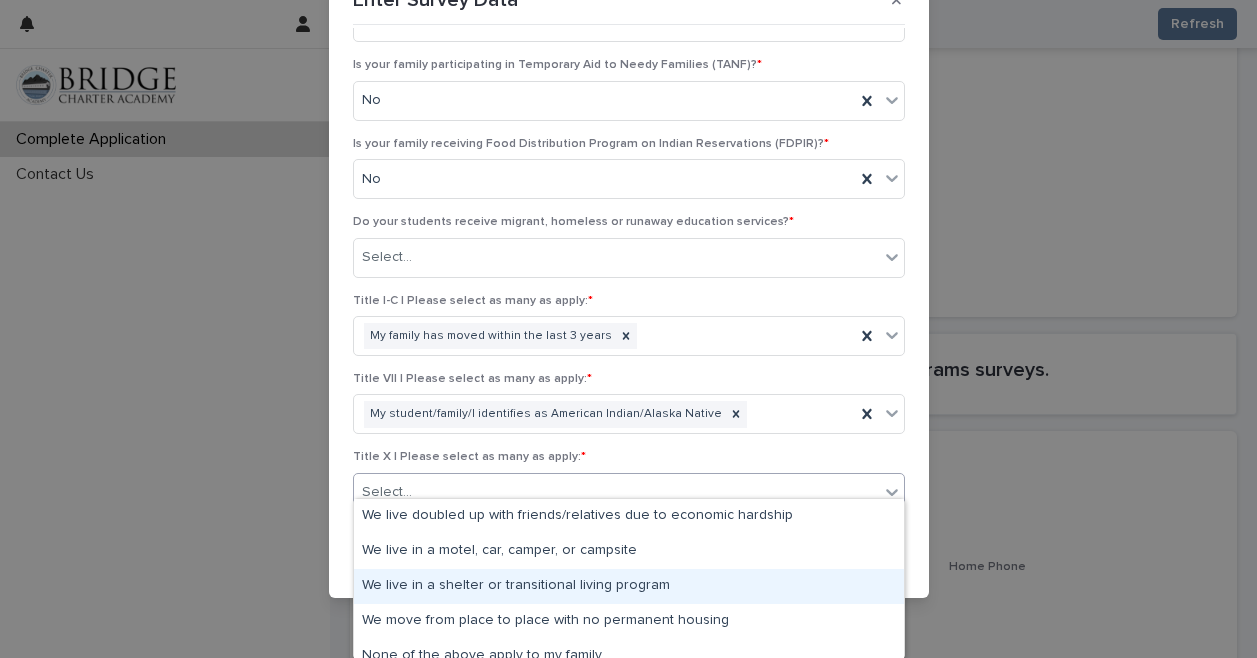 scroll, scrollTop: 50, scrollLeft: 0, axis: vertical 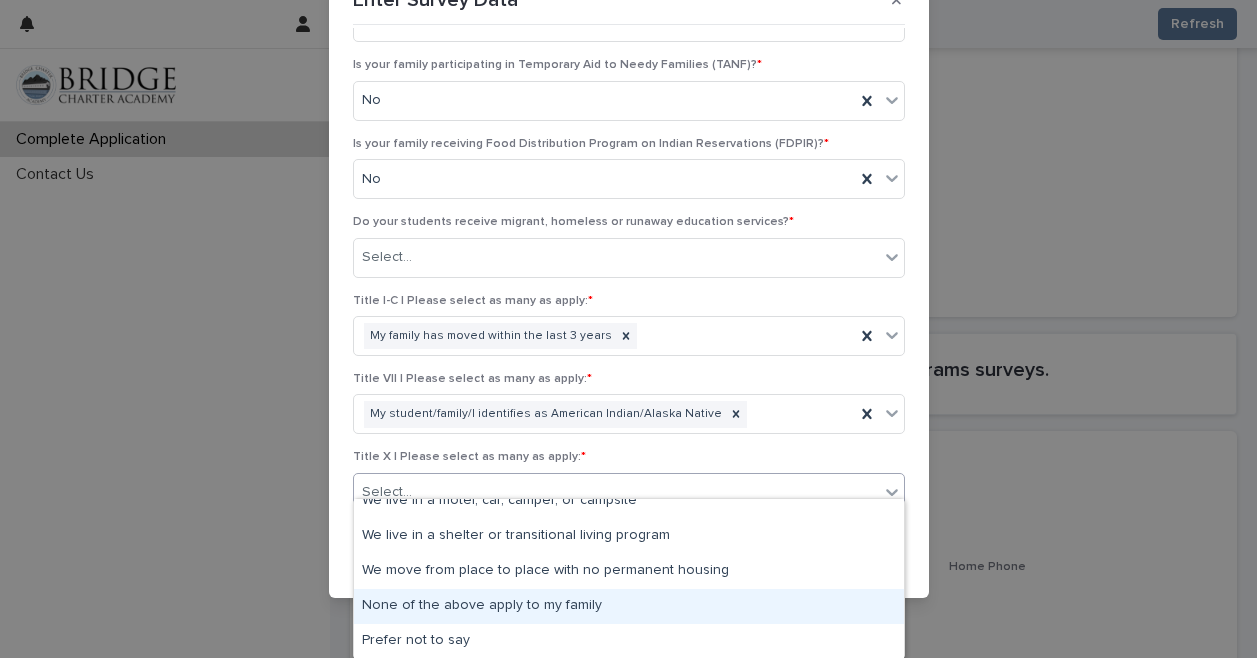 click on "None of the above apply to my family" at bounding box center (629, 606) 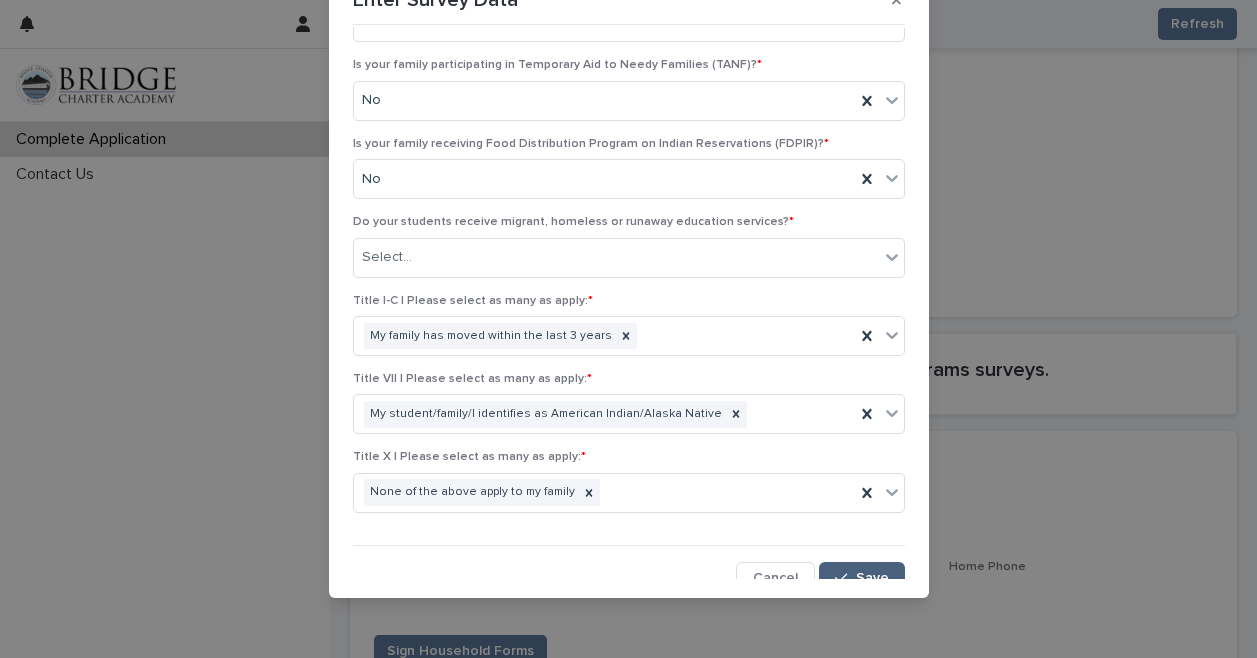 click on "Save" at bounding box center [872, 578] 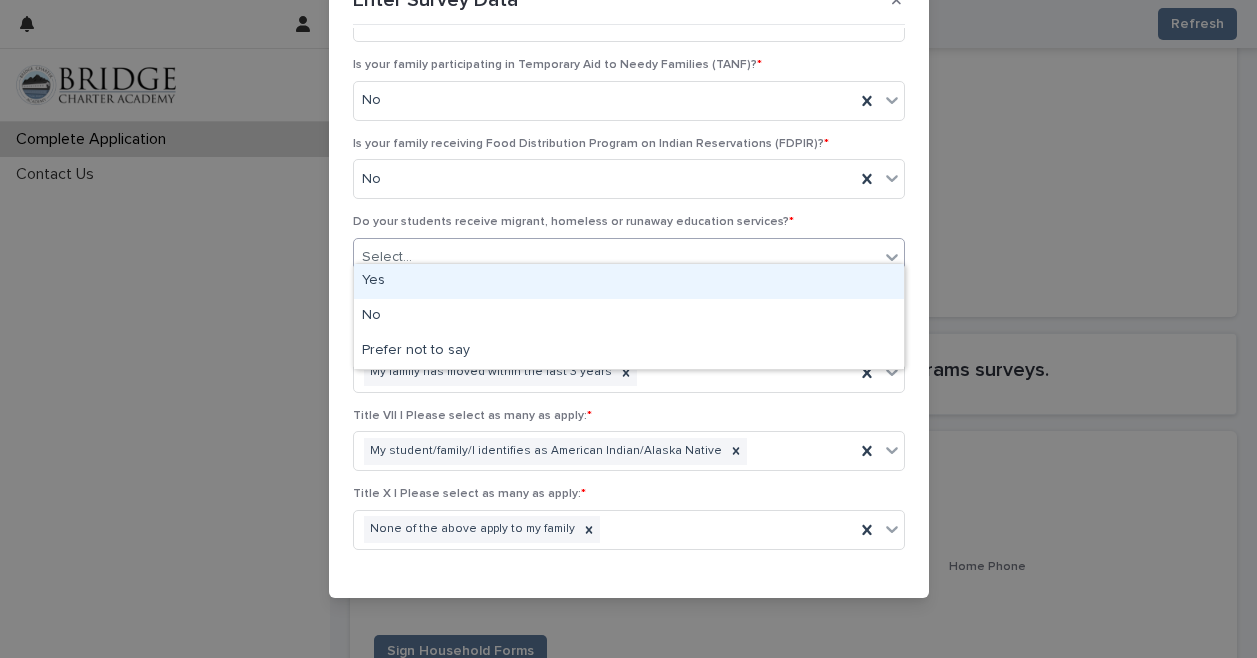 click on "Select..." at bounding box center [629, 258] 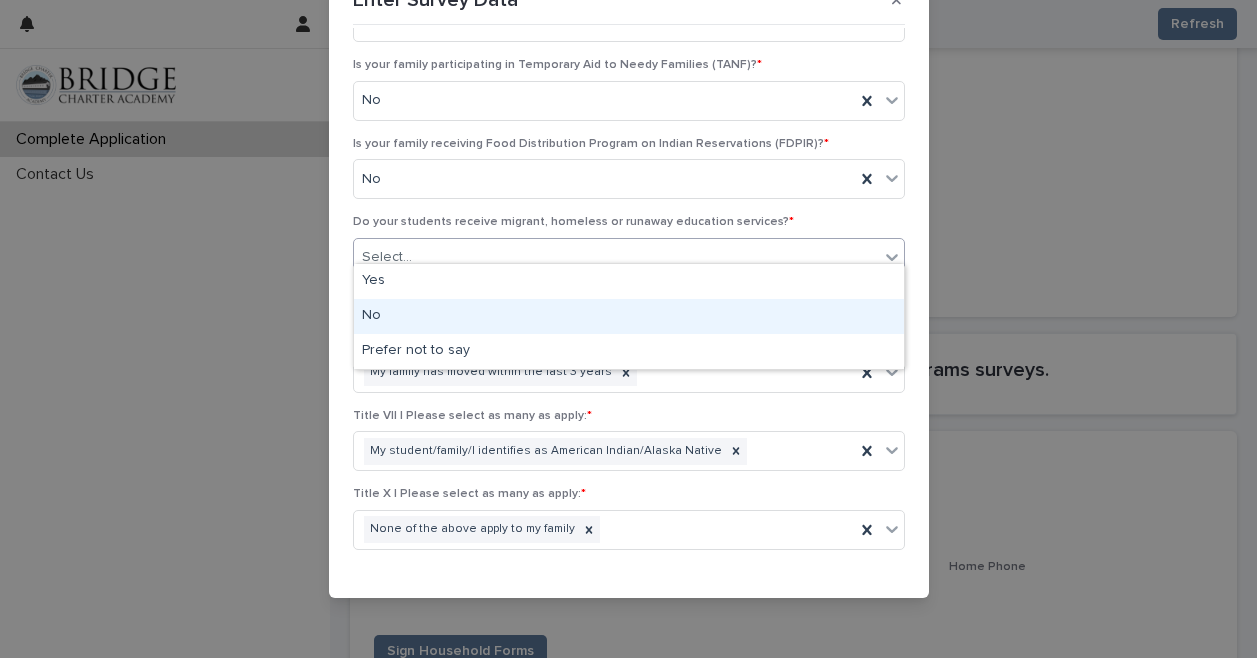 click on "No" at bounding box center (629, 316) 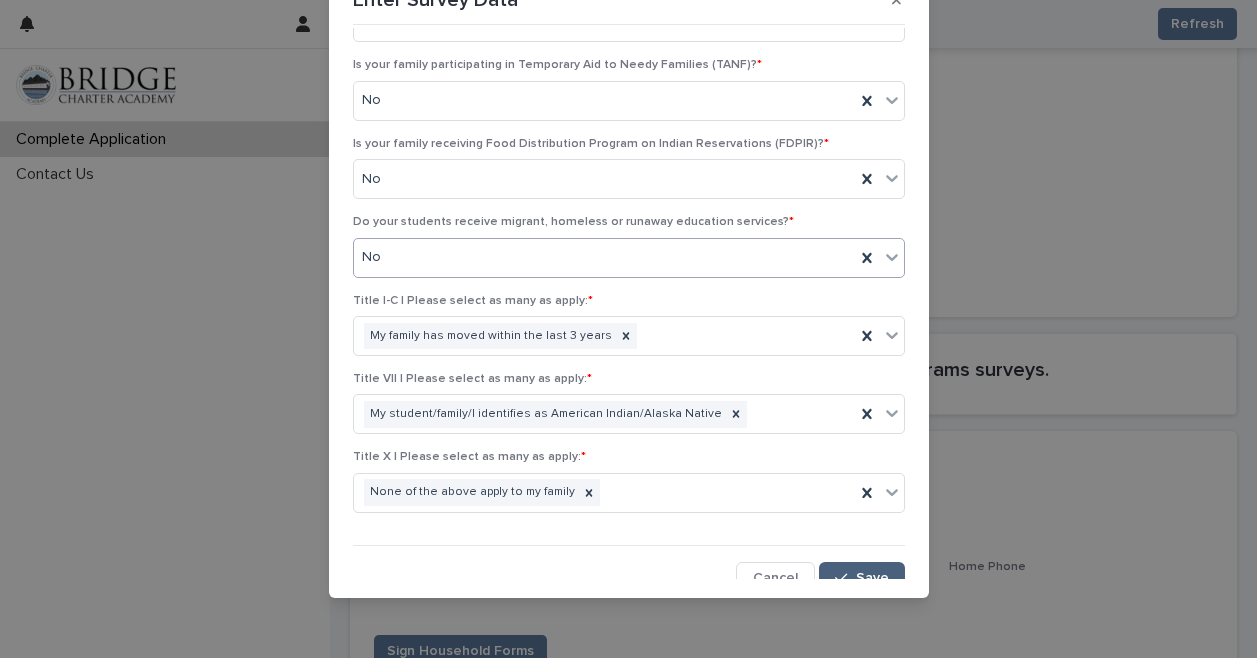 click at bounding box center [845, 578] 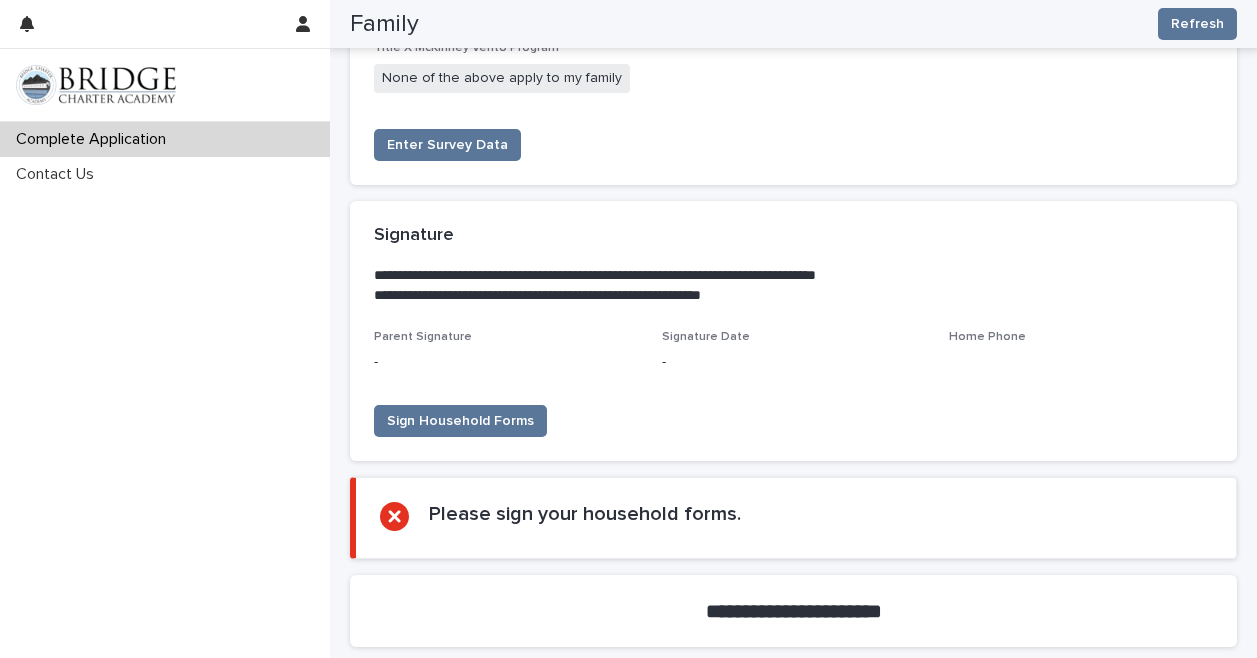scroll, scrollTop: 3786, scrollLeft: 0, axis: vertical 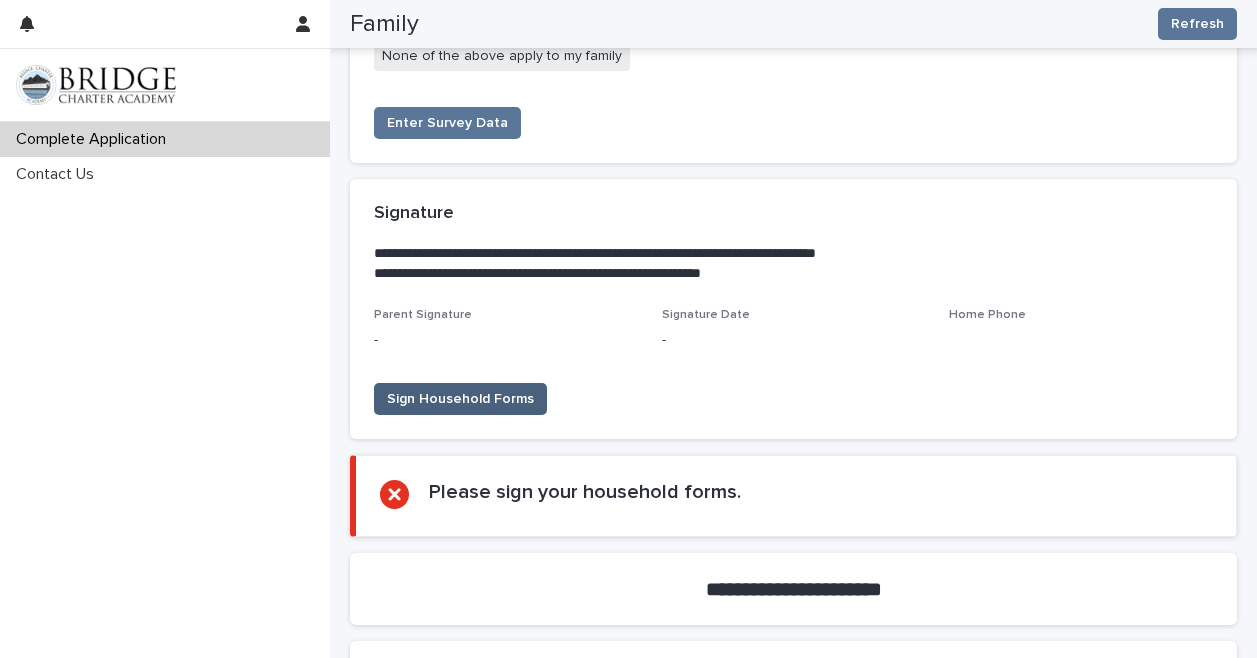 click on "Sign Household Forms" at bounding box center (460, 399) 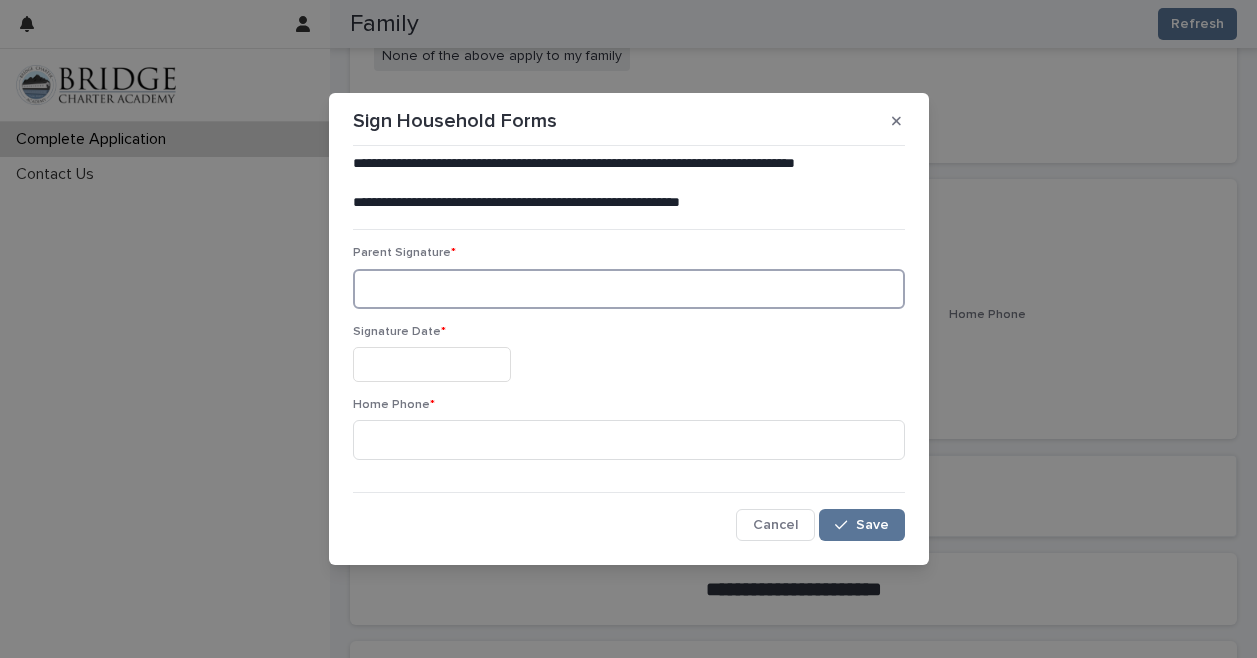 click at bounding box center (629, 289) 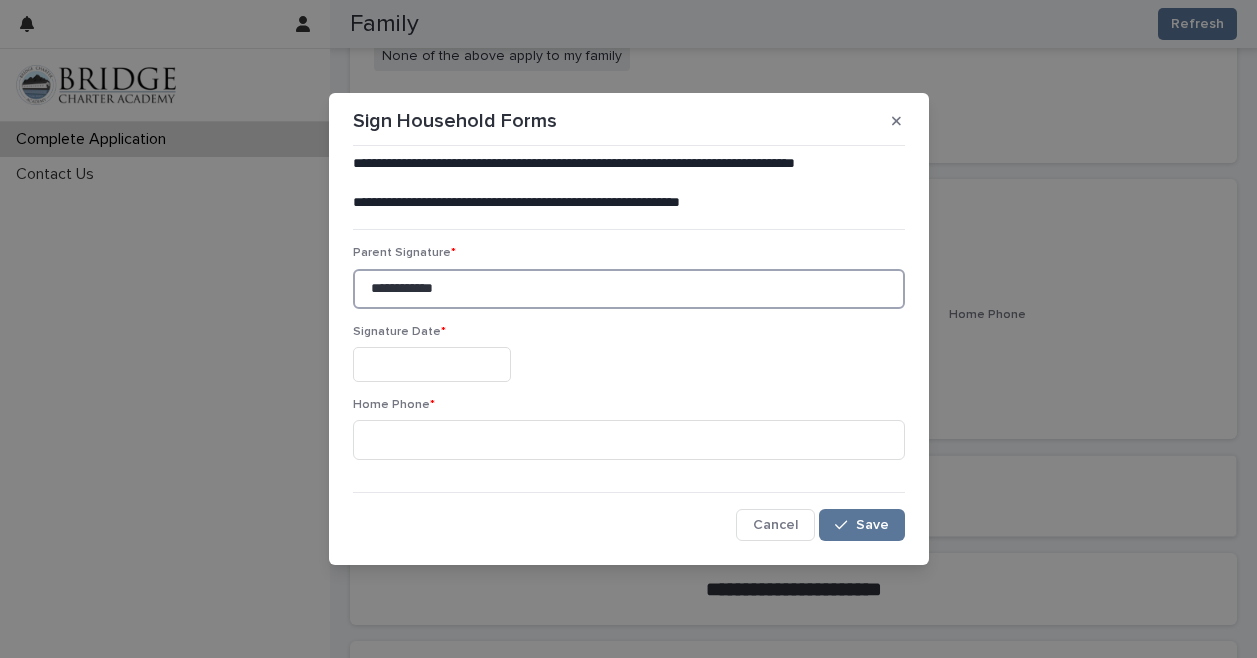type on "**********" 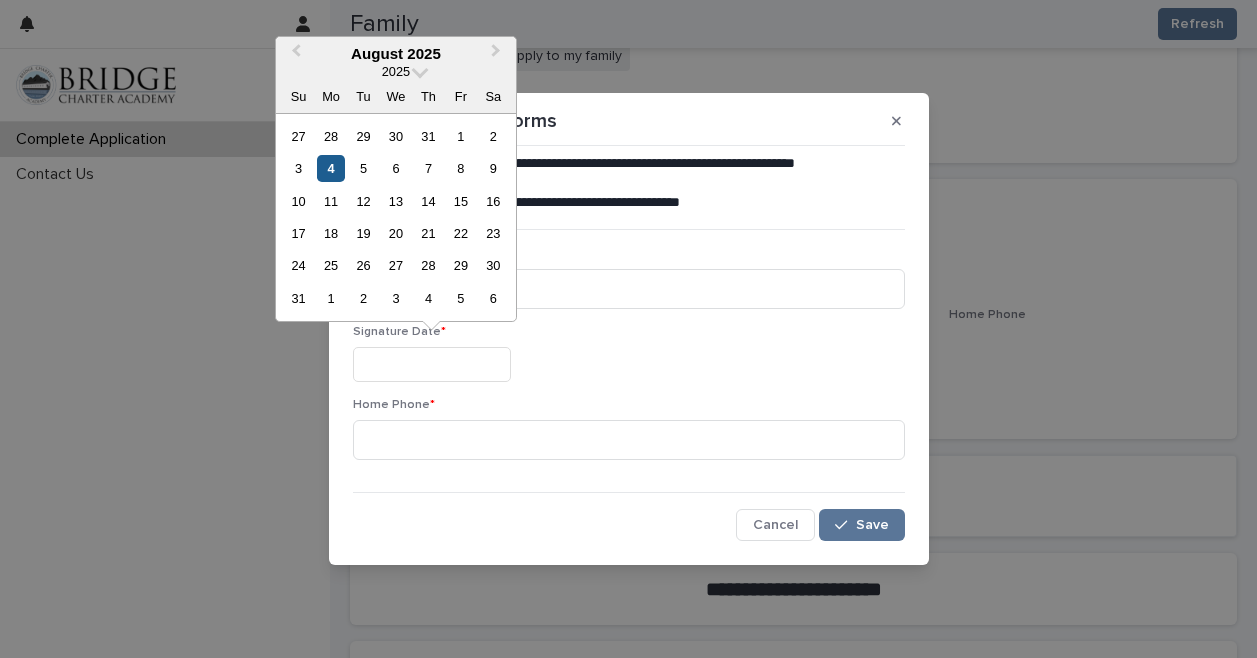 click on "4" at bounding box center (330, 168) 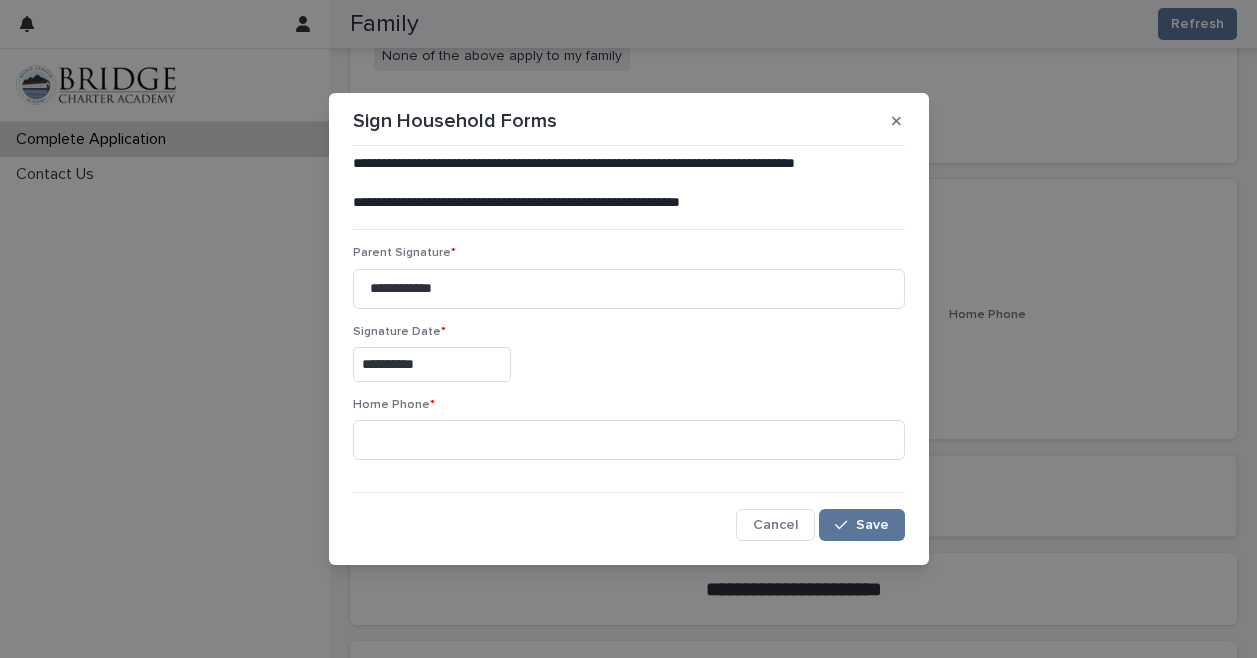 type 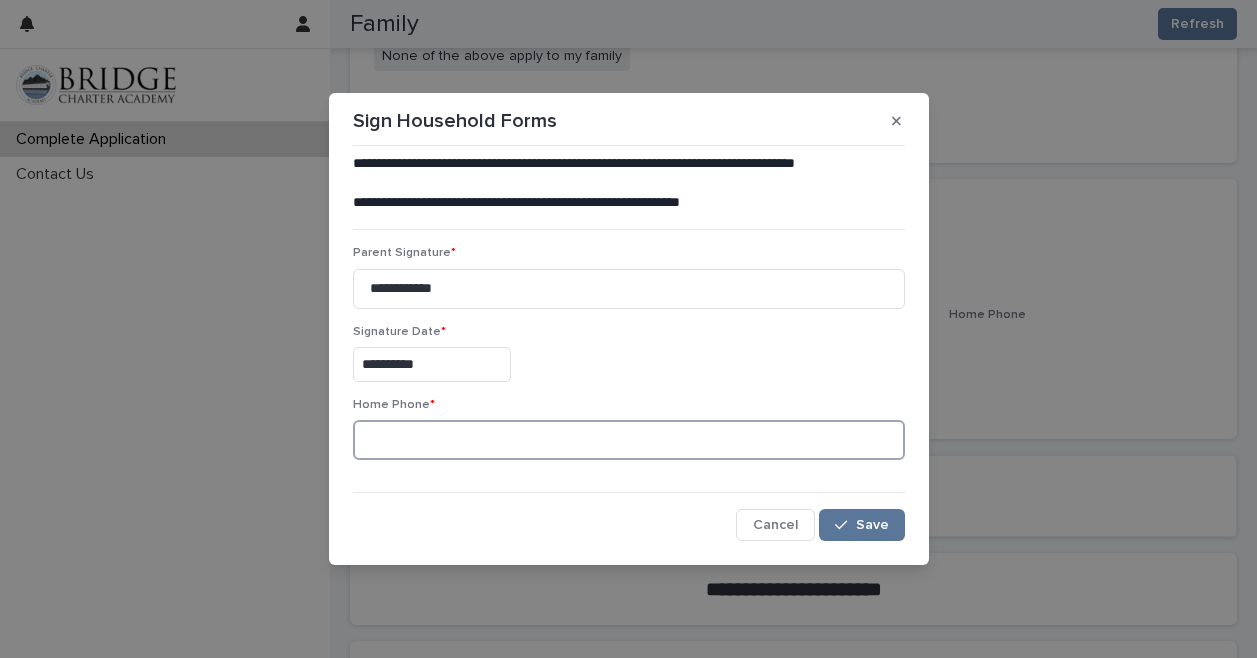 click at bounding box center [629, 440] 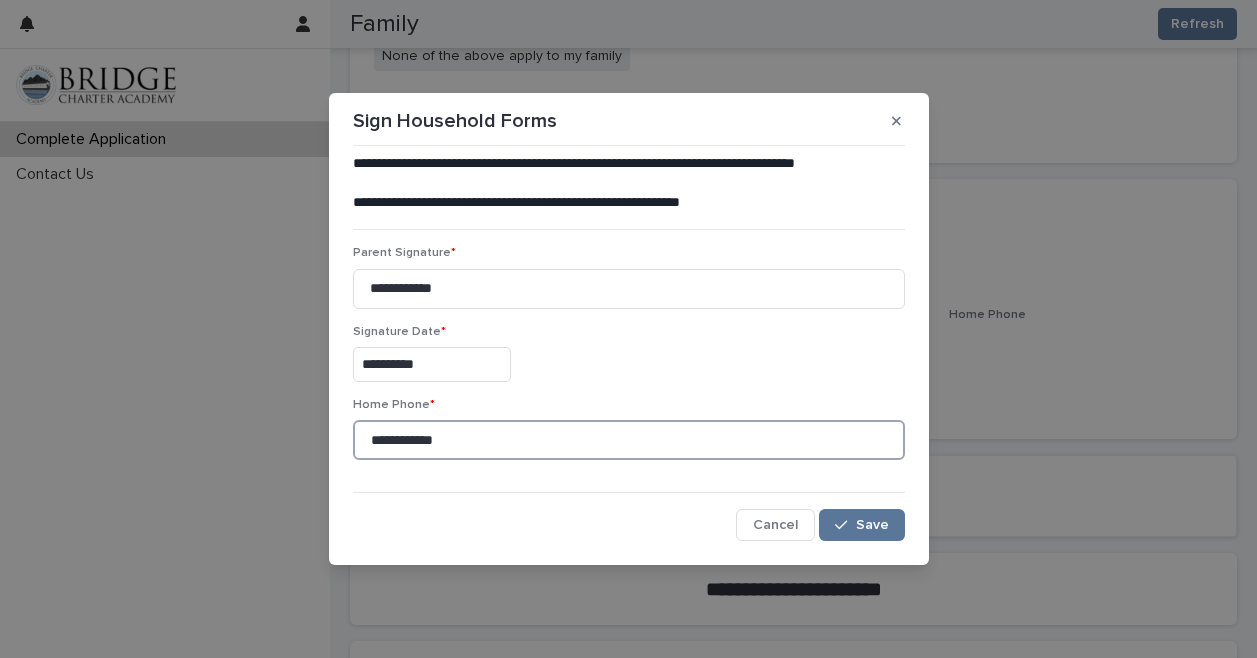 type on "**********" 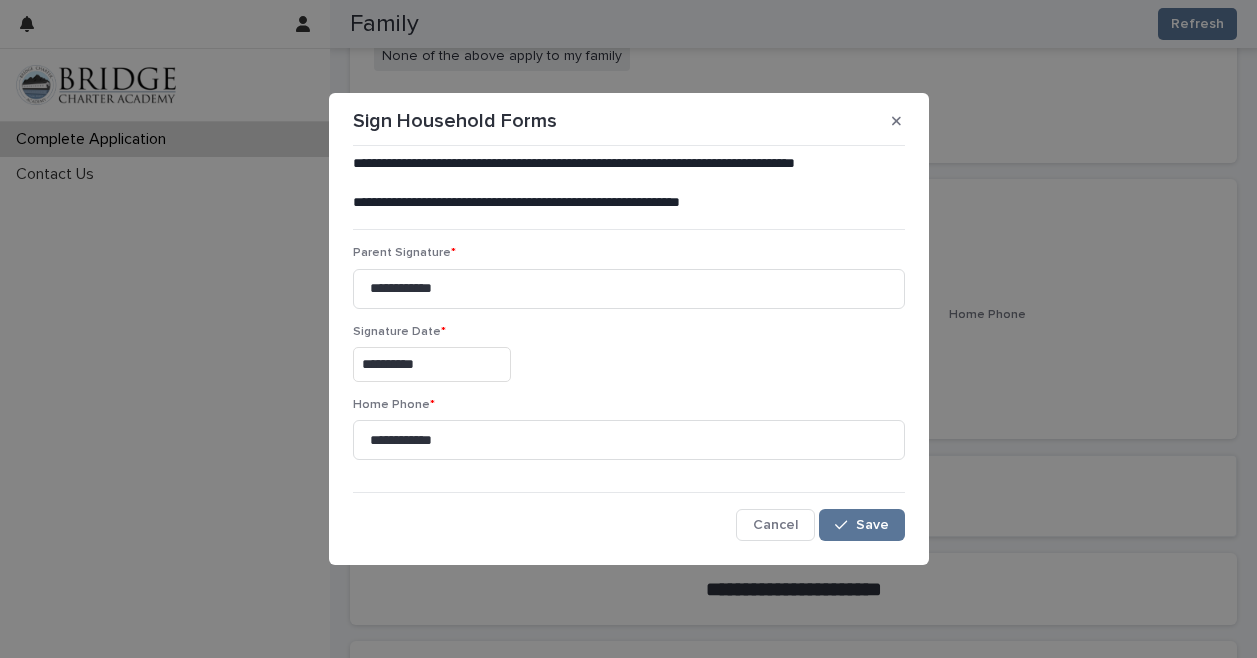 click on "**********" at bounding box center [629, 348] 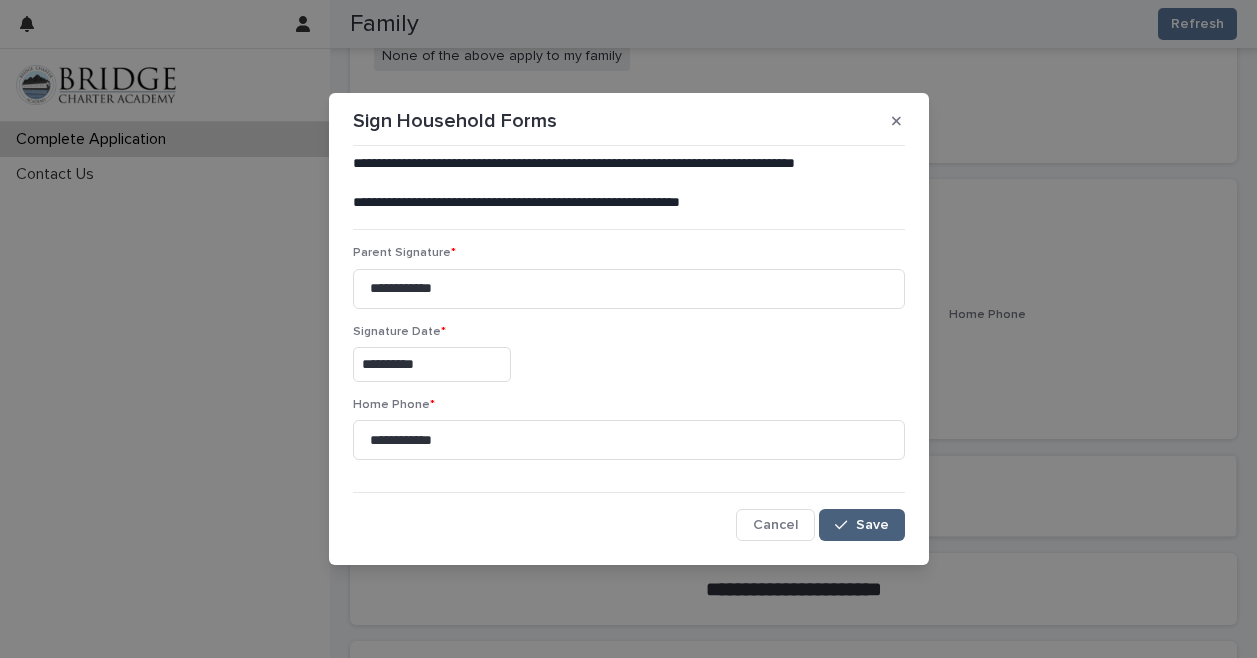 click on "Save" at bounding box center [872, 525] 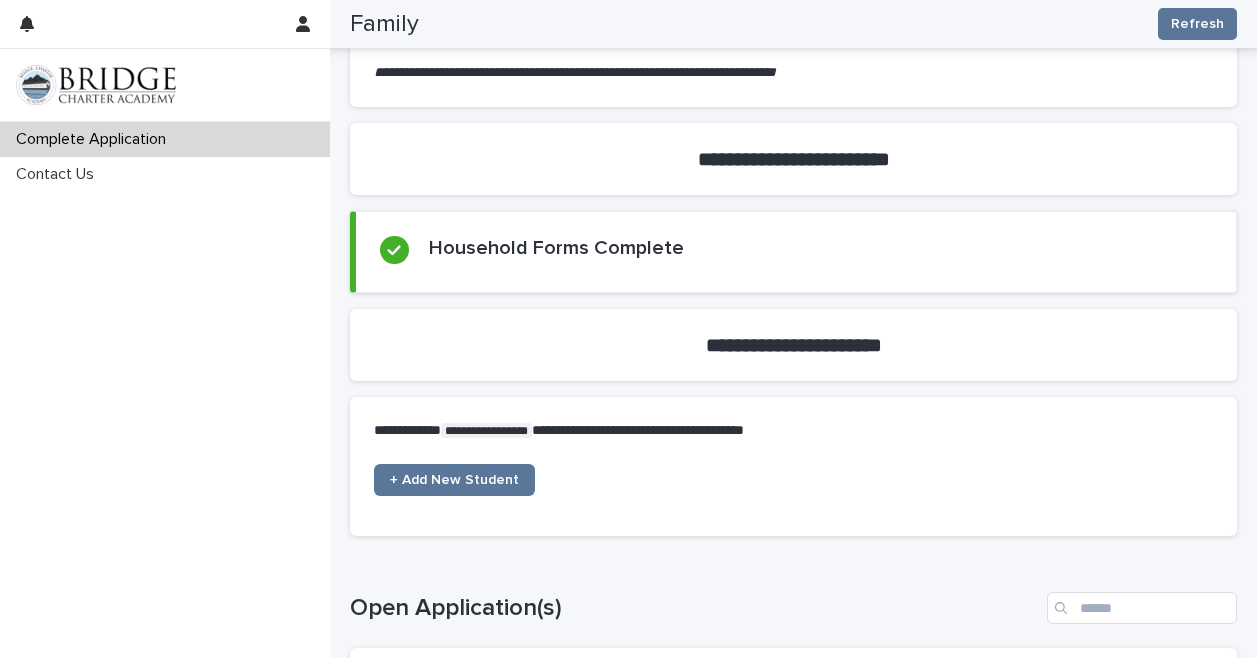 scroll, scrollTop: 578, scrollLeft: 0, axis: vertical 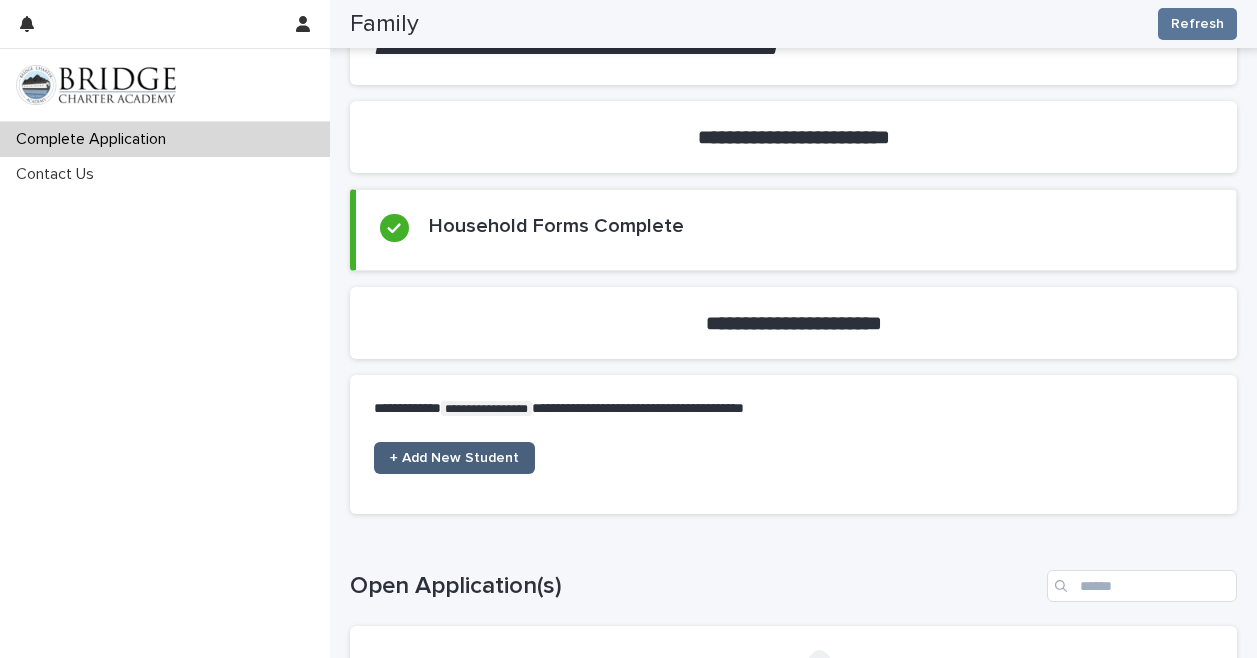 click on "+ Add New Student" at bounding box center [454, 458] 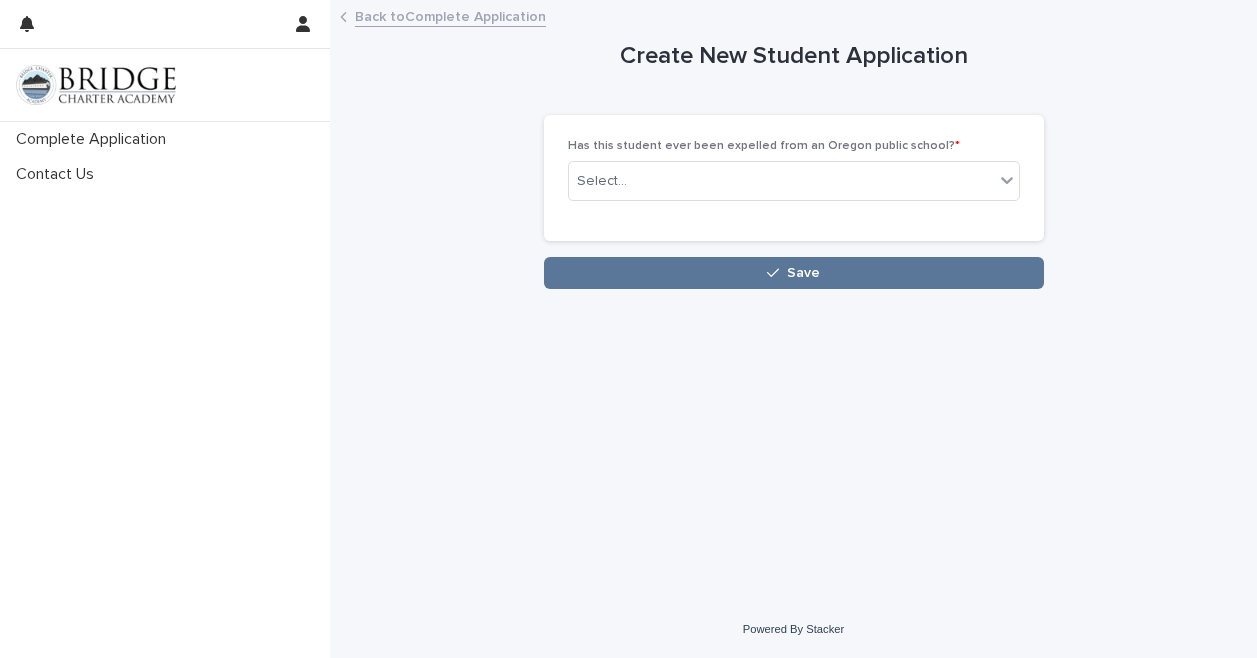 scroll, scrollTop: 0, scrollLeft: 0, axis: both 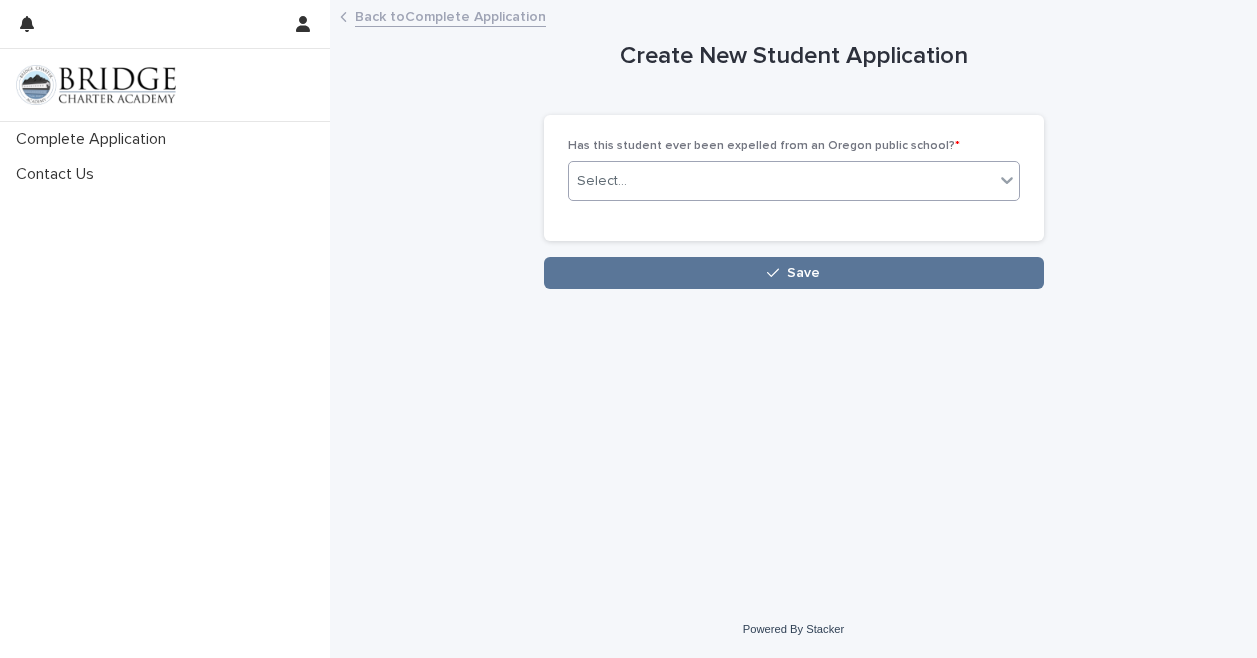 click on "Select..." at bounding box center [781, 181] 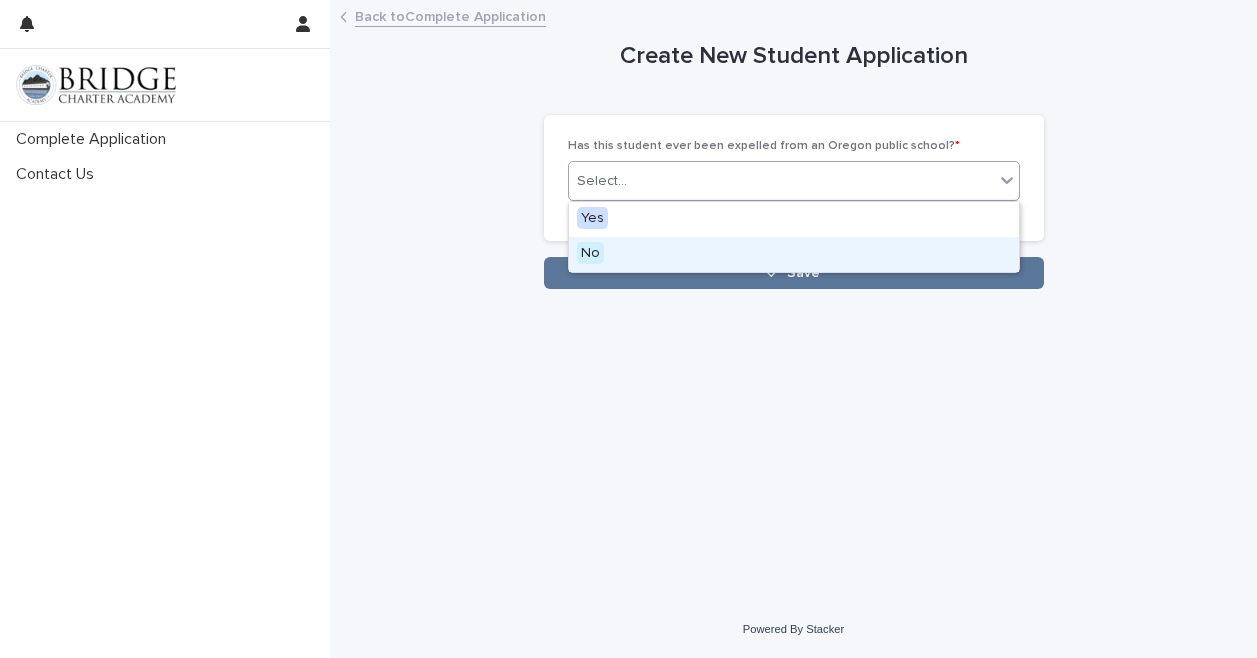 click on "No" at bounding box center (794, 254) 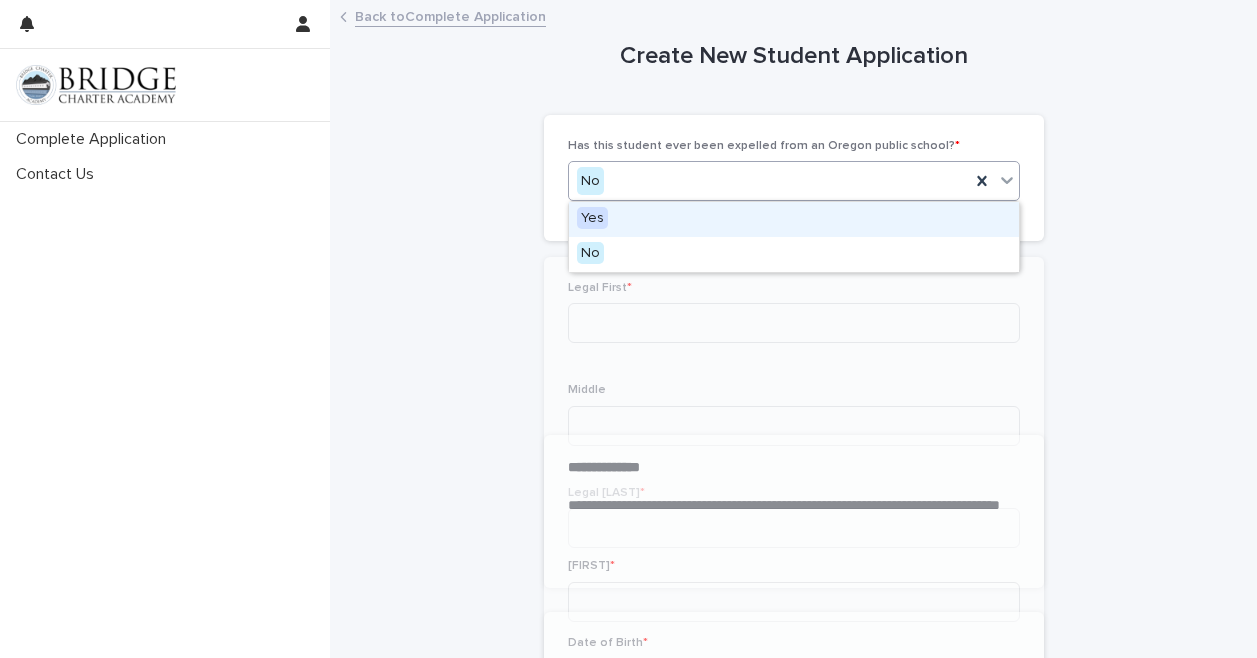 click on "No" at bounding box center [769, 181] 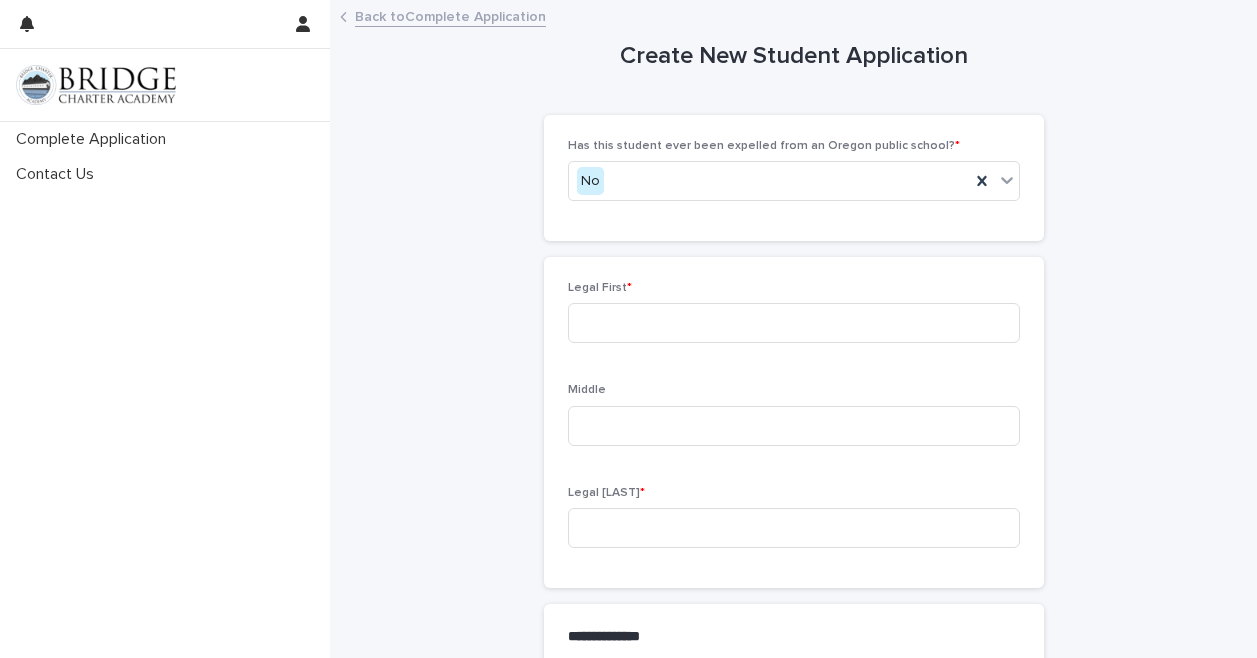 click on "**********" at bounding box center (793, 1199) 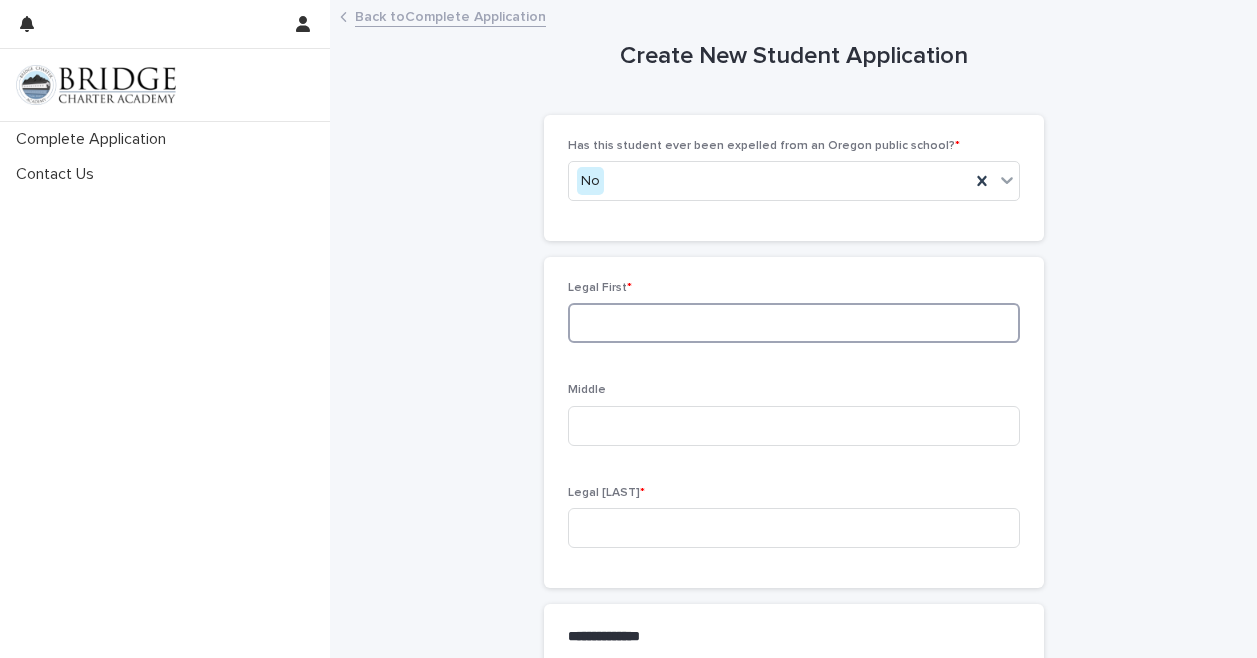 click at bounding box center [794, 323] 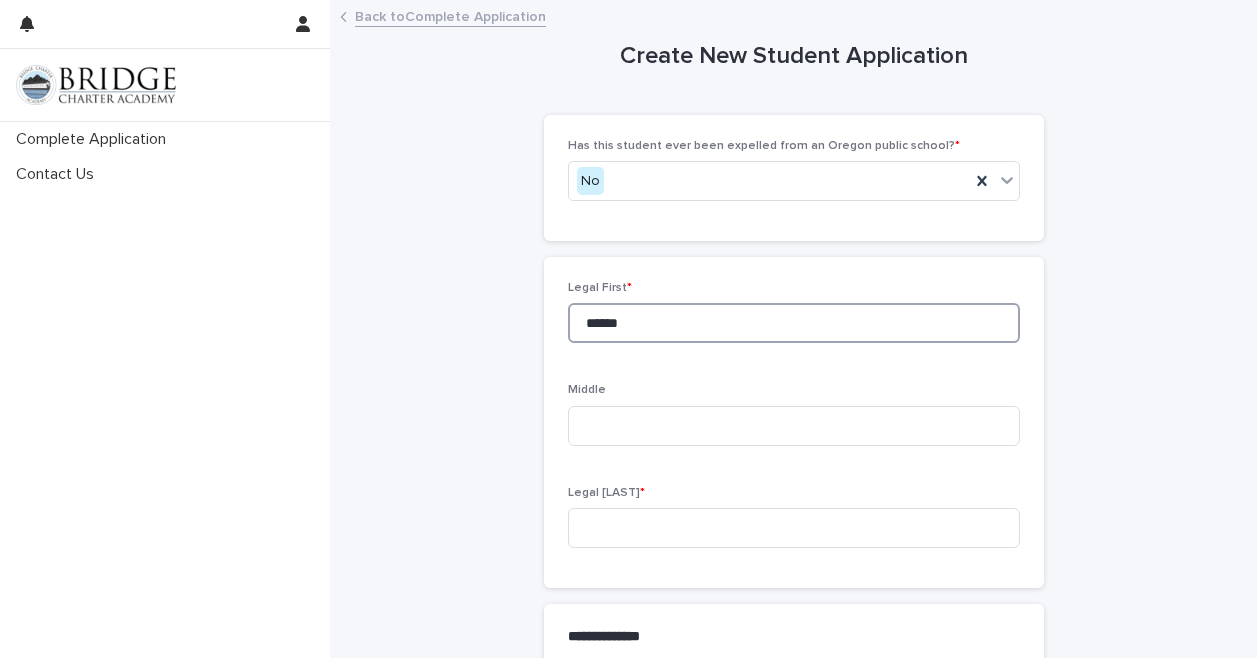 type on "******" 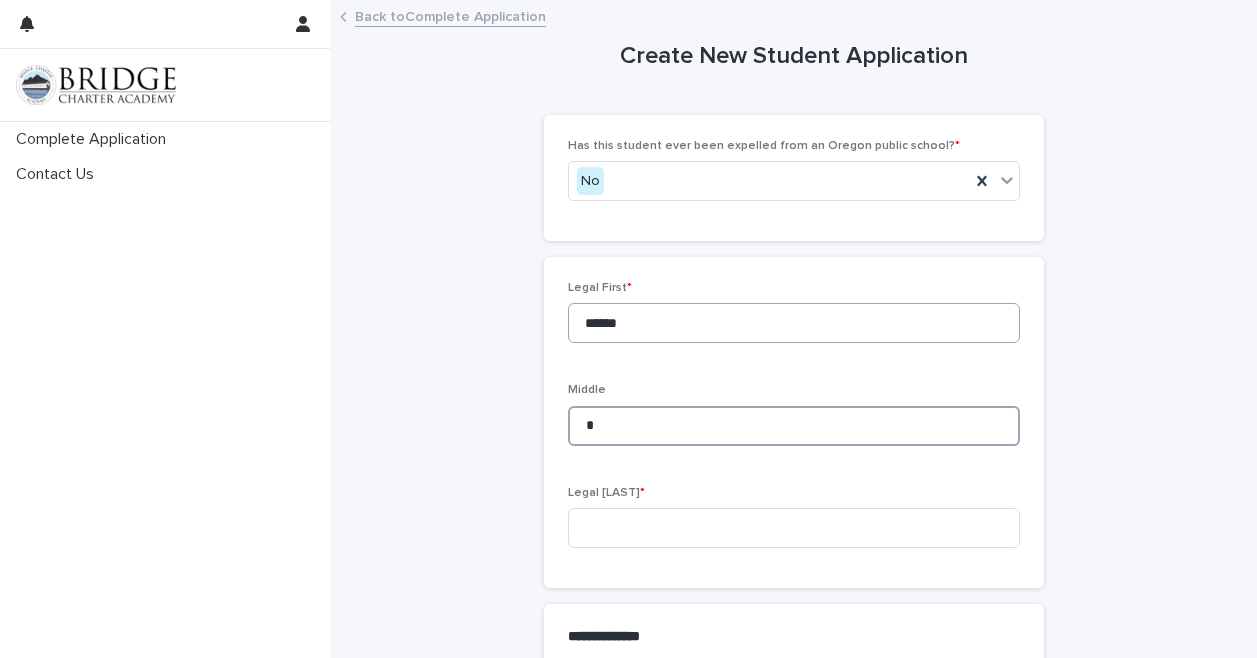 type on "*" 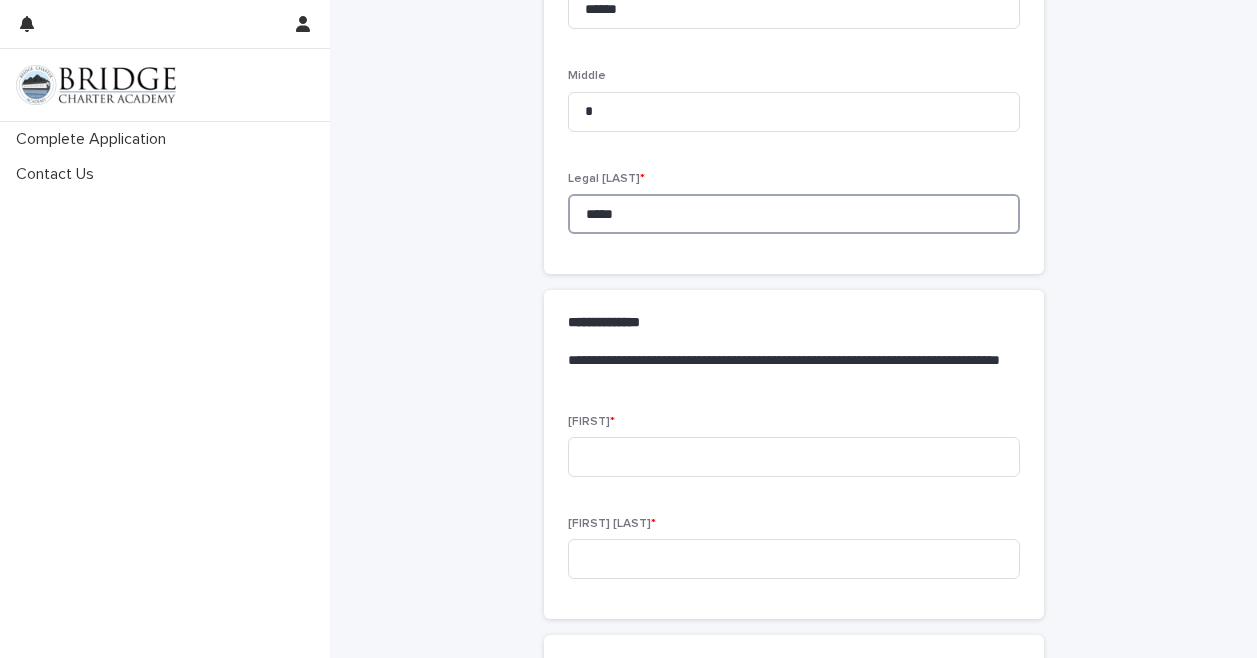 scroll, scrollTop: 333, scrollLeft: 0, axis: vertical 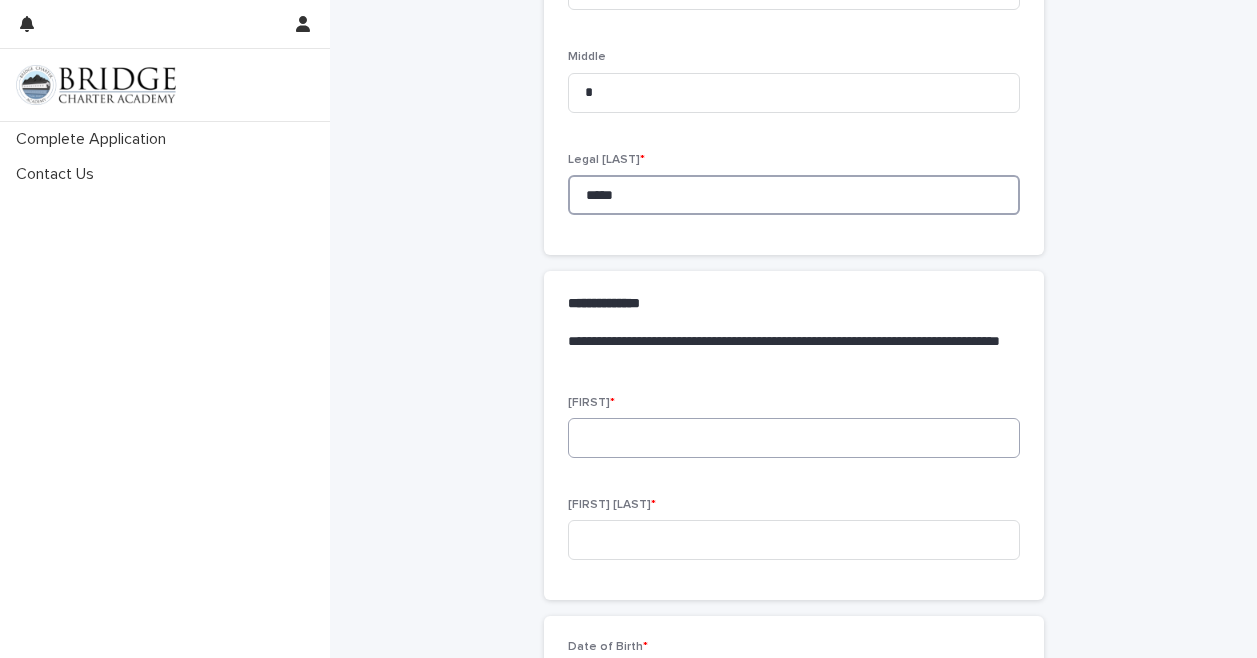type on "*****" 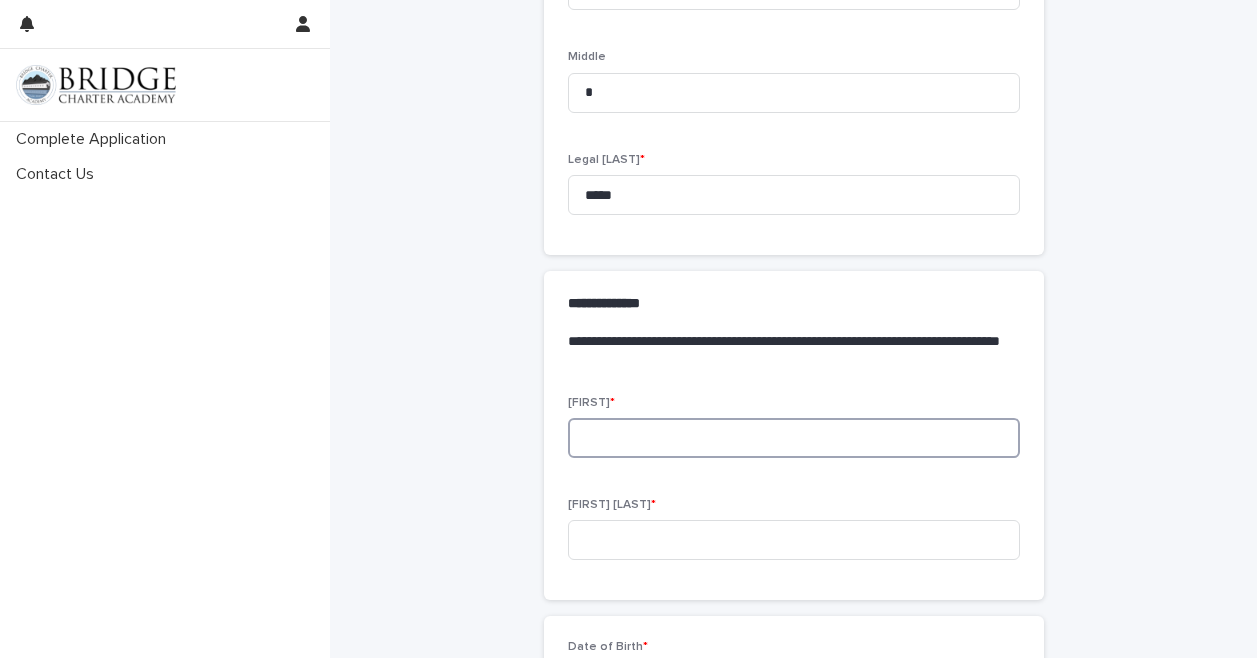 click at bounding box center (794, 438) 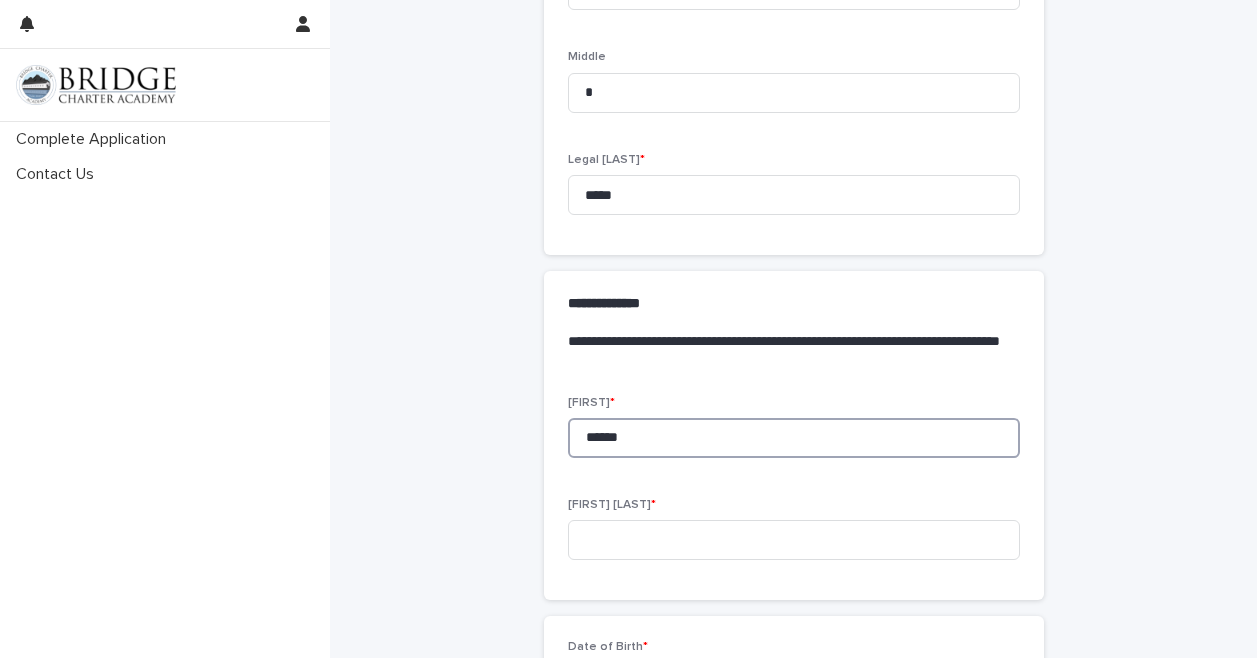 type on "******" 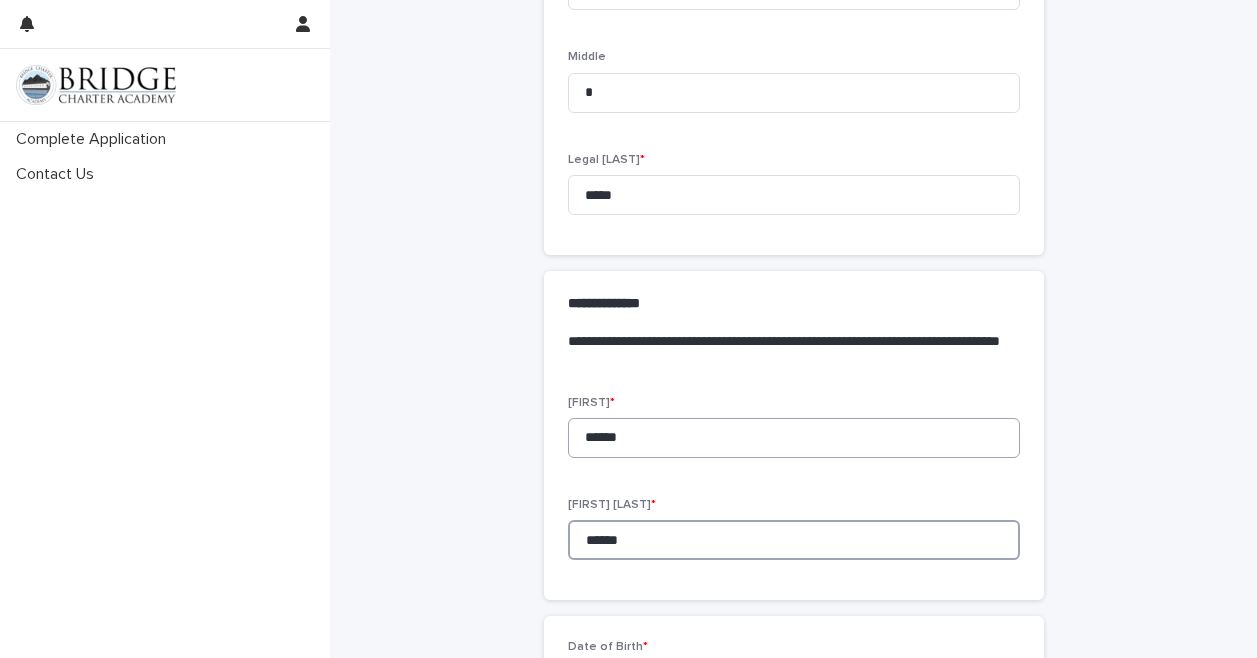 scroll, scrollTop: 550, scrollLeft: 0, axis: vertical 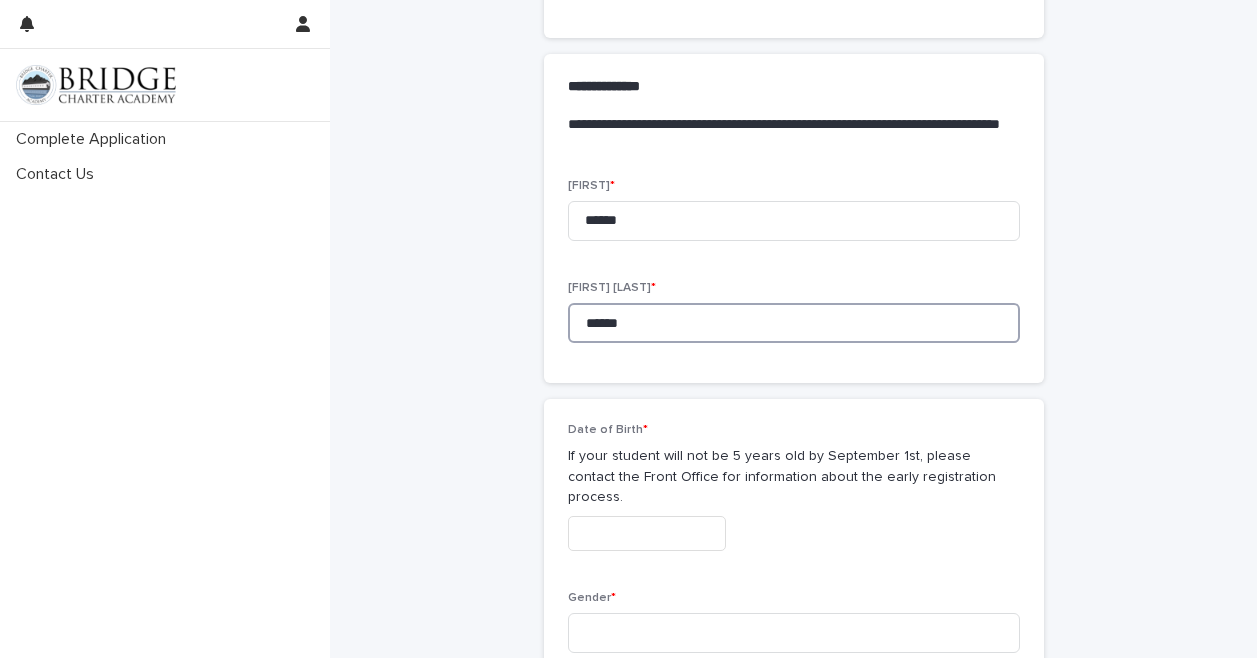 type on "*****" 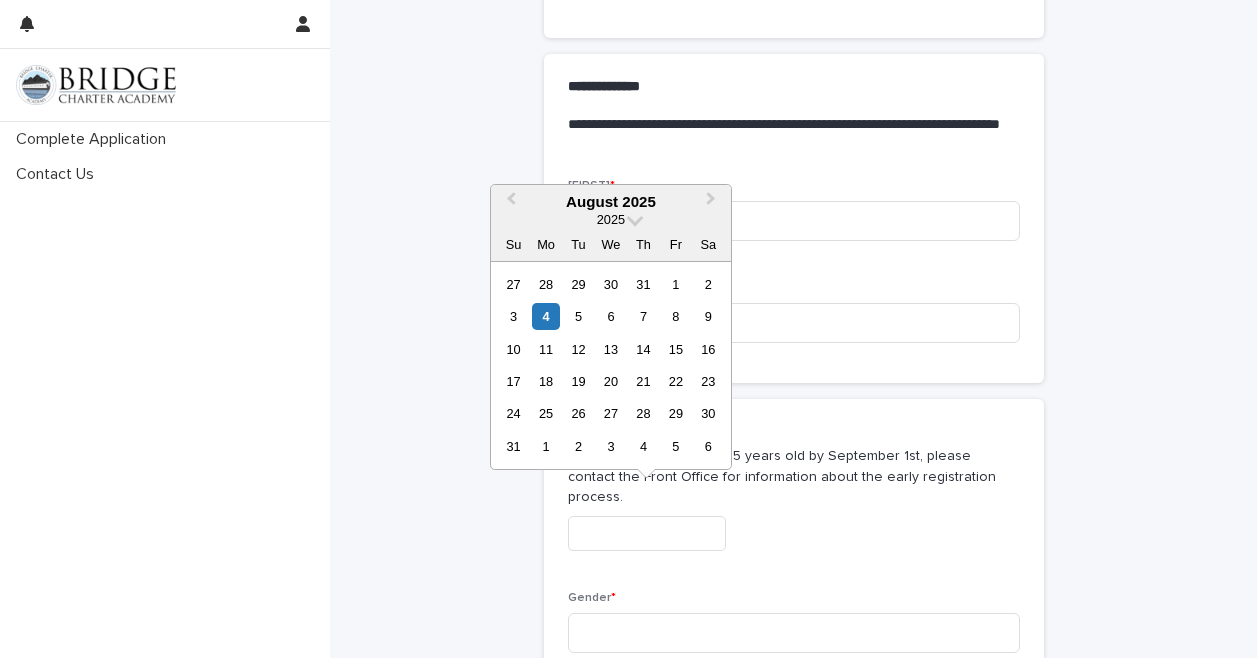 click at bounding box center (647, 533) 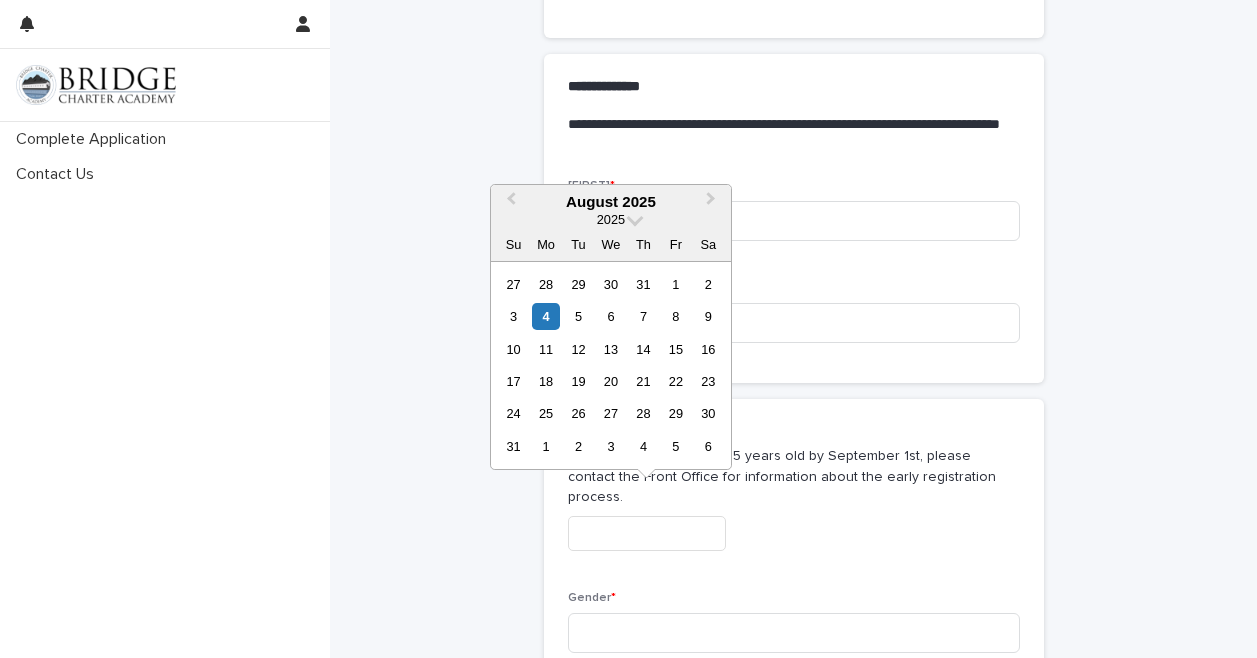 click on "If your student will not be 5 years old by September 1st, please contact the Front Office for information about the early registration process." at bounding box center (794, 477) 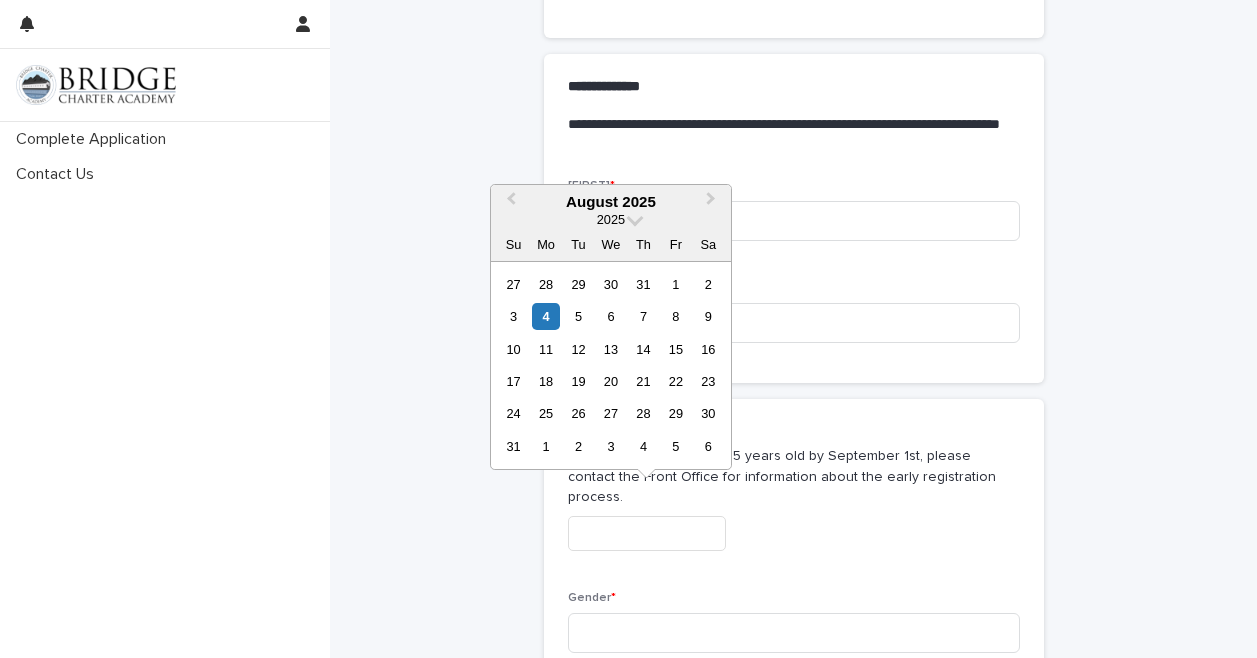click at bounding box center (647, 533) 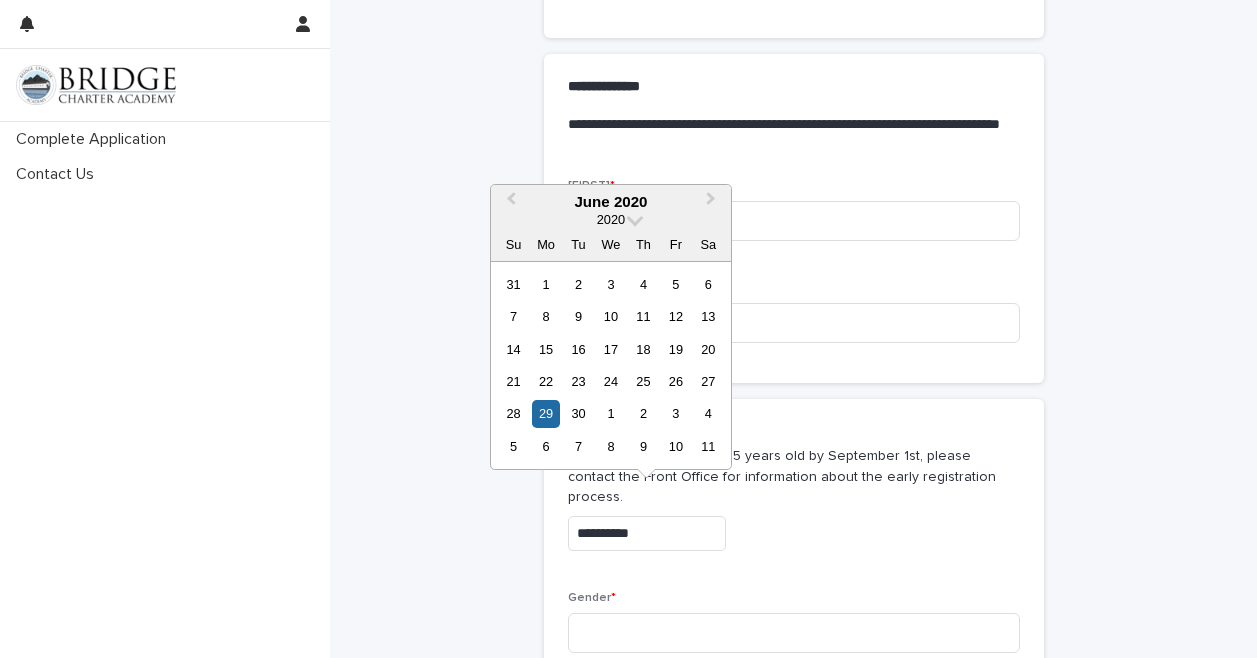 type on "**********" 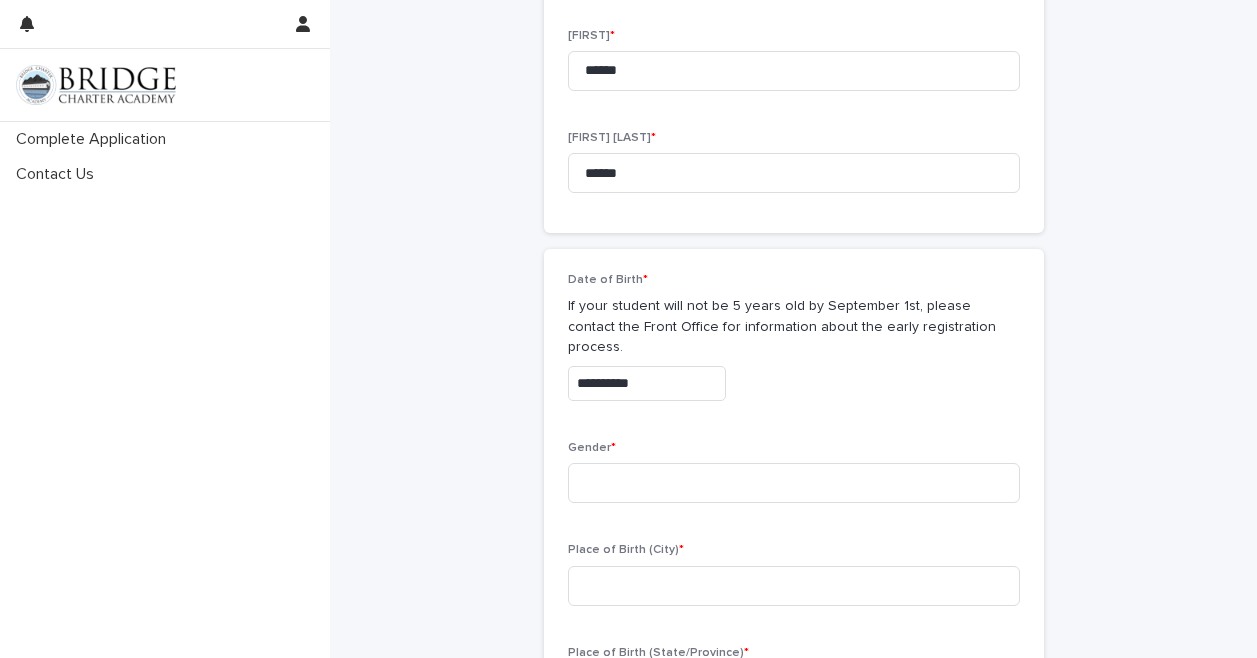 scroll, scrollTop: 713, scrollLeft: 0, axis: vertical 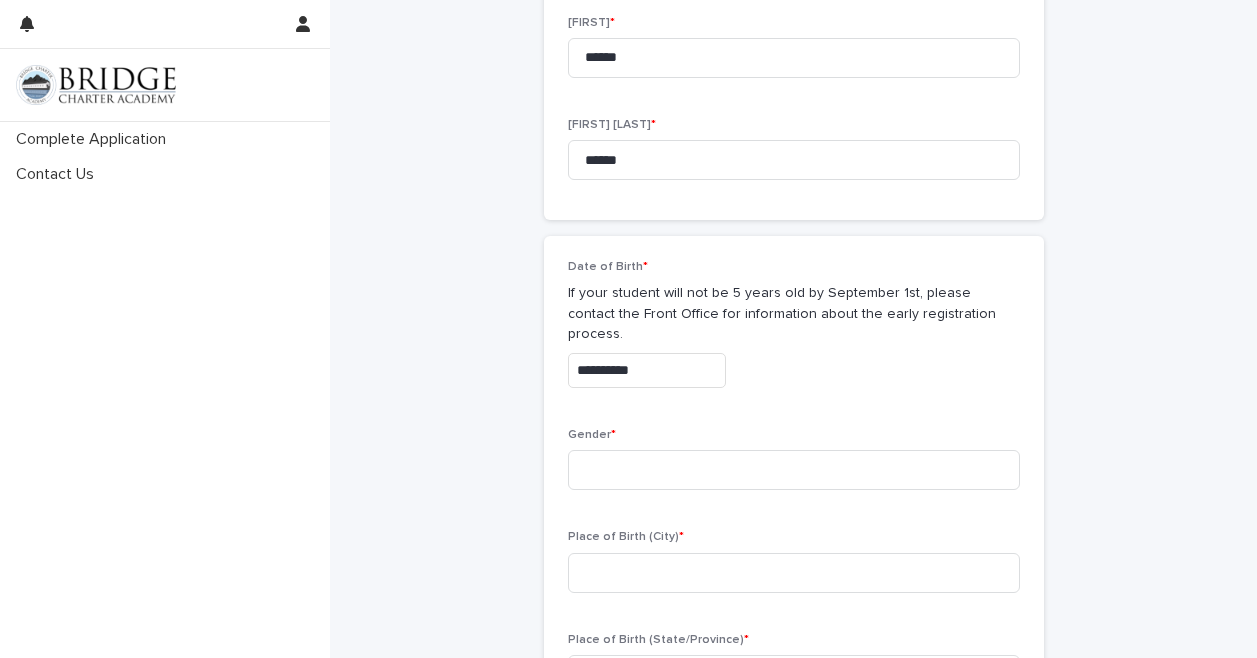 click on "Gender *" at bounding box center [794, 467] 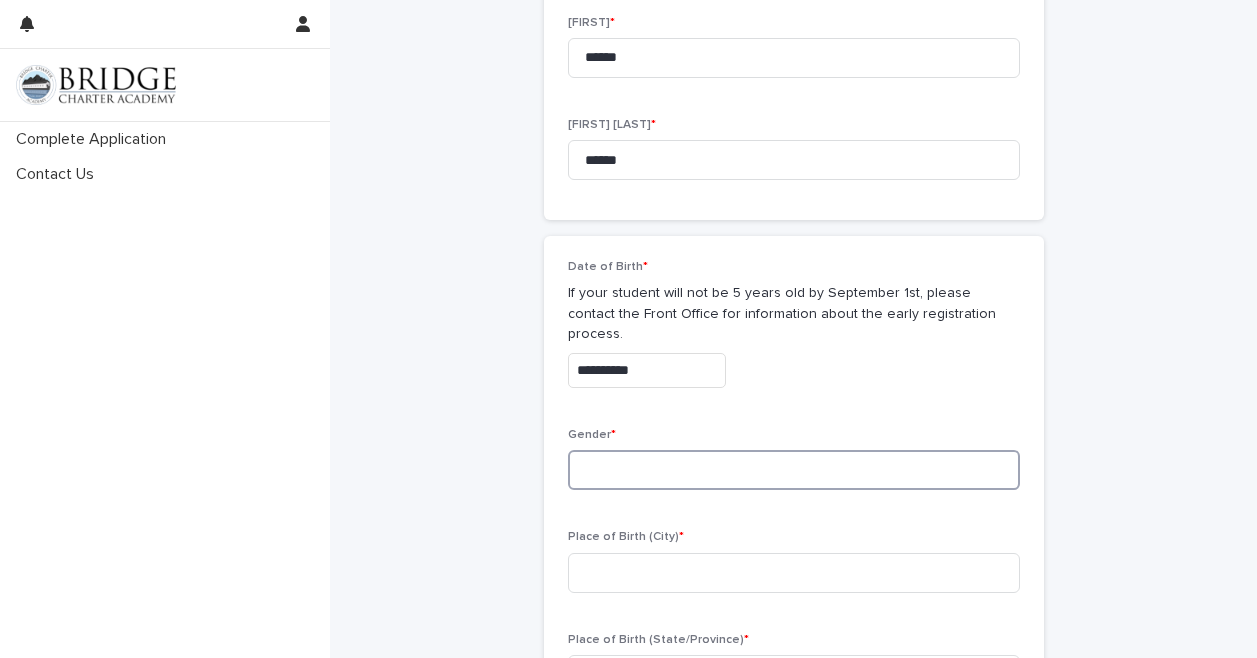 click at bounding box center (794, 470) 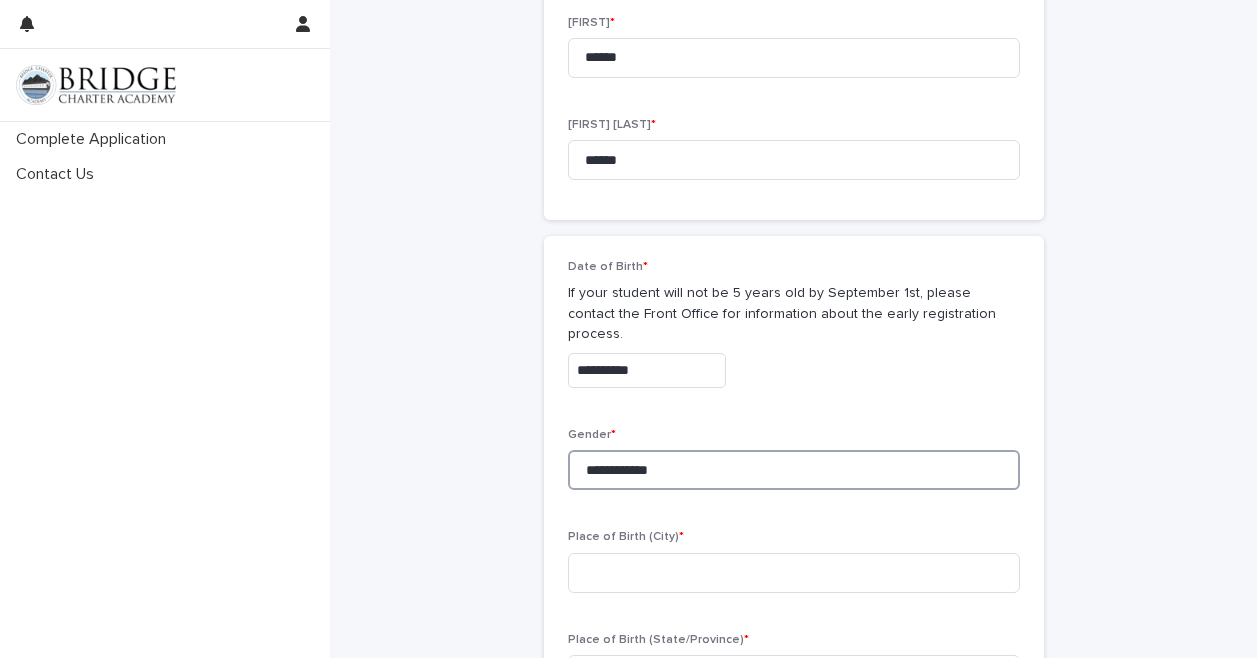 type on "**********" 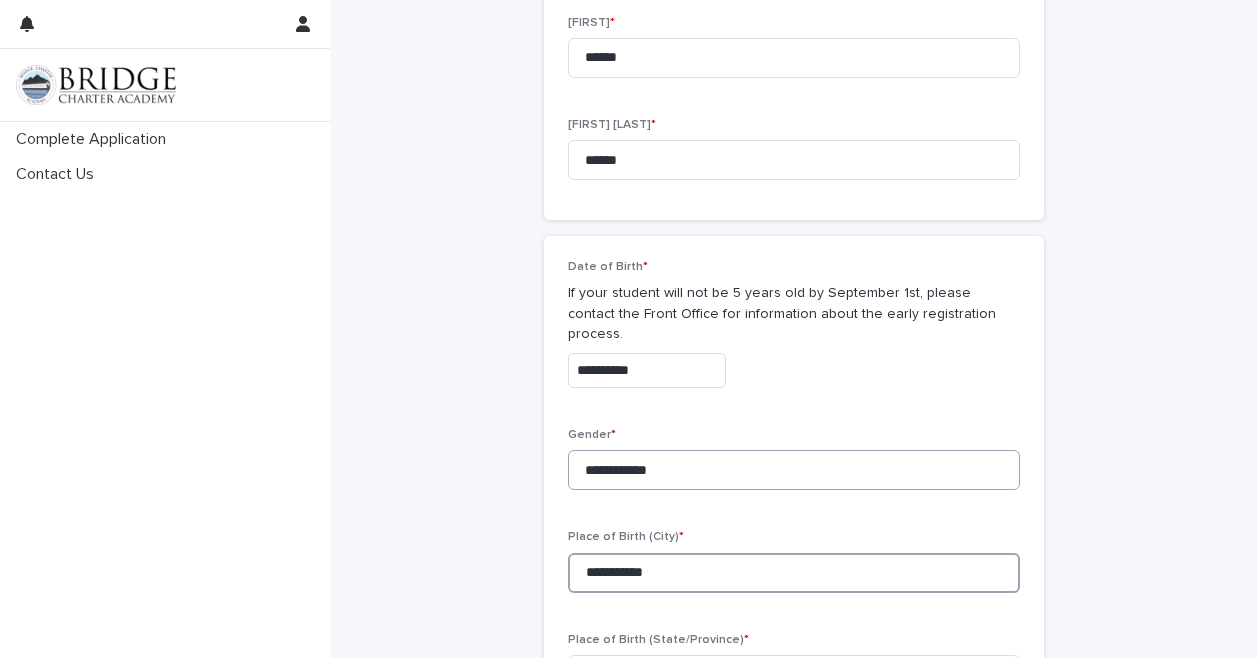 type on "**********" 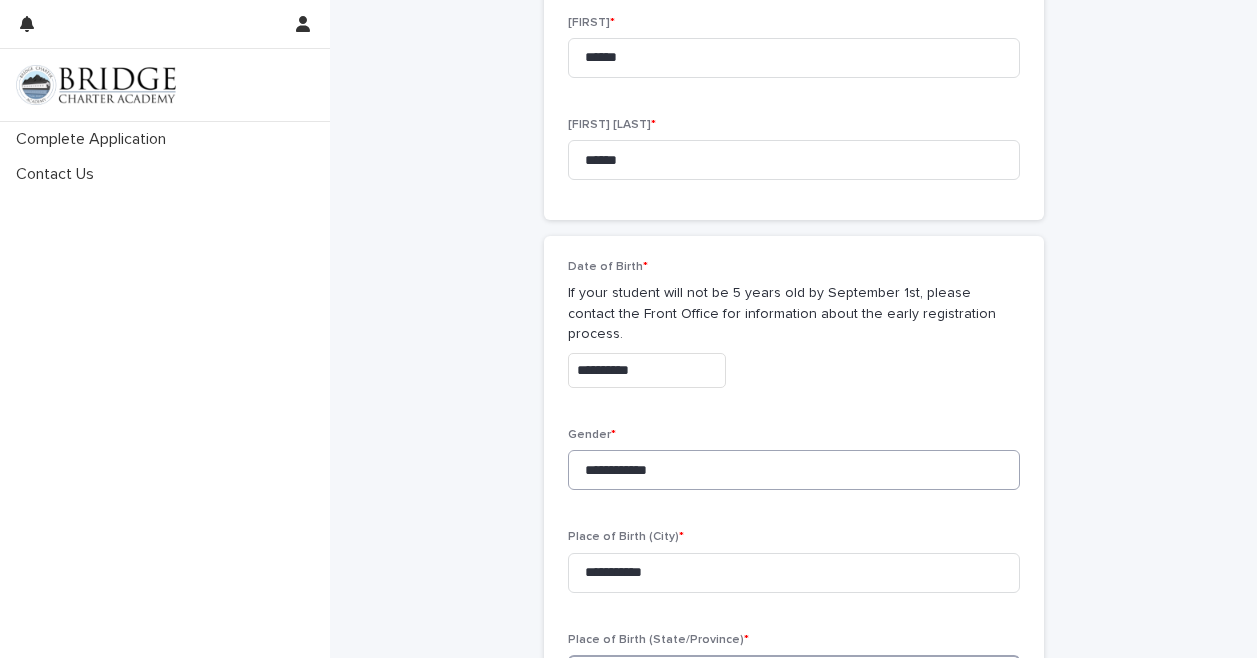 scroll, scrollTop: 729, scrollLeft: 0, axis: vertical 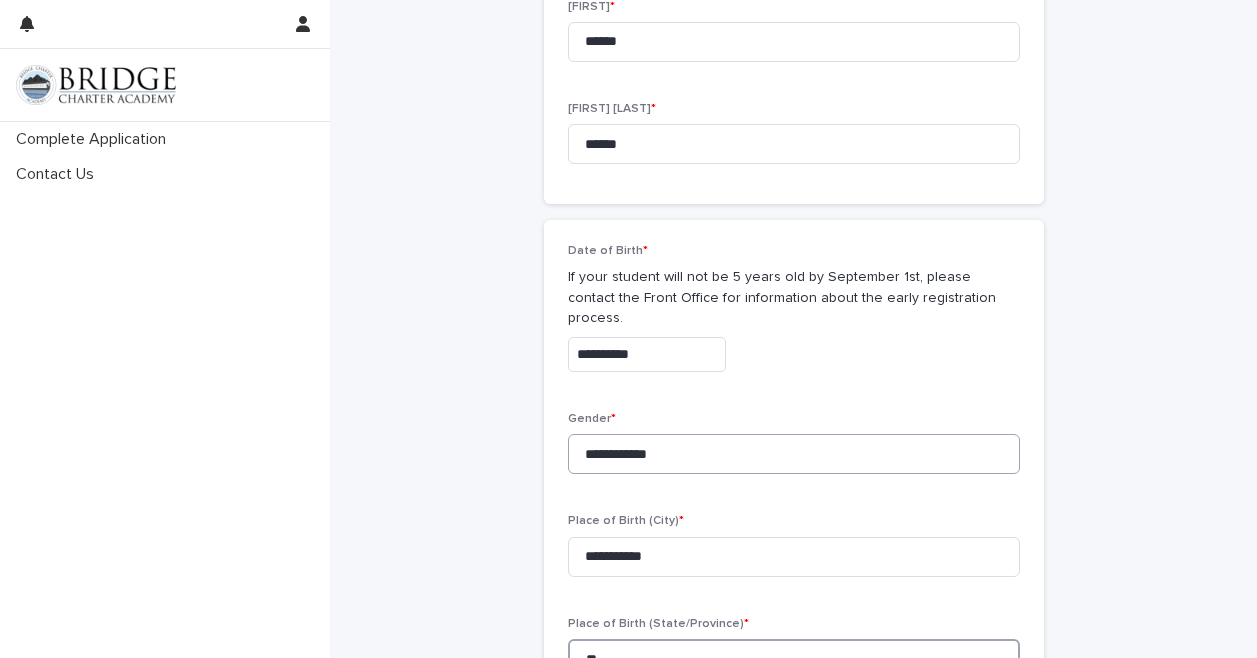 type on "*" 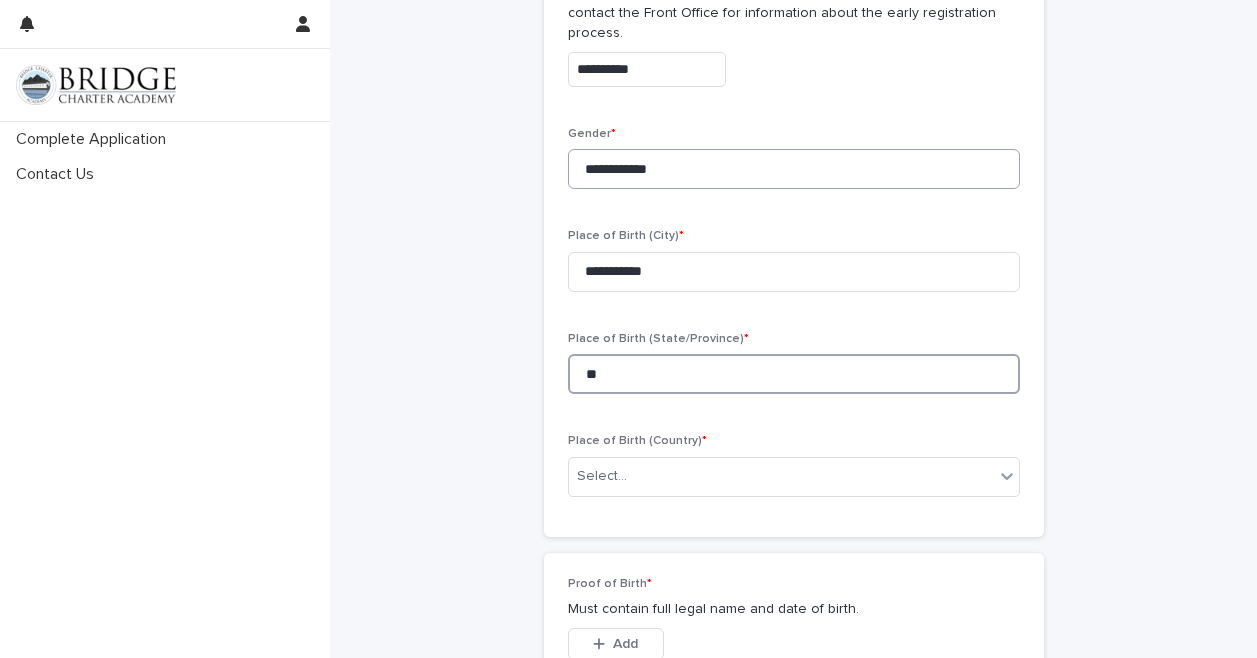 scroll, scrollTop: 1016, scrollLeft: 0, axis: vertical 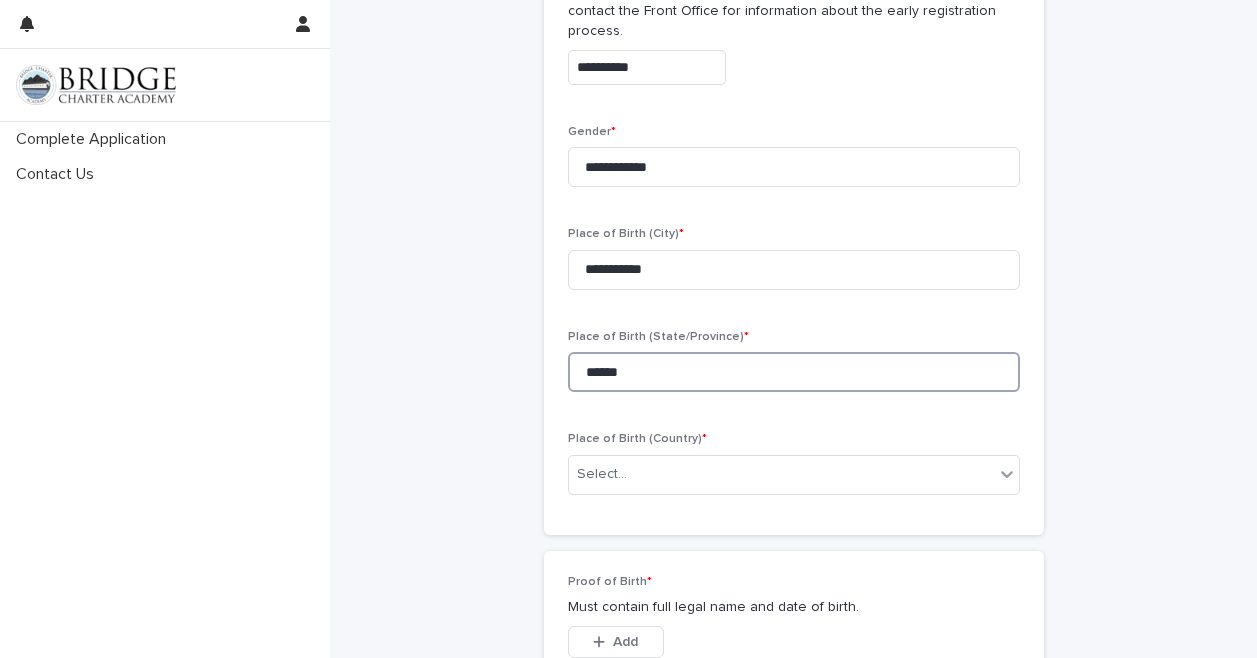 type on "******" 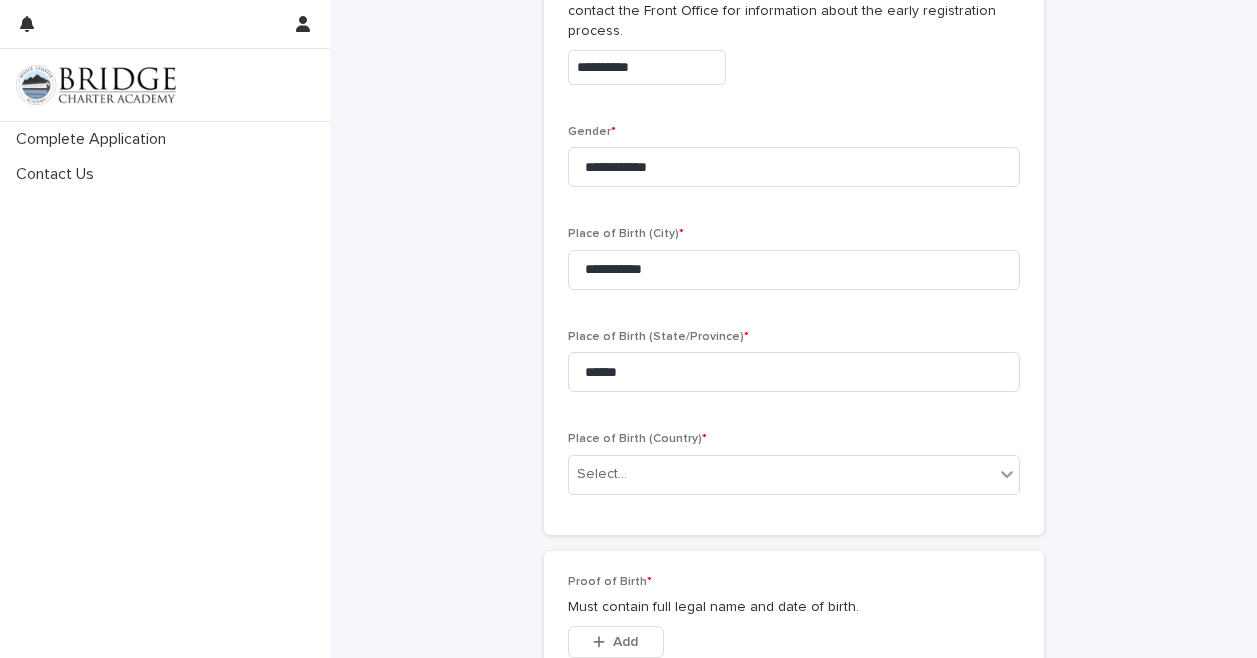 click on "Place of Birth (Country) * Select..." at bounding box center [794, 471] 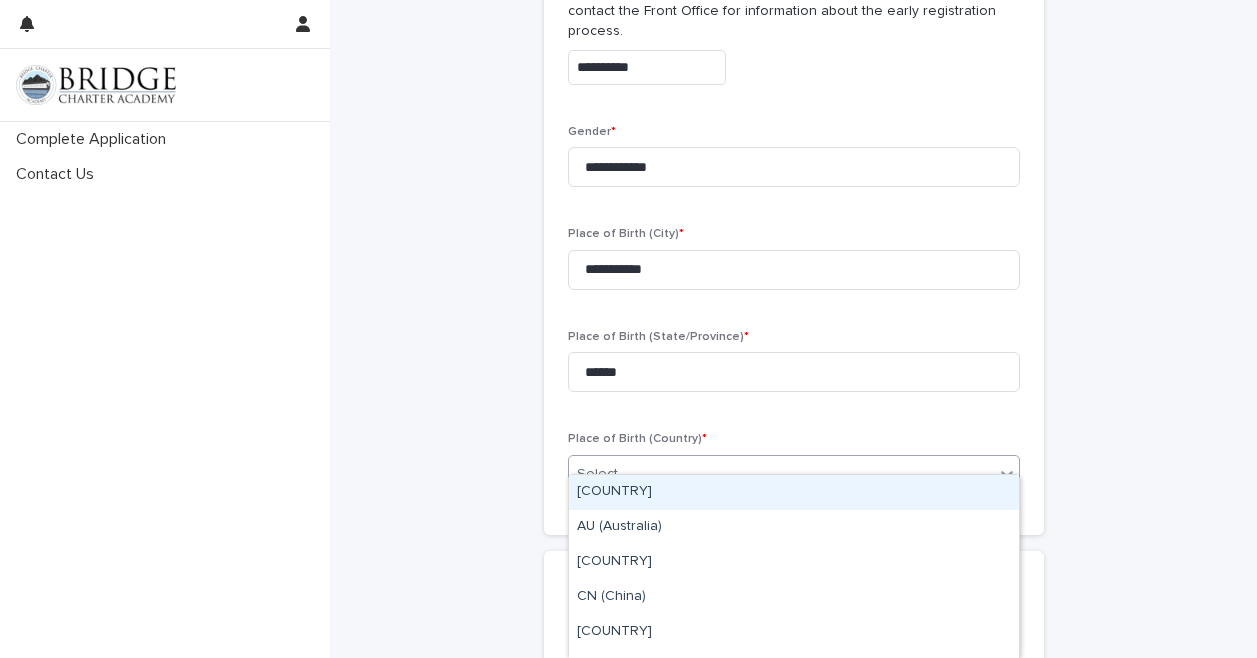 click on "Select..." at bounding box center (781, 474) 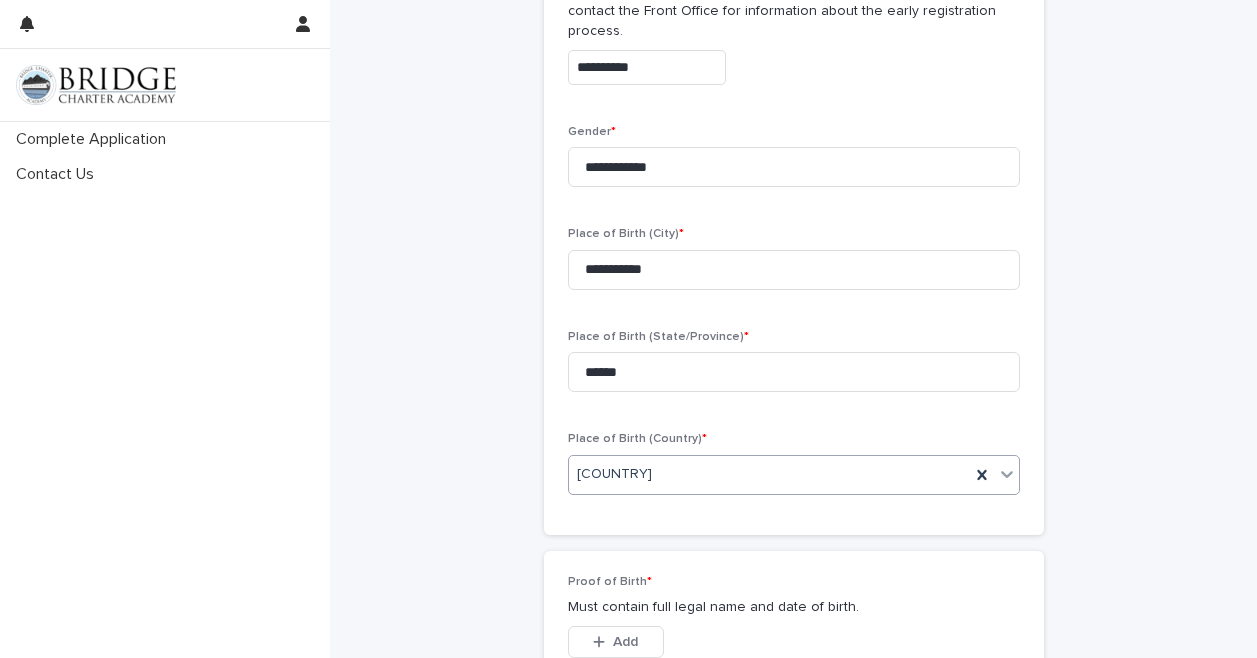 scroll, scrollTop: 1189, scrollLeft: 0, axis: vertical 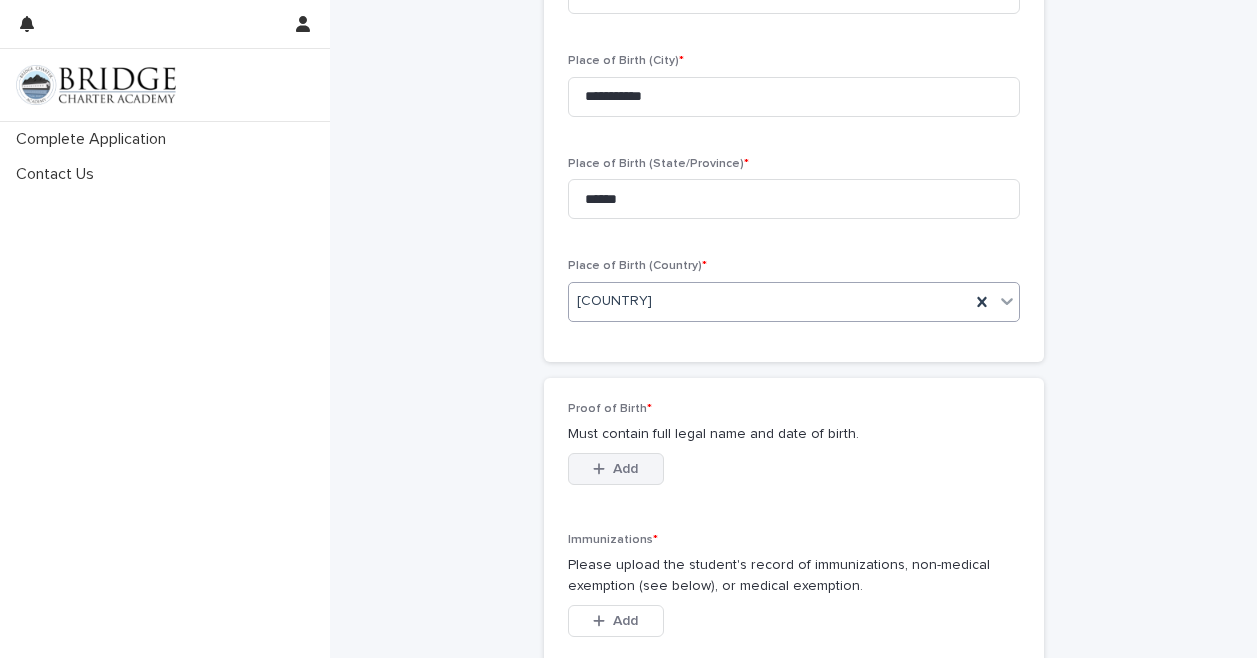 click on "Add" at bounding box center [616, 469] 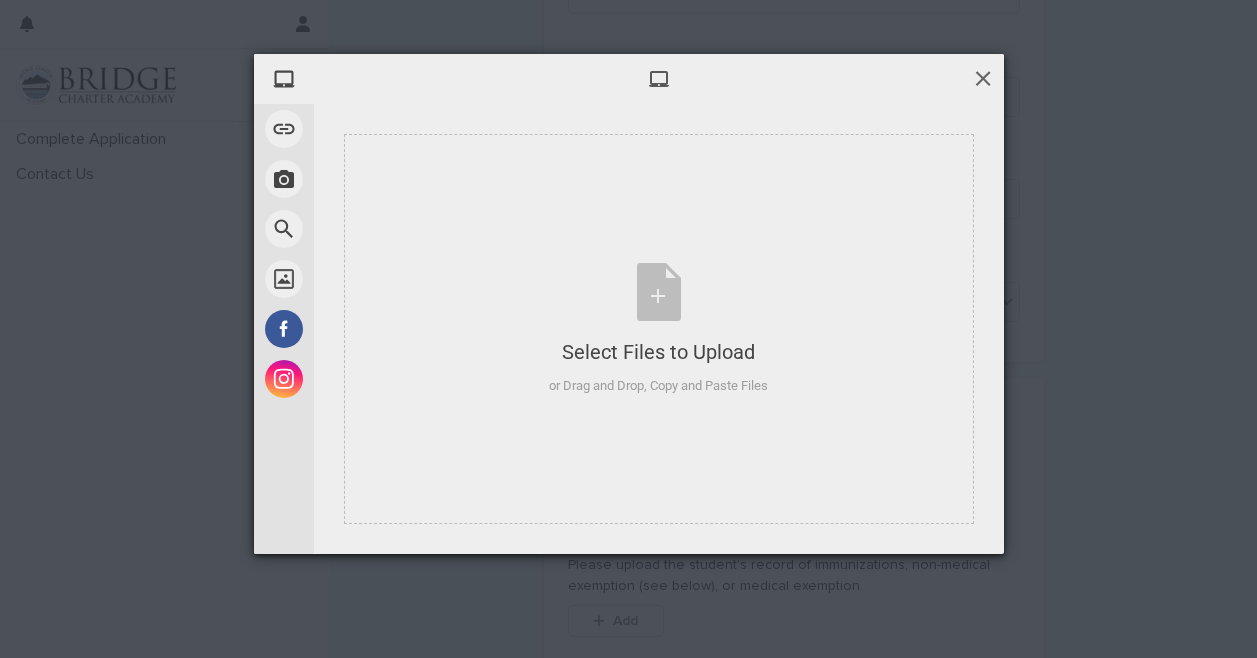 click at bounding box center [983, 78] 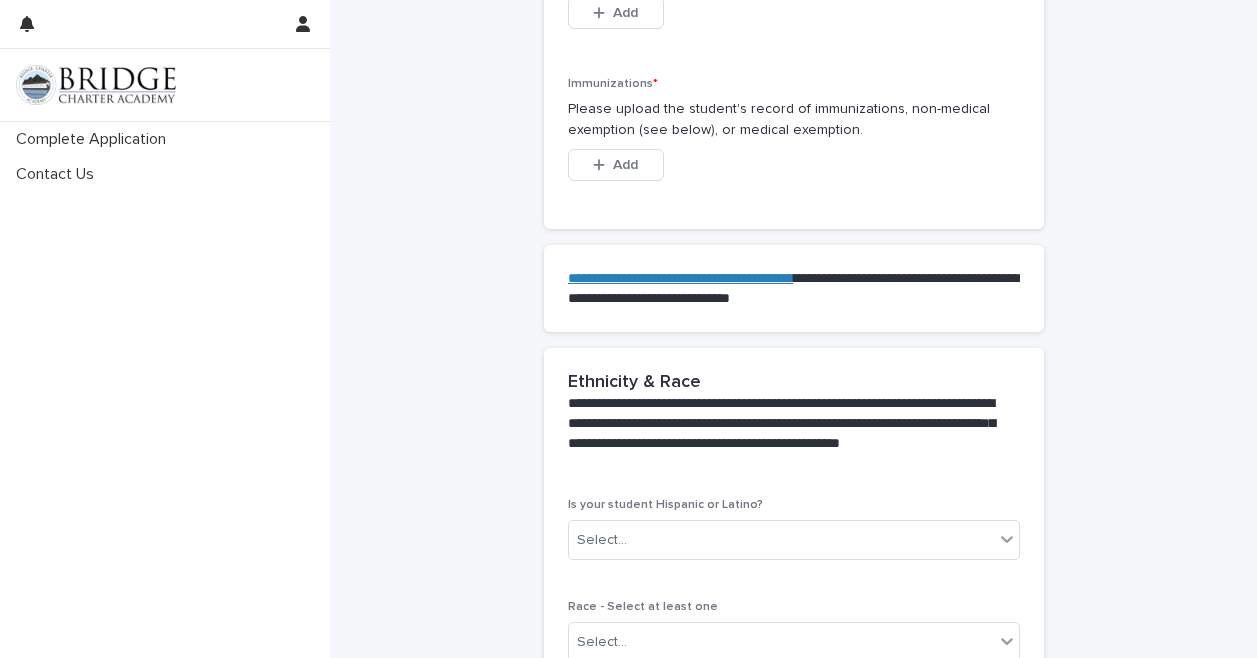 scroll, scrollTop: 1681, scrollLeft: 0, axis: vertical 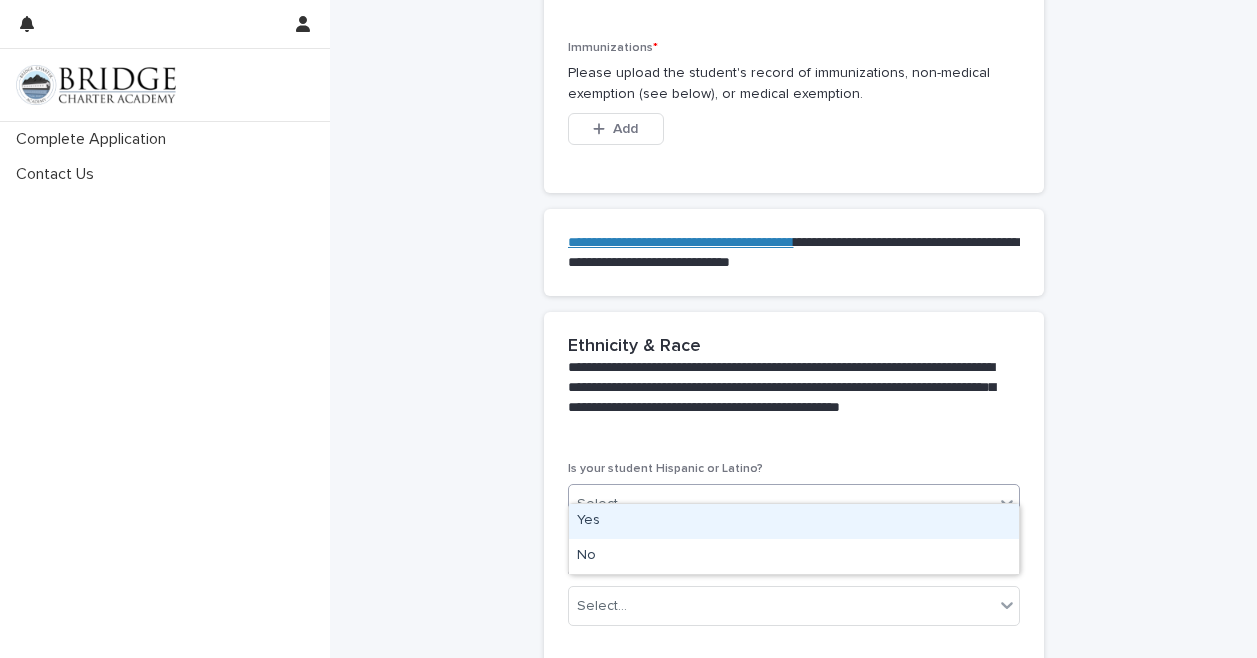 click on "Select..." at bounding box center [781, 504] 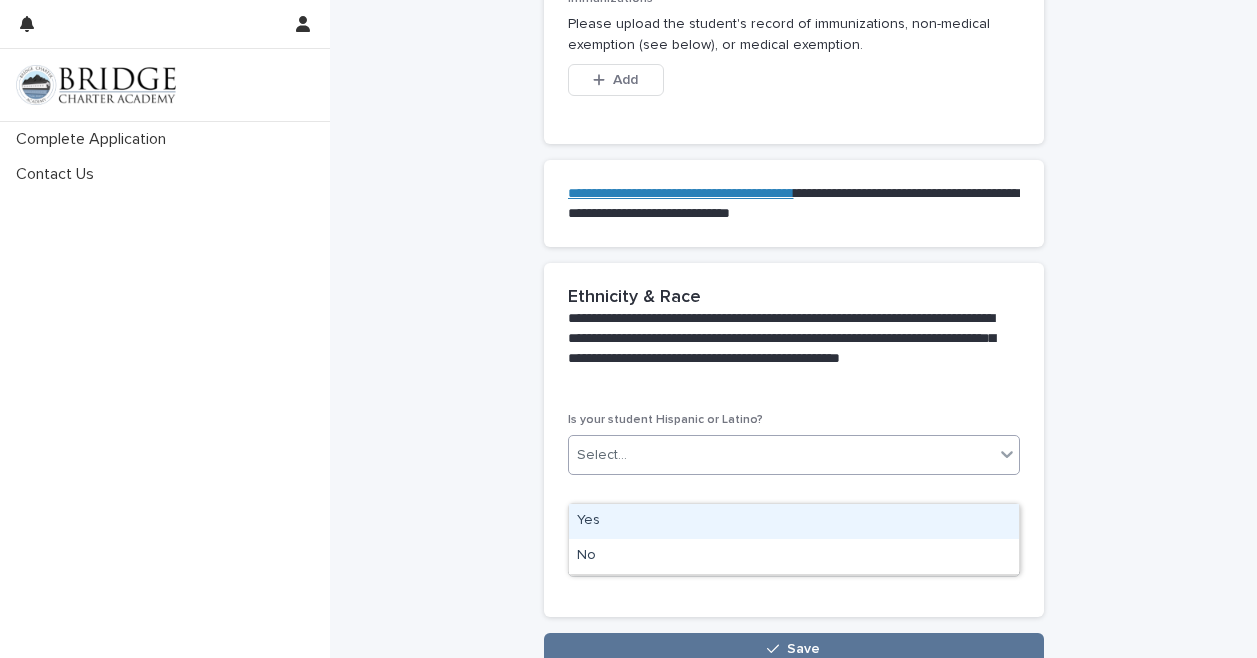 click on "Is your student Hispanic or Latino?     option Yes focused, 1 of 2. 2 results available. Use Up and Down to choose options, press Enter to select the currently focused option, press Escape to exit the menu, press Tab to select the option and exit the menu. Select..." at bounding box center [794, 452] 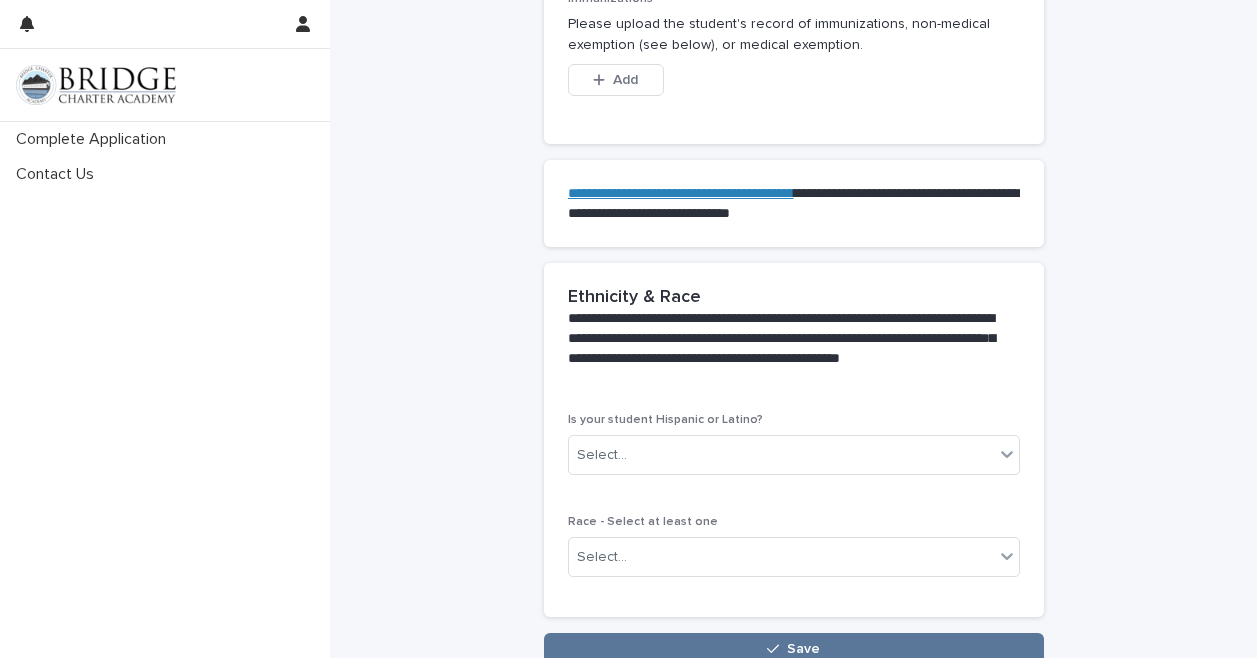 click on "Is your student Hispanic or Latino? Select..." at bounding box center (794, 452) 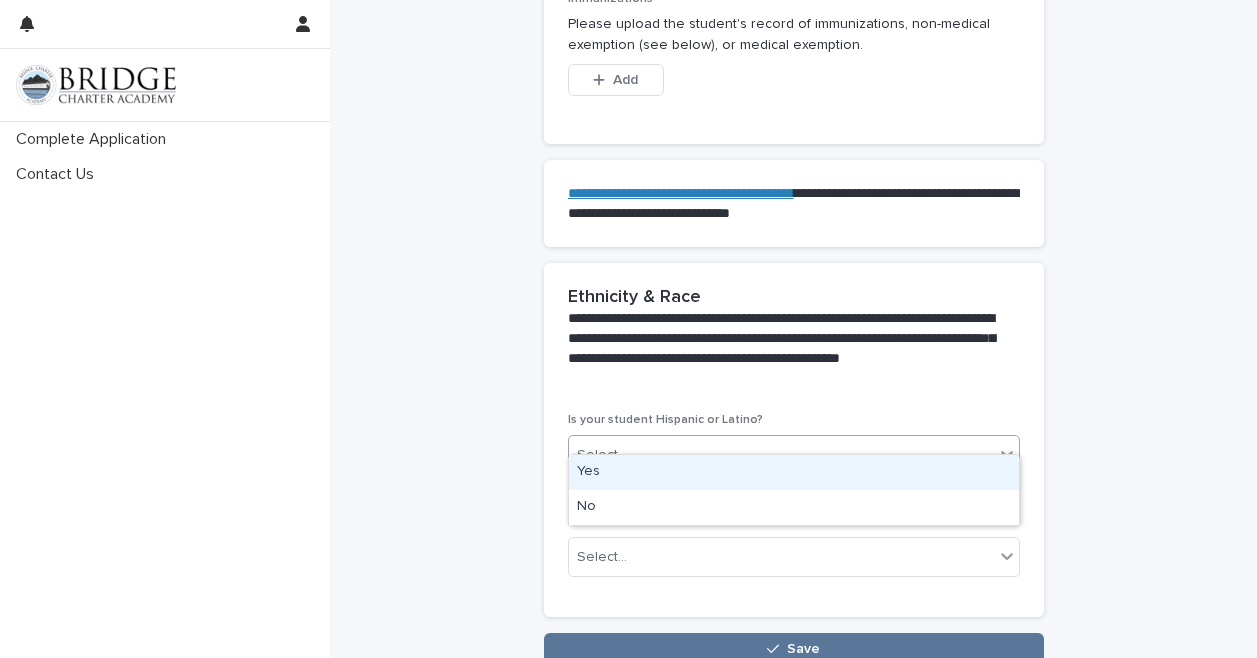 click on "Select..." at bounding box center [781, 455] 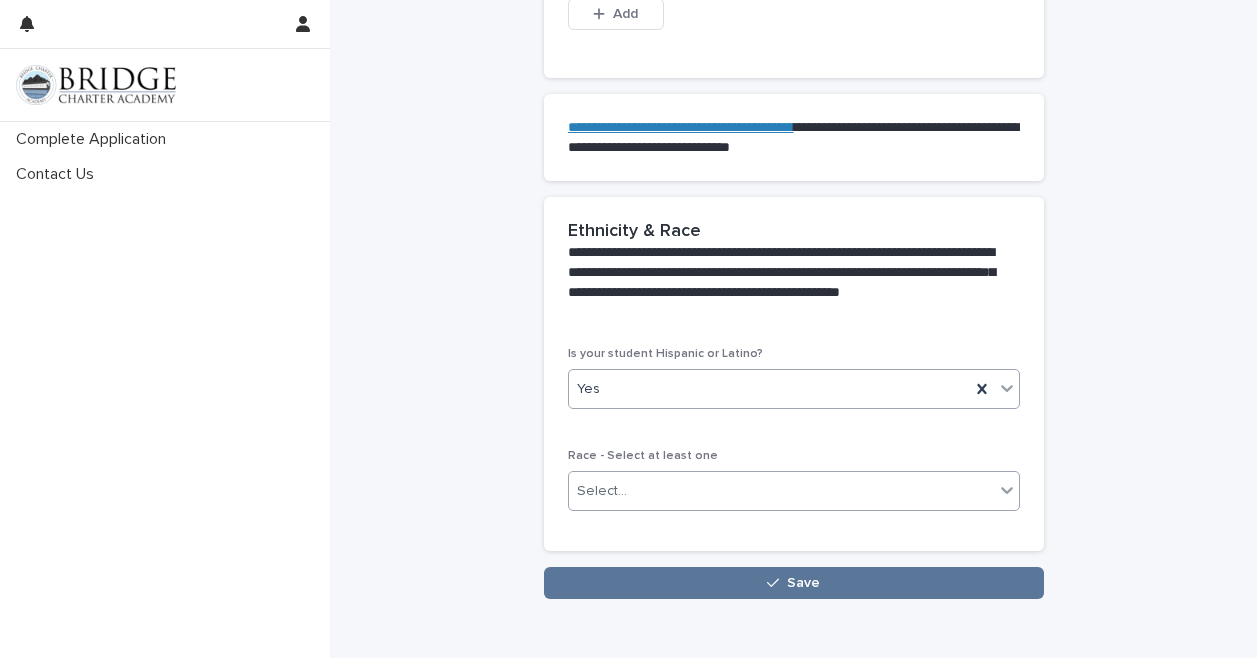 scroll, scrollTop: 1799, scrollLeft: 0, axis: vertical 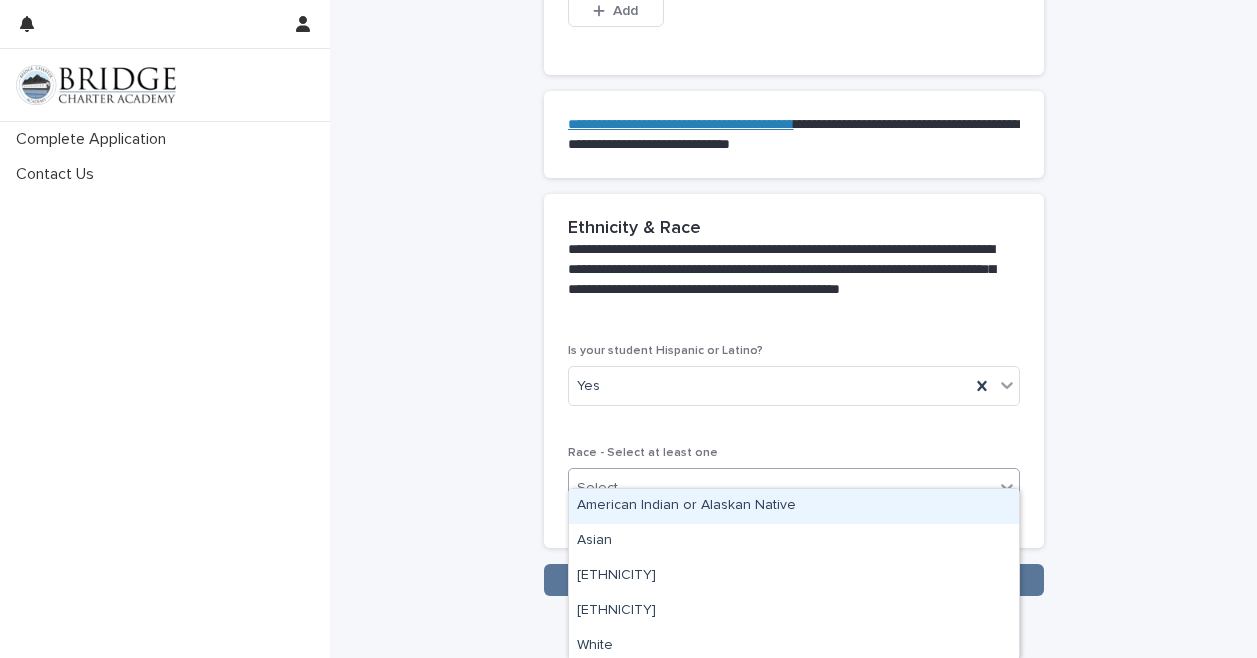 click on "Select..." at bounding box center [781, 488] 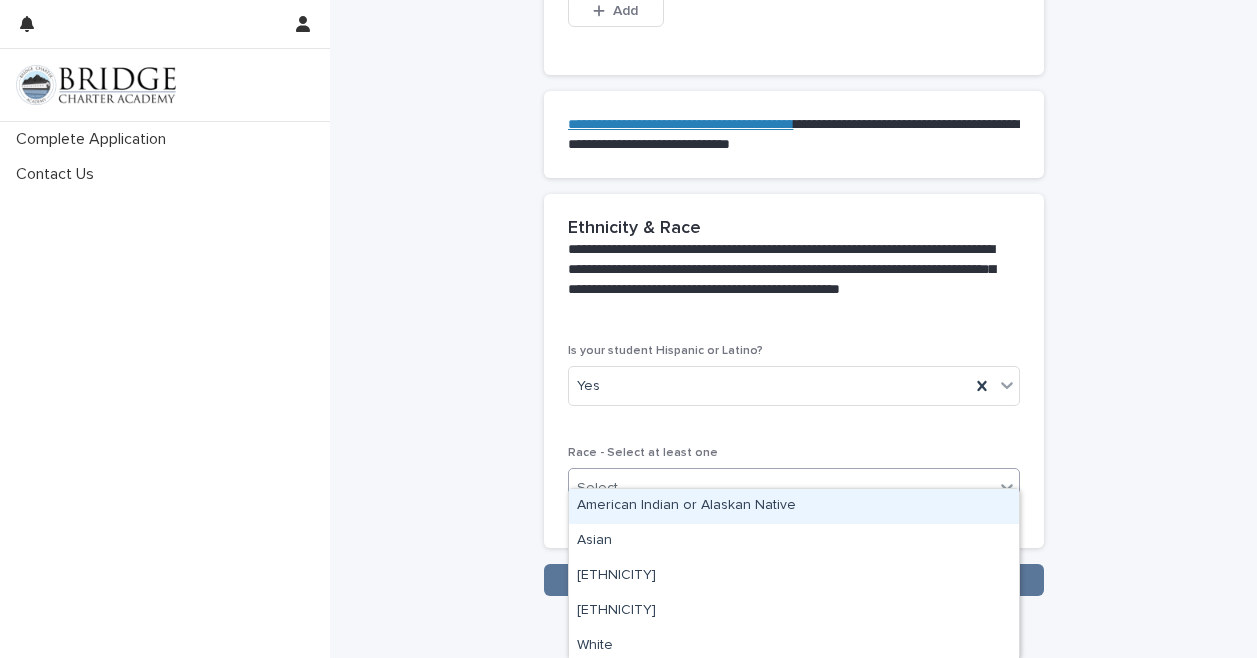 scroll, scrollTop: 1873, scrollLeft: 0, axis: vertical 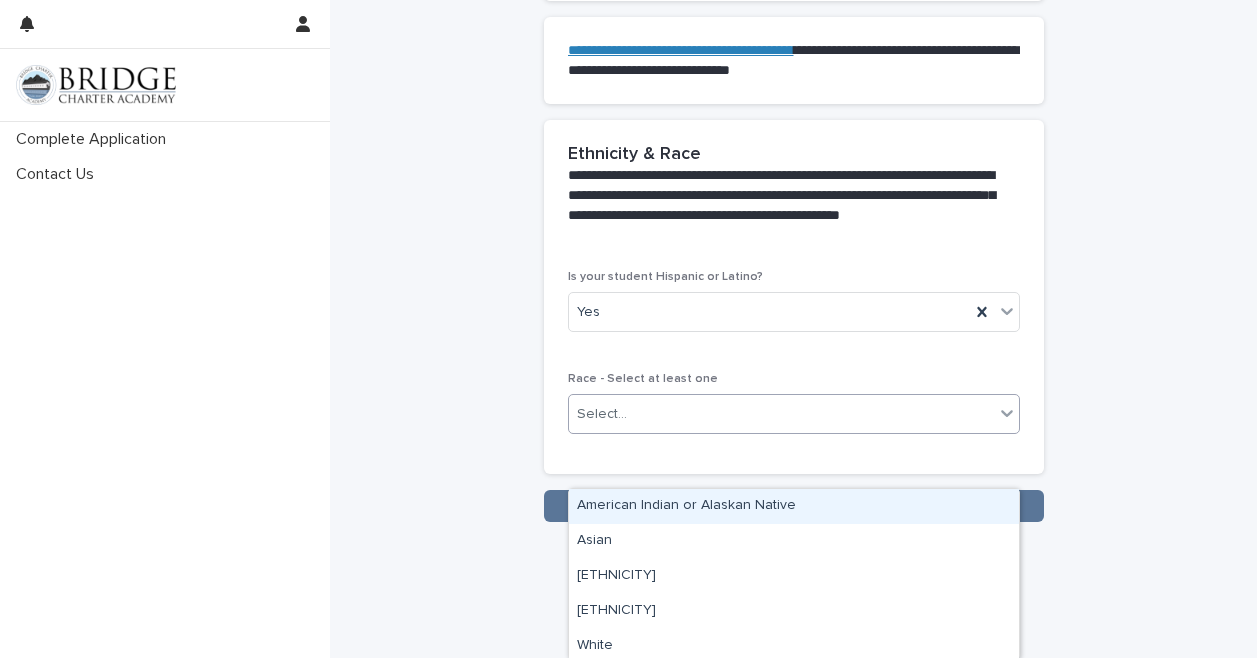 click on "Select..." at bounding box center (781, 414) 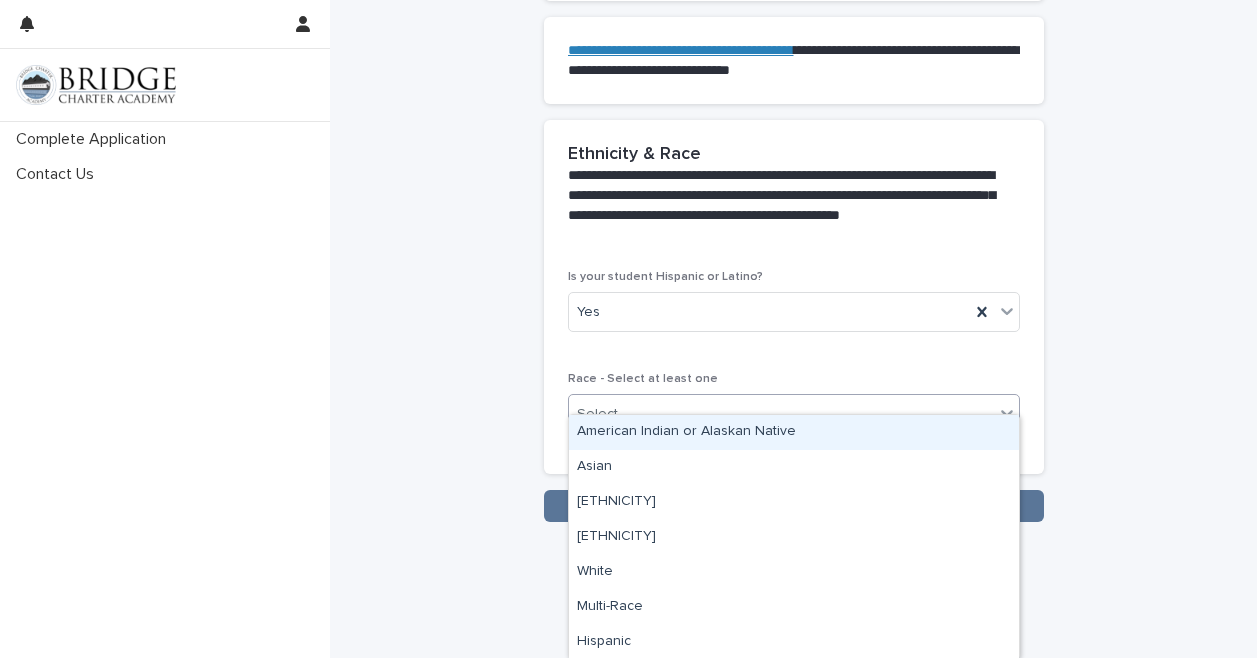click on "Select..." at bounding box center [781, 414] 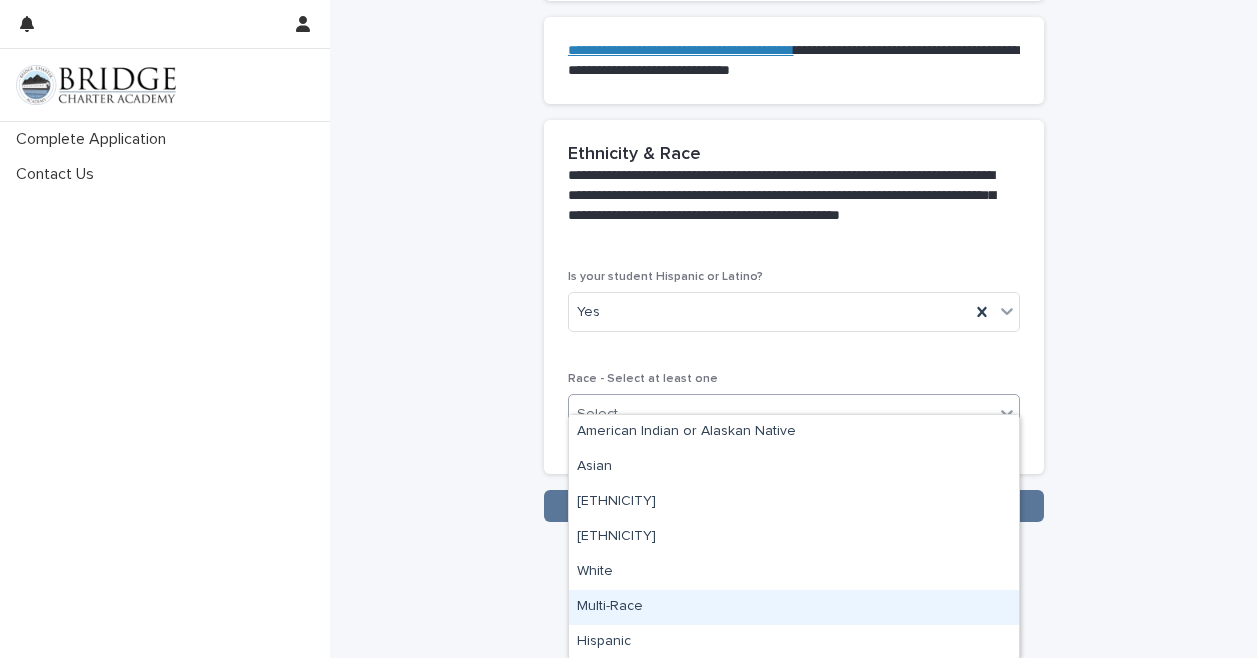 click on "Multi-Race" at bounding box center (794, 607) 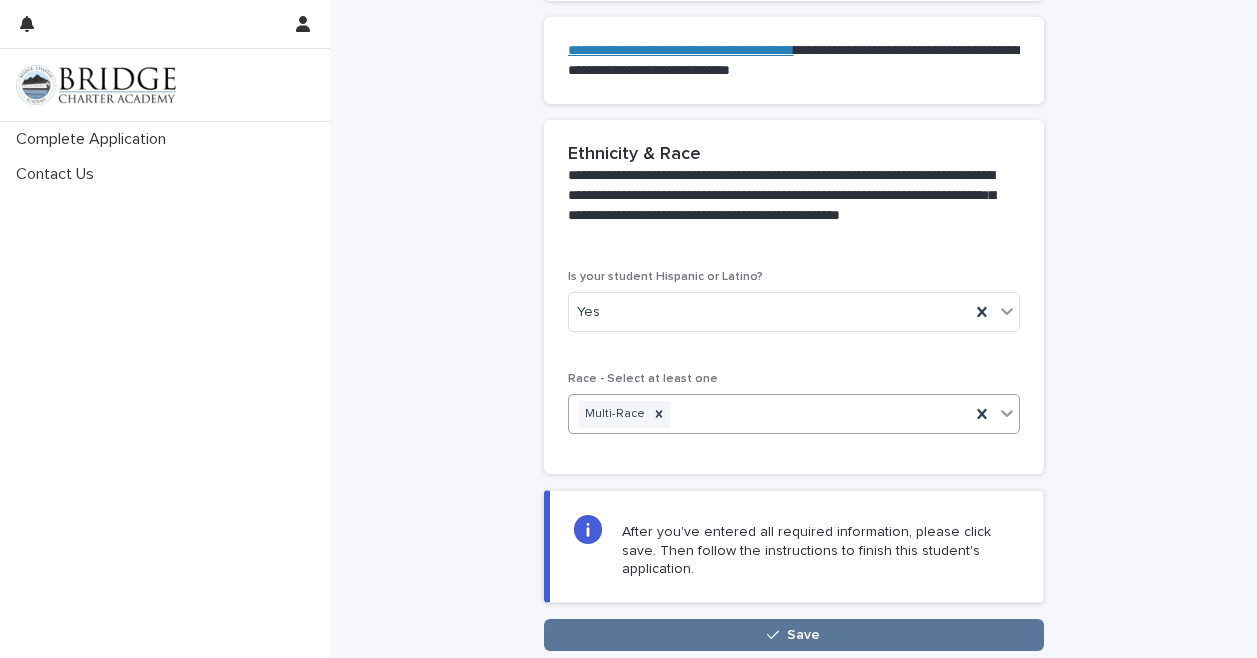 scroll, scrollTop: 1910, scrollLeft: 0, axis: vertical 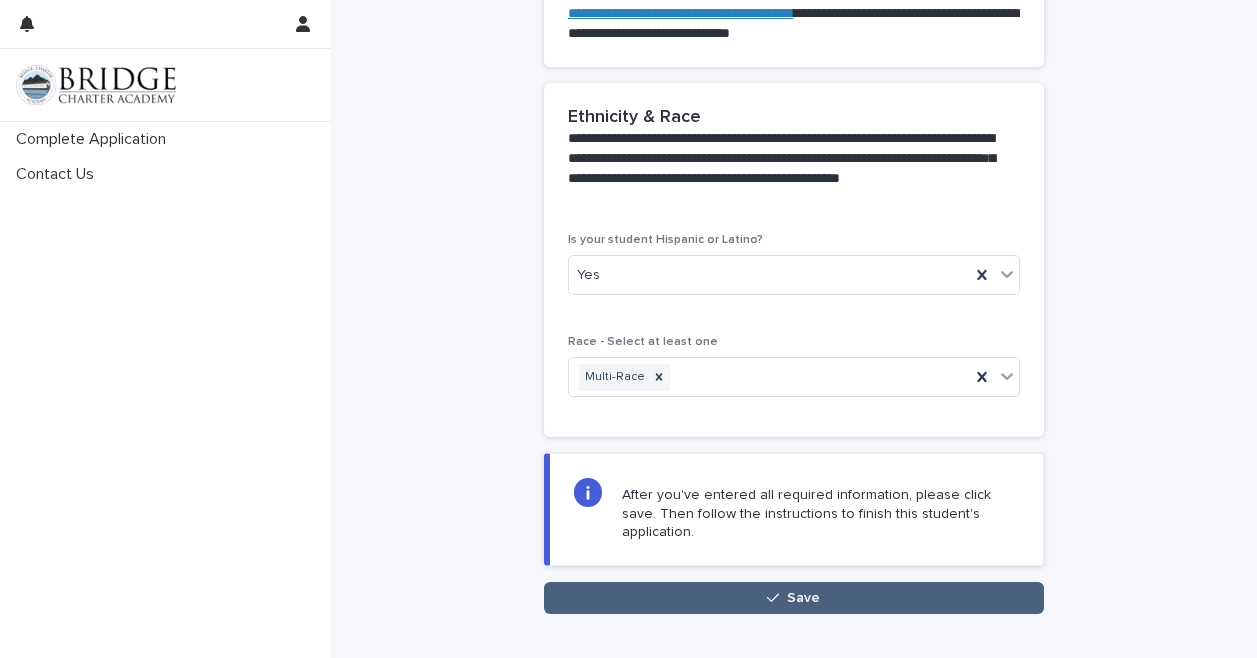 click on "Save" at bounding box center (794, 598) 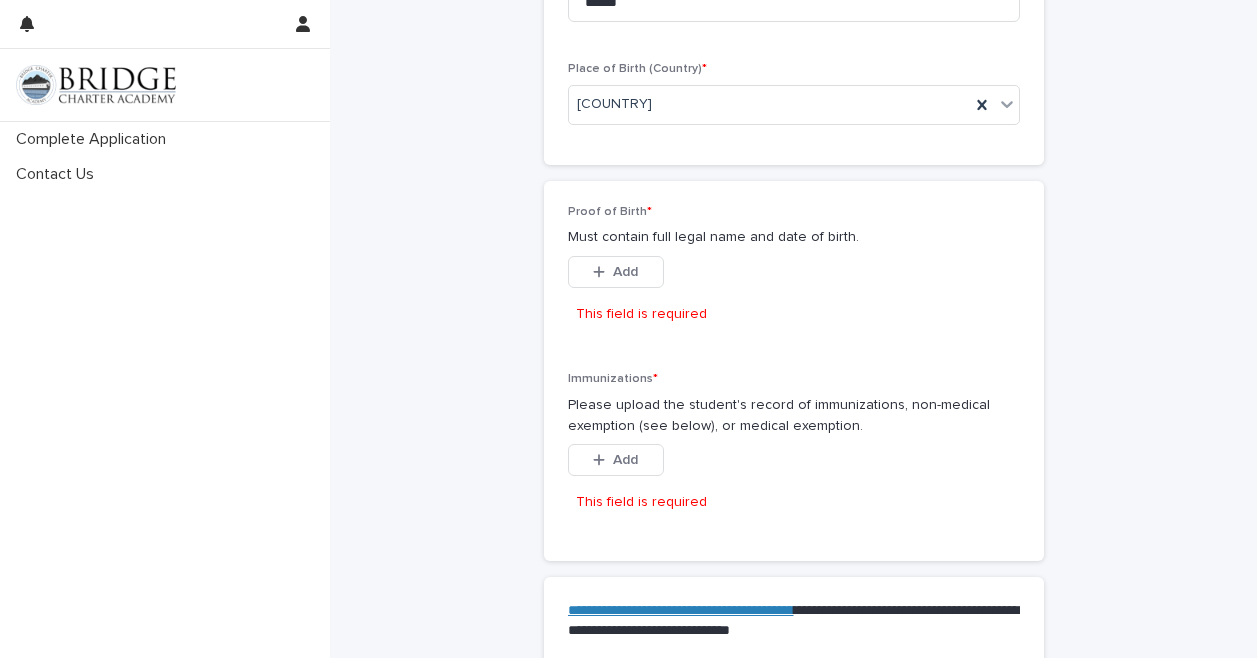 scroll, scrollTop: 1400, scrollLeft: 0, axis: vertical 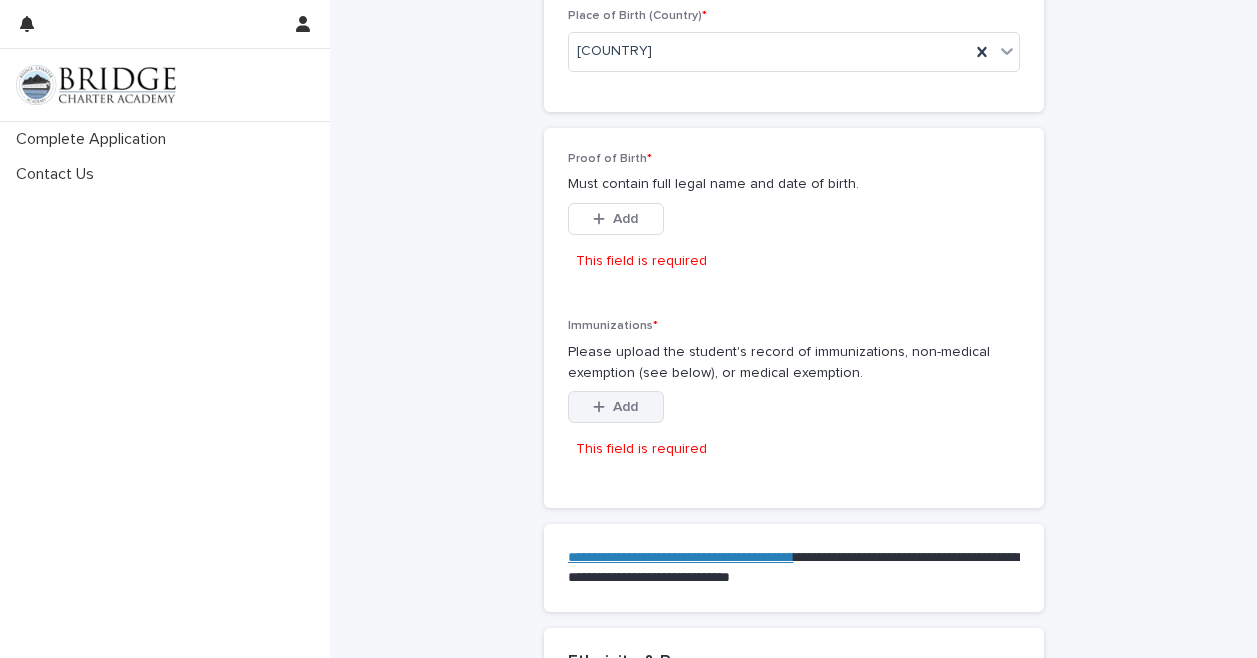 click on "Add" at bounding box center [616, 407] 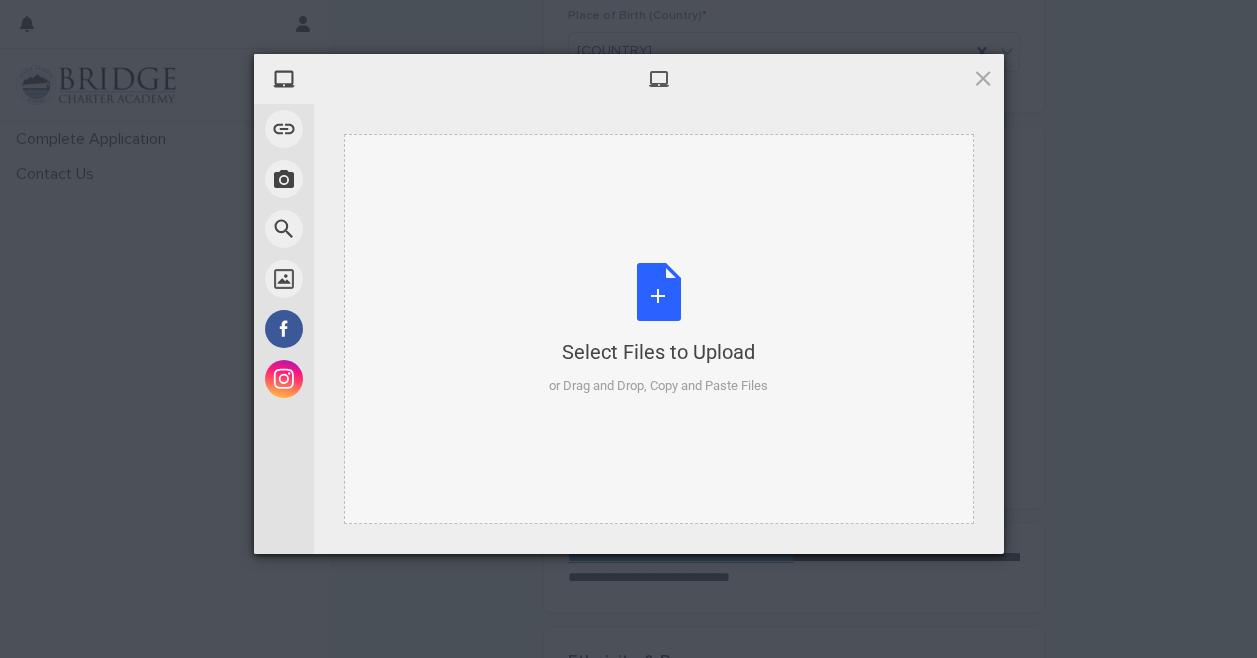 click on "Select Files to Upload
or Drag and Drop, Copy and Paste Files" at bounding box center [659, 329] 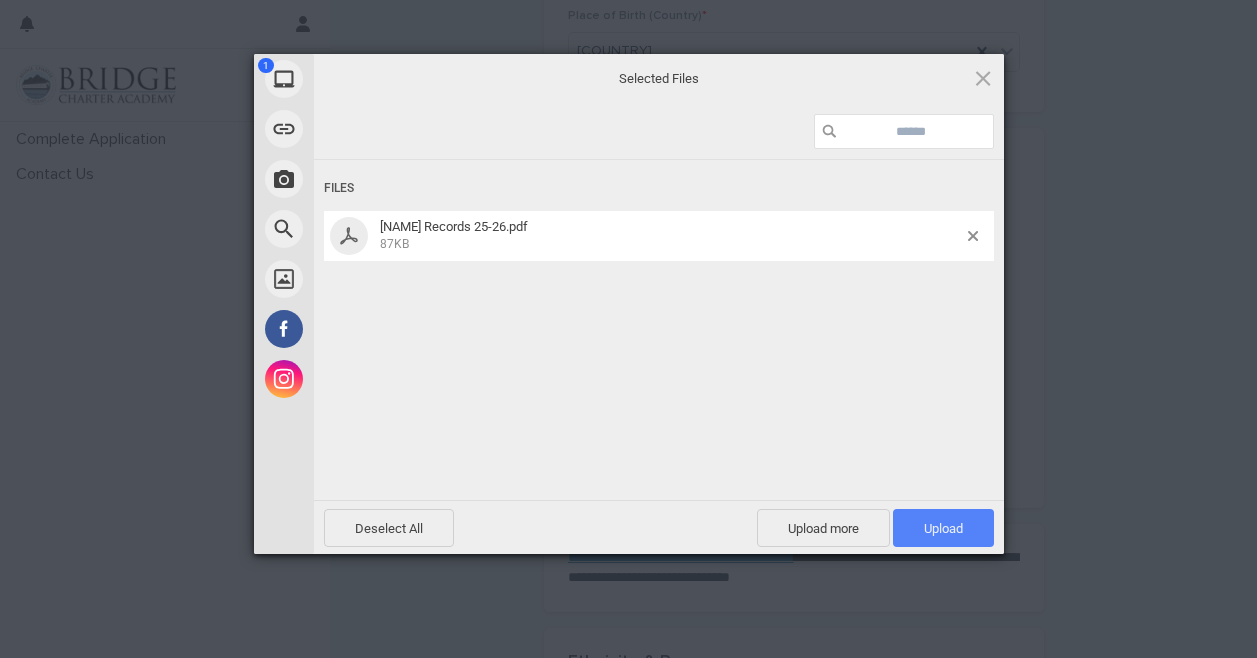 click on "Upload
1" at bounding box center [943, 528] 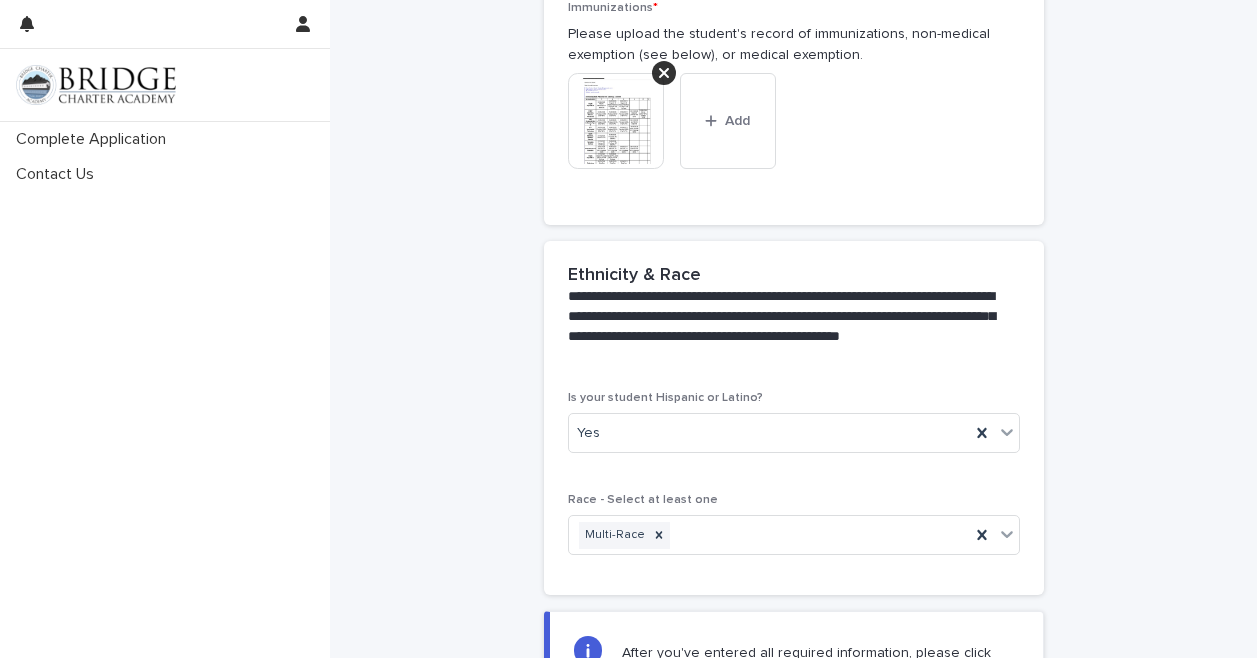 scroll, scrollTop: 1794, scrollLeft: 0, axis: vertical 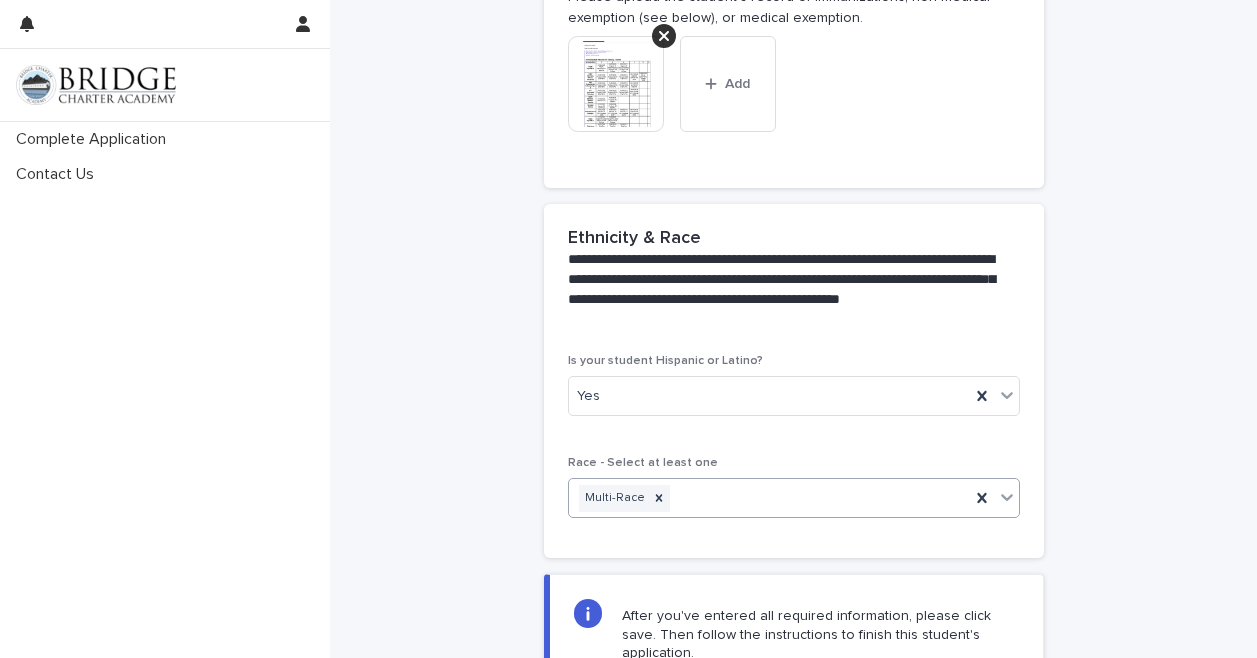 click on "Multi-Race" at bounding box center [769, 498] 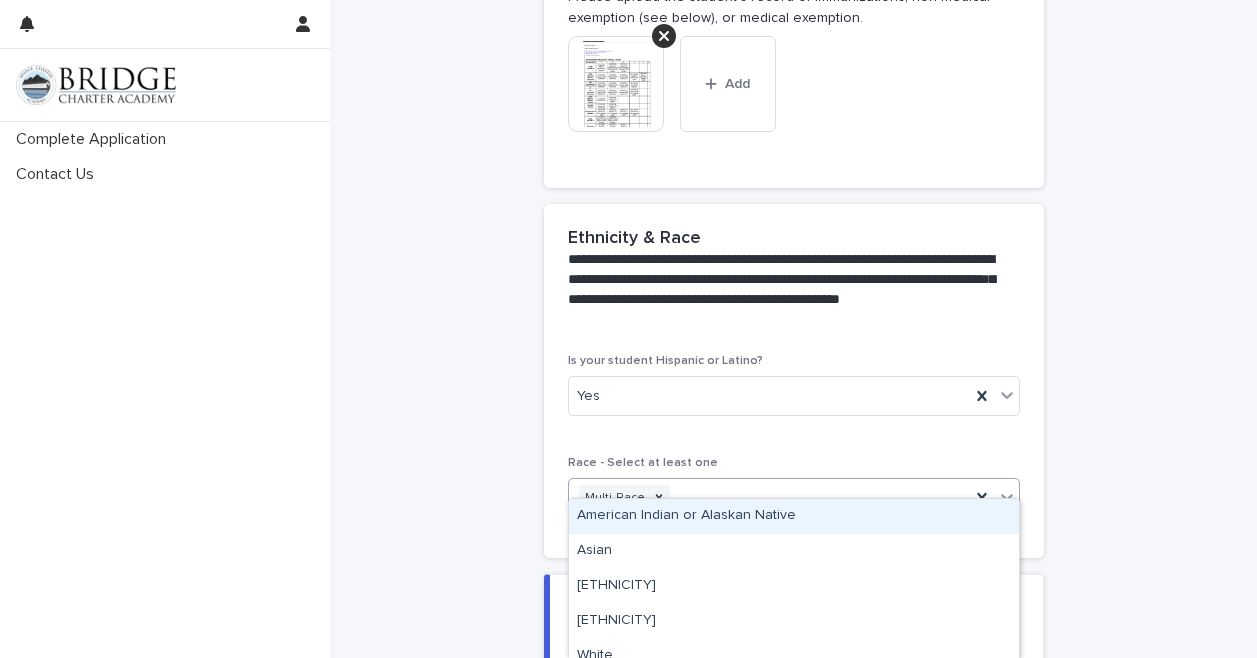 click on "Race - Select at least one   option Multi-Race, selected.    option American Indian or Alaskan Native focused, 1 of 7. 6 results available. Use Up and Down to choose options, press Enter to select the currently focused option, press Escape to exit the menu, press Tab to select the option and exit the menu. Multi-Race" at bounding box center (794, 495) 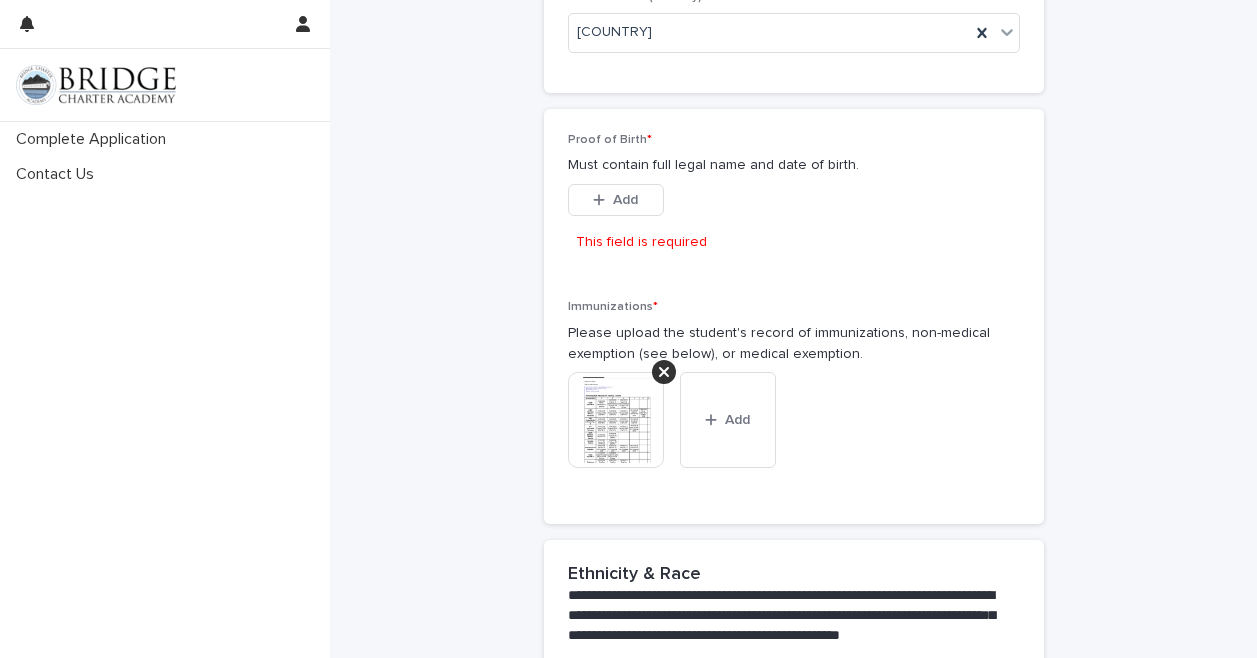 scroll, scrollTop: 1443, scrollLeft: 0, axis: vertical 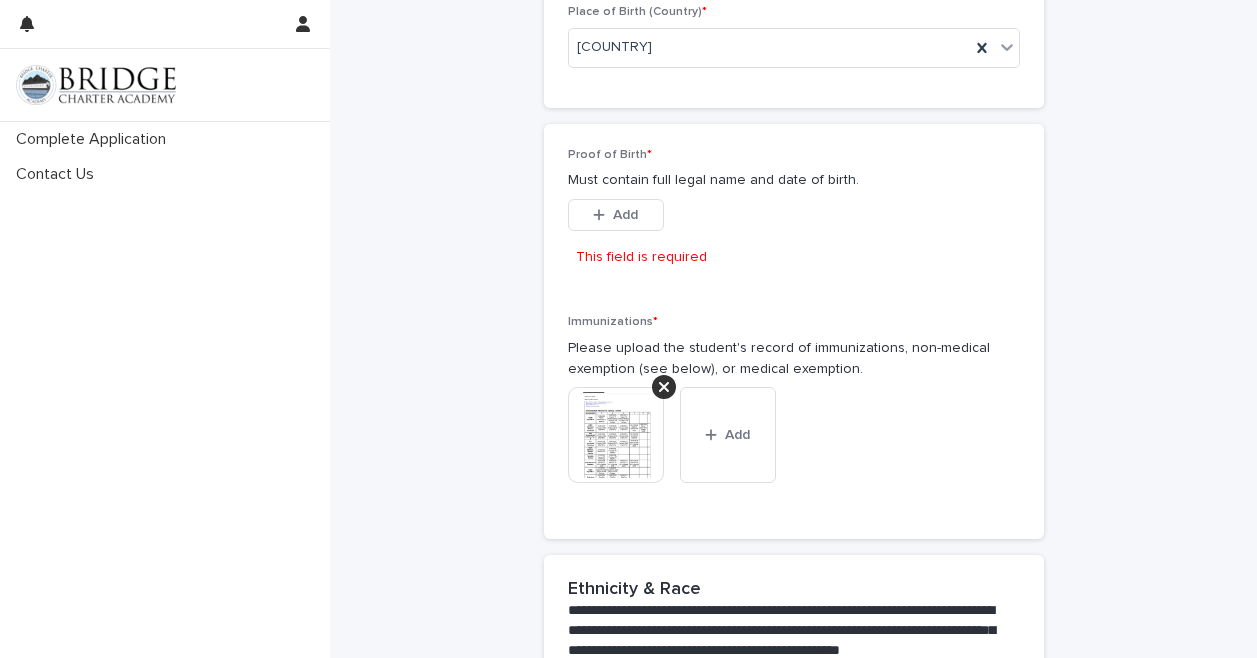 click on "Must contain full legal name and date of birth. This file cannot be opened Download File Add This field is required" at bounding box center [794, 220] 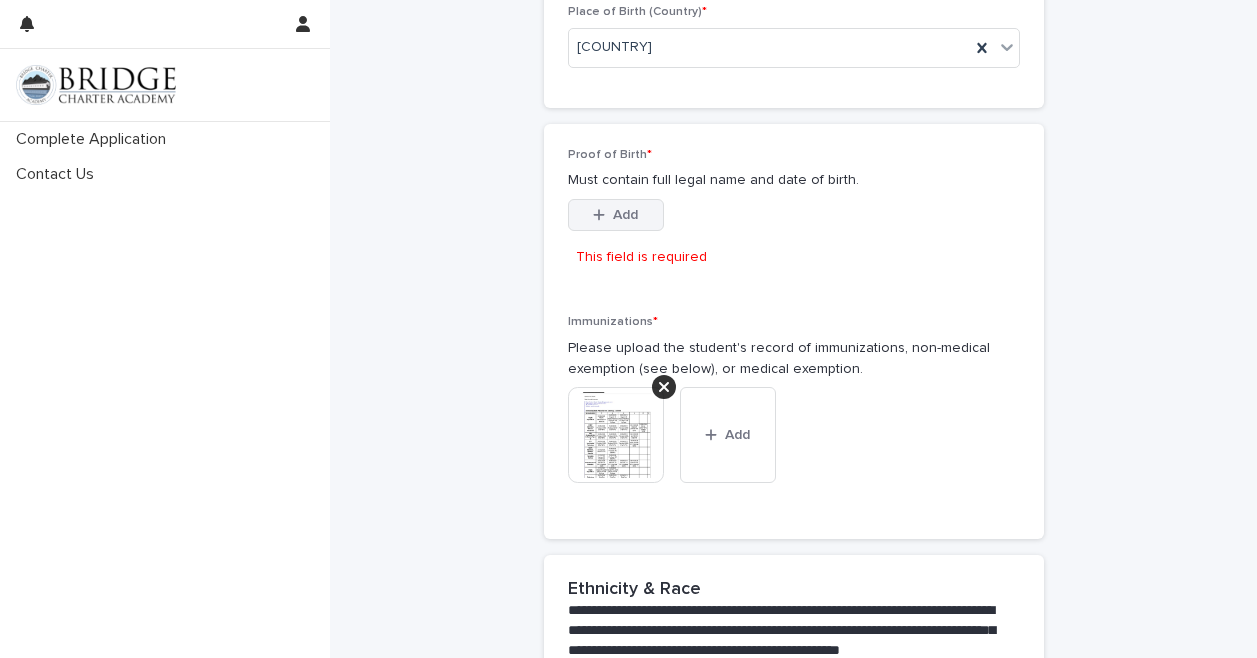 click on "Add" at bounding box center [616, 215] 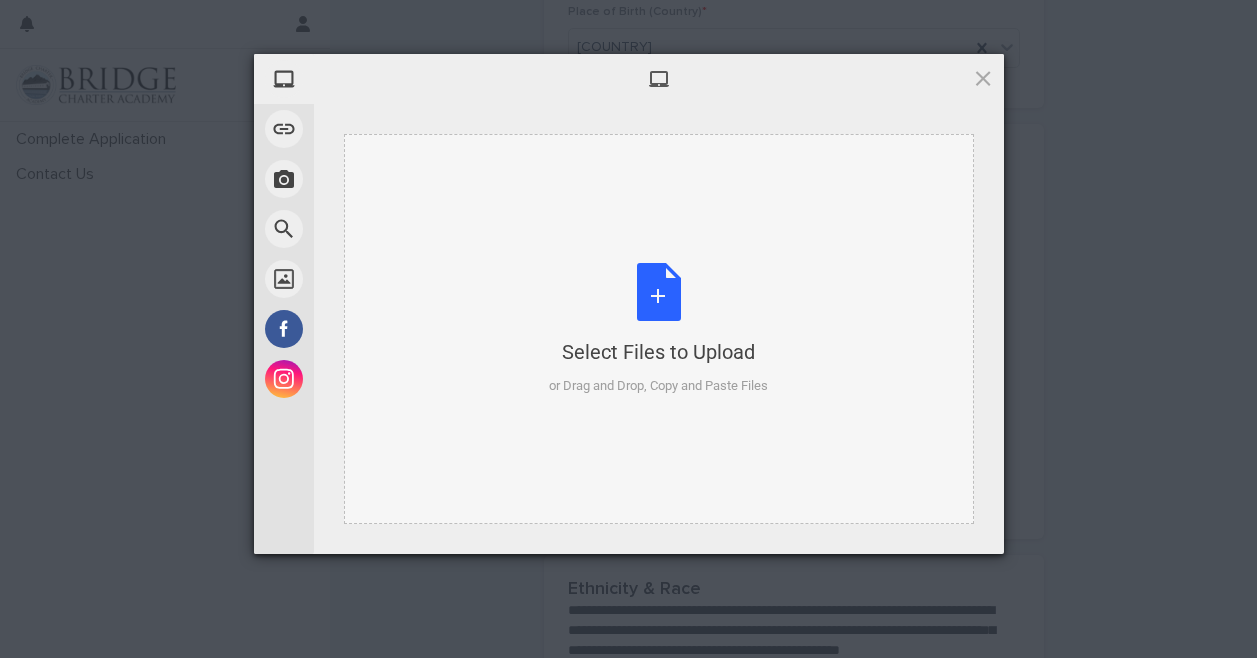 click on "Select Files to Upload
or Drag and Drop, Copy and Paste Files" at bounding box center [658, 329] 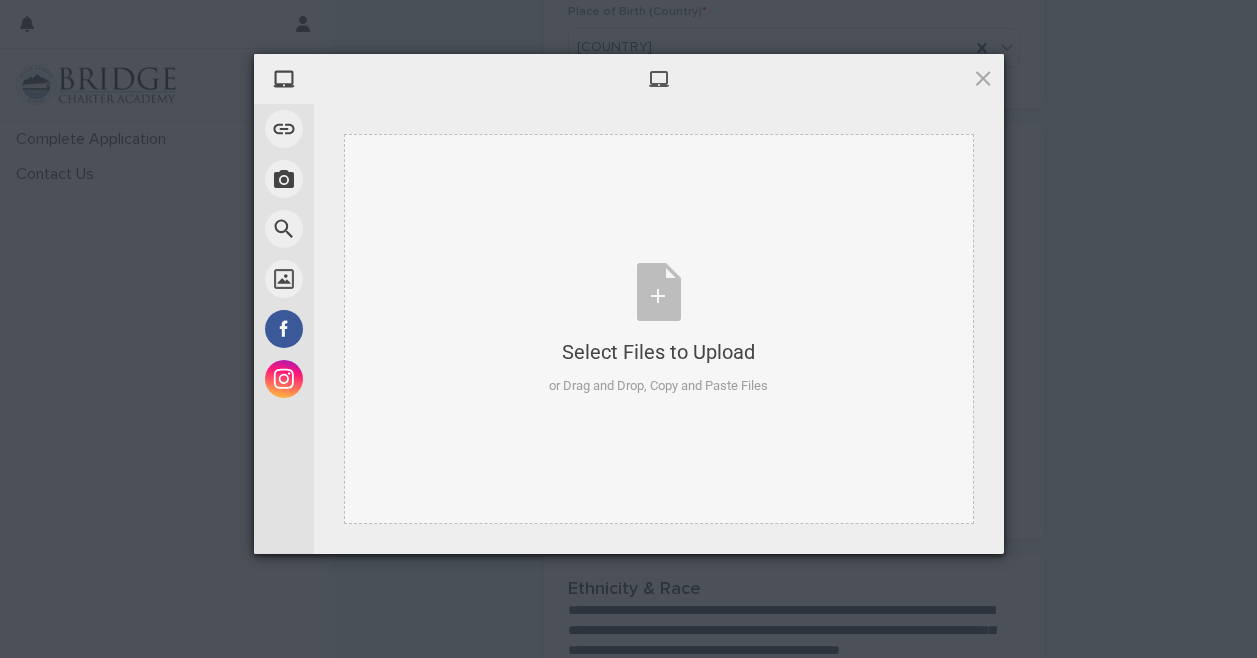 click on "Select Files to Upload
or Drag and Drop, Copy and Paste Files" at bounding box center (658, 329) 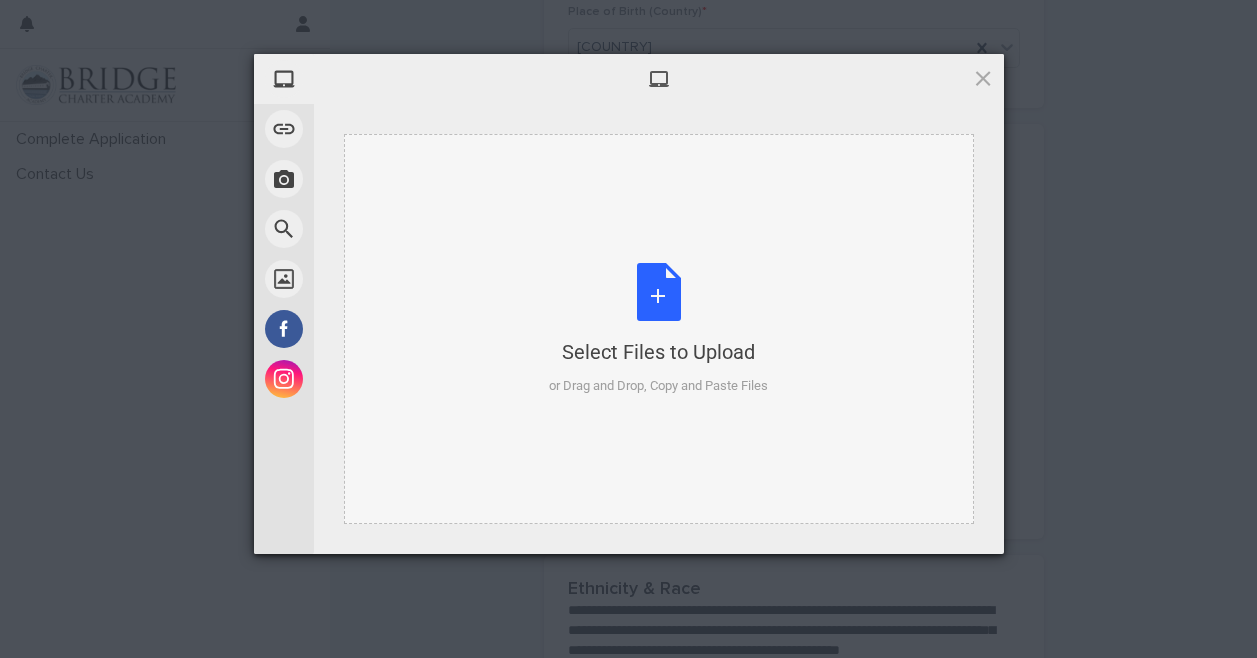 type 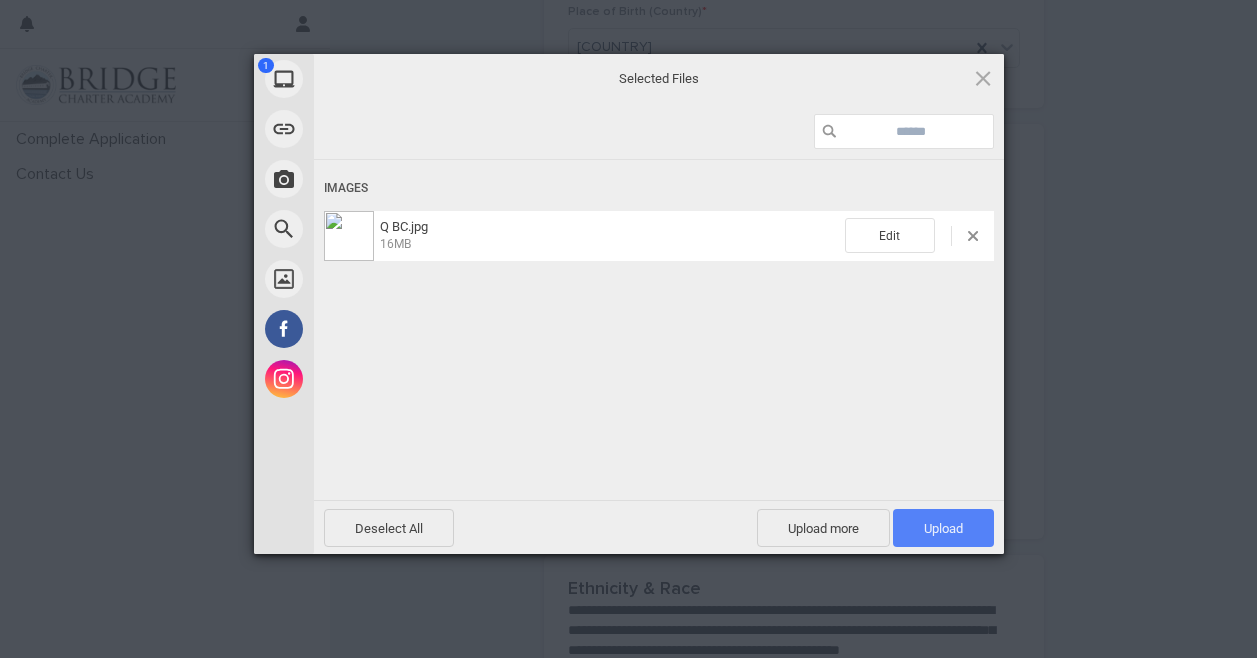 click on "Upload
1" at bounding box center [943, 528] 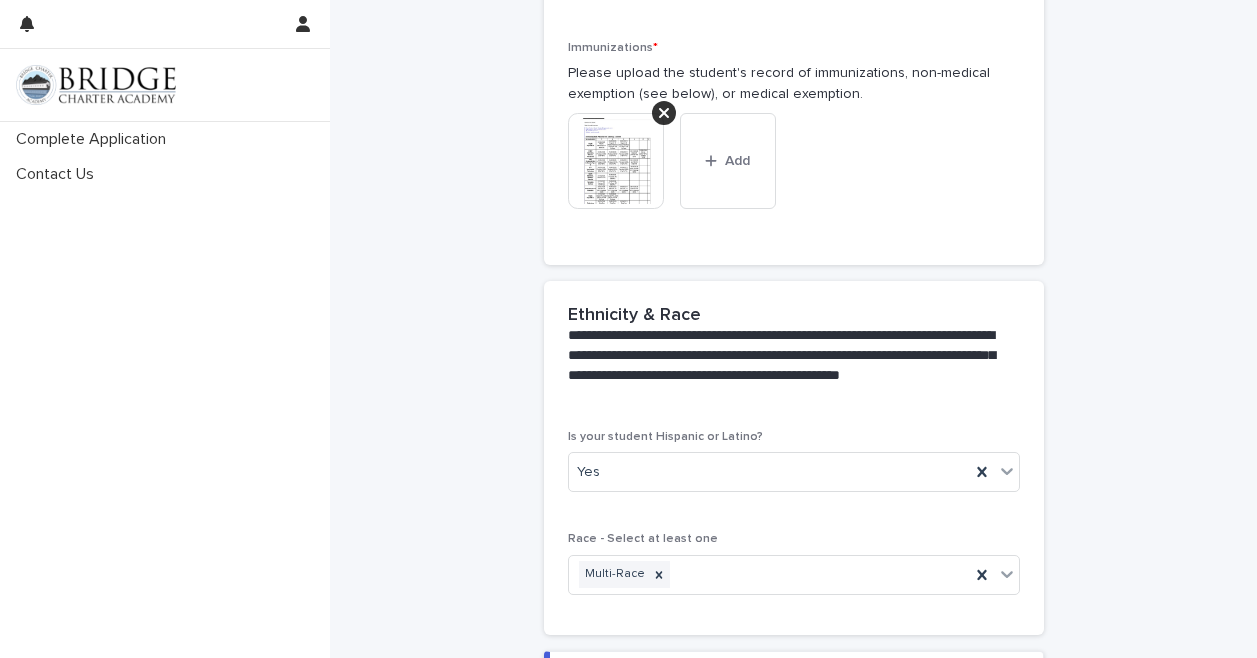 scroll, scrollTop: 2024, scrollLeft: 0, axis: vertical 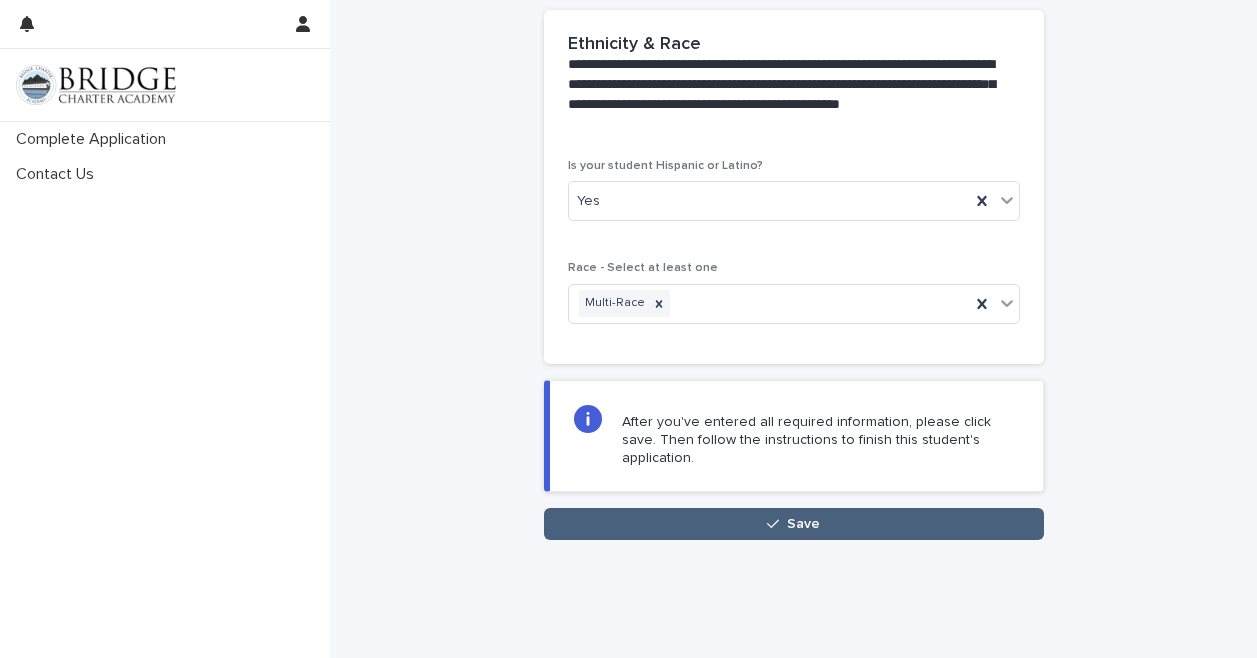click on "Save" at bounding box center [803, 524] 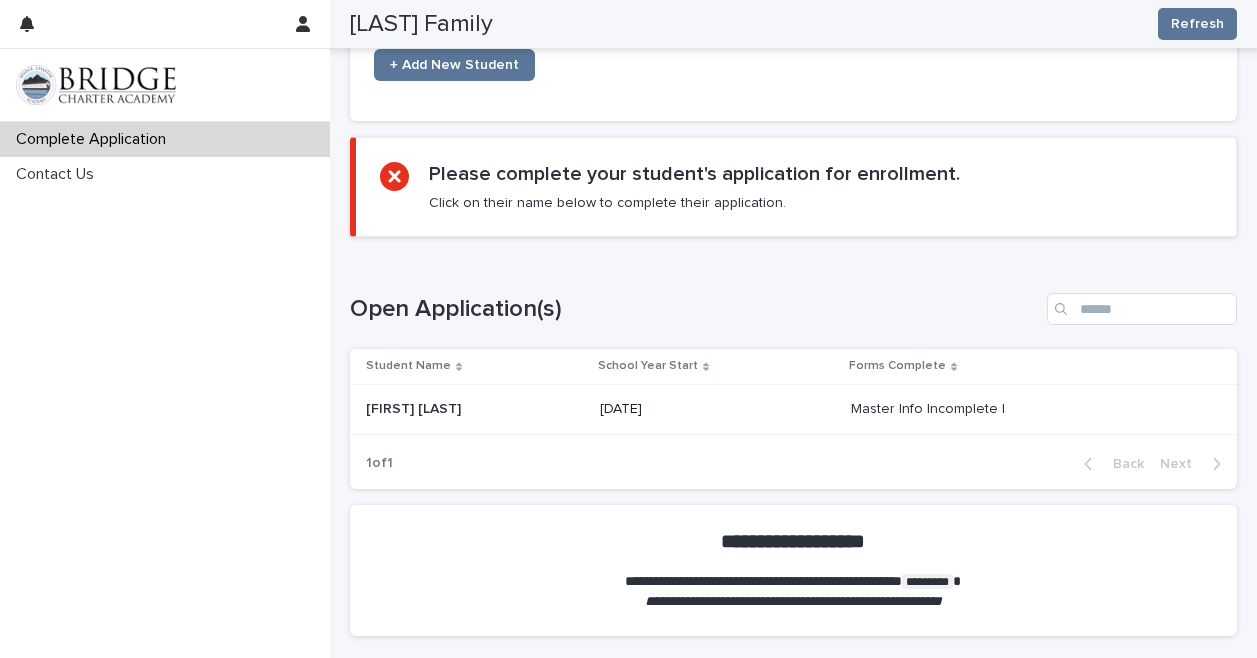 scroll, scrollTop: 789, scrollLeft: 0, axis: vertical 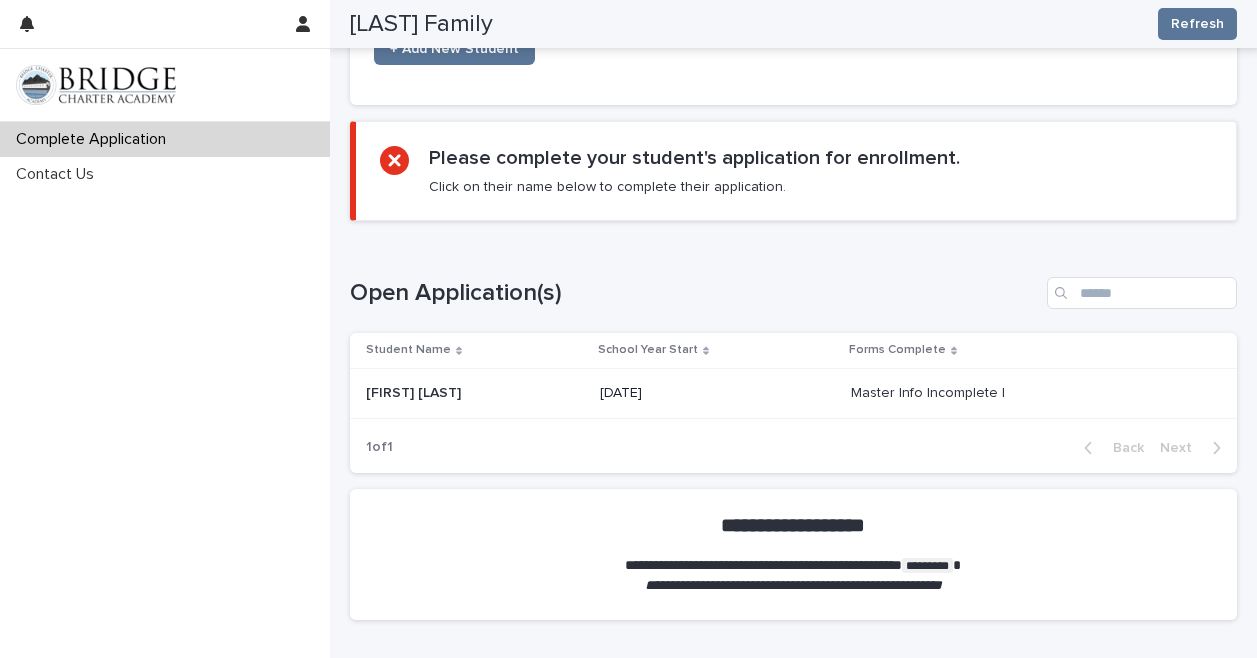 click at bounding box center (794, 547) 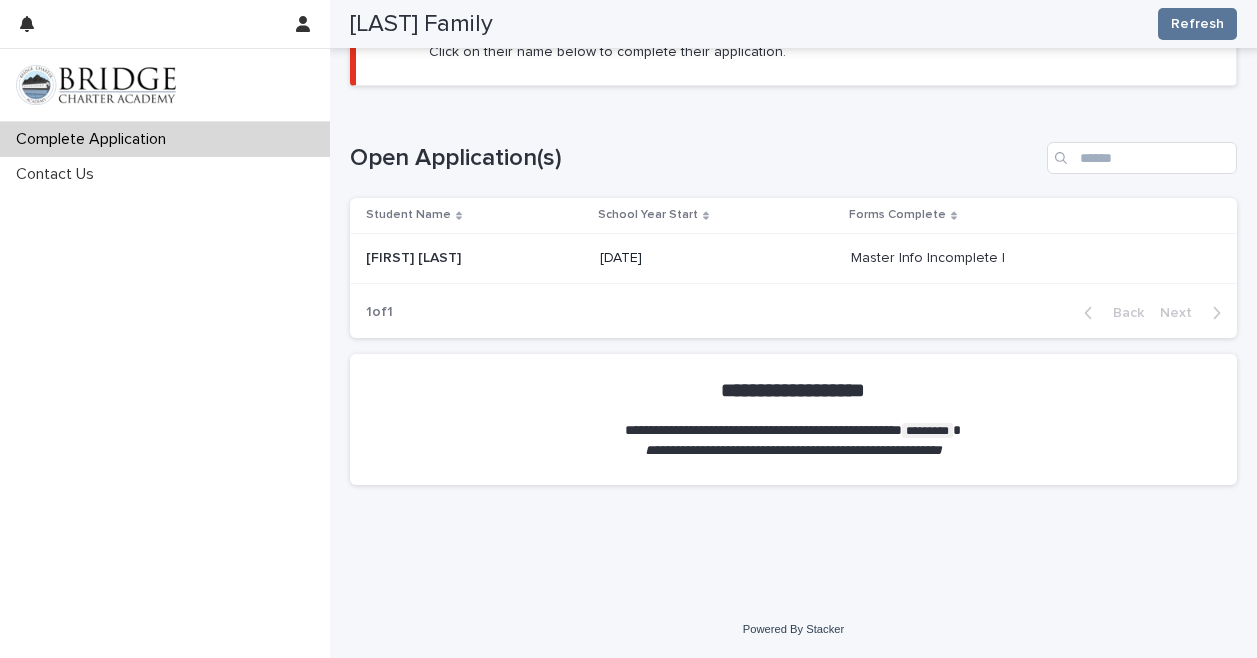 click at bounding box center [794, 412] 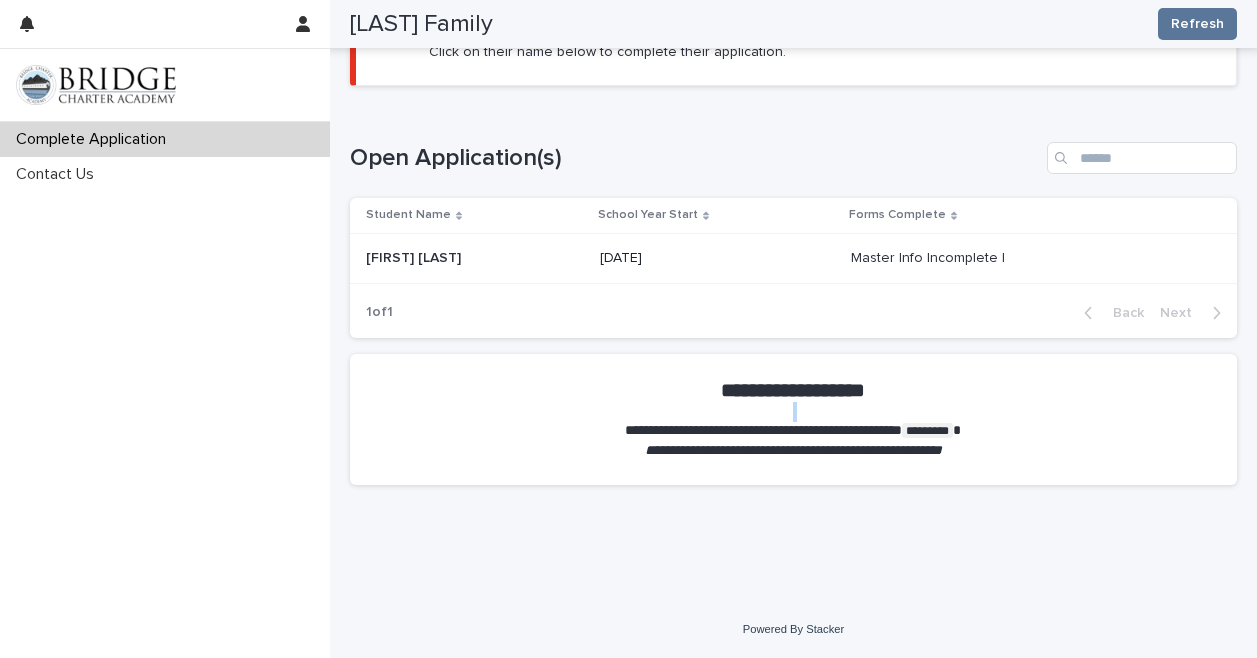 click at bounding box center (794, 412) 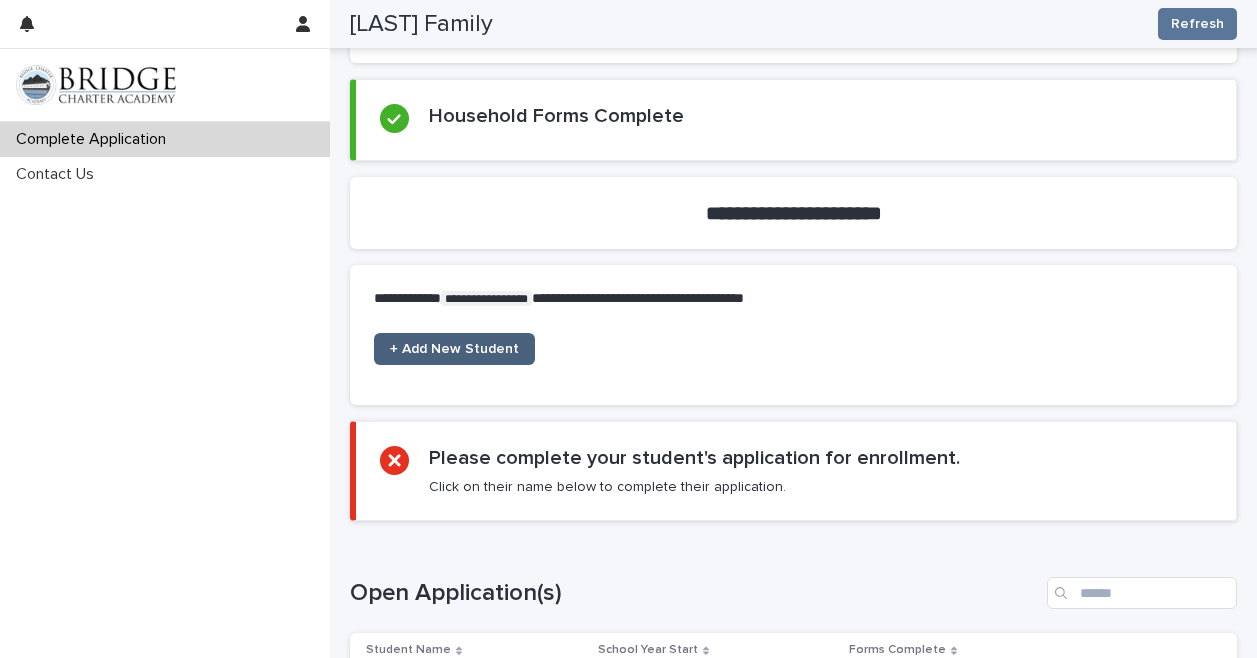 scroll, scrollTop: 629, scrollLeft: 0, axis: vertical 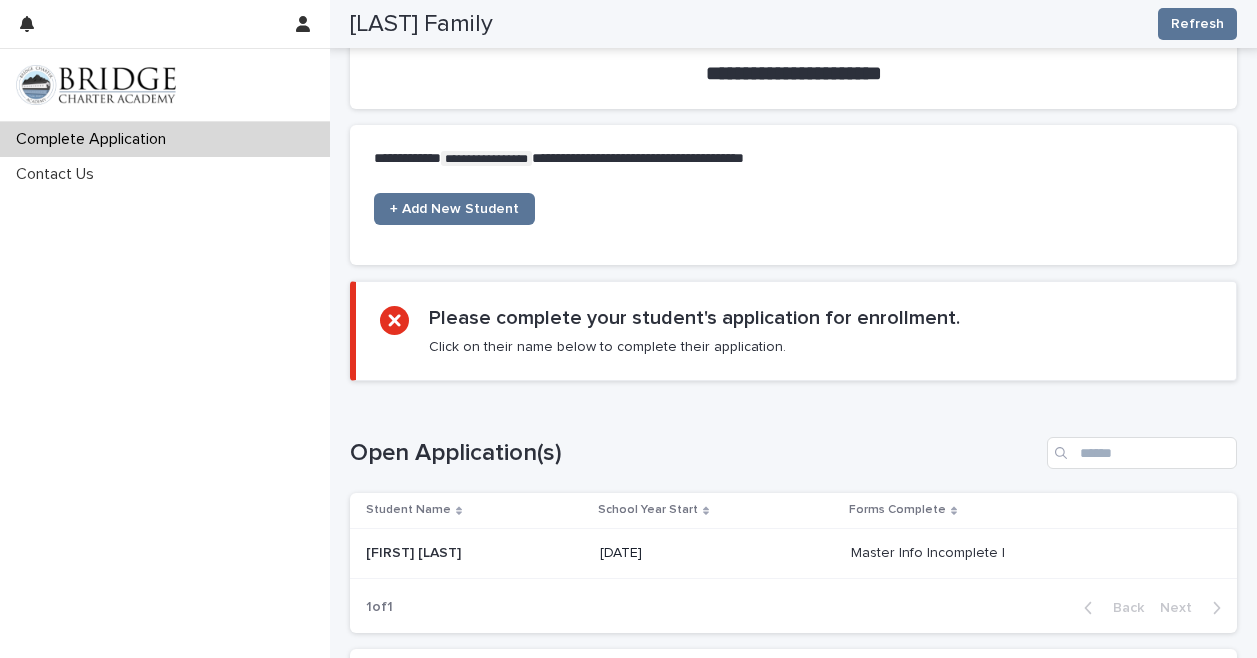 click on "Loading... Saving… Open Application(s) Student Name School Year Start Forms Complete [NAME] [NAME] 09/02/2025 Master Info Incomplete | Master Info Incomplete | 1 of 1 Back Next" at bounding box center (793, 522) 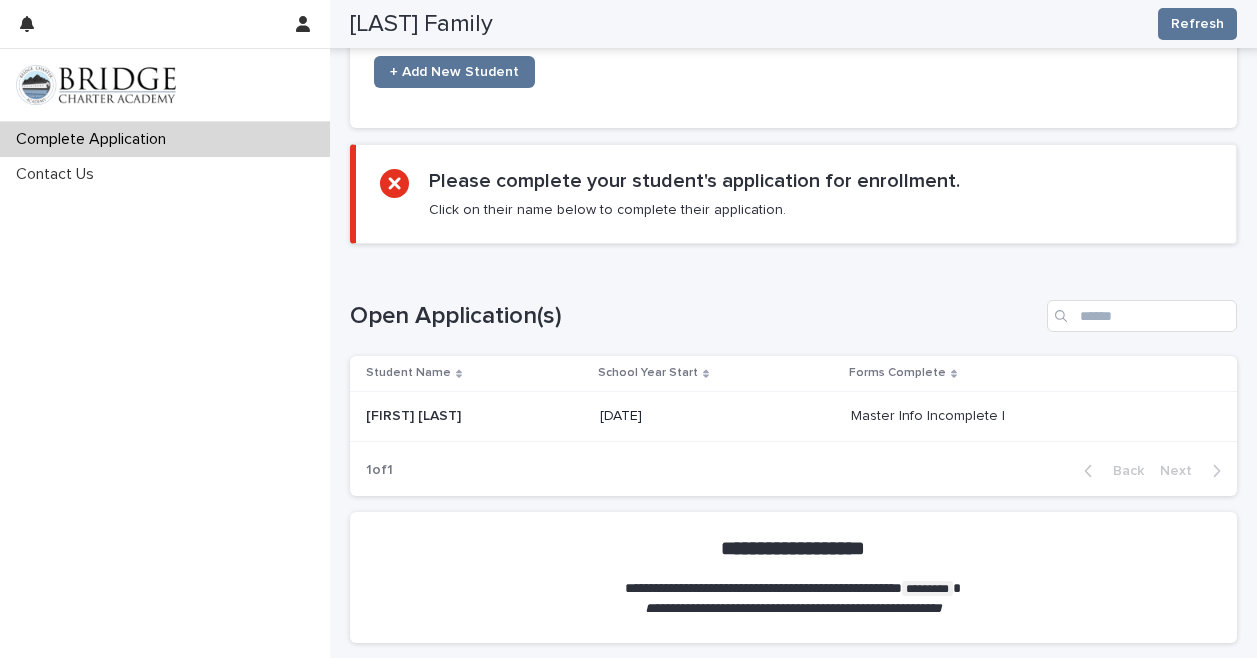 click on "[DATE]" at bounding box center [717, 416] 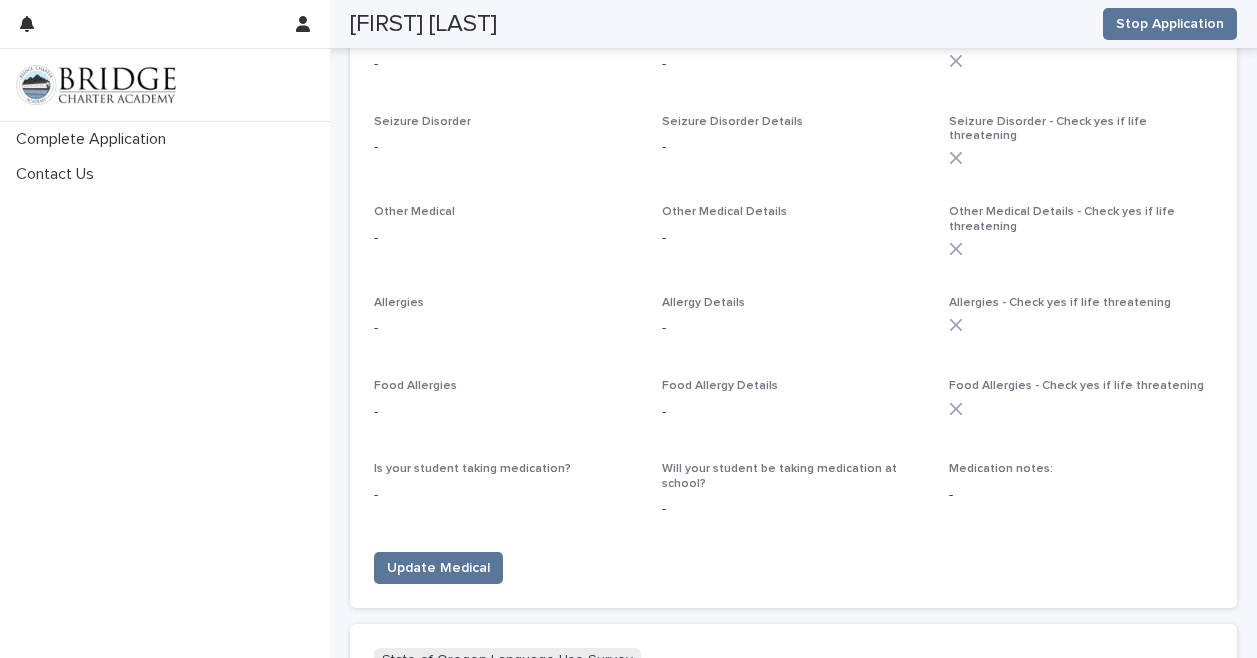scroll, scrollTop: 1724, scrollLeft: 0, axis: vertical 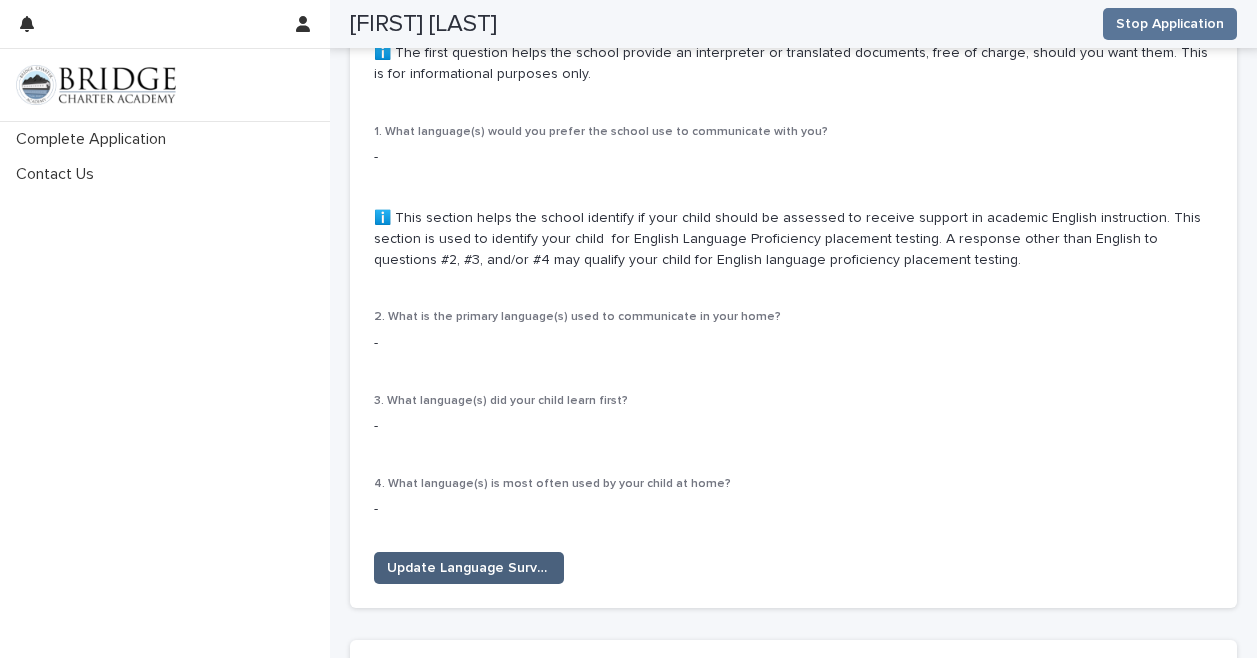 click on "Update Language Survey" at bounding box center [469, 568] 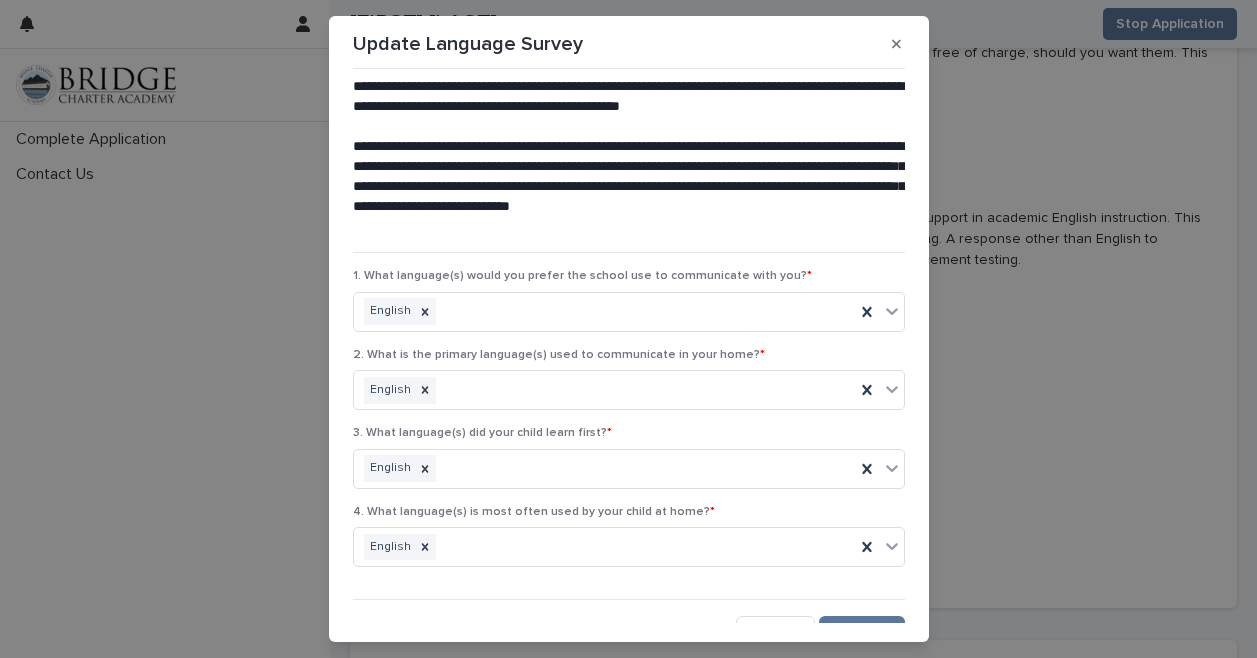 scroll, scrollTop: 30, scrollLeft: 0, axis: vertical 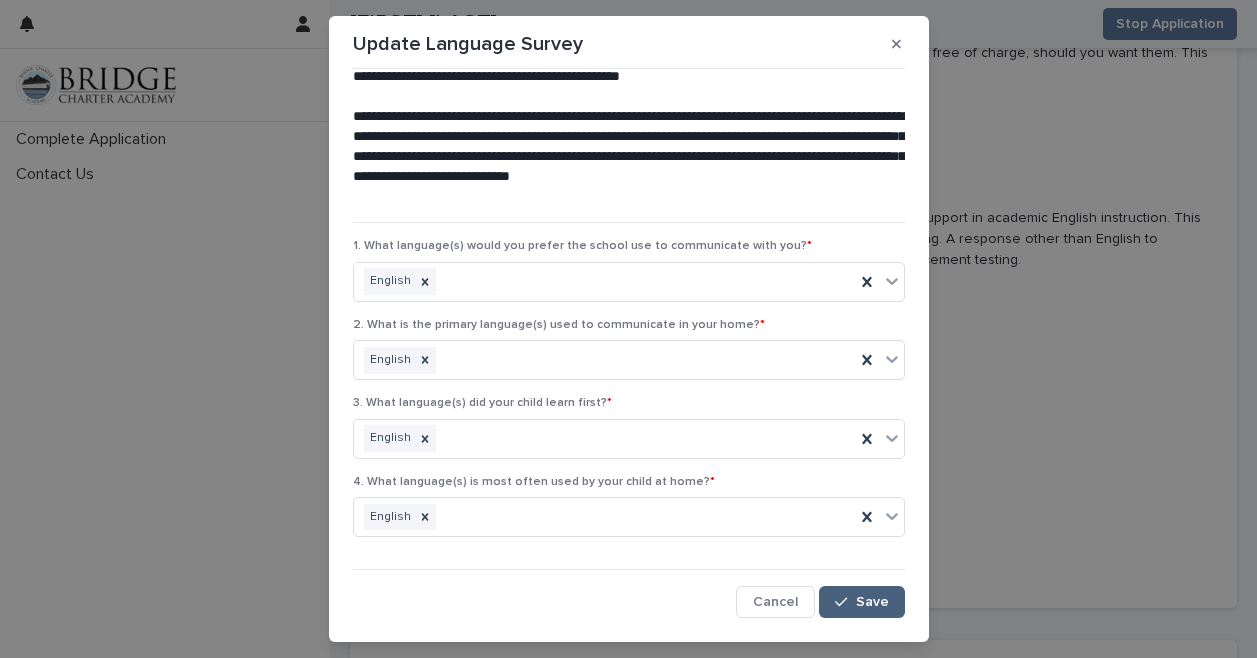 click 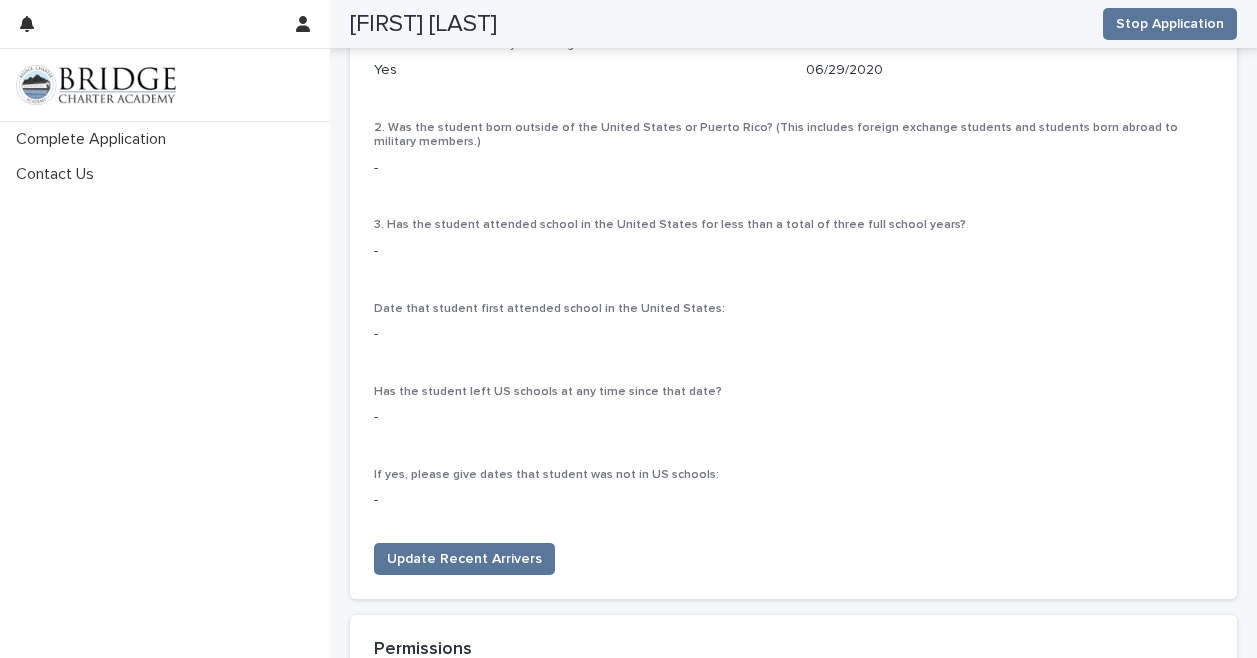 scroll, scrollTop: 4605, scrollLeft: 0, axis: vertical 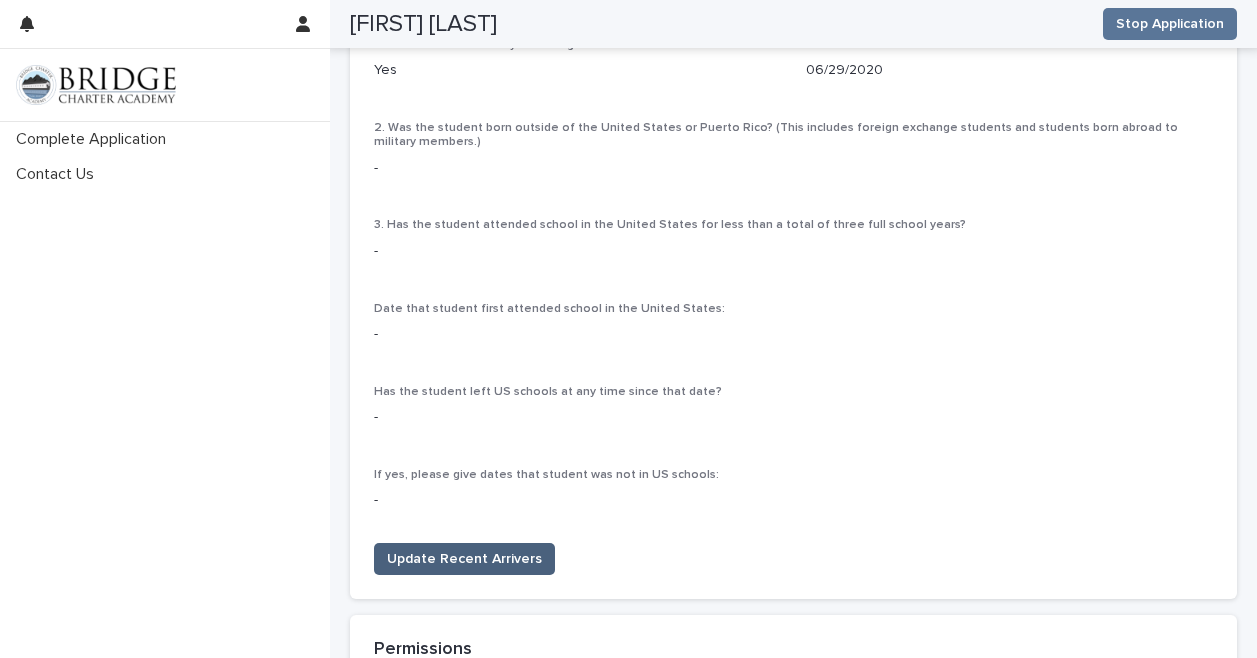 click on "Update Recent Arrivers" at bounding box center (464, 559) 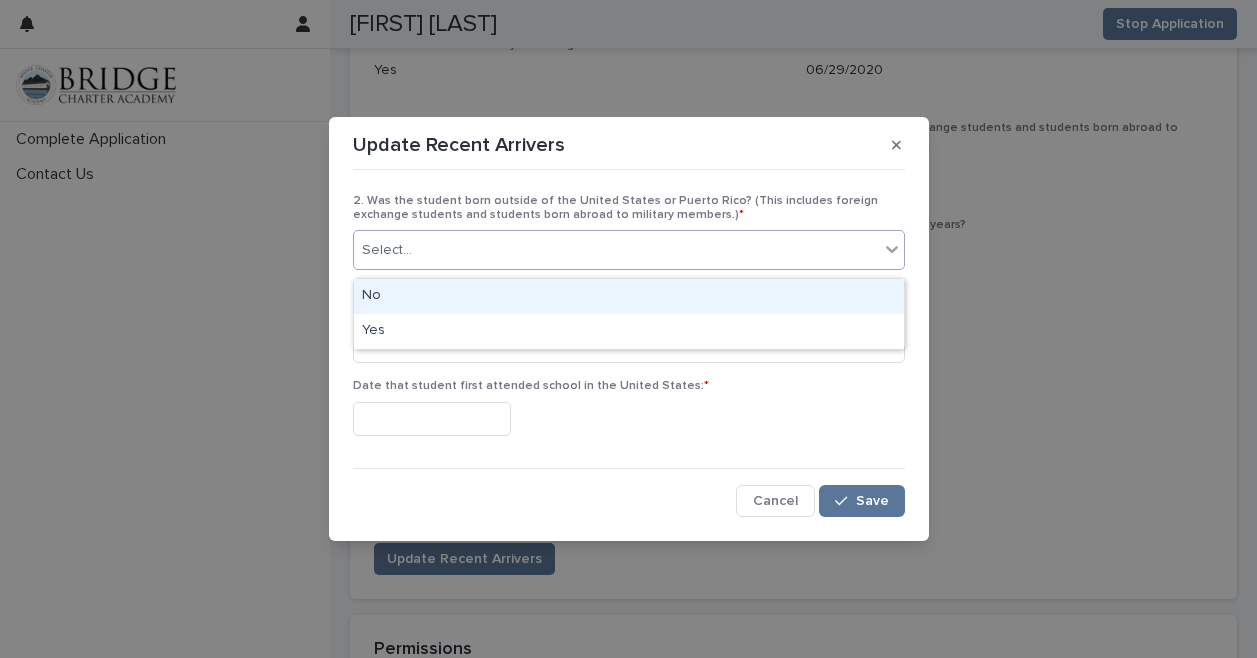 click on "Select..." at bounding box center [616, 250] 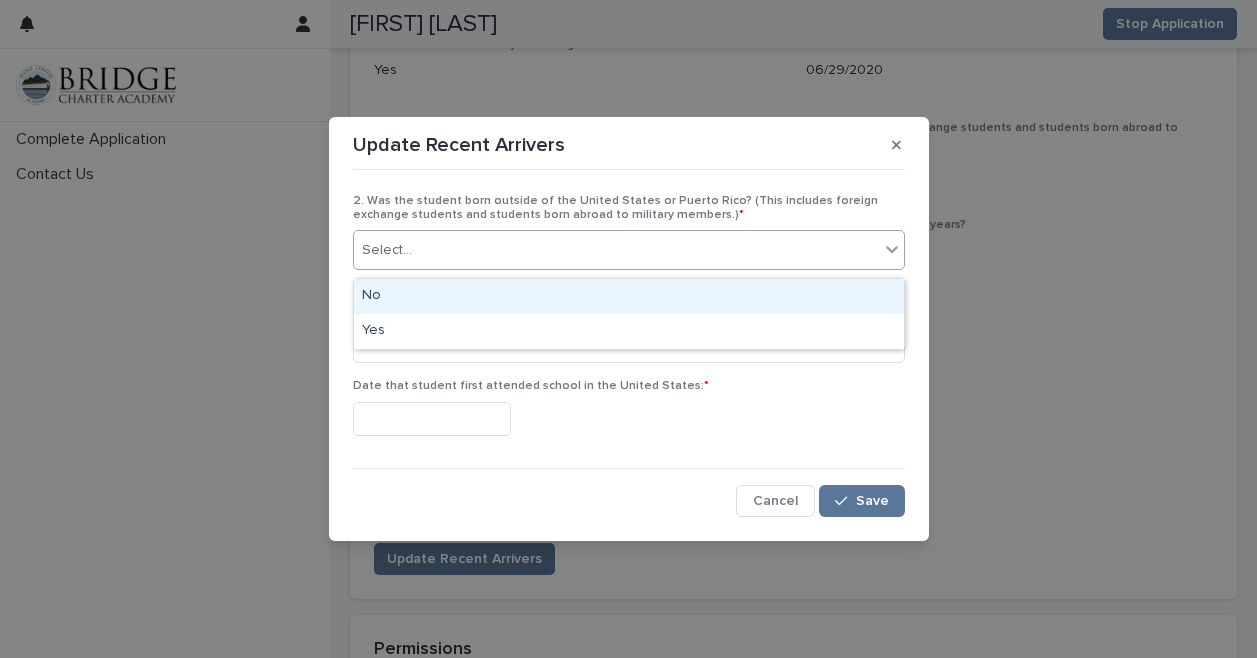 click on "No" at bounding box center (629, 296) 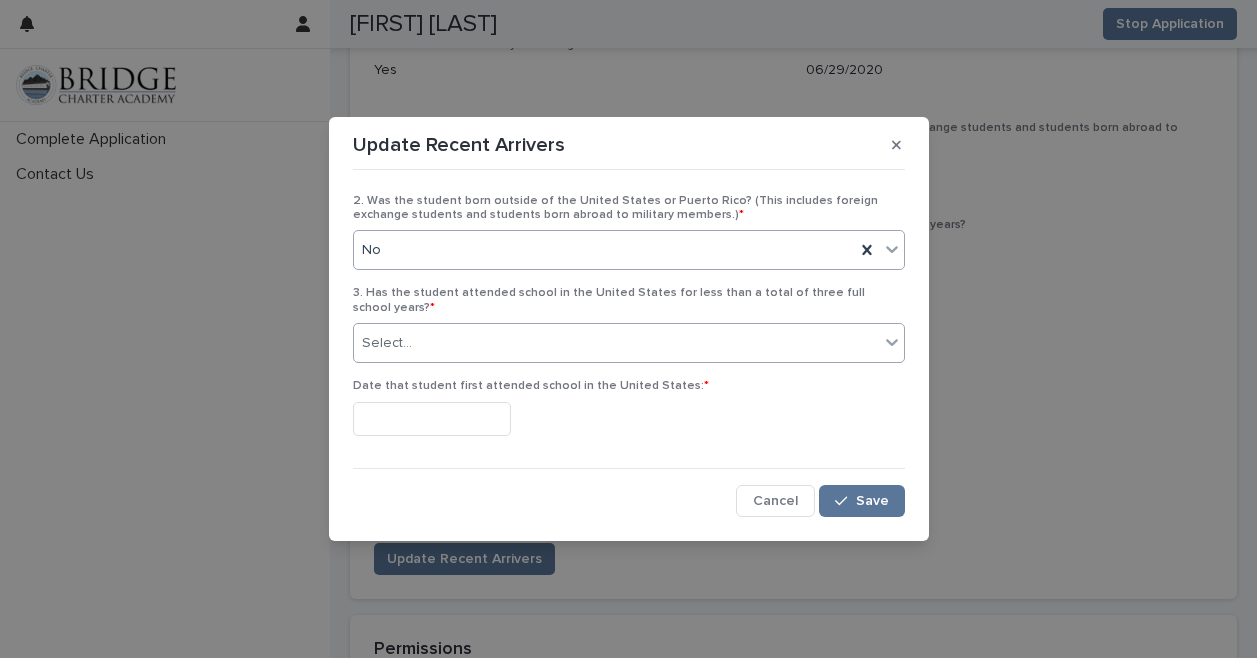 click on "Select..." at bounding box center (616, 343) 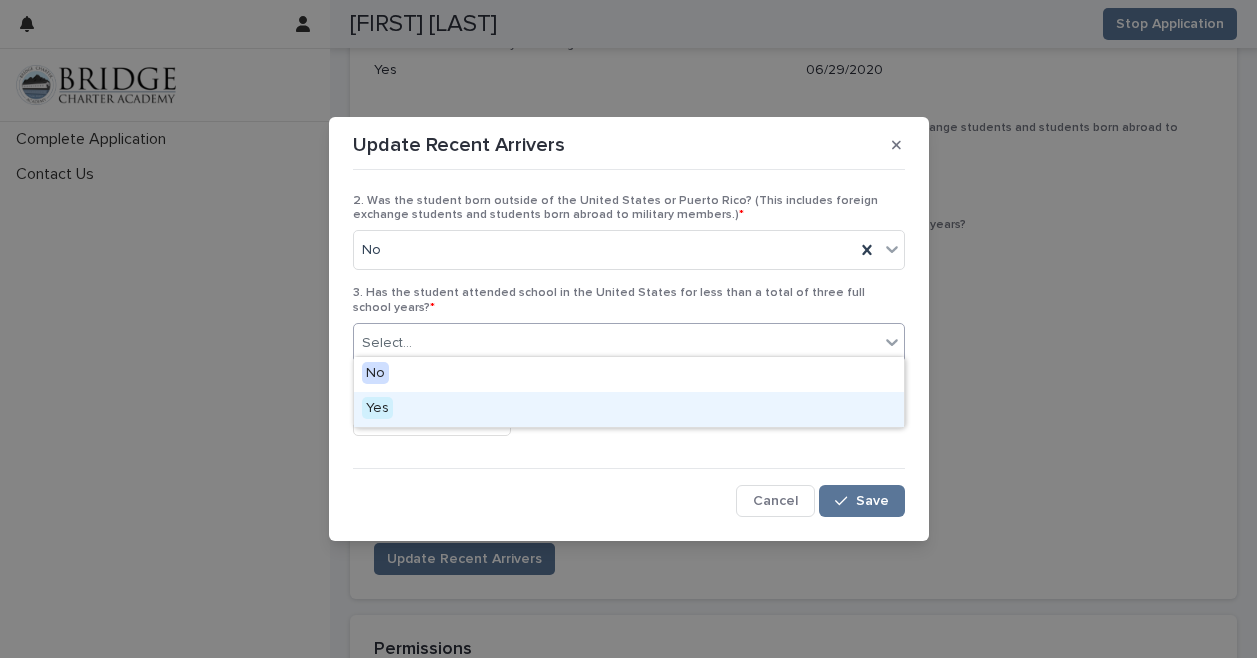 click on "Yes" at bounding box center (629, 409) 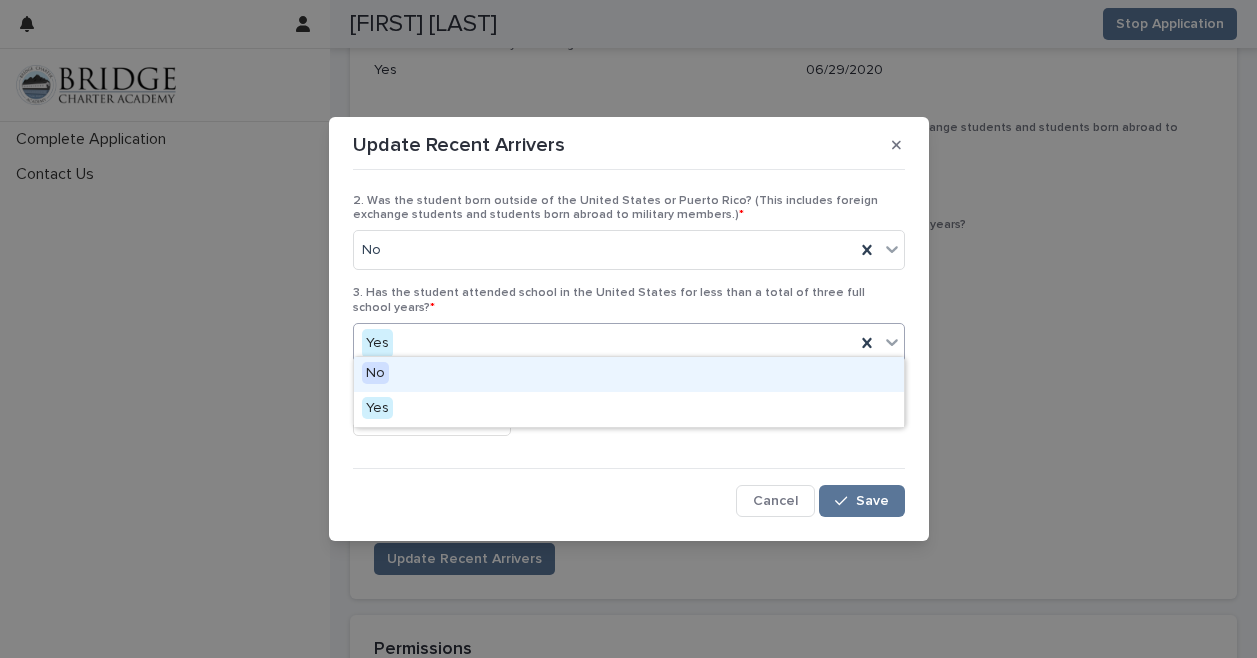 click on "Yes" at bounding box center [604, 343] 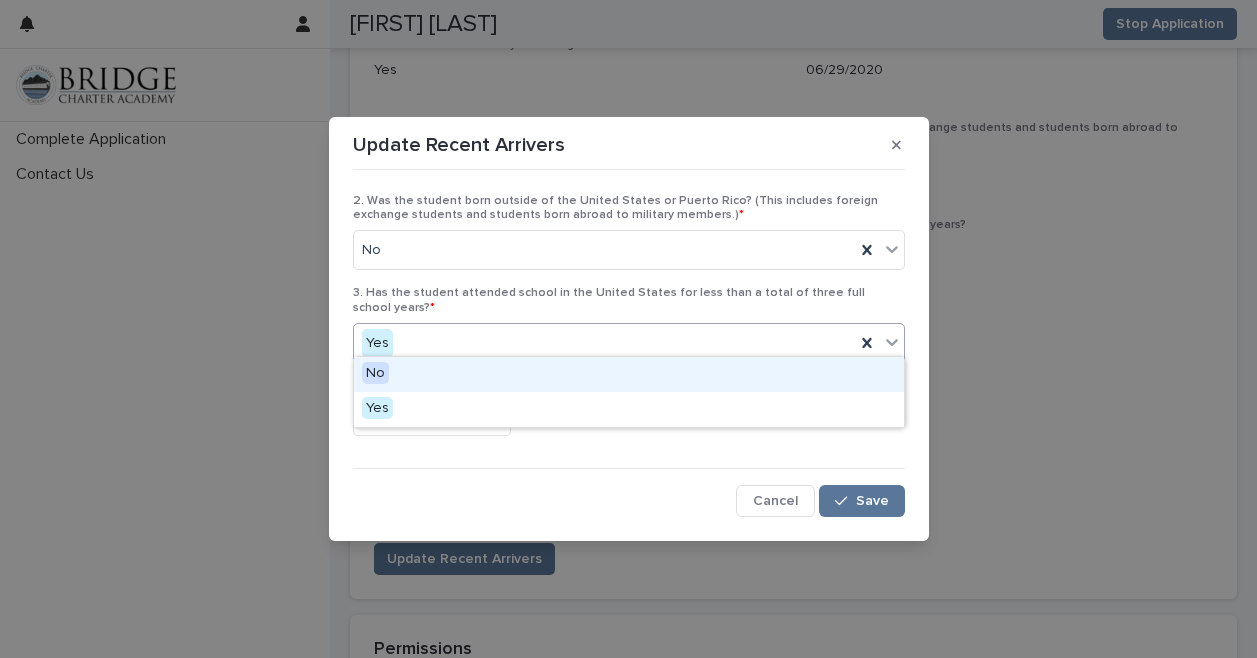 click on "No" at bounding box center [629, 374] 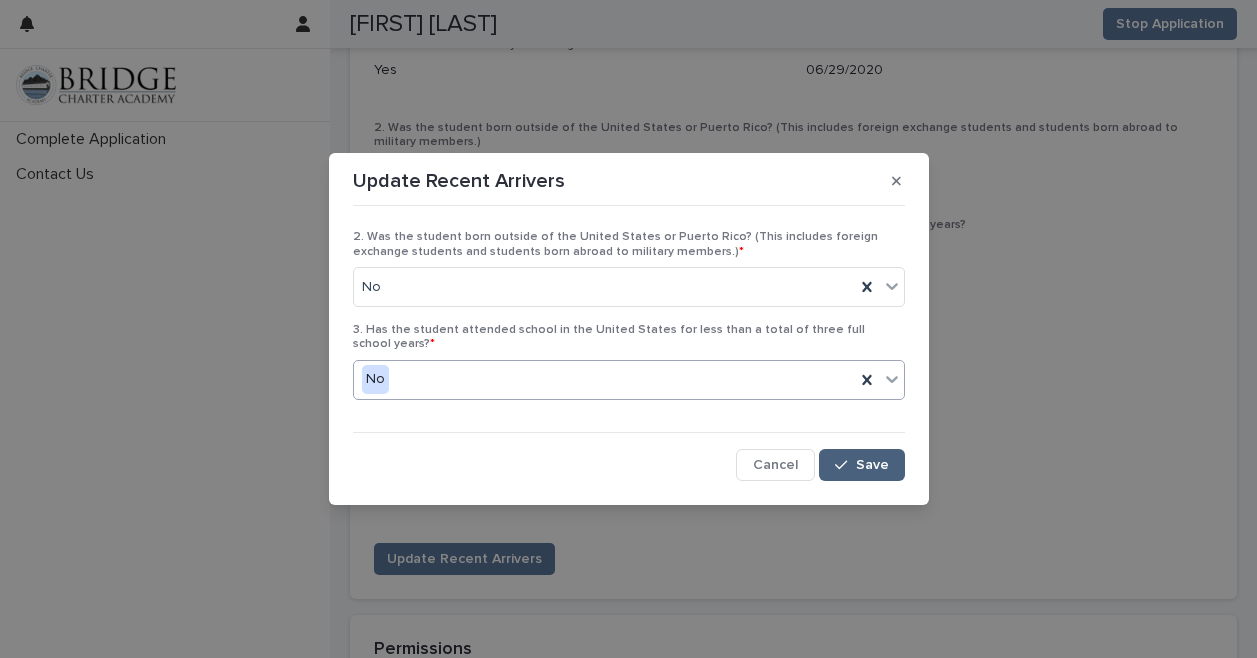 click on "Save" at bounding box center (861, 465) 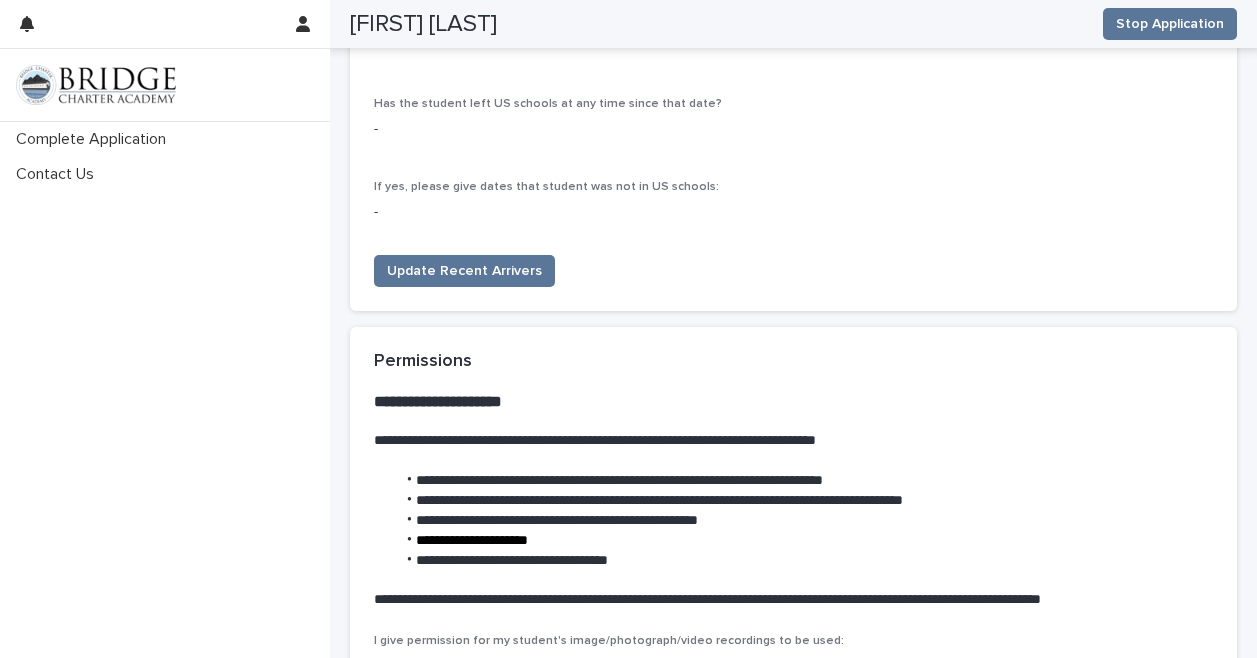 scroll, scrollTop: 4891, scrollLeft: 0, axis: vertical 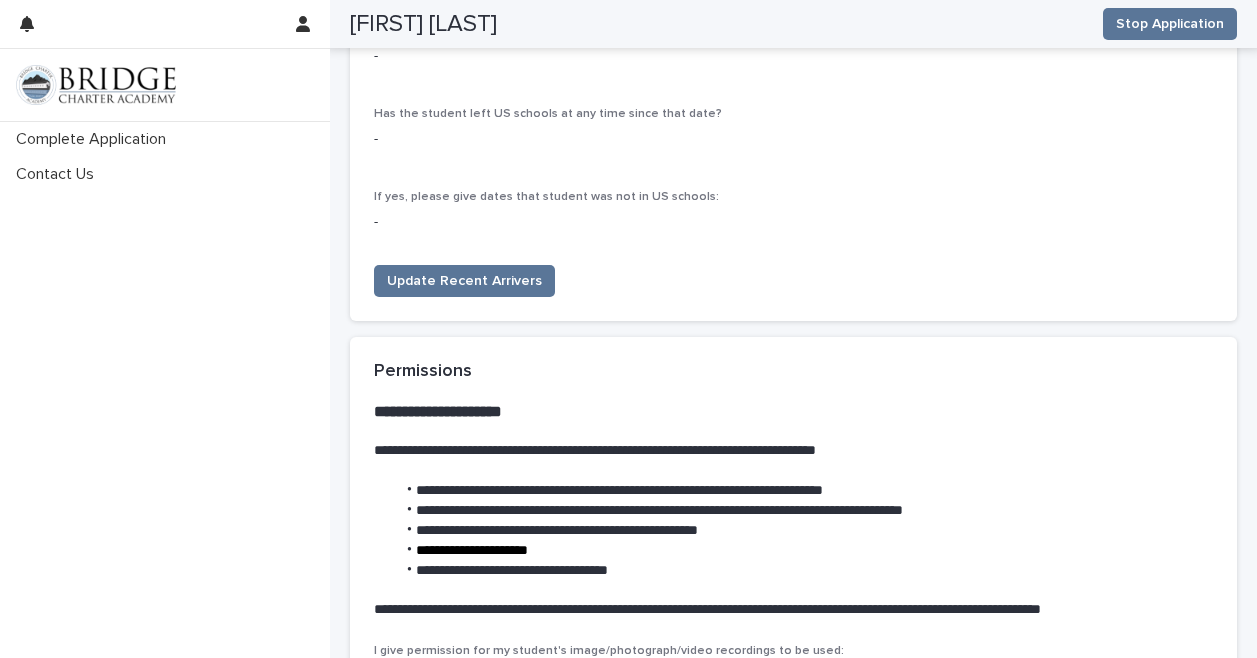 click on "**********" at bounding box center (789, 451) 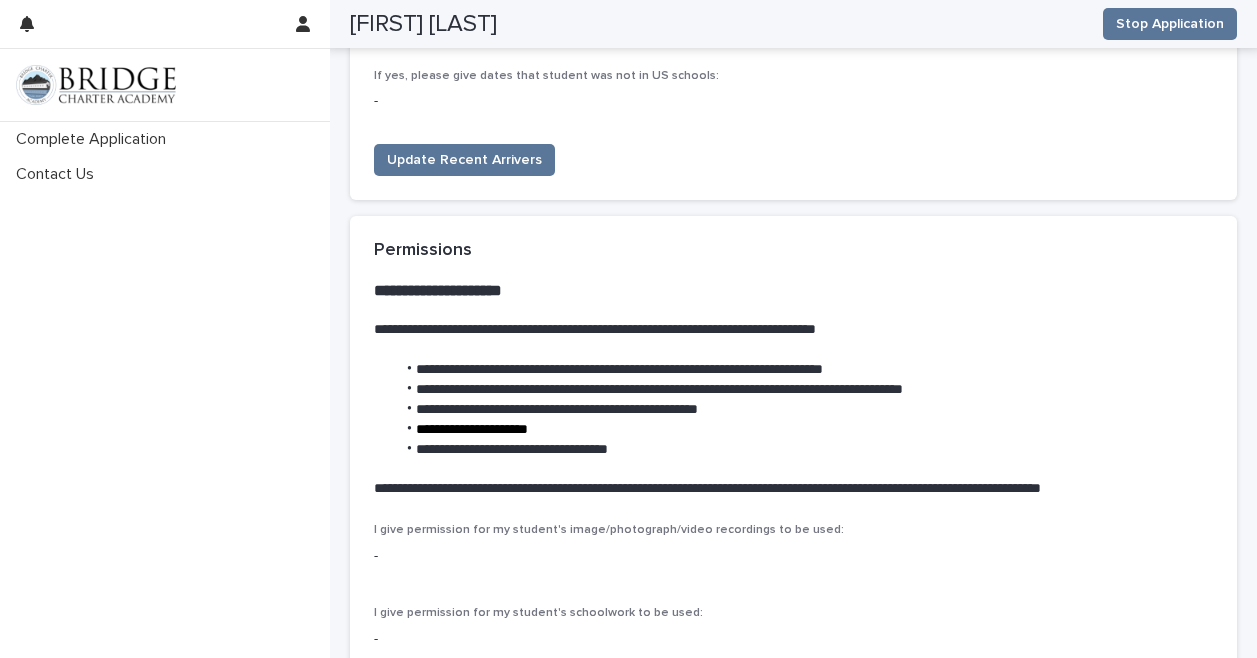 scroll, scrollTop: 5013, scrollLeft: 0, axis: vertical 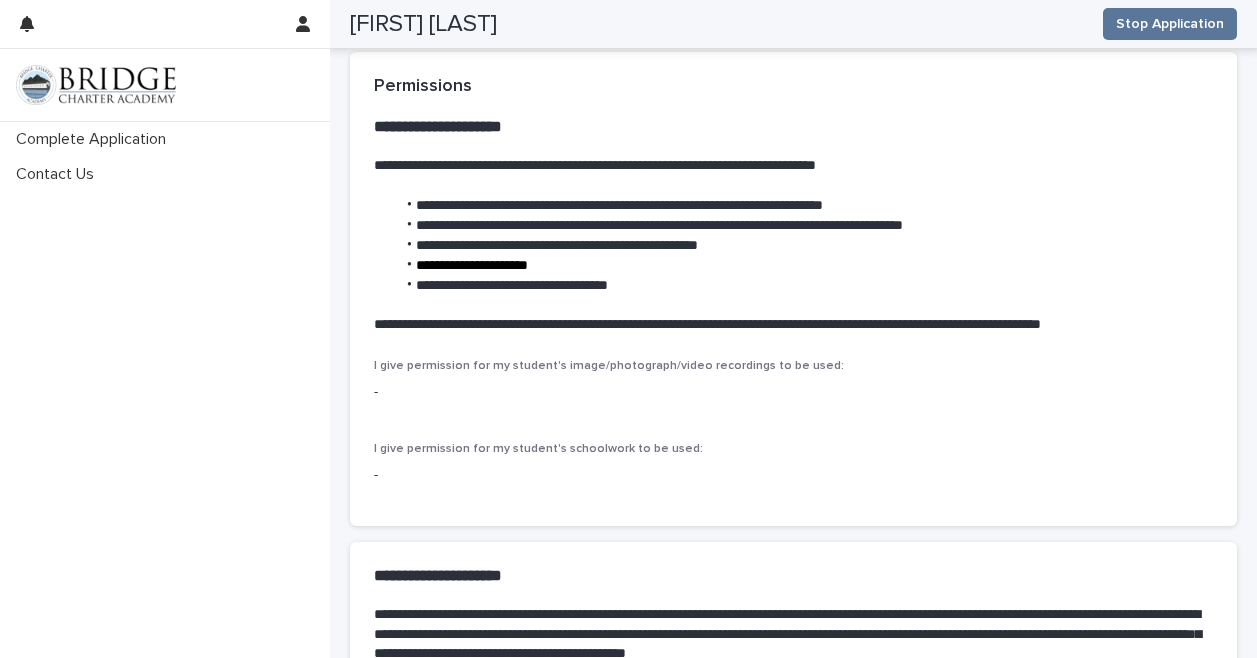click on "-" at bounding box center (793, 473) 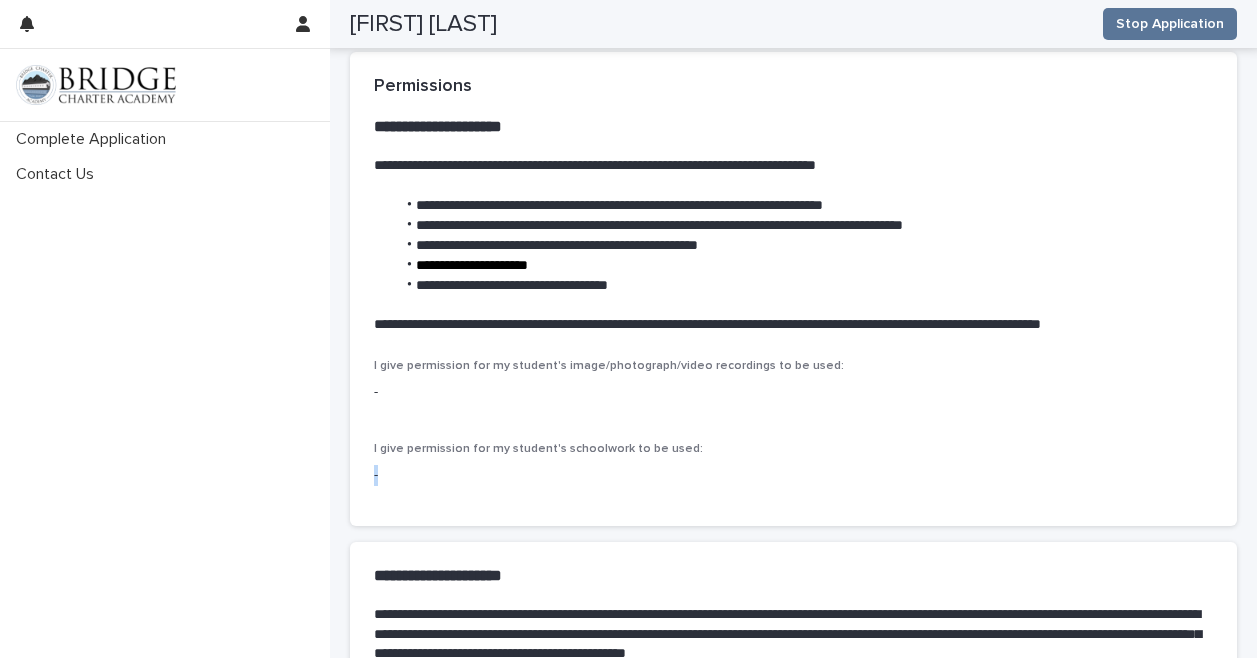click on "-" at bounding box center (793, 473) 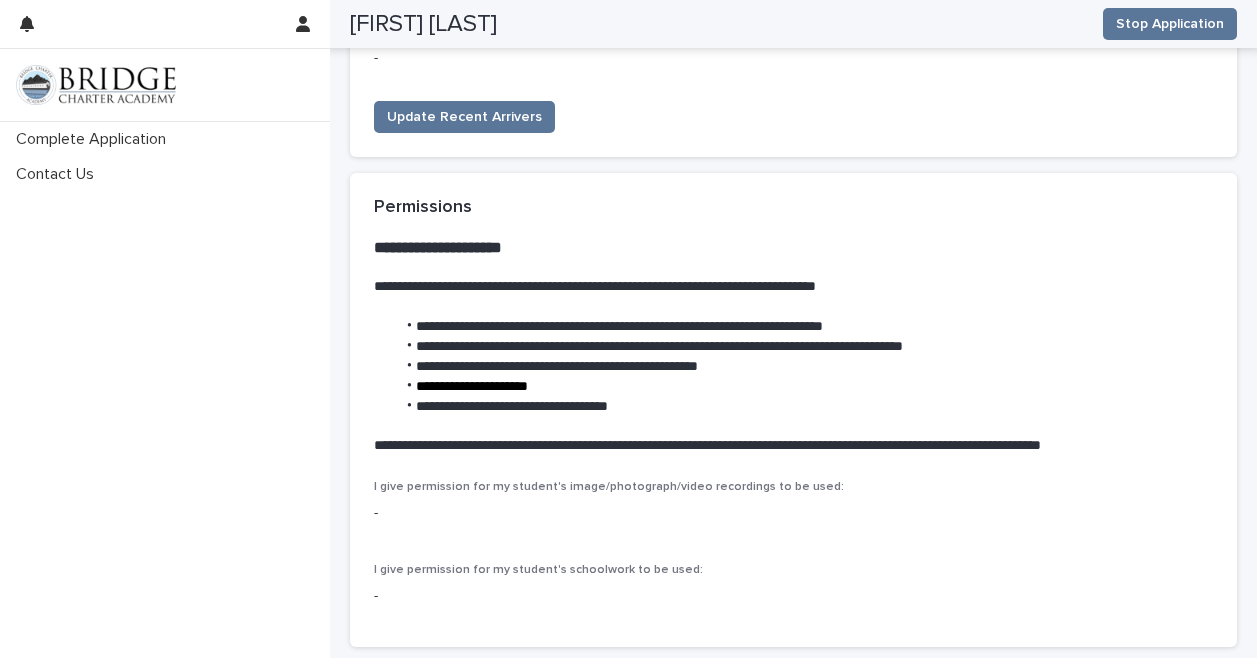 click on "**********" at bounding box center (793, 326) 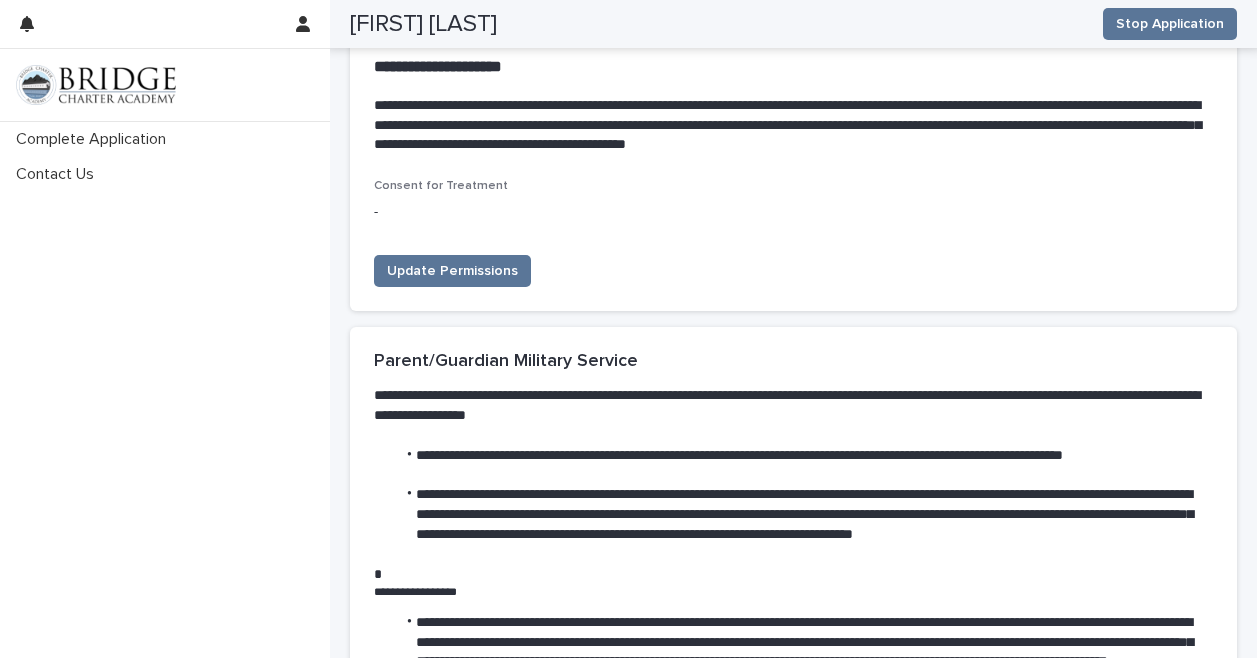 scroll, scrollTop: 5642, scrollLeft: 0, axis: vertical 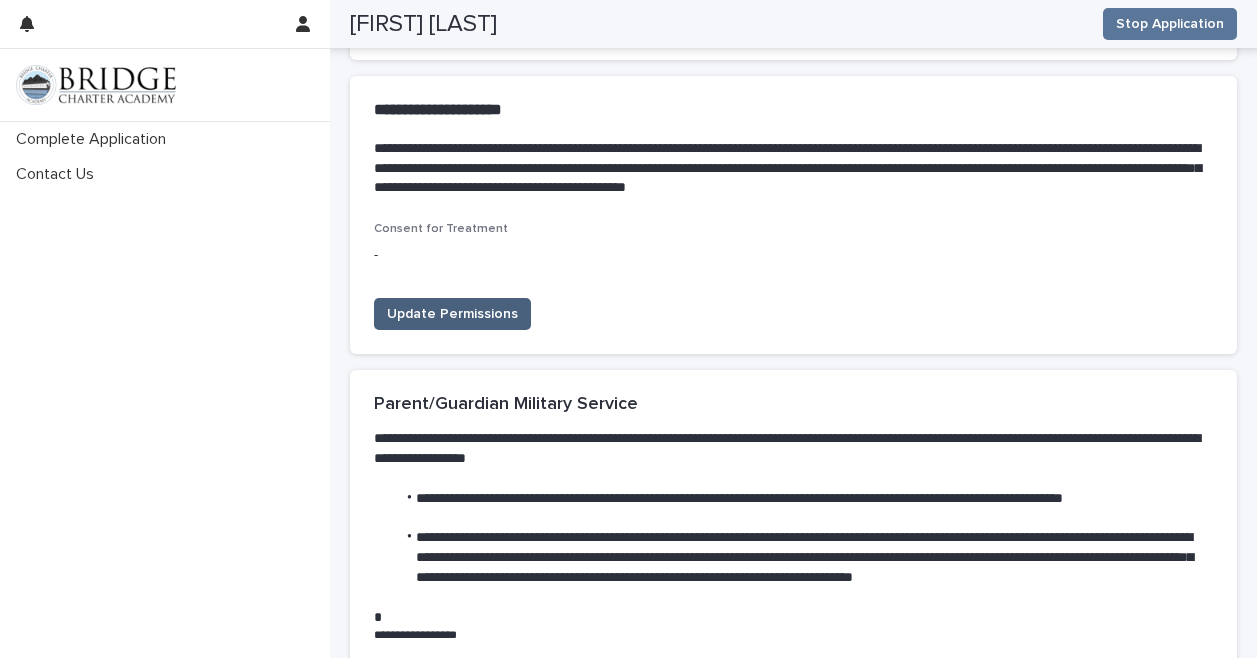 click on "Update Permissions" at bounding box center [452, 314] 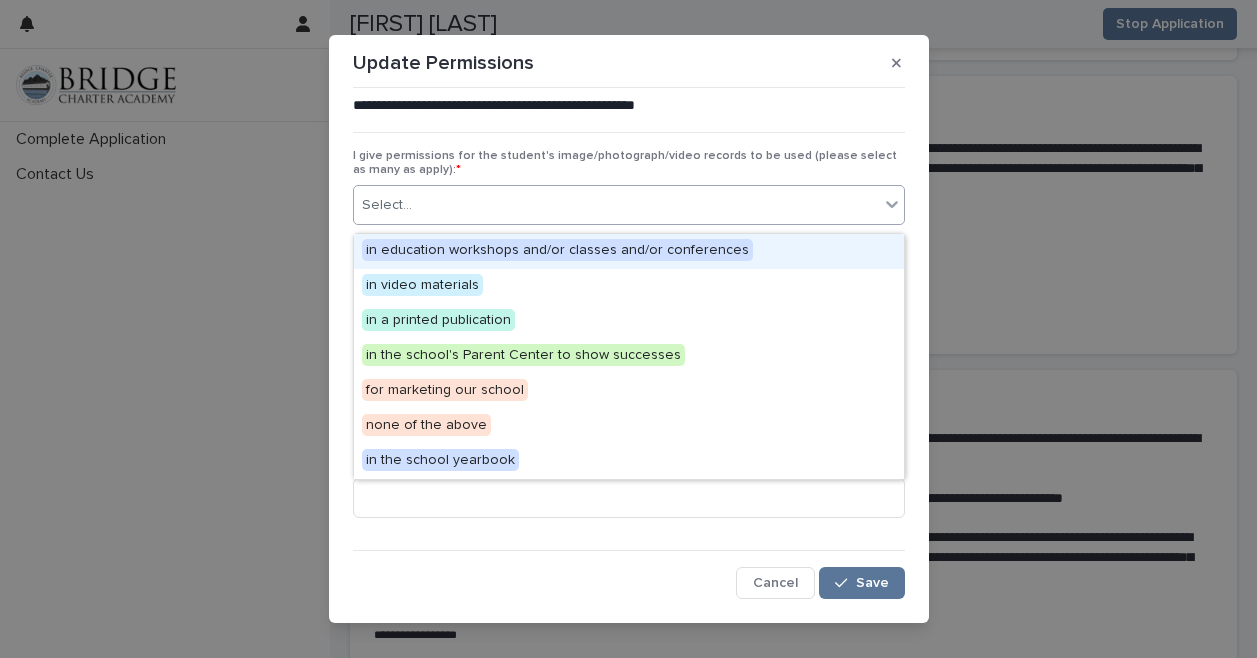 click on "Select..." at bounding box center (616, 205) 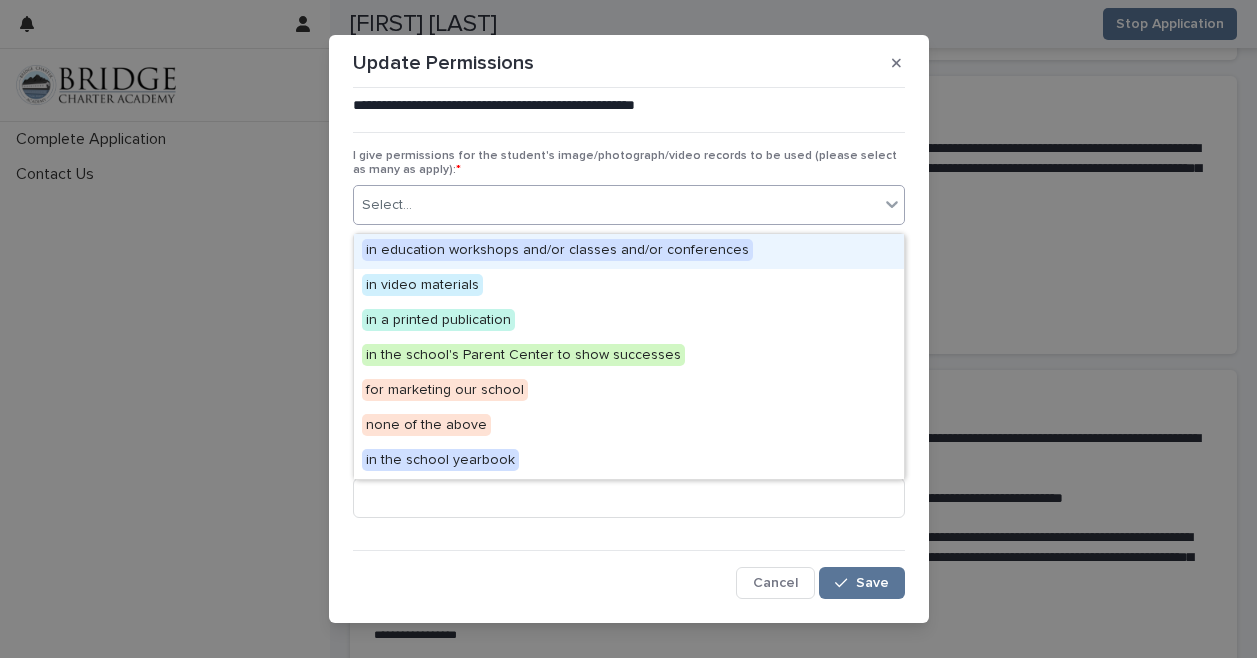 click on "in education workshops and/or classes and/or conferences" at bounding box center (629, 251) 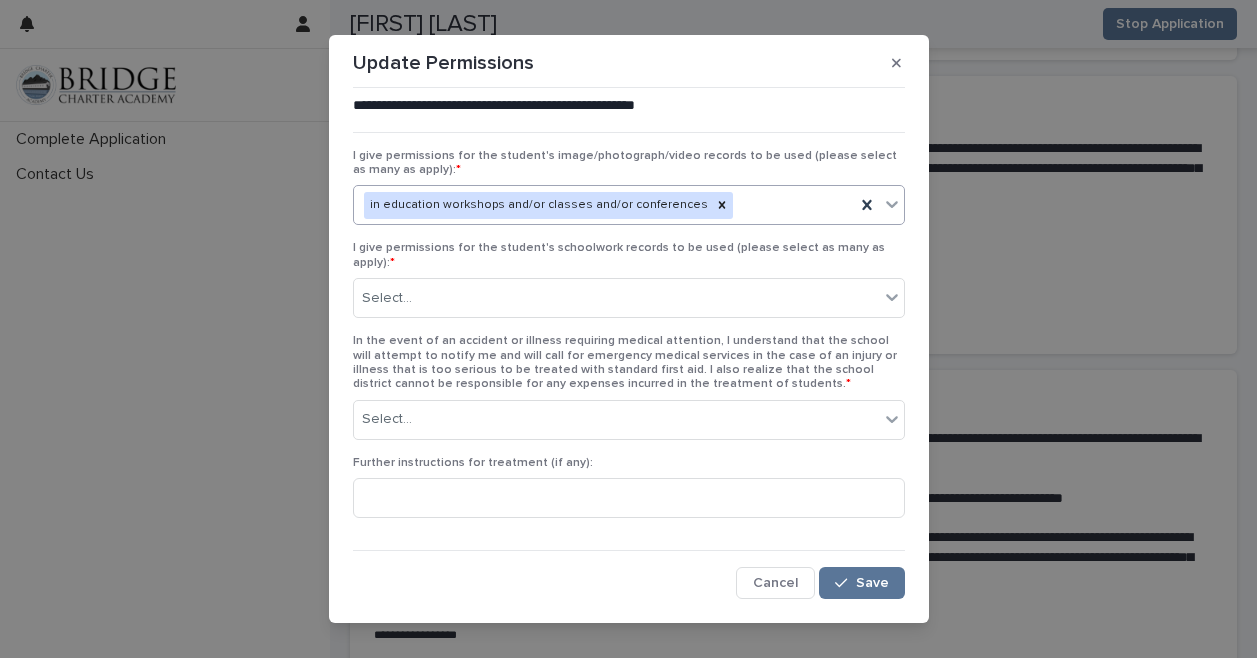 click on "in education workshops and/or classes and/or conferences" at bounding box center [604, 205] 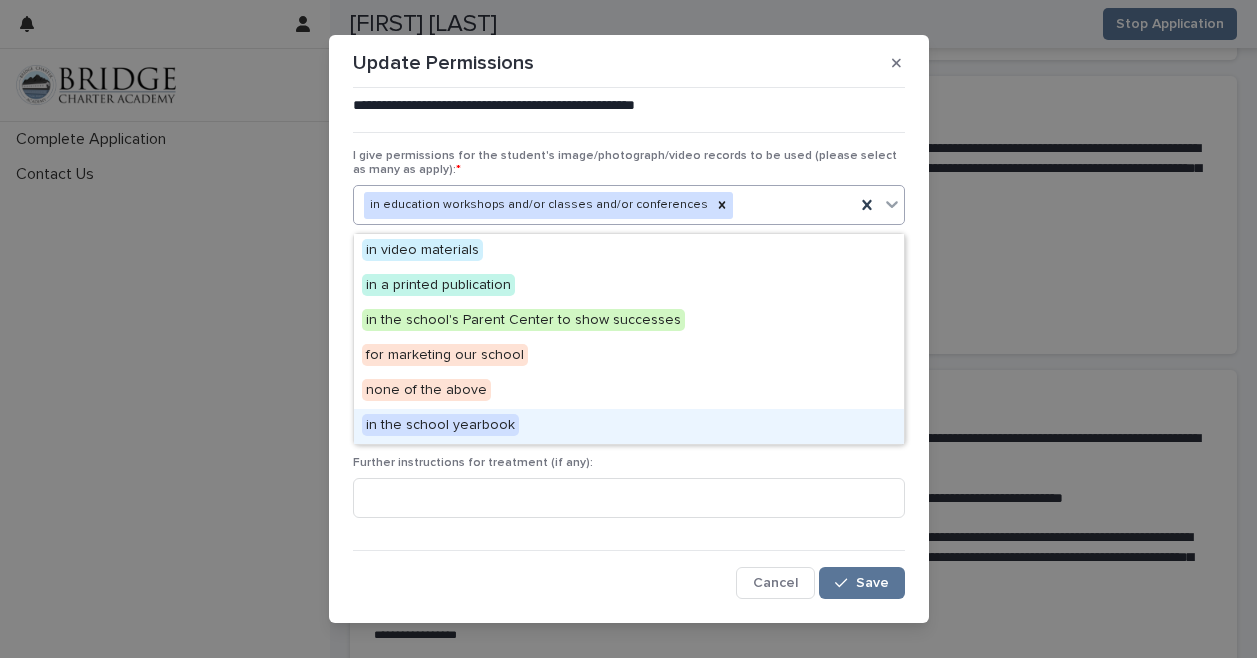 click on "in the school yearbook" at bounding box center (629, 426) 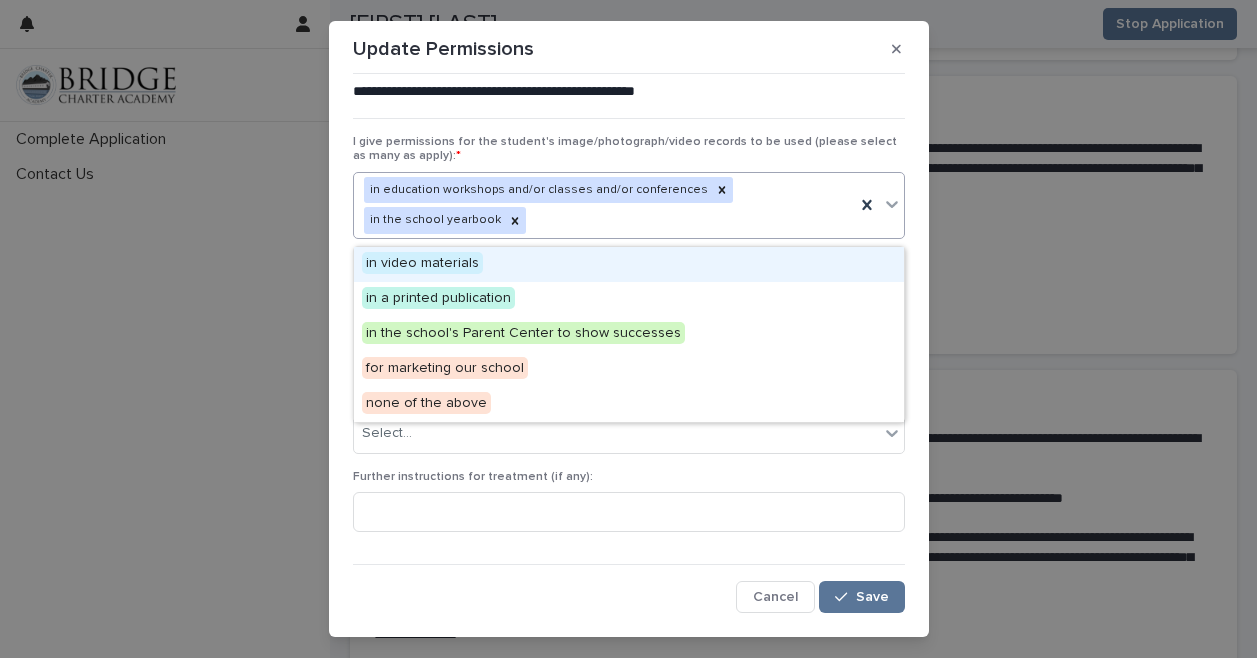 click on "in education workshops and/or classes and/or conferences in the school yearbook" at bounding box center (604, 206) 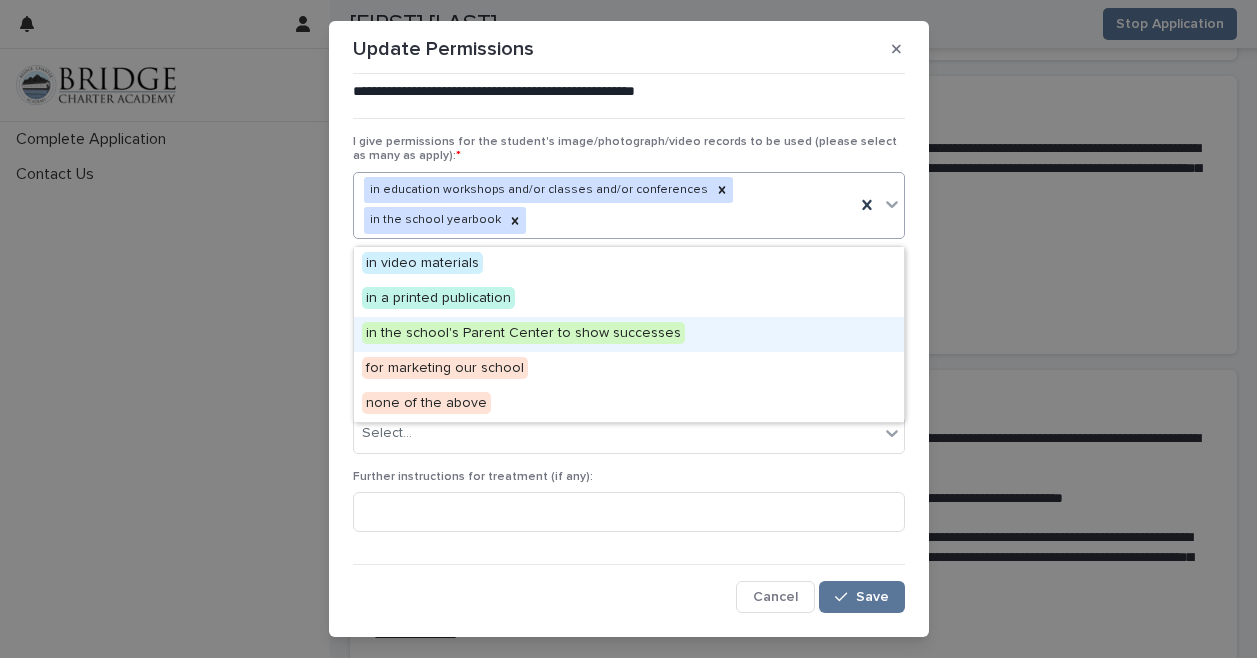 click on "in the school's Parent Center to show successes" at bounding box center [523, 333] 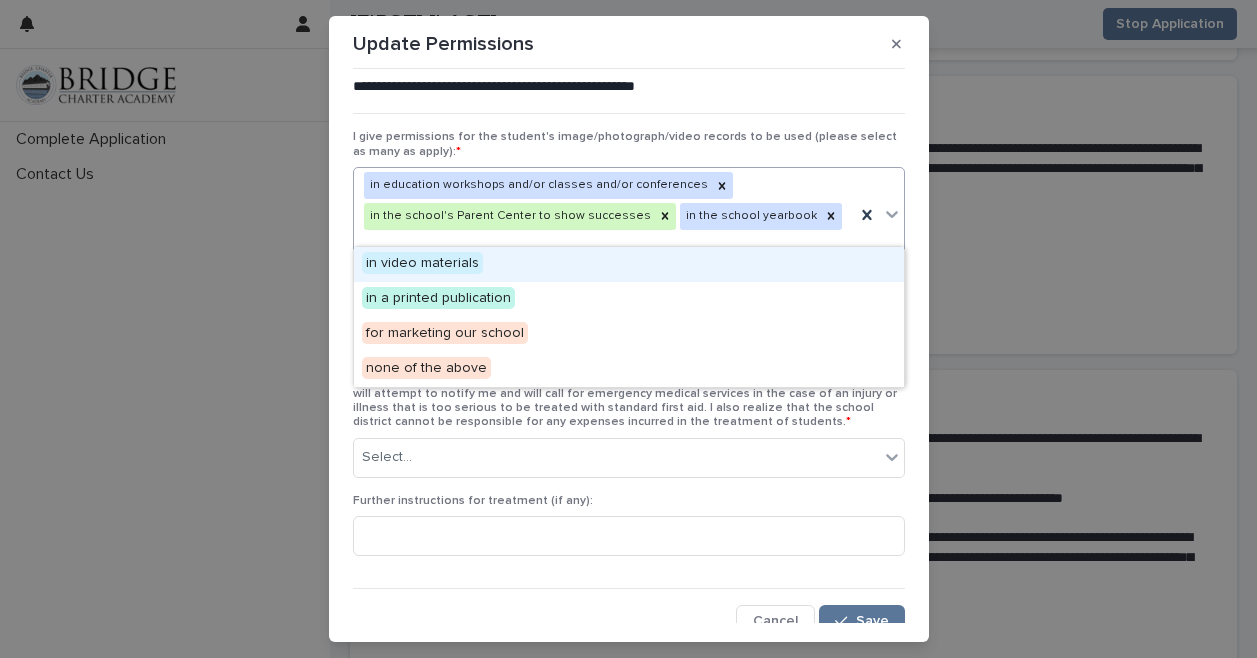 click on "in education workshops and/or classes and/or conferences in the school's Parent Center to show successes in the school yearbook" at bounding box center (604, 215) 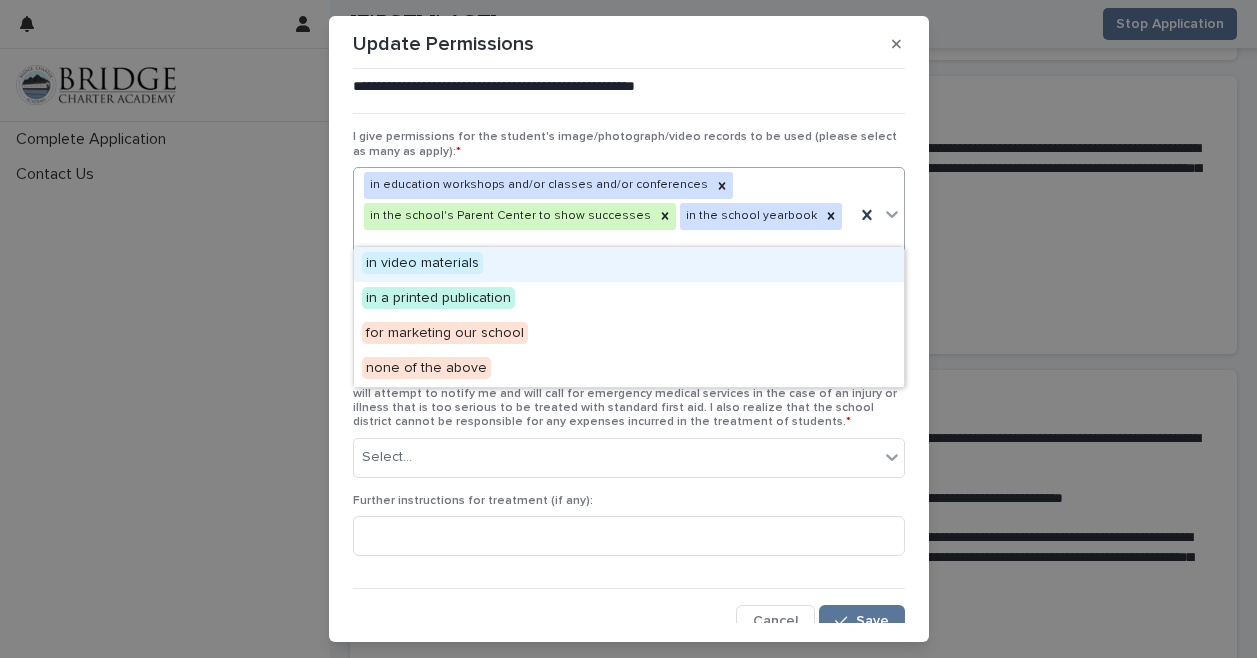 click on "in video materials" at bounding box center [629, 264] 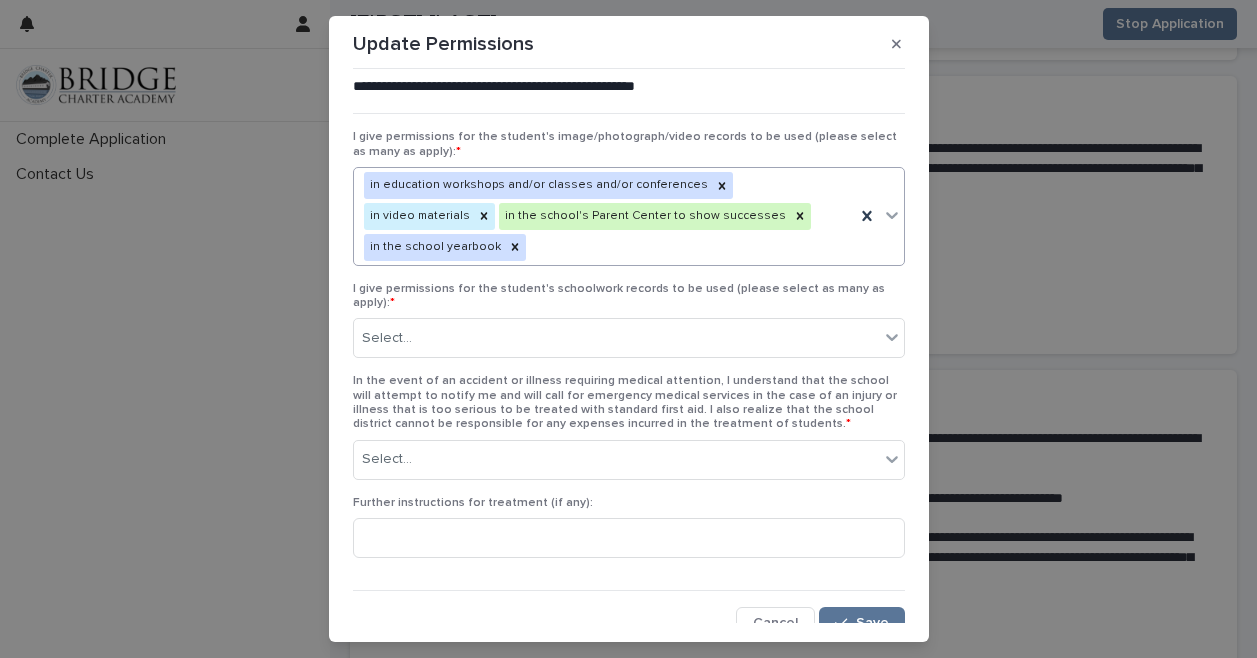 click on "in education workshops and/or classes and/or conferences in video materials in the school's Parent Center to show successes in the school yearbook" at bounding box center (604, 216) 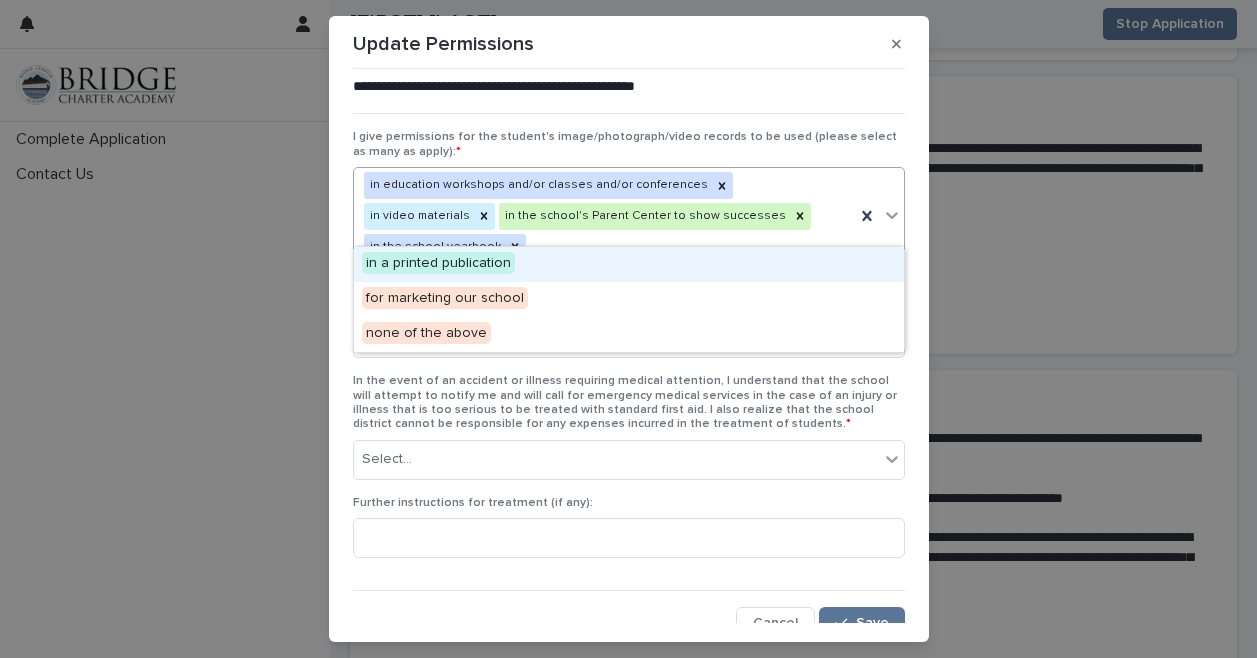 click on "in a printed publication" at bounding box center [629, 264] 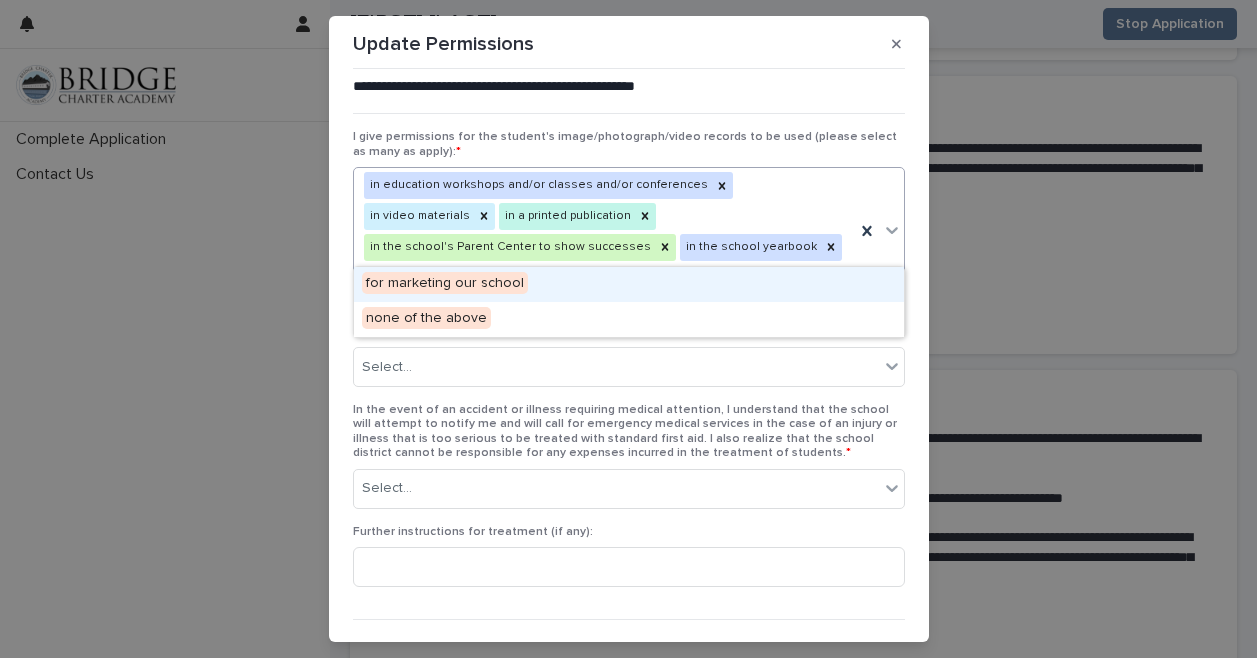 click on "in education workshops and/or classes and/or conferences in video materials in a printed publication in the school's Parent Center to show successes in the school yearbook" at bounding box center (604, 230) 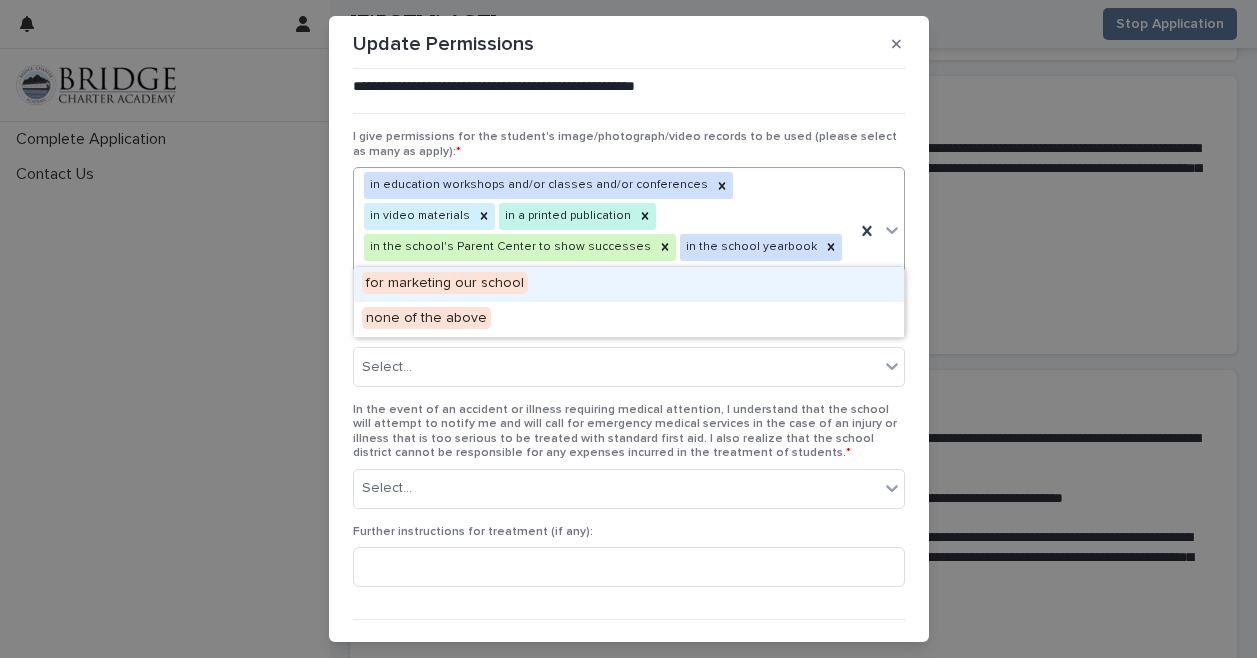 click on "for marketing our school" at bounding box center (629, 284) 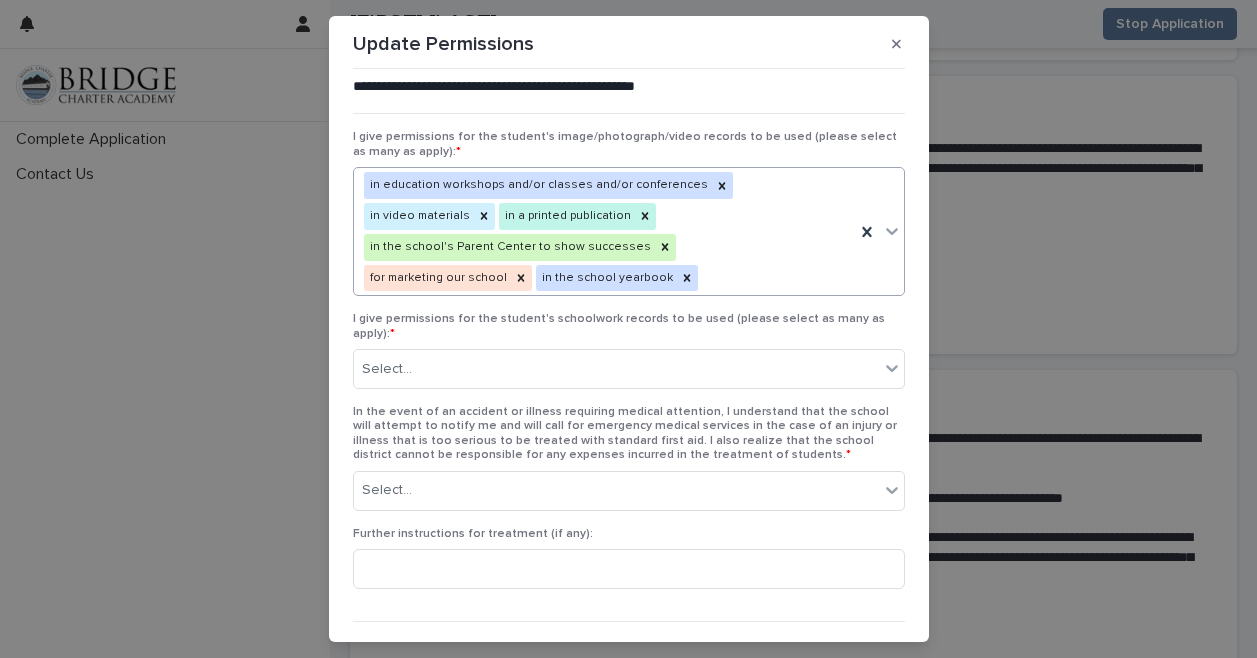 scroll, scrollTop: 7, scrollLeft: 0, axis: vertical 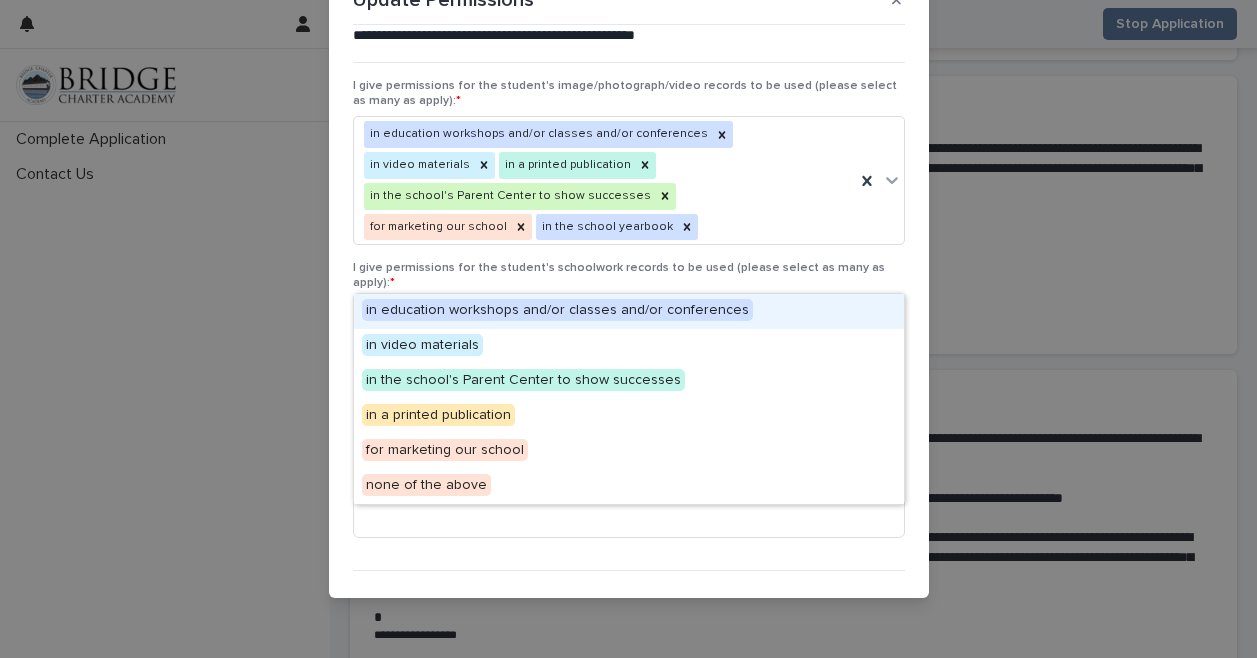 click on "Select..." at bounding box center [629, 318] 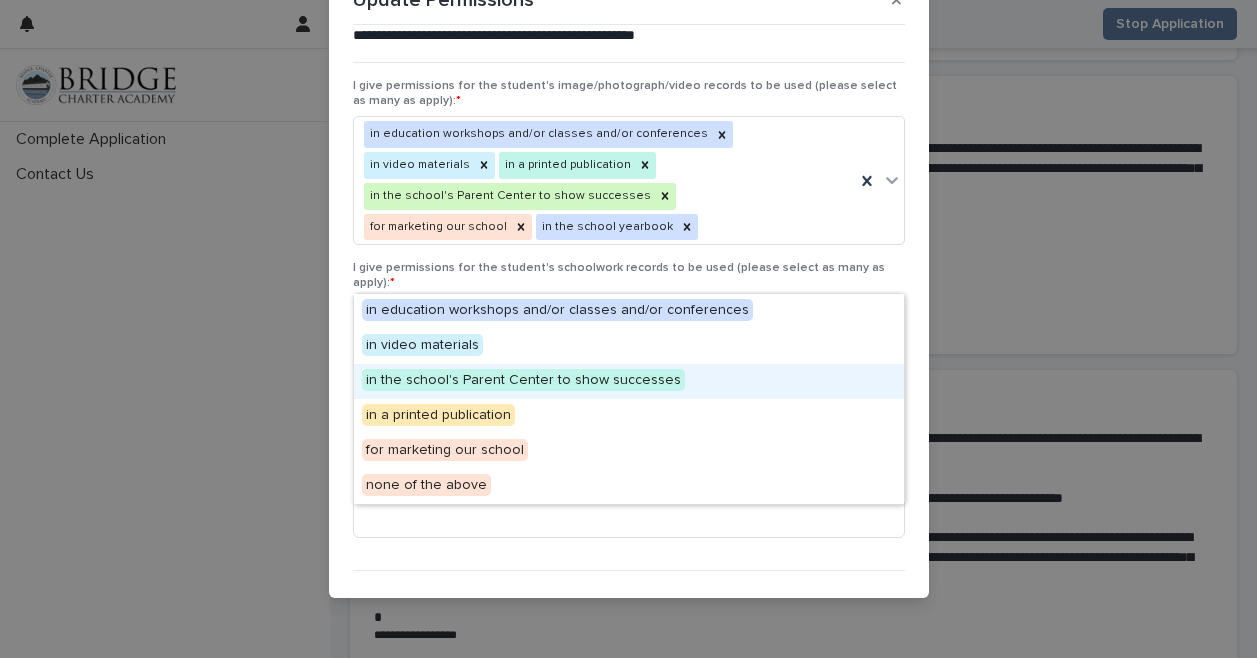 click on "in the school's Parent Center to show successes" at bounding box center (629, 381) 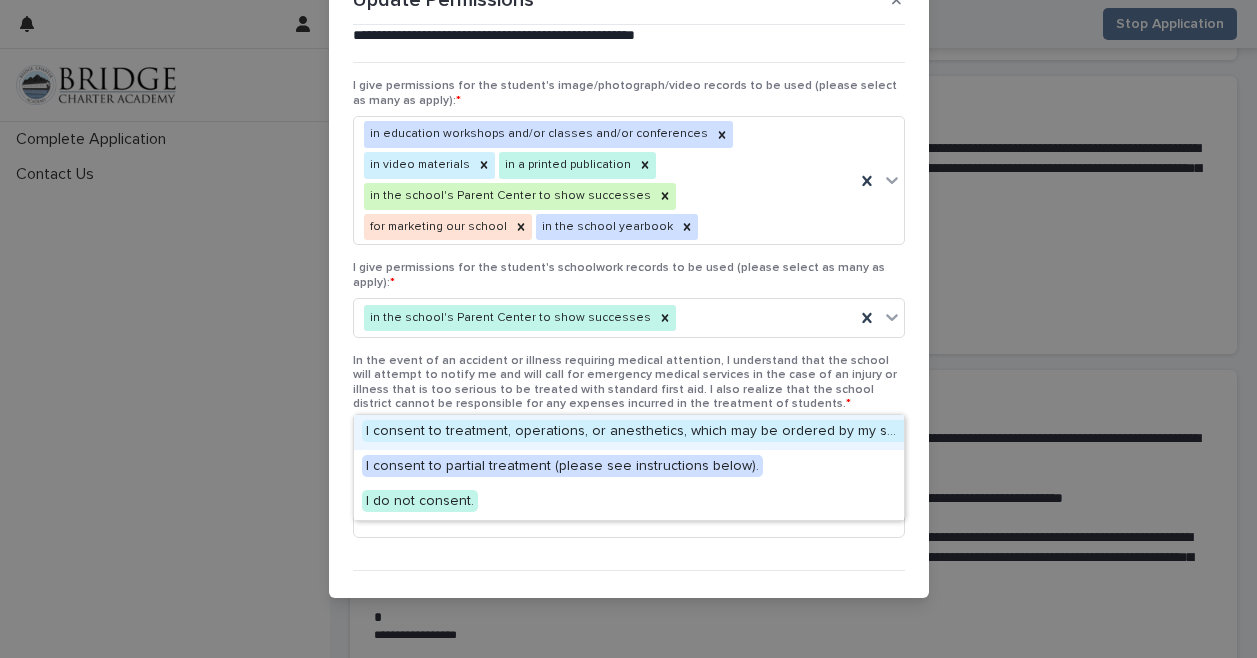 click on "Select..." at bounding box center (616, 439) 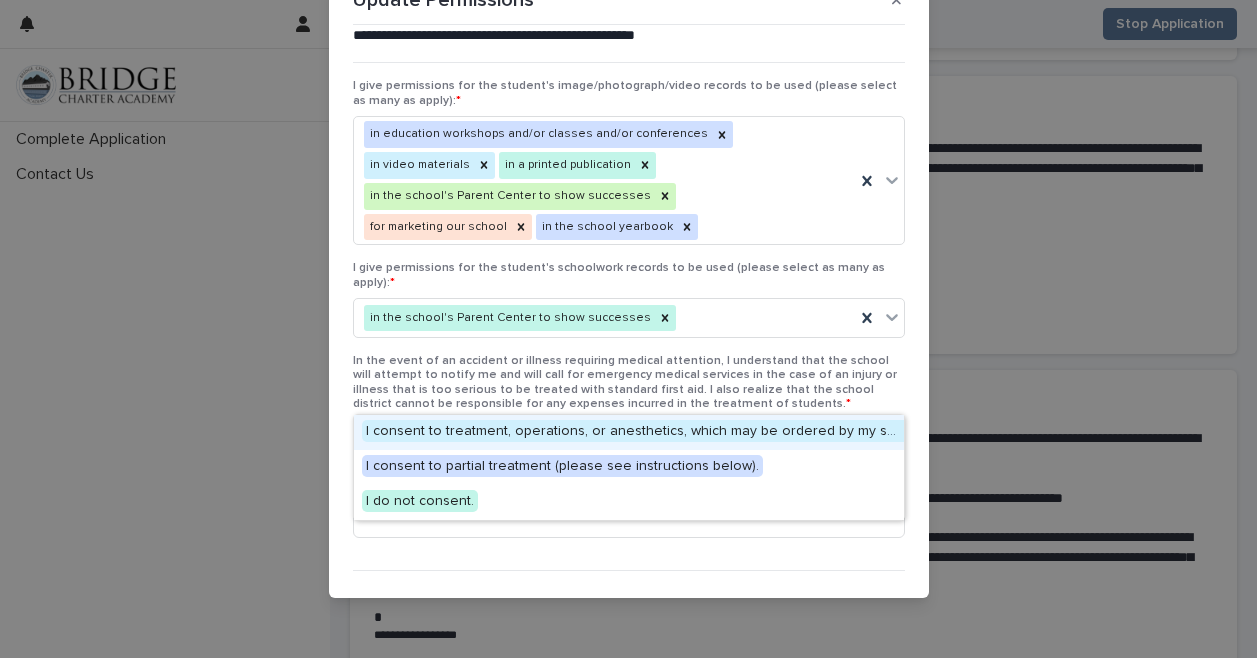 click on "I consent to treatment, operations, or anesthetics, which may be ordered by my student’s care provider or medical personnel." at bounding box center [769, 431] 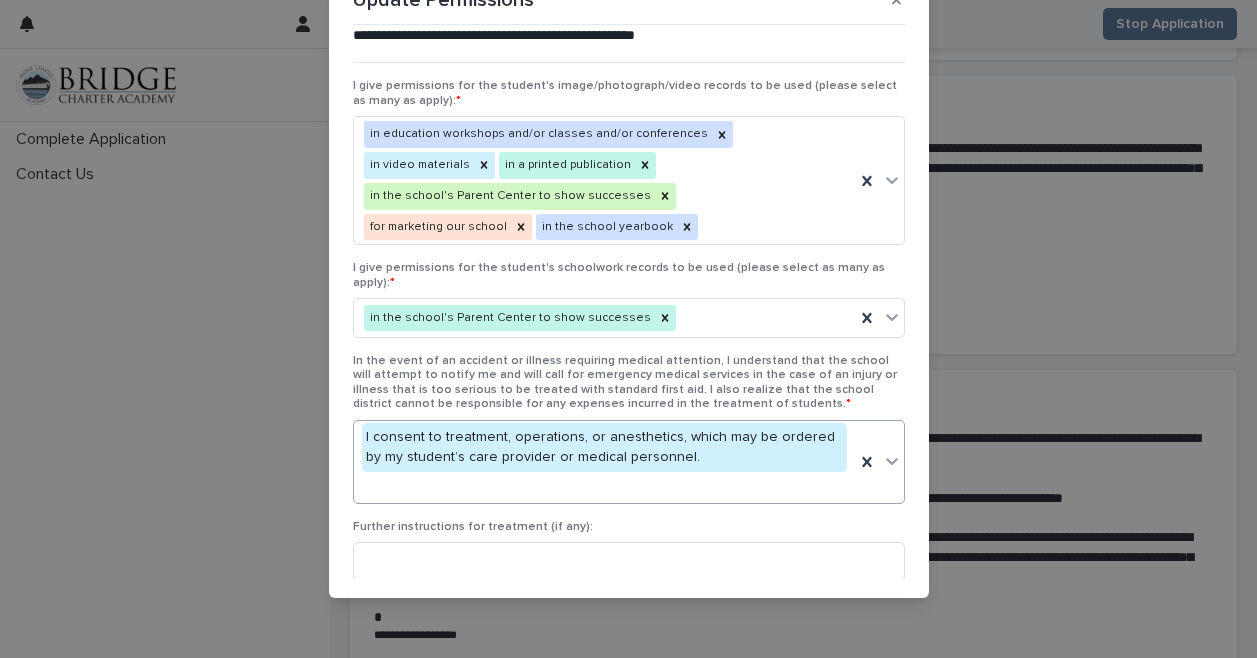 scroll, scrollTop: 51, scrollLeft: 0, axis: vertical 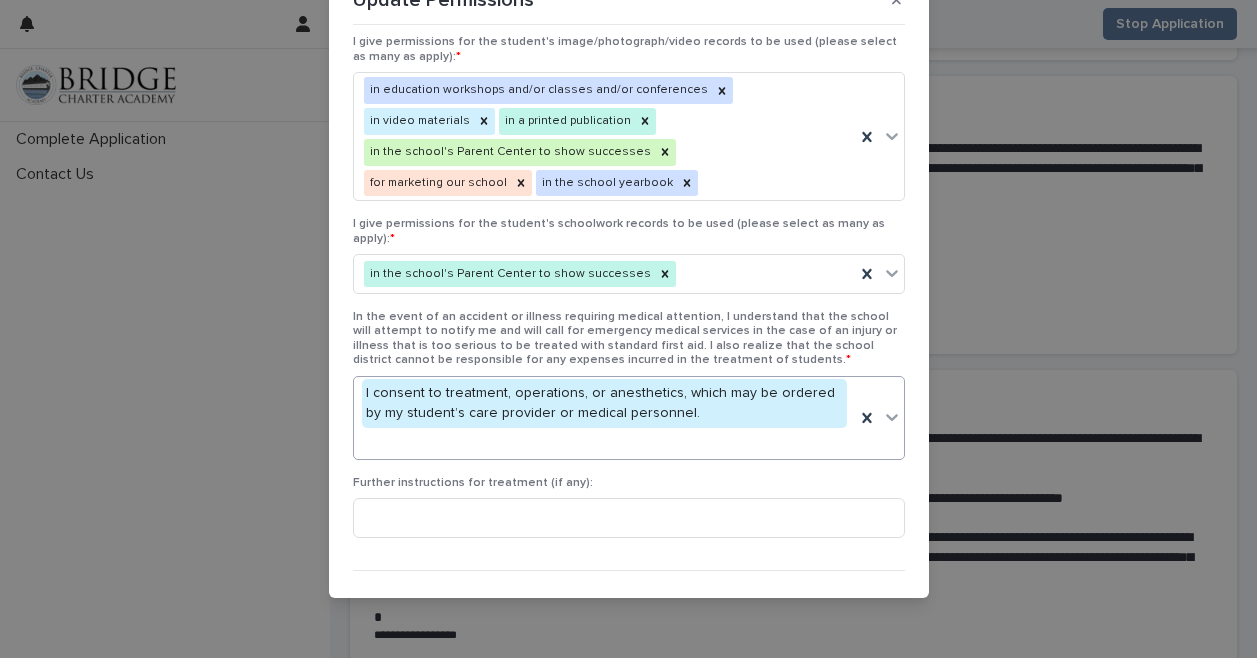 click 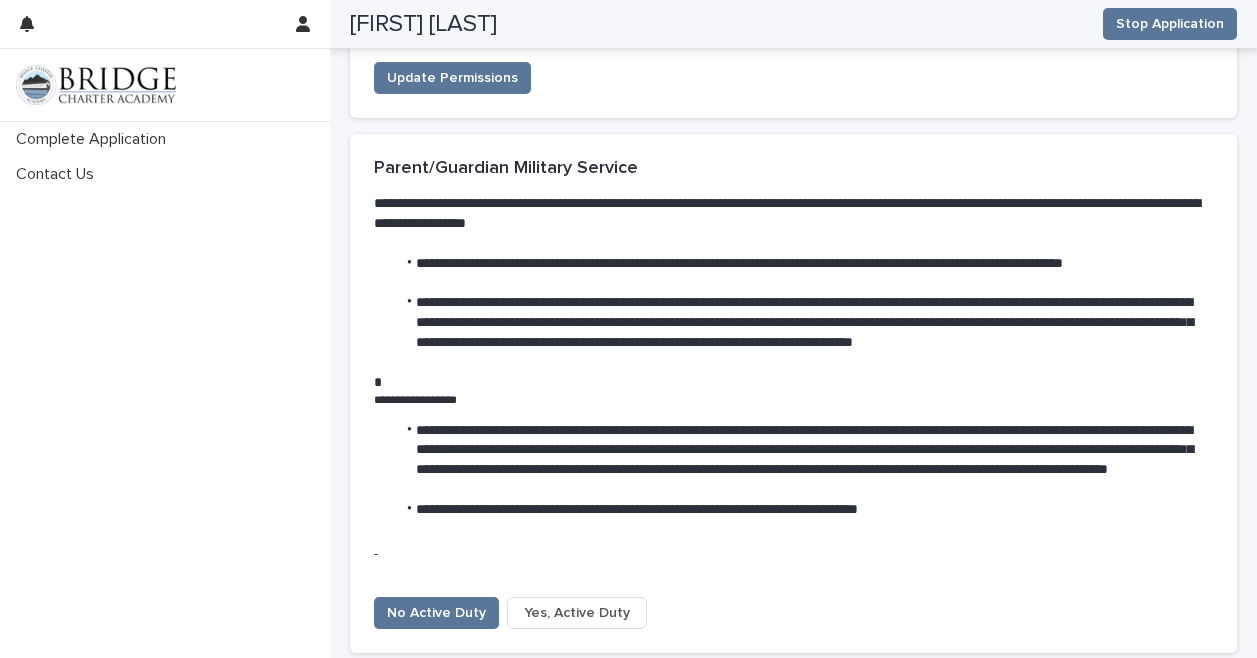 scroll, scrollTop: 5955, scrollLeft: 0, axis: vertical 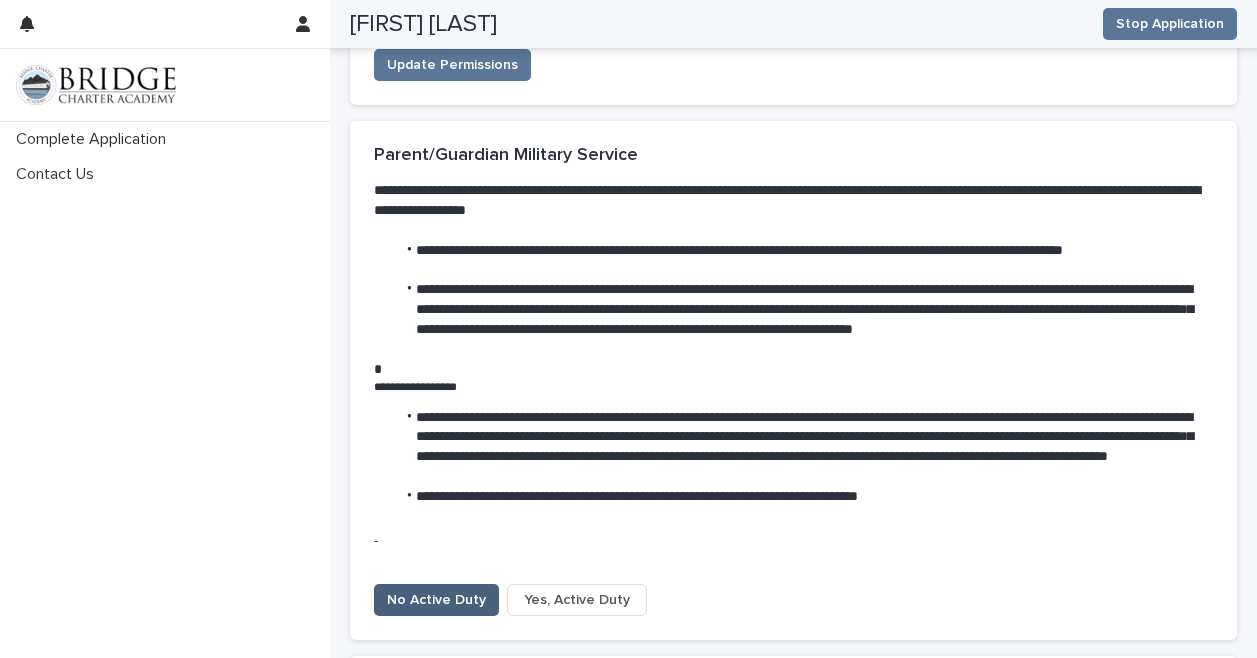 click on "No Active Duty" at bounding box center [436, 600] 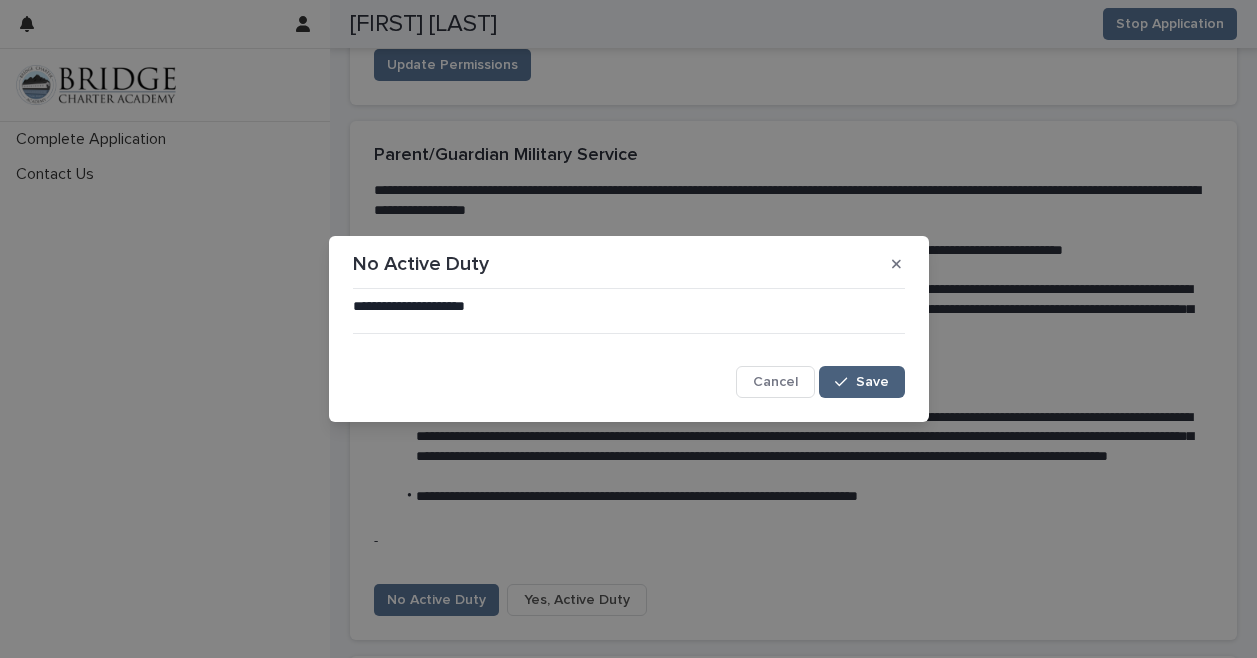 click on "Save" at bounding box center [872, 382] 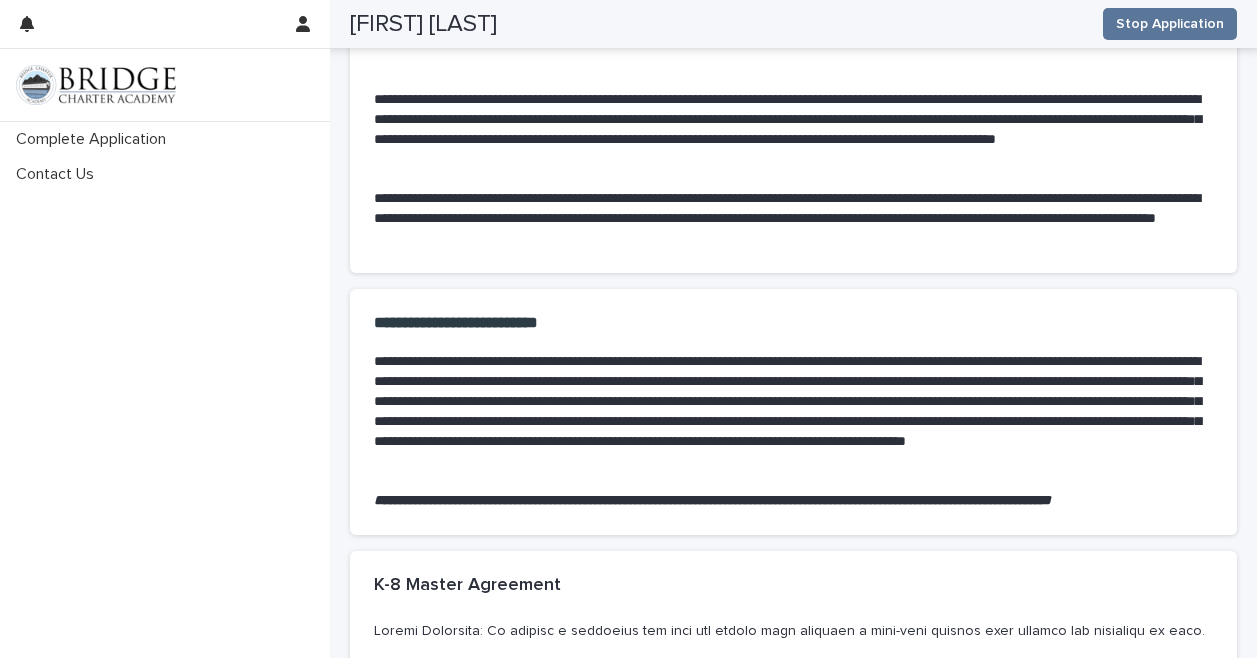 scroll, scrollTop: 8779, scrollLeft: 0, axis: vertical 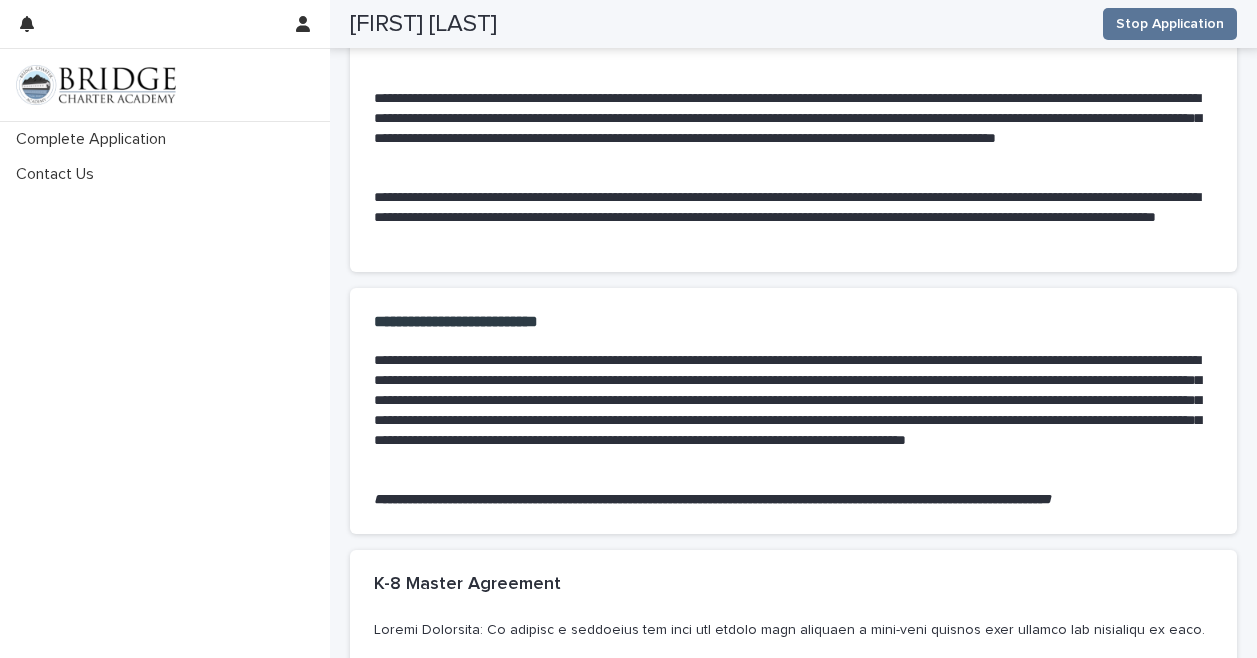 click on "**********" at bounding box center [793, 500] 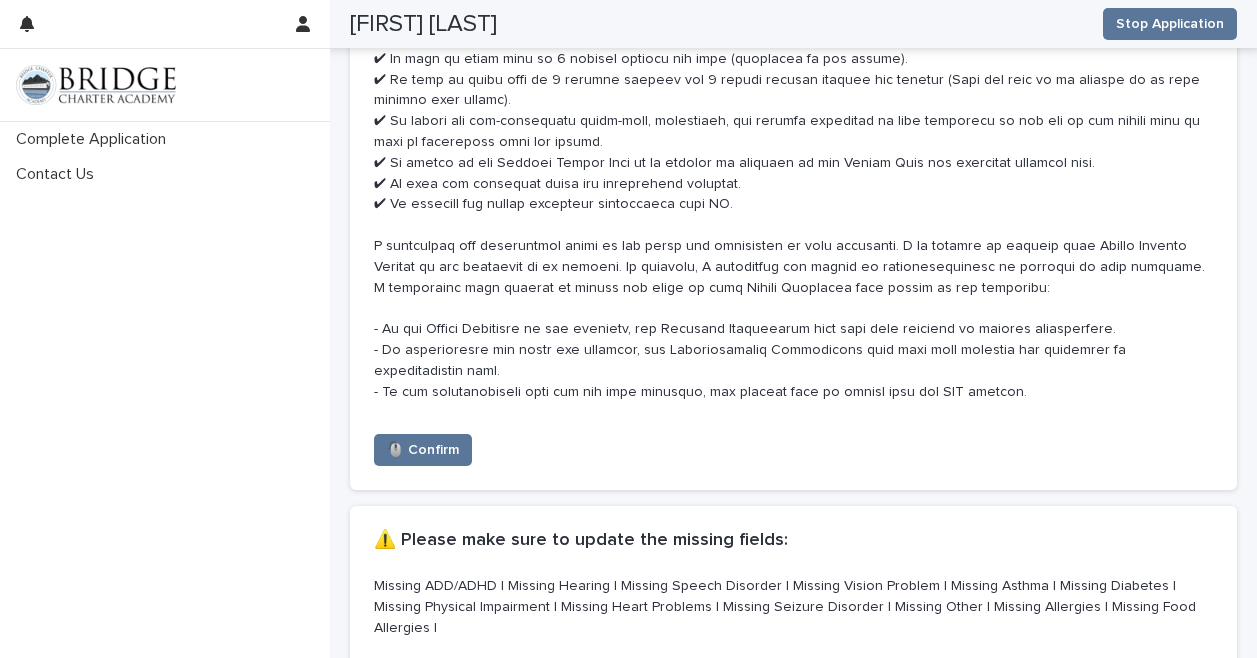 scroll, scrollTop: 9776, scrollLeft: 0, axis: vertical 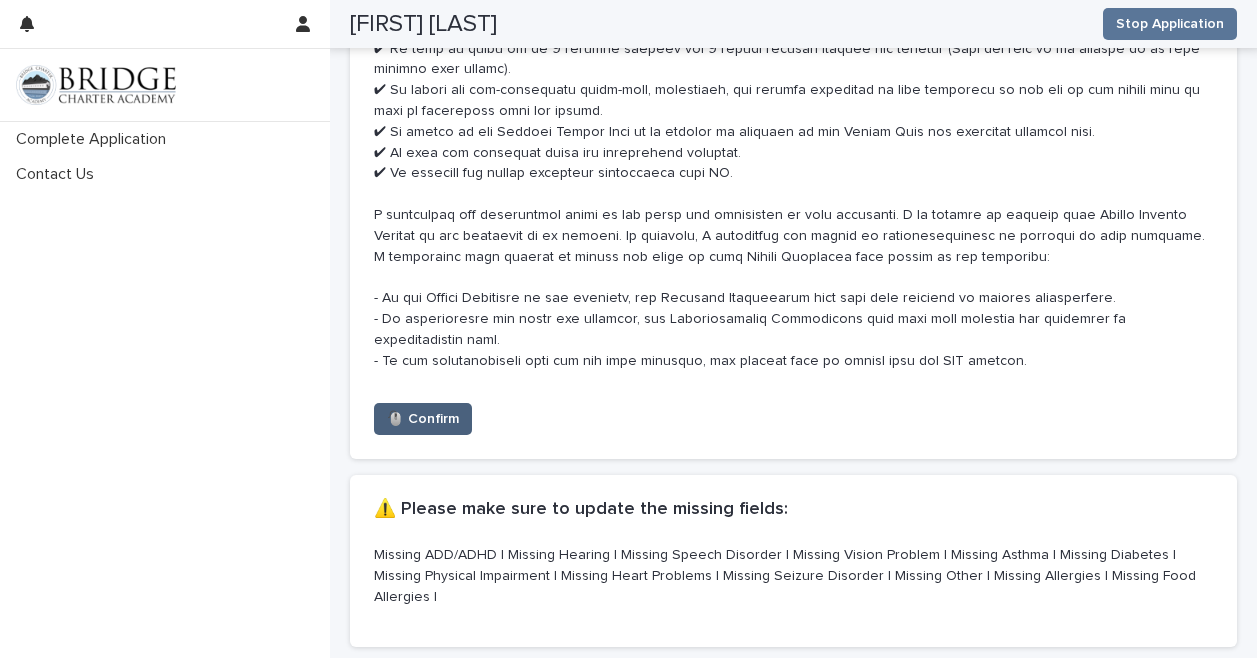 click on "🖱️ Confirm" at bounding box center [423, 419] 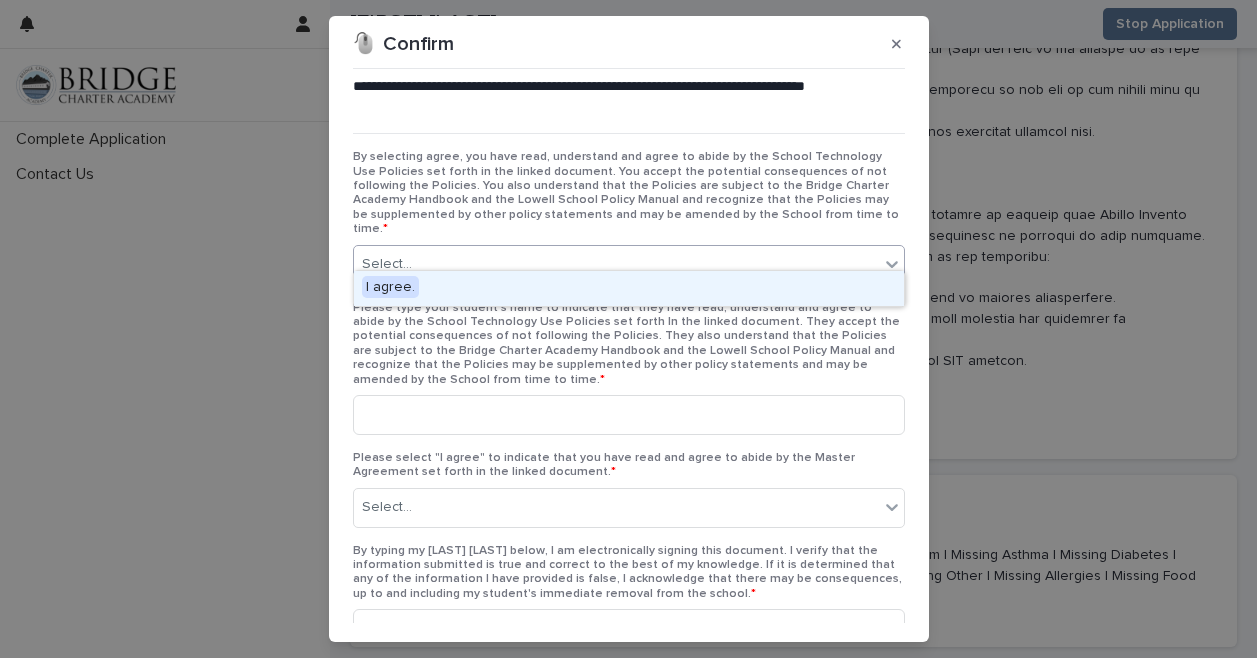 click on "Select..." at bounding box center (616, 264) 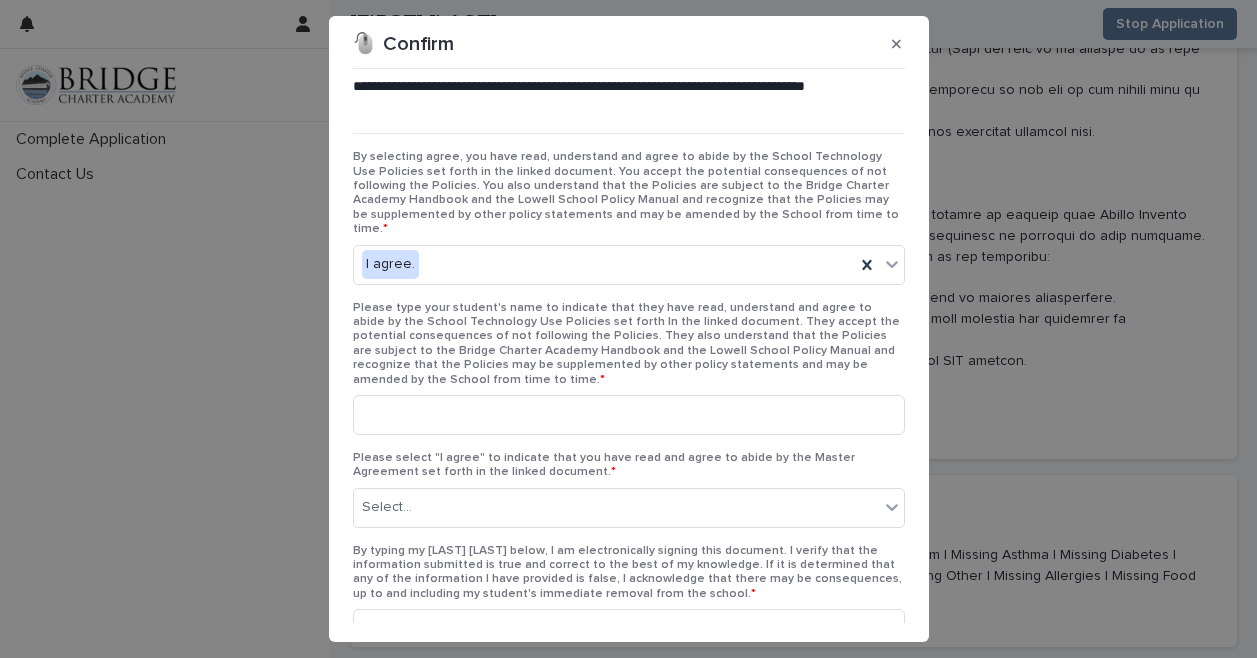 click on "Please type your student's name to indicate that they have read, understand and agree to abide by the School Technology Use Policies set forth In the linked document. They accept the potential consequences of not following the Policies. They also understand that the Policies are subject to the Bridge Charter Academy Handbook and the Lowell School Policy Manual and recognize that the Policies may be supplemented by other policy statements and may be amended by the School from time to time. *" at bounding box center (629, 376) 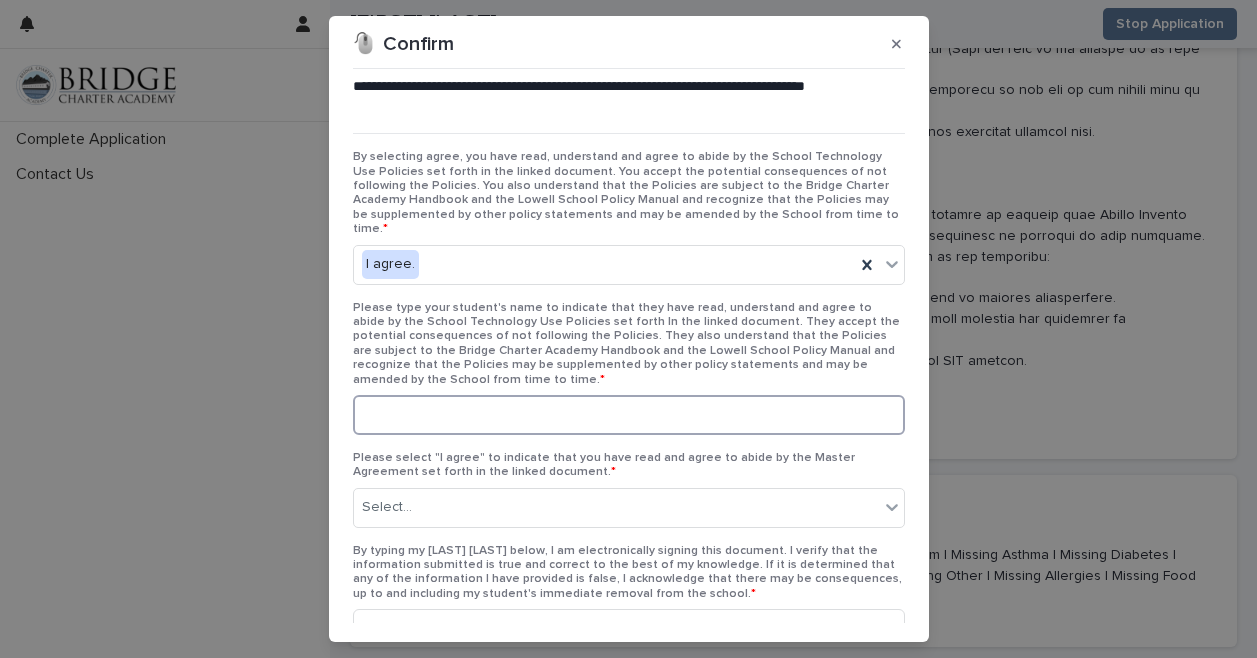 click at bounding box center [629, 415] 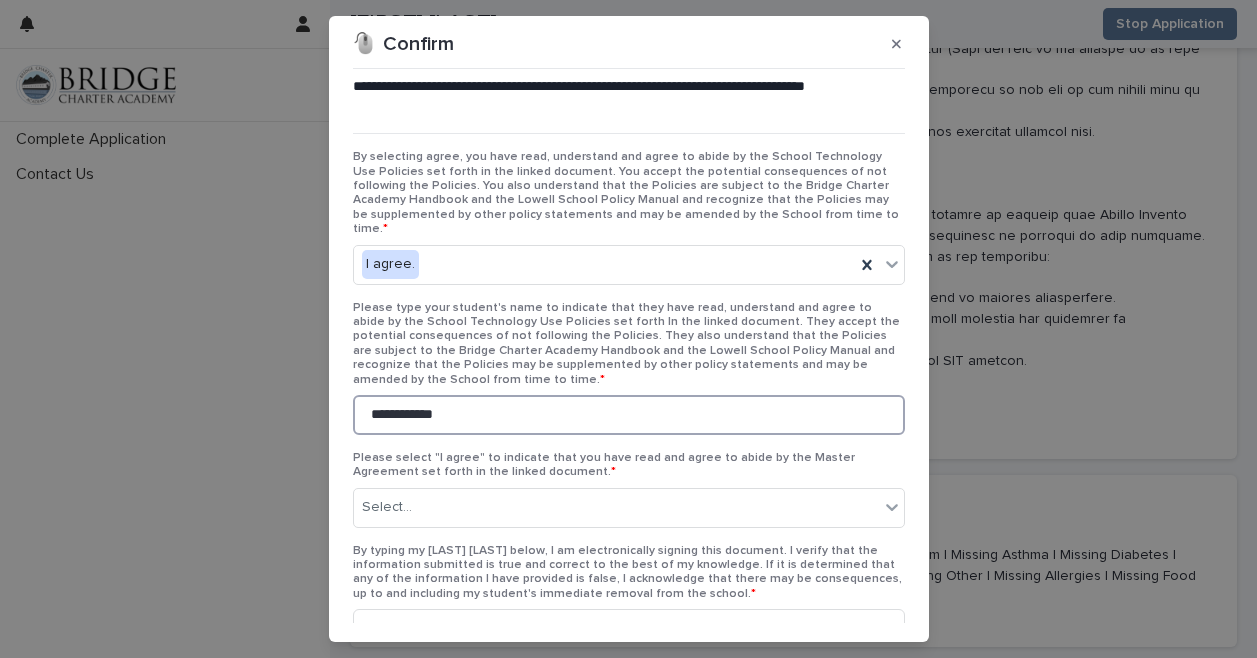 scroll, scrollTop: 70, scrollLeft: 0, axis: vertical 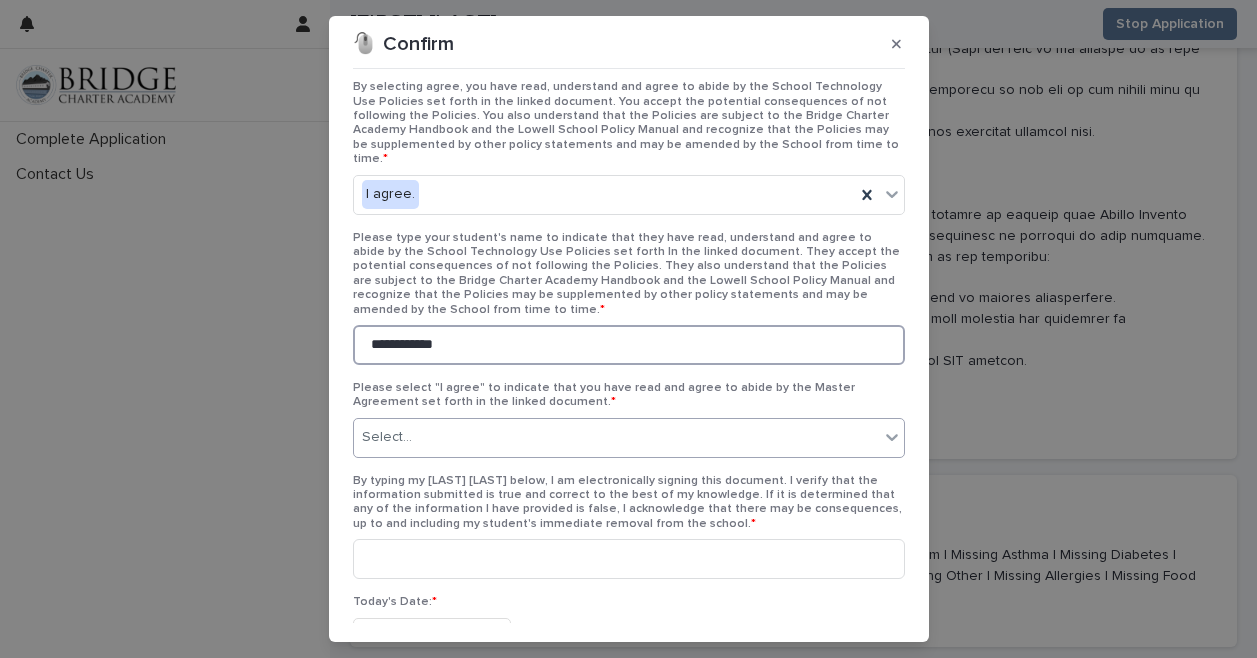 type on "**********" 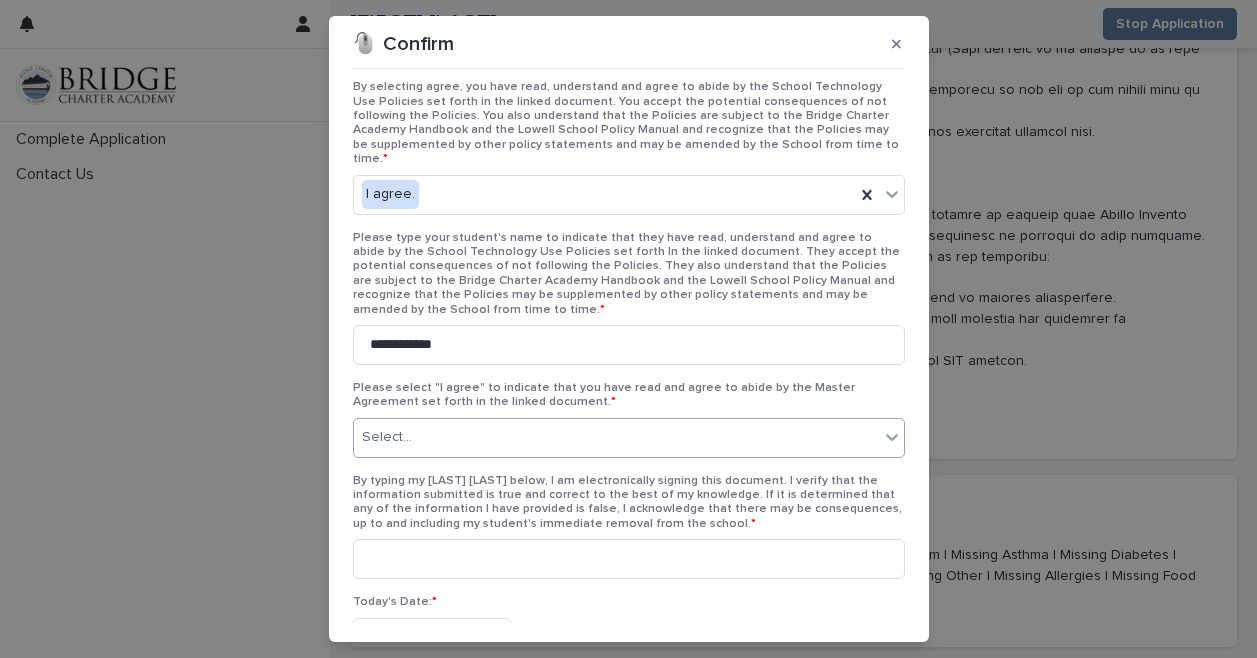 click on "Select..." at bounding box center (616, 437) 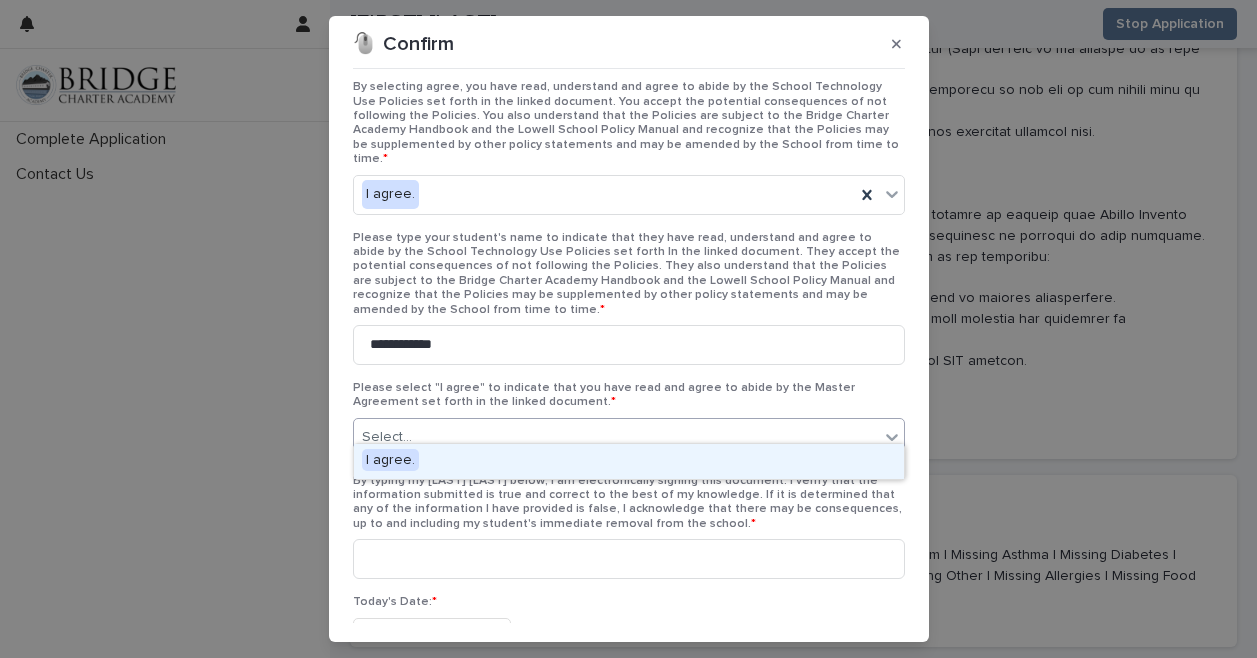 click on "I agree." at bounding box center [629, 461] 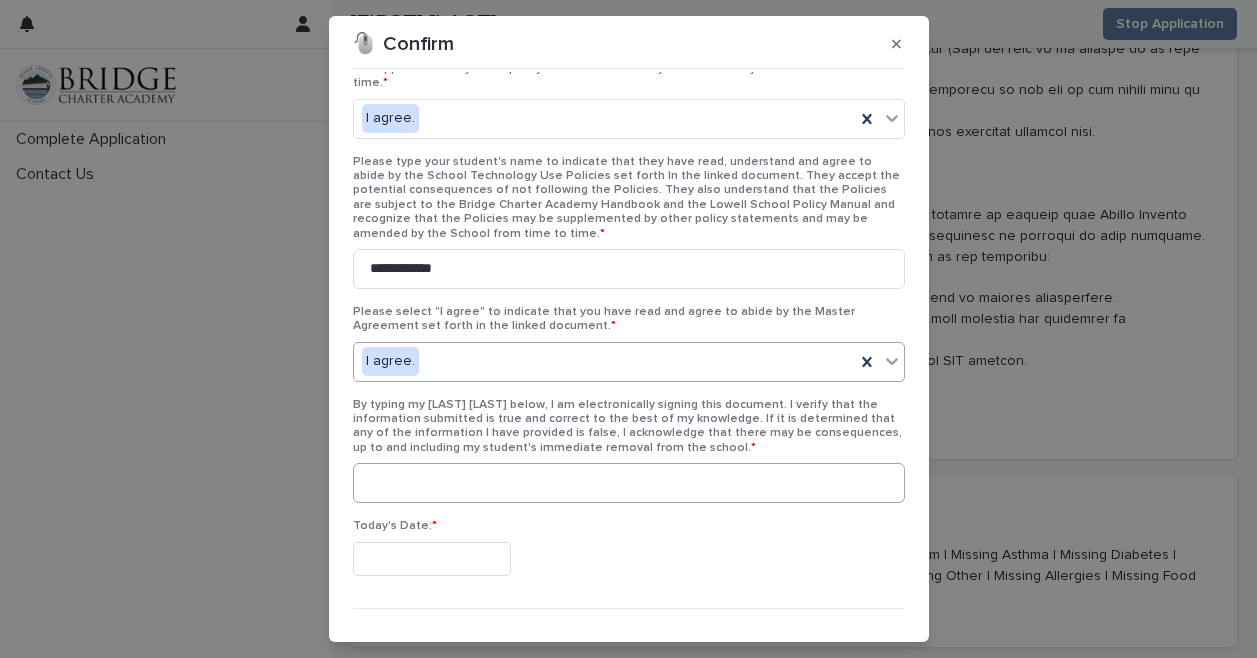 scroll, scrollTop: 166, scrollLeft: 0, axis: vertical 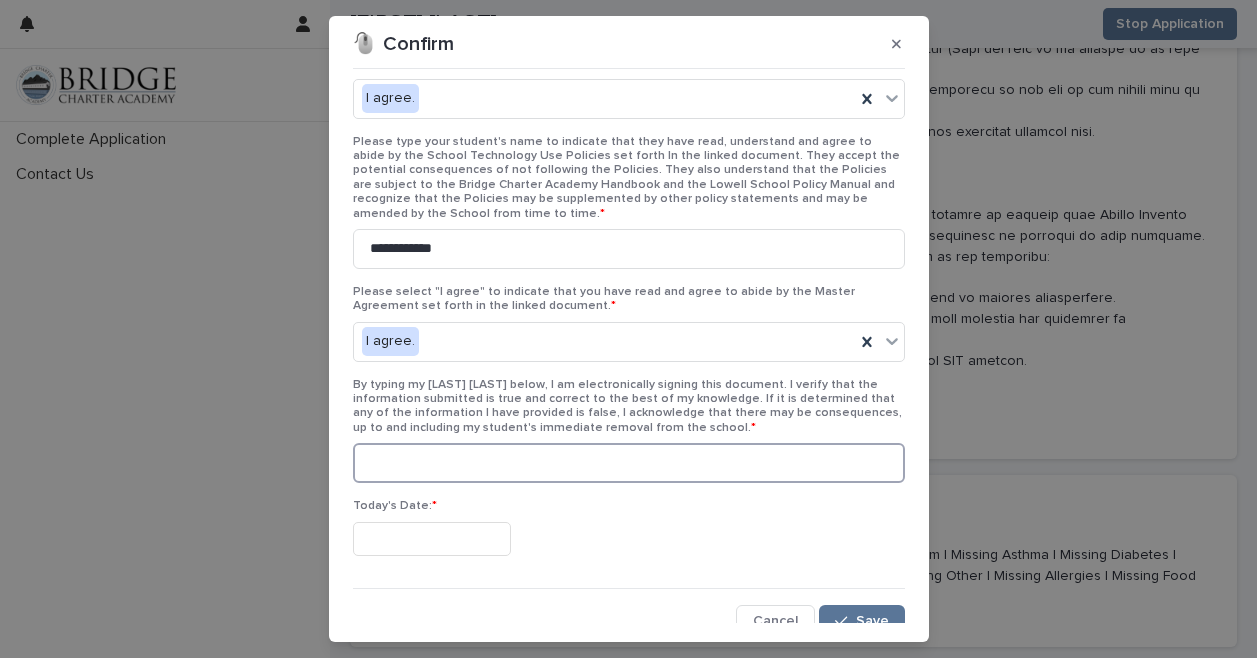 click at bounding box center (629, 463) 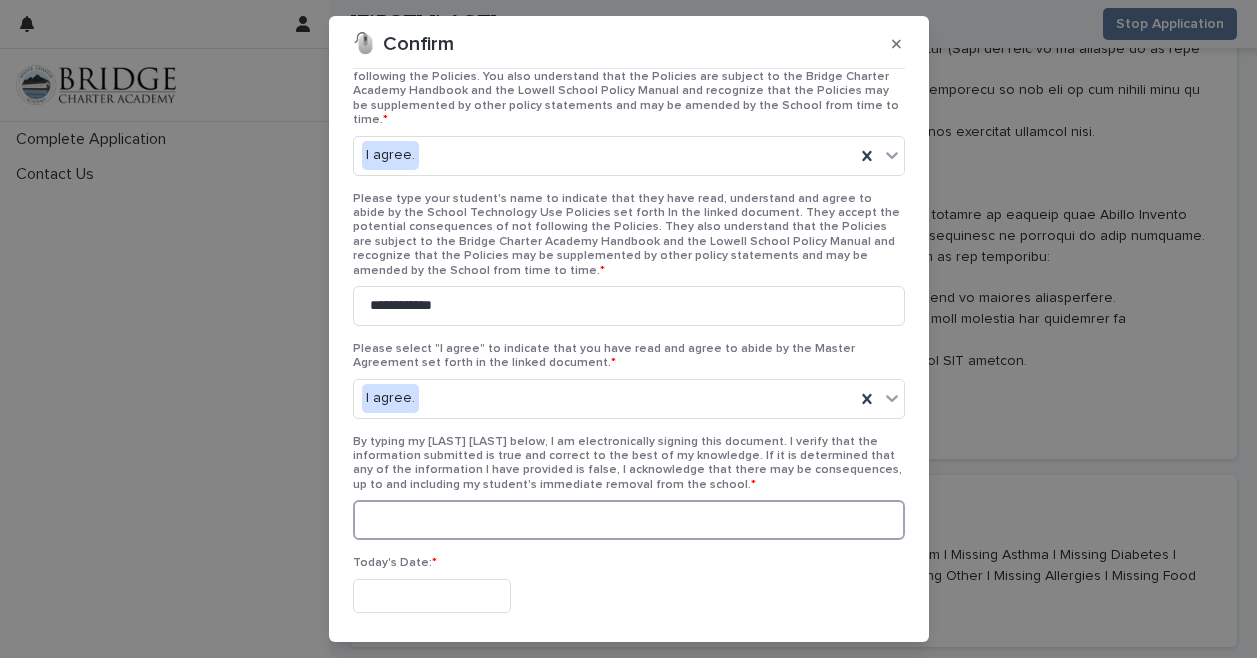 scroll, scrollTop: 166, scrollLeft: 0, axis: vertical 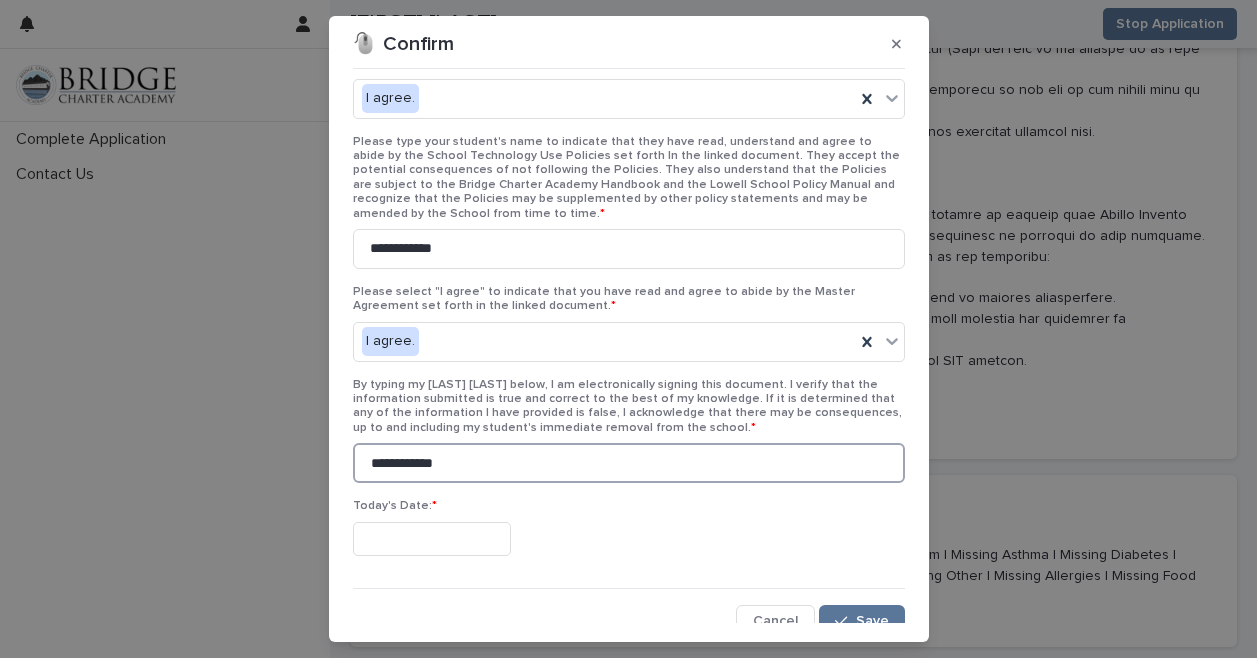 type on "**********" 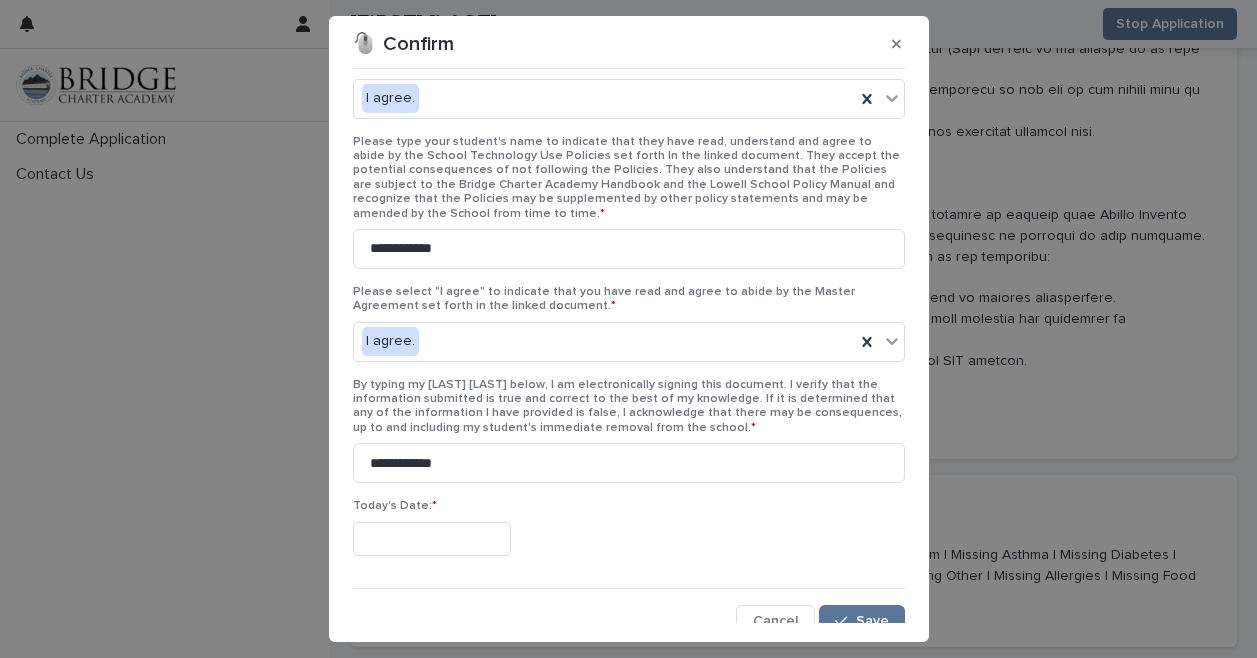 click on "Today's Date: *" at bounding box center (629, 535) 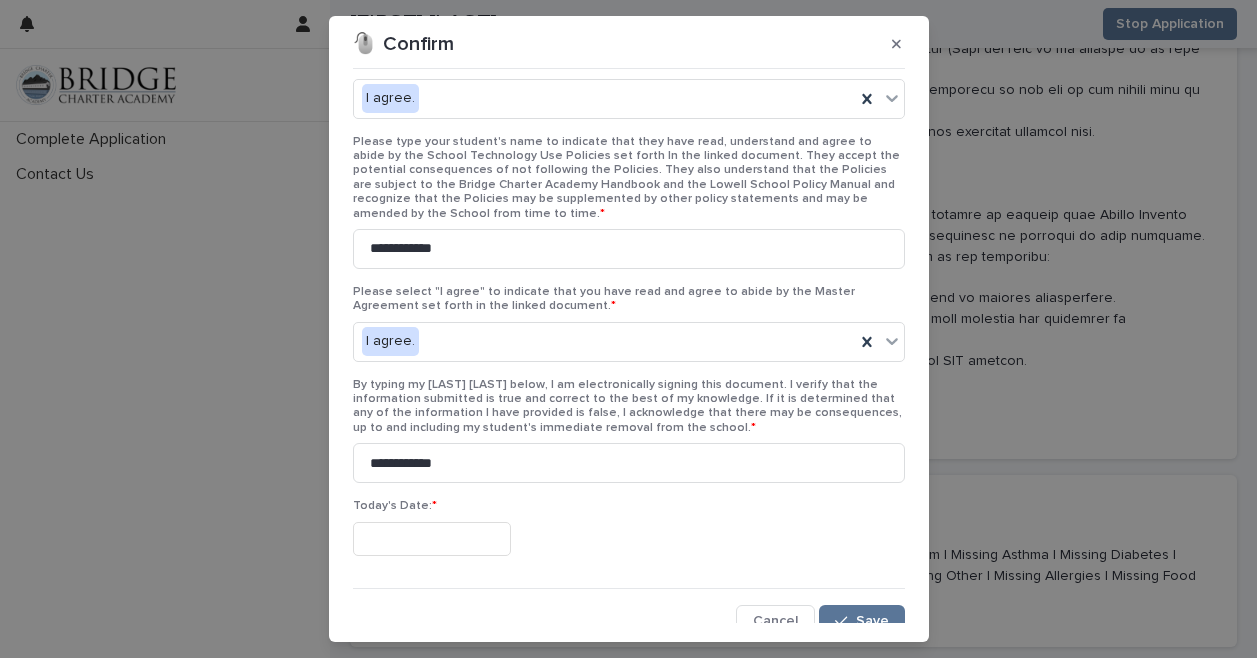 click at bounding box center [432, 539] 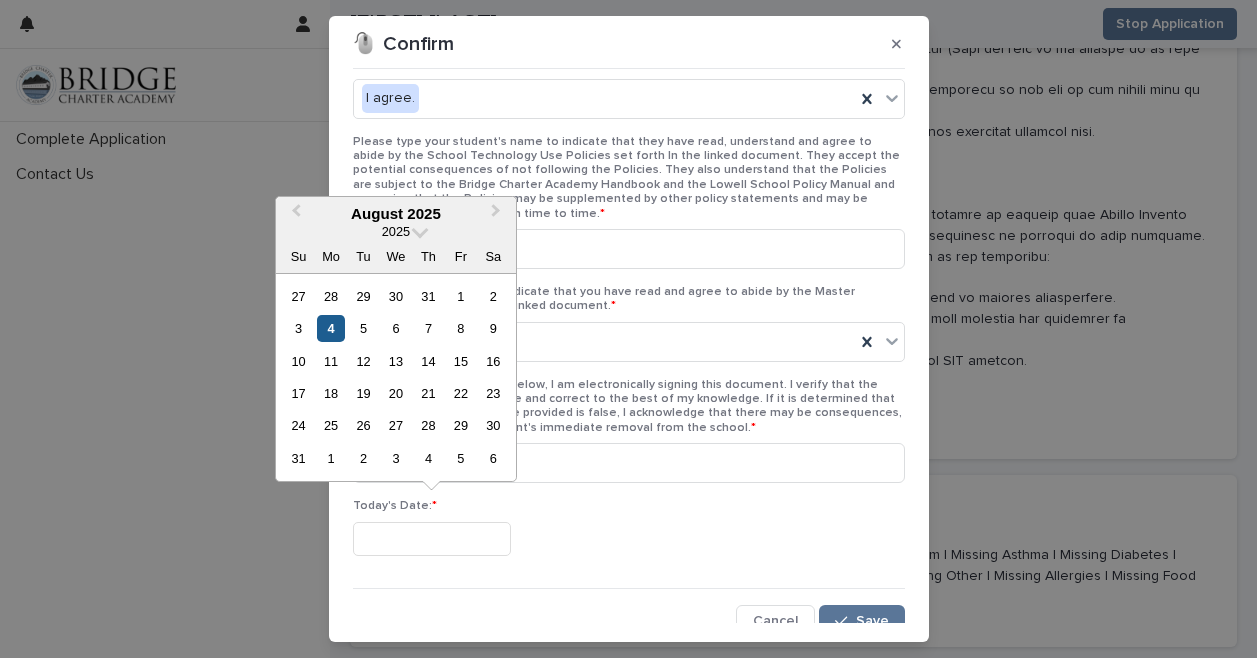 click on "4" at bounding box center [330, 328] 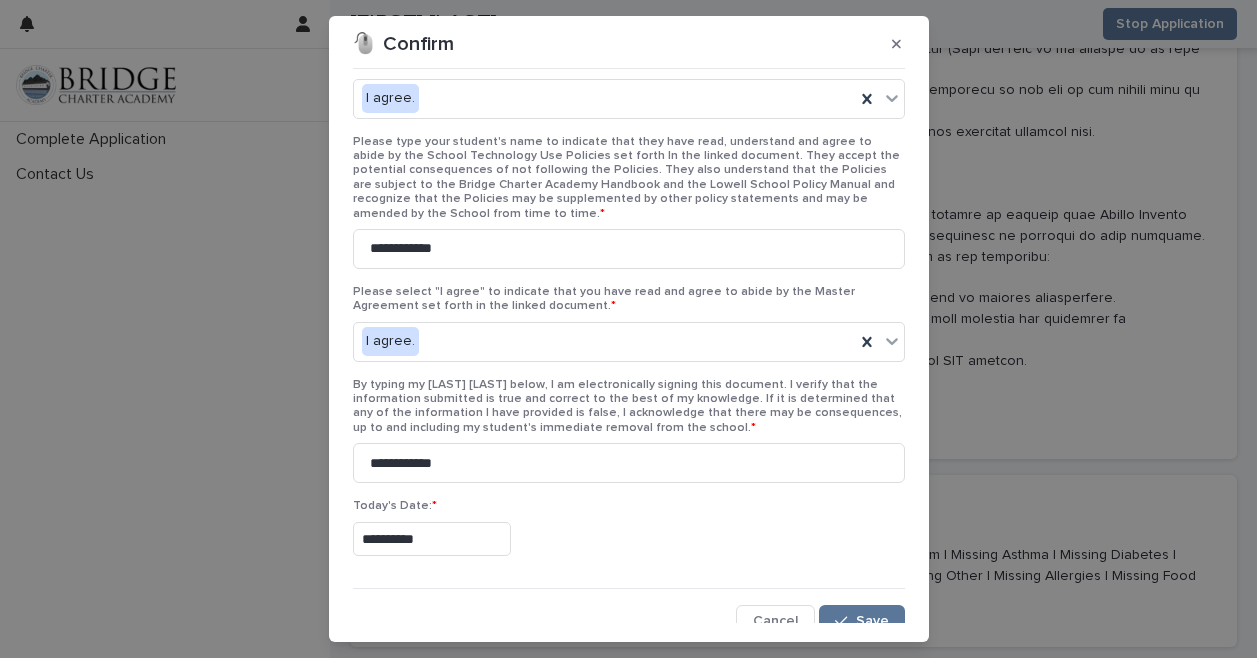 scroll, scrollTop: 44, scrollLeft: 0, axis: vertical 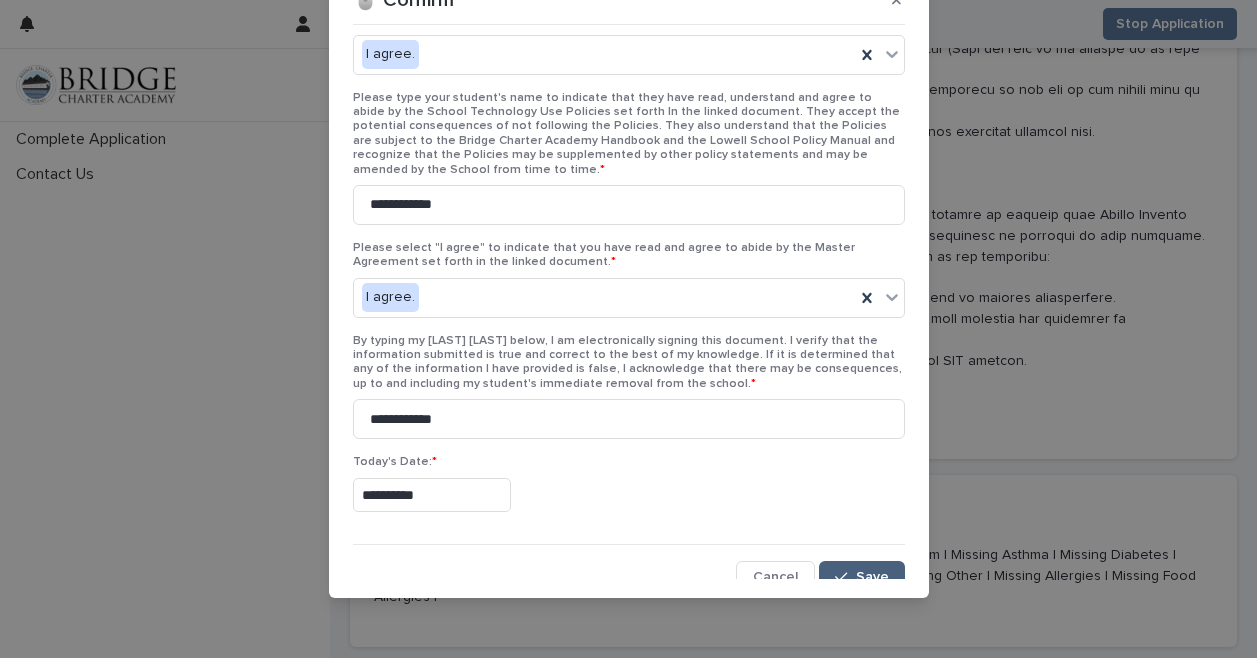 click on "Save" at bounding box center [872, 577] 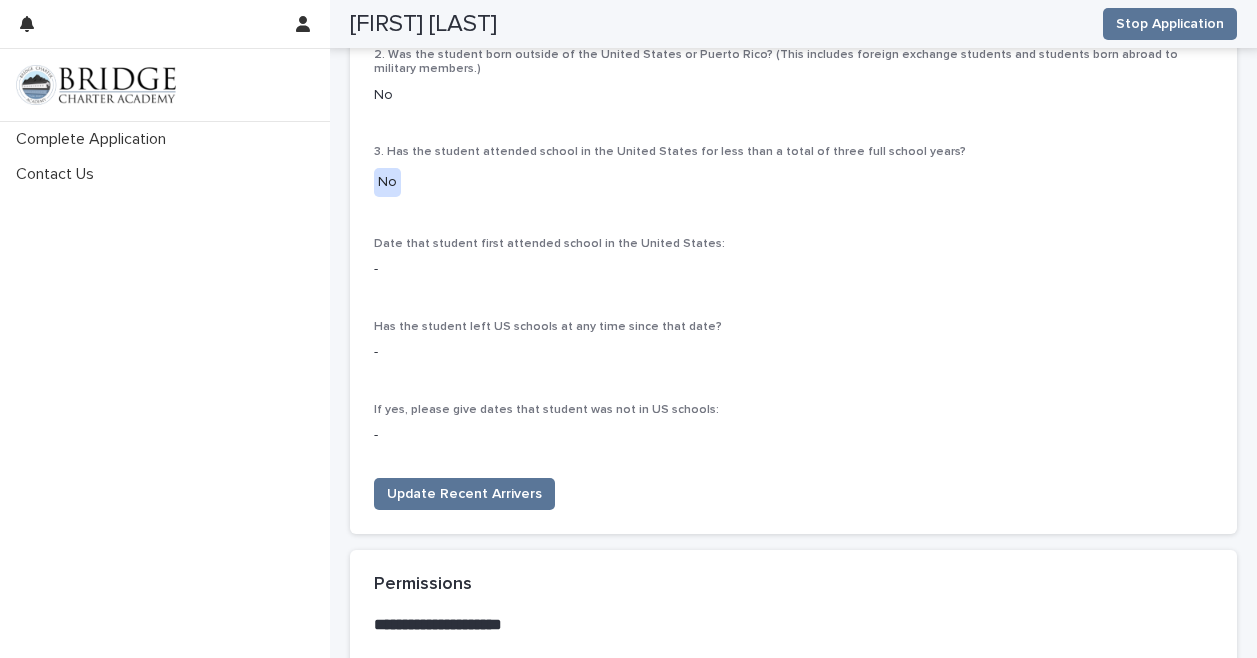 scroll, scrollTop: 4510, scrollLeft: 0, axis: vertical 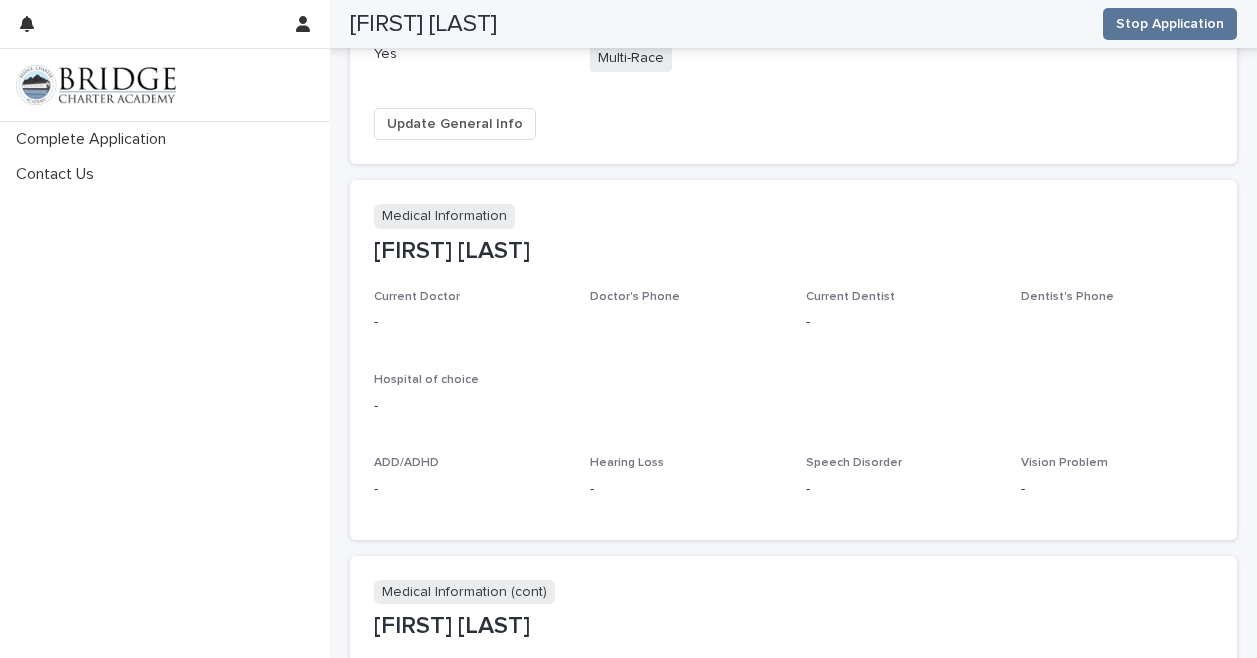 click on "-" at bounding box center [686, 489] 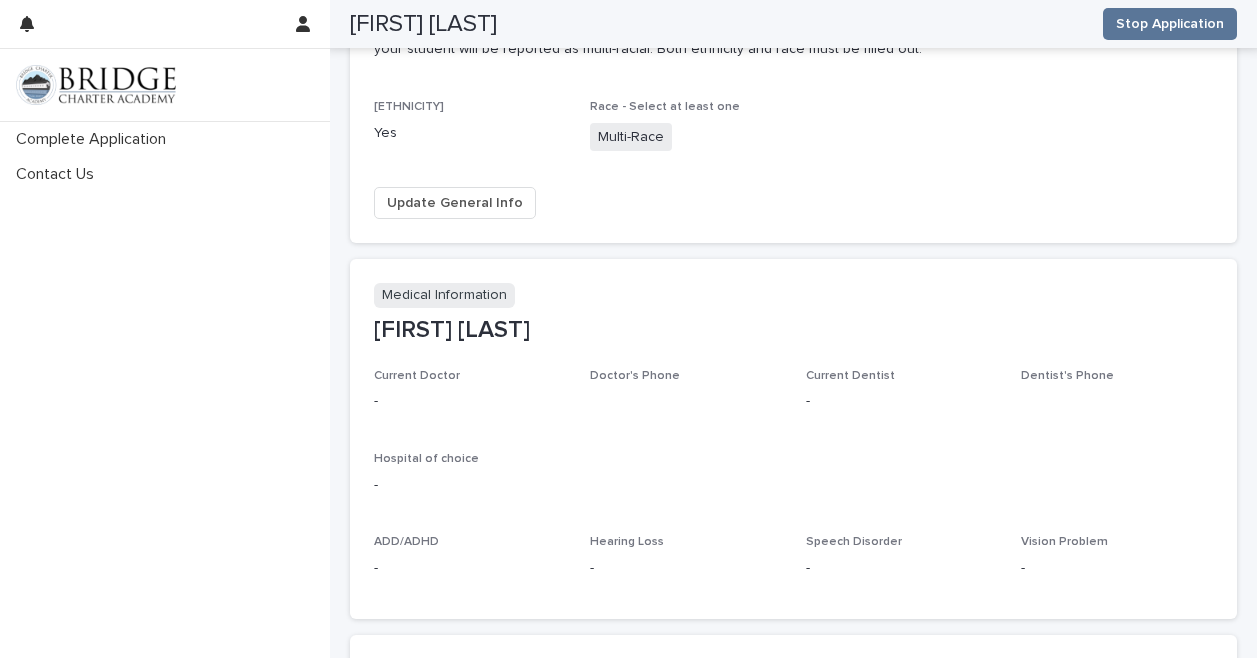scroll, scrollTop: 703, scrollLeft: 0, axis: vertical 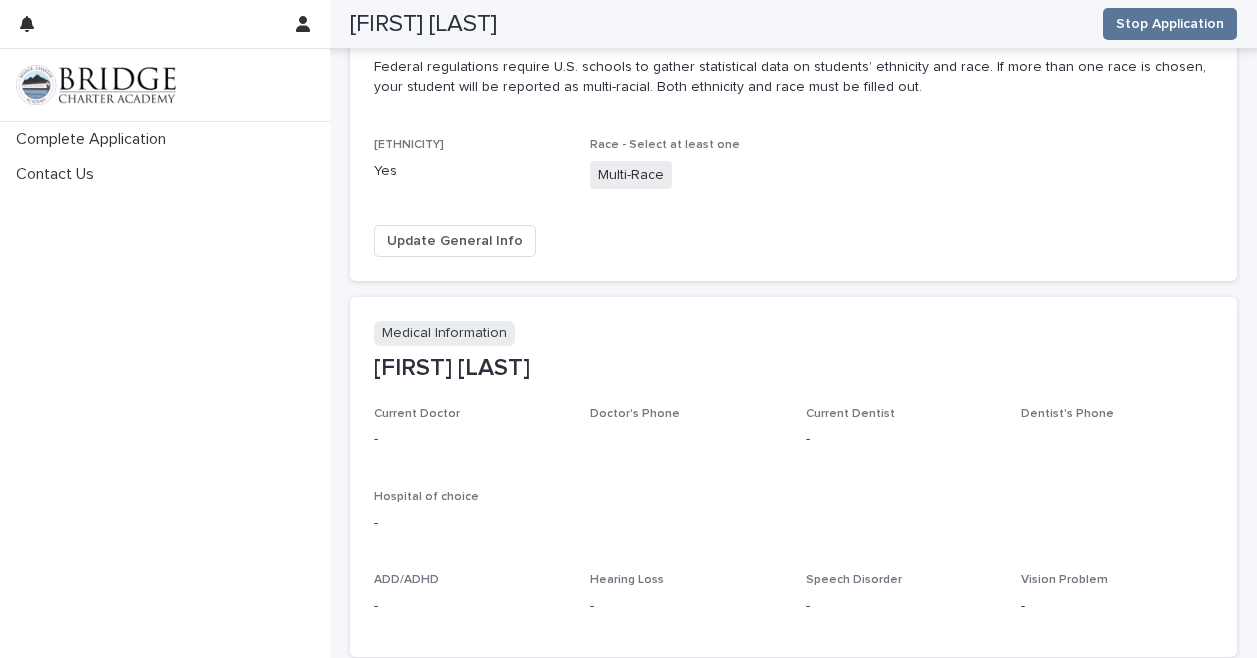 click on "Update General Info" at bounding box center (789, 245) 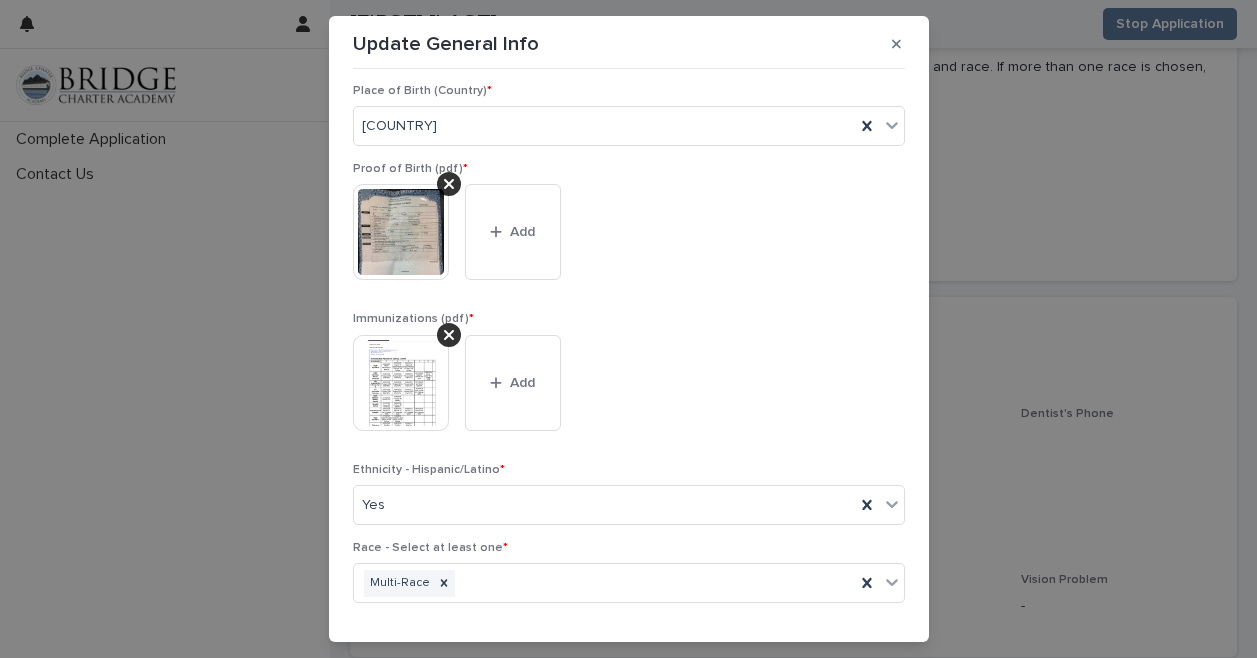 scroll, scrollTop: 828, scrollLeft: 0, axis: vertical 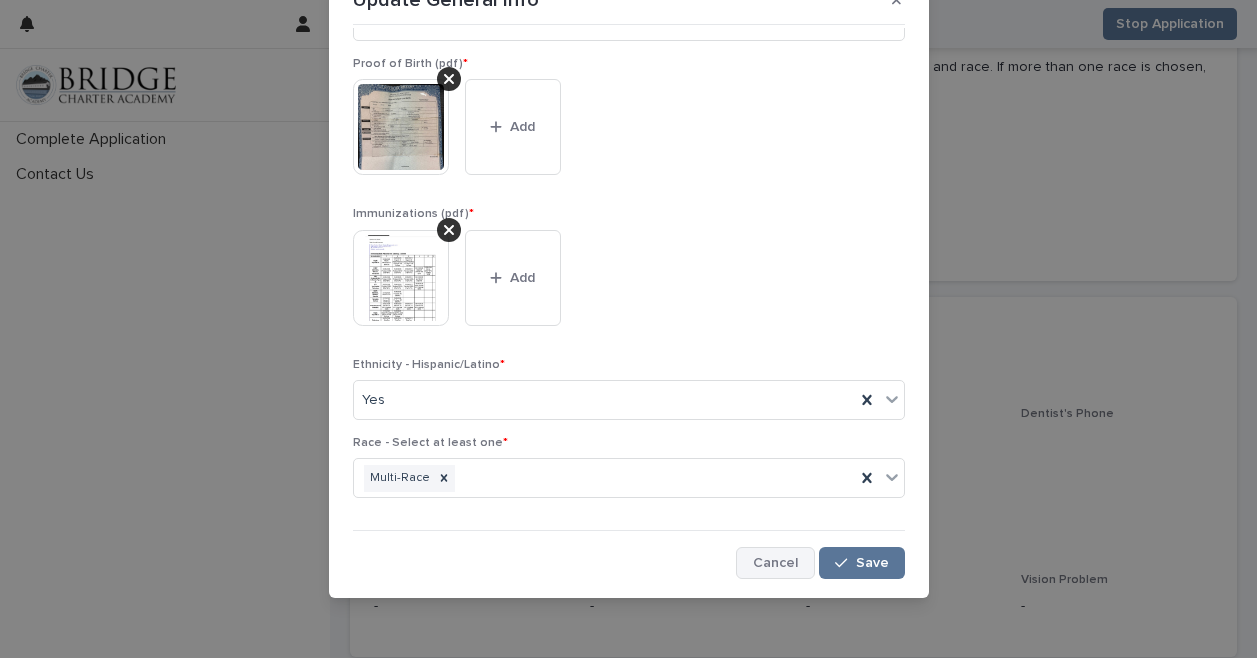 click on "Cancel" at bounding box center (775, 563) 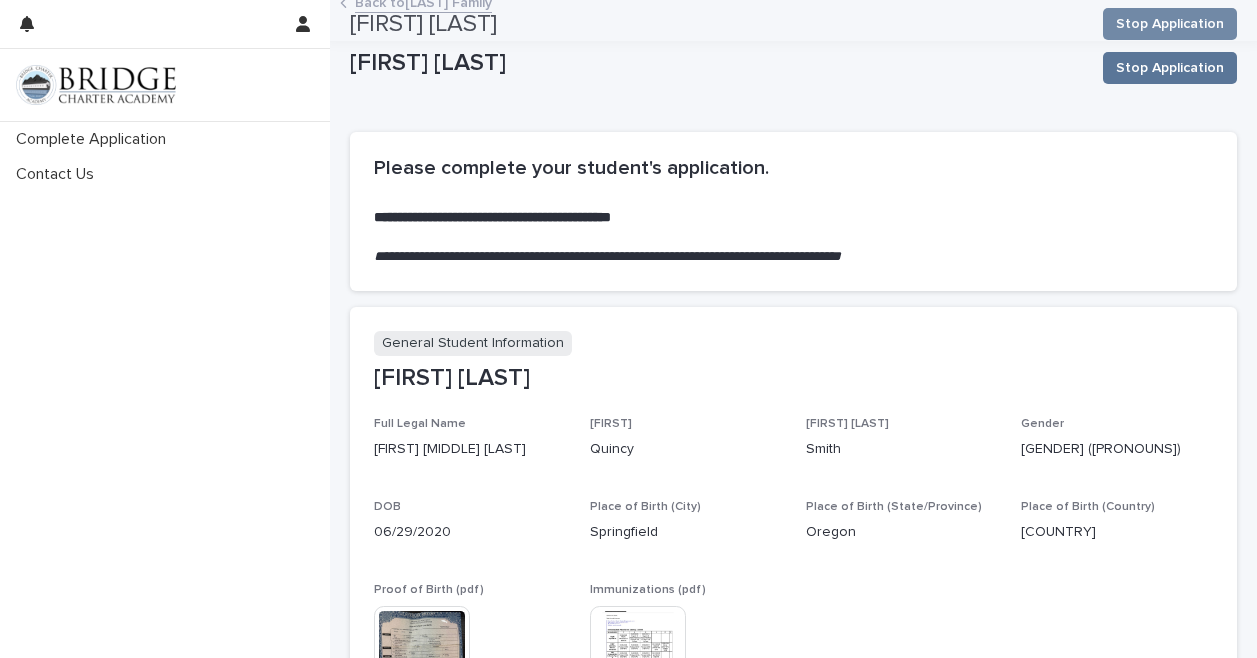 scroll, scrollTop: 0, scrollLeft: 0, axis: both 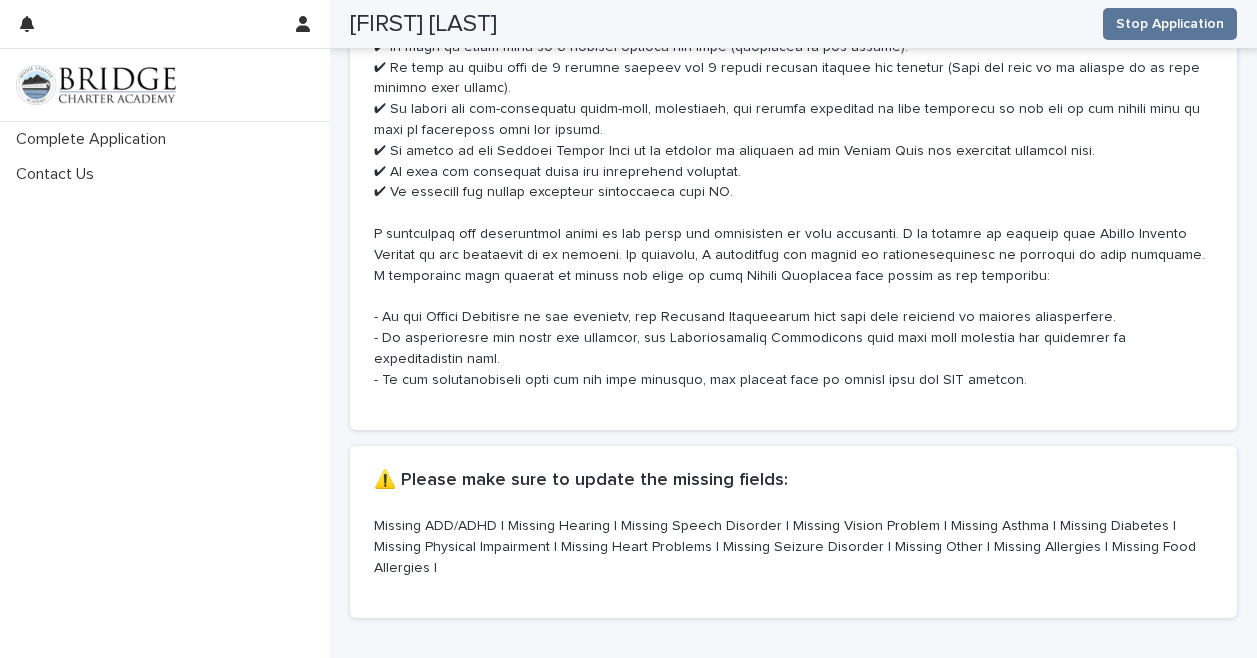 click on "Missing ADD/ADHD | Missing Hearing | Missing Speech Disorder | Missing Vision Problem | Missing Asthma | Missing Diabetes | Missing Physical Impairment | Missing Heart Problems | Missing Seizure Disorder | Missing Other | Missing Allergies | Missing Food Allergies |" at bounding box center (793, 547) 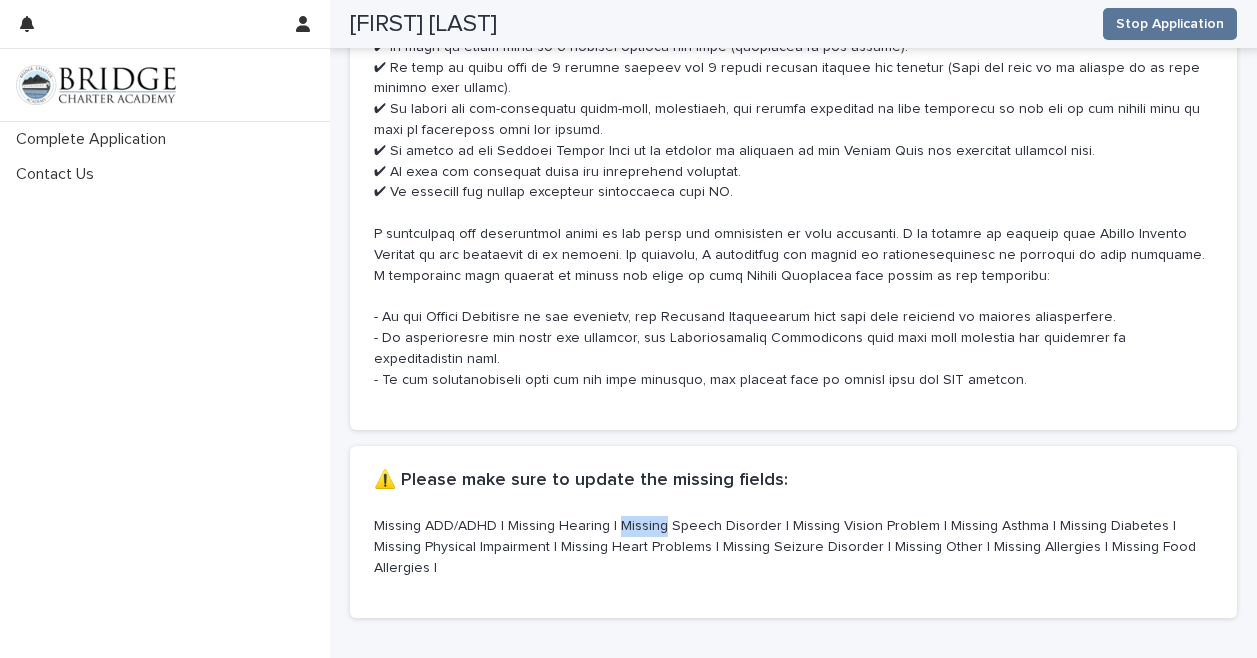 click on "Missing ADD/ADHD | Missing Hearing | Missing Speech Disorder | Missing Vision Problem | Missing Asthma | Missing Diabetes | Missing Physical Impairment | Missing Heart Problems | Missing Seizure Disorder | Missing Other | Missing Allergies | Missing Food Allergies |" at bounding box center (793, 547) 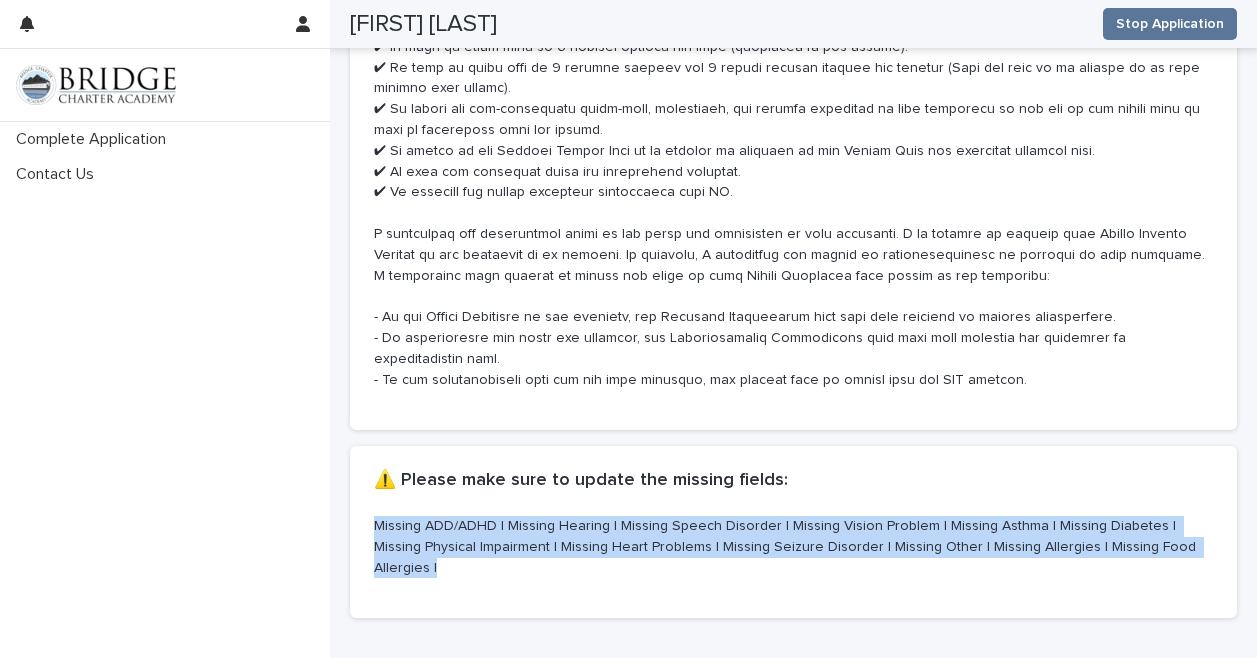 click on "Missing ADD/ADHD | Missing Hearing | Missing Speech Disorder | Missing Vision Problem | Missing Asthma | Missing Diabetes | Missing Physical Impairment | Missing Heart Problems | Missing Seizure Disorder | Missing Other | Missing Allergies | Missing Food Allergies |" at bounding box center [793, 547] 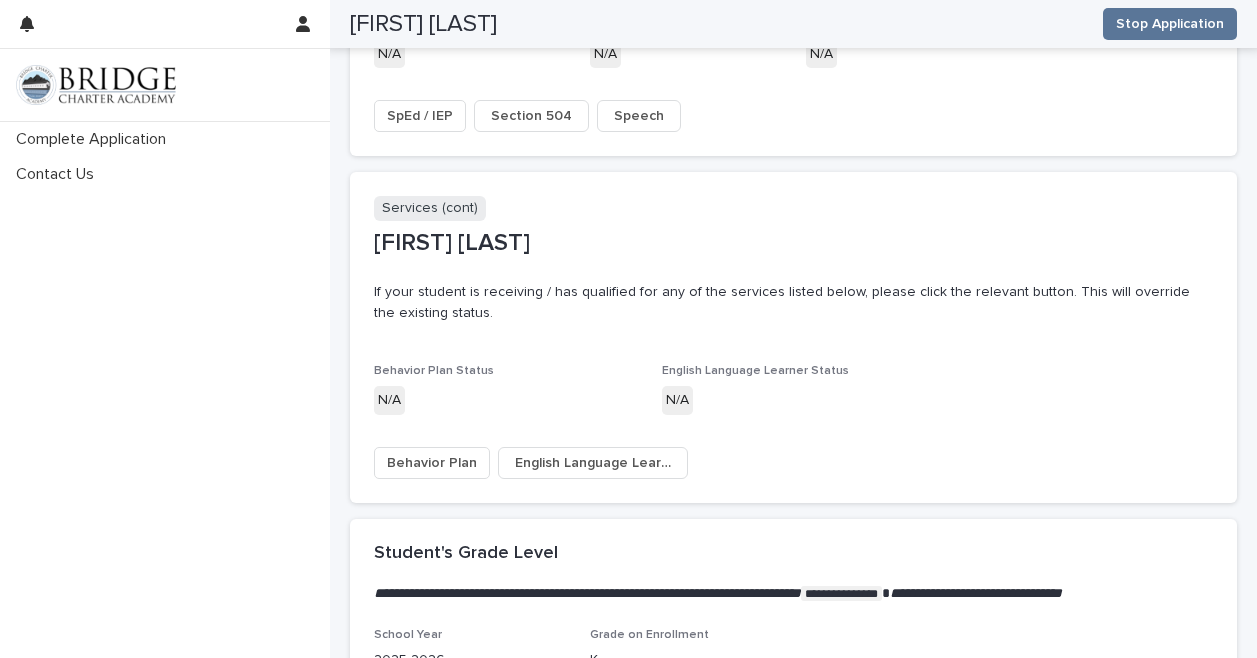 scroll, scrollTop: 3325, scrollLeft: 0, axis: vertical 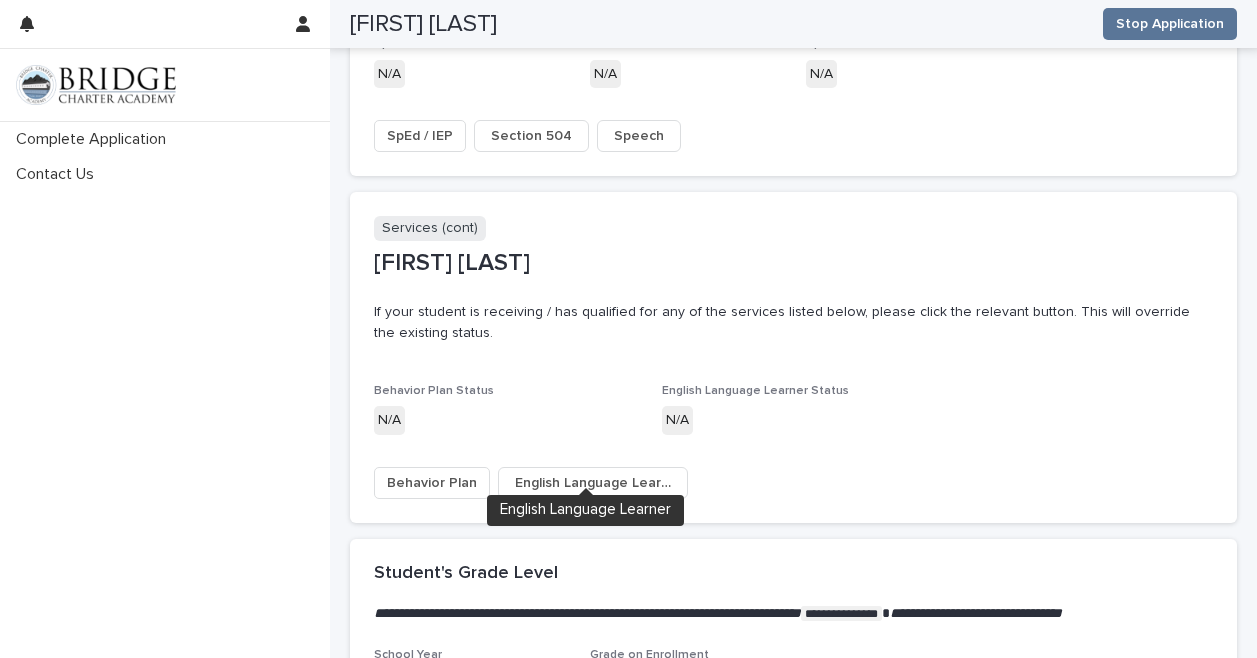 click on "Behavior Plan" at bounding box center [432, 483] 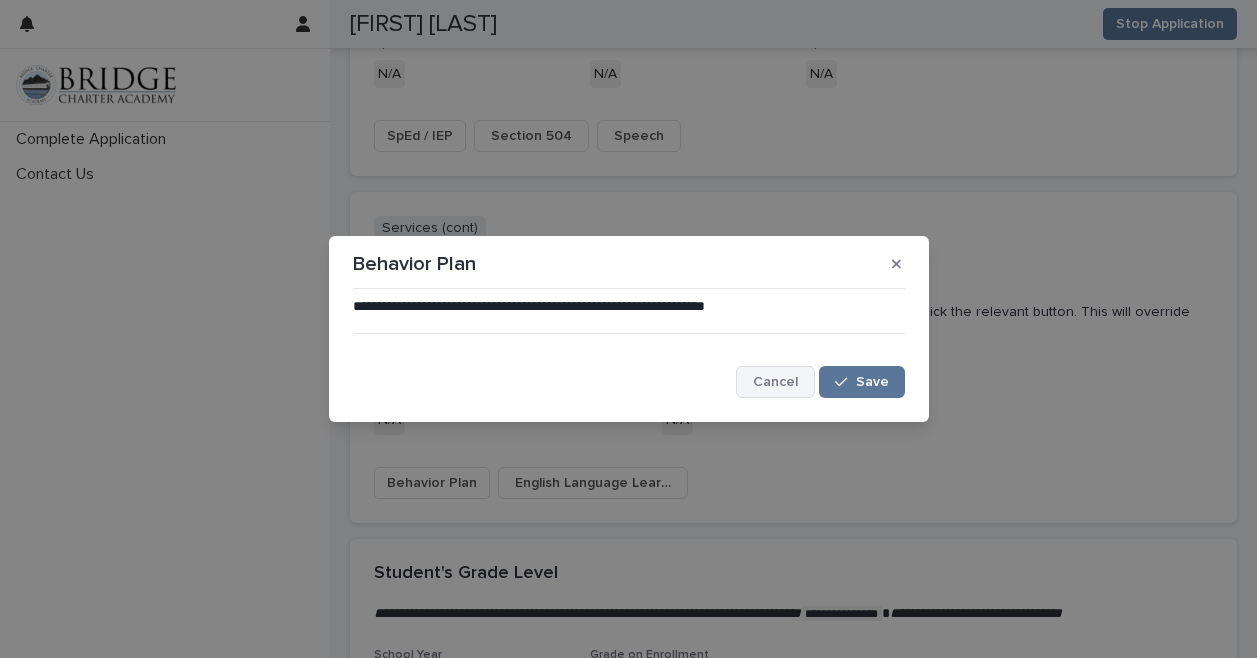 click on "Cancel" at bounding box center (775, 382) 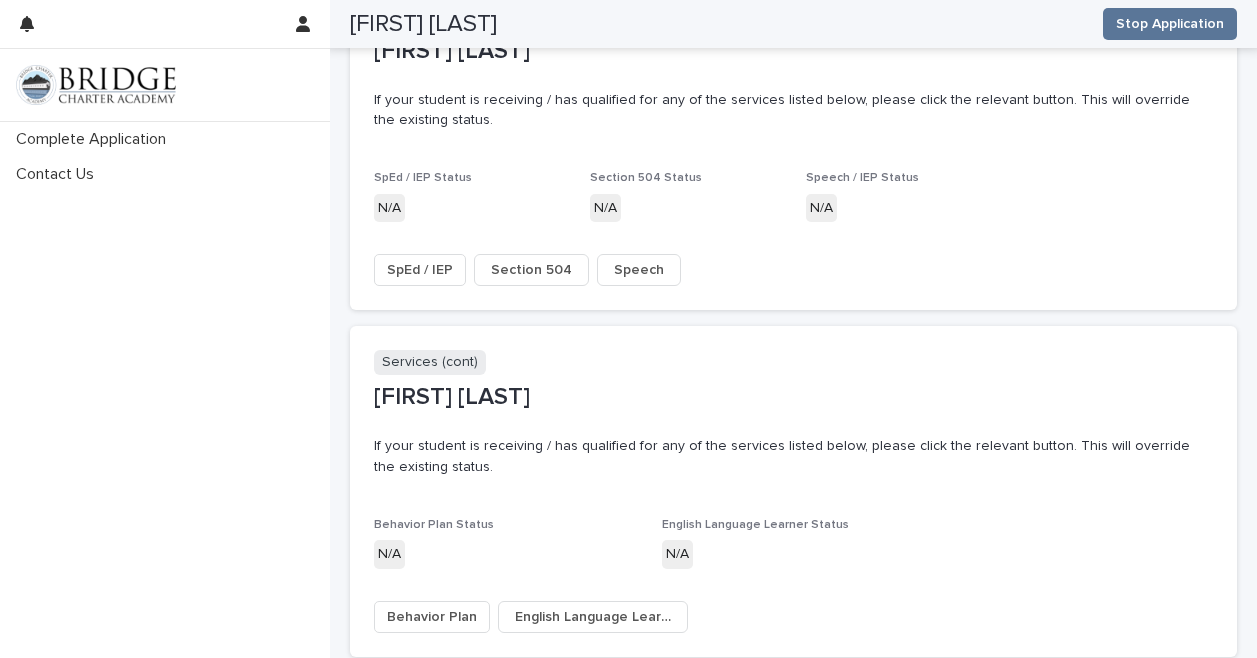 scroll, scrollTop: 3205, scrollLeft: 0, axis: vertical 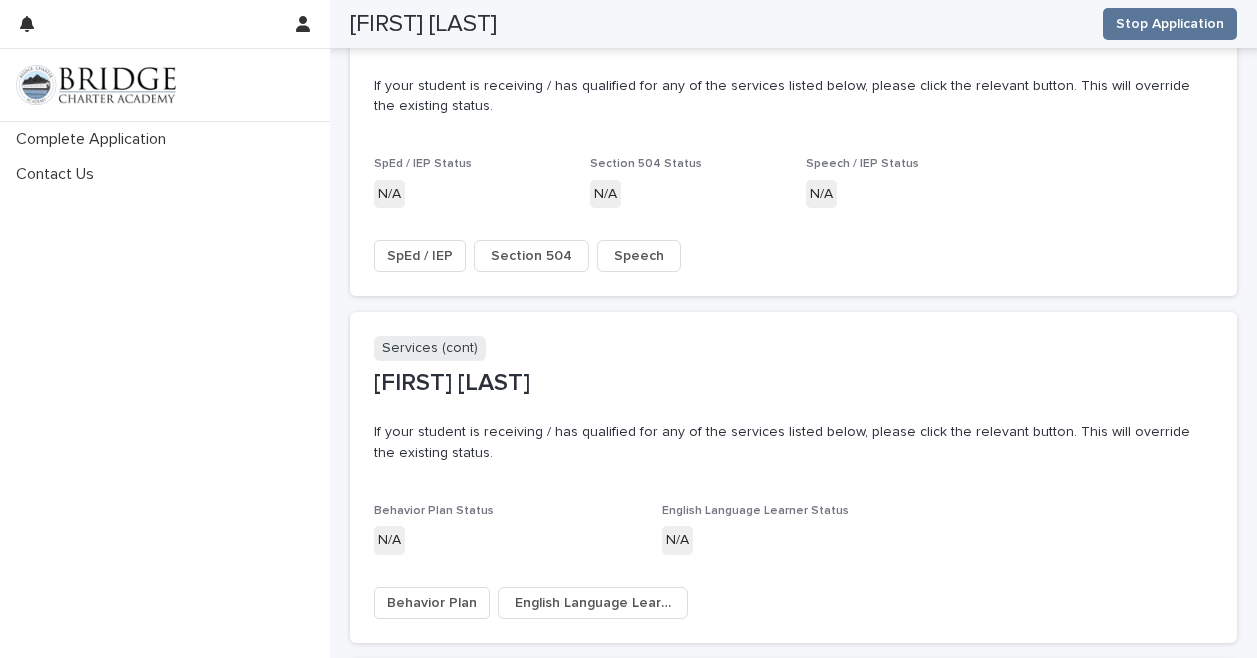 click on "Behavior Plan" at bounding box center (432, 603) 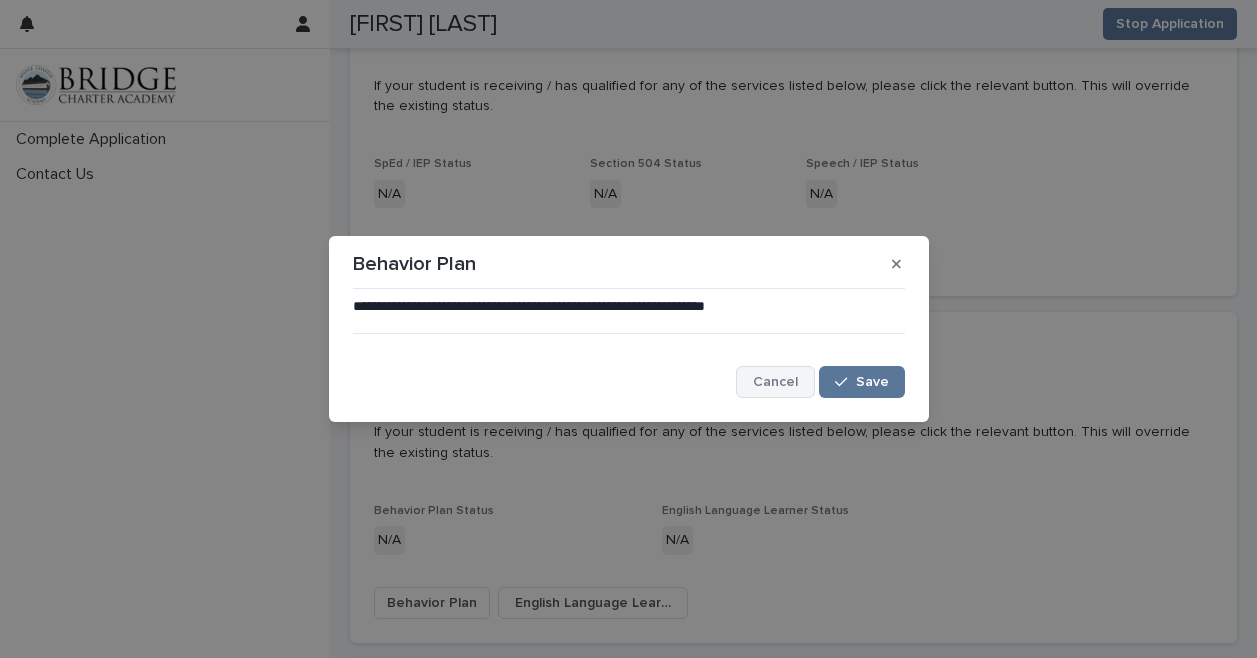 click on "Cancel" at bounding box center (775, 382) 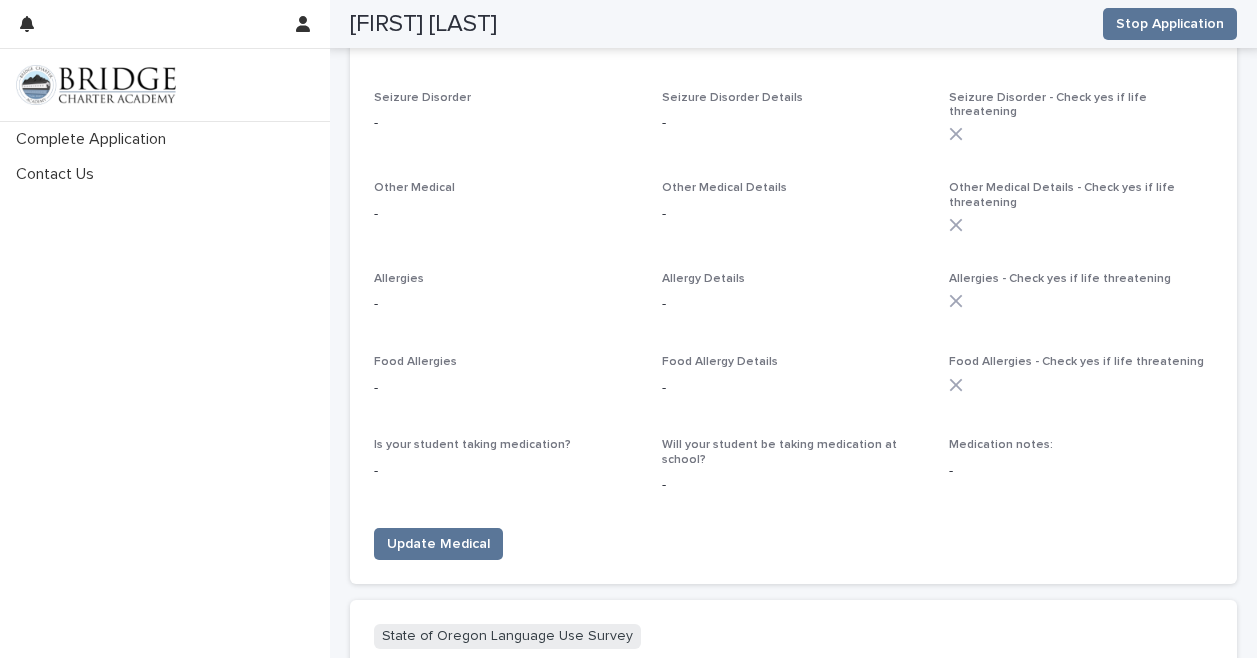 scroll, scrollTop: 1746, scrollLeft: 0, axis: vertical 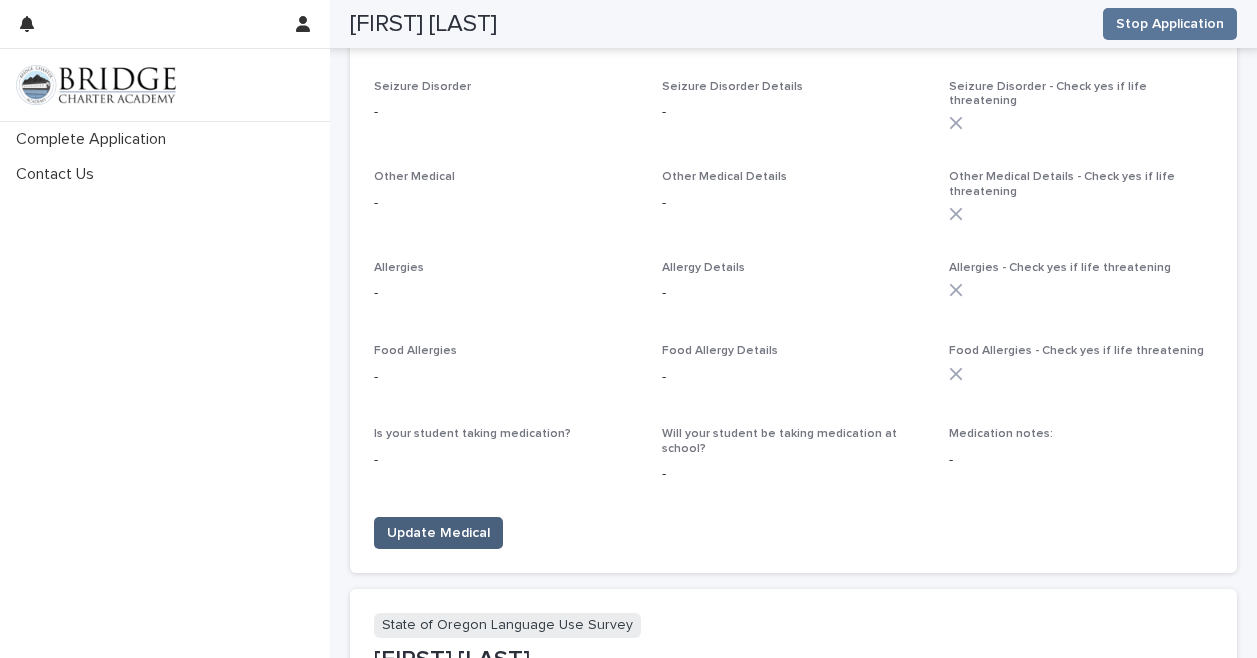 click on "Update Medical" at bounding box center [438, 533] 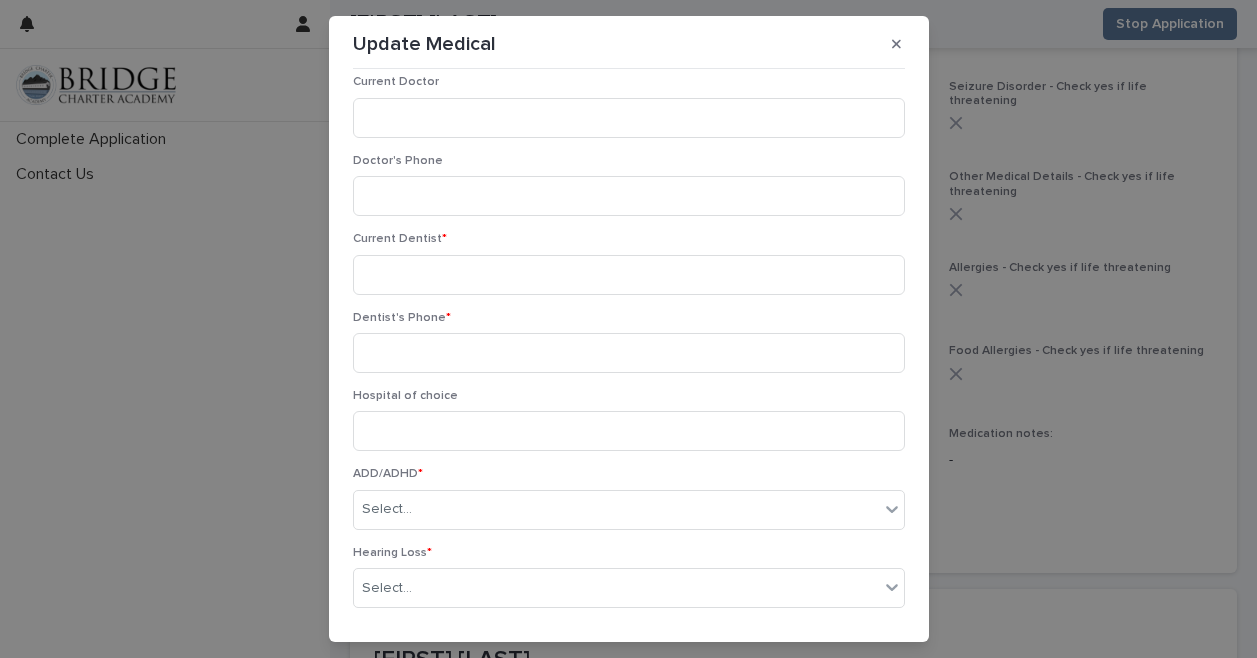 scroll, scrollTop: 60, scrollLeft: 0, axis: vertical 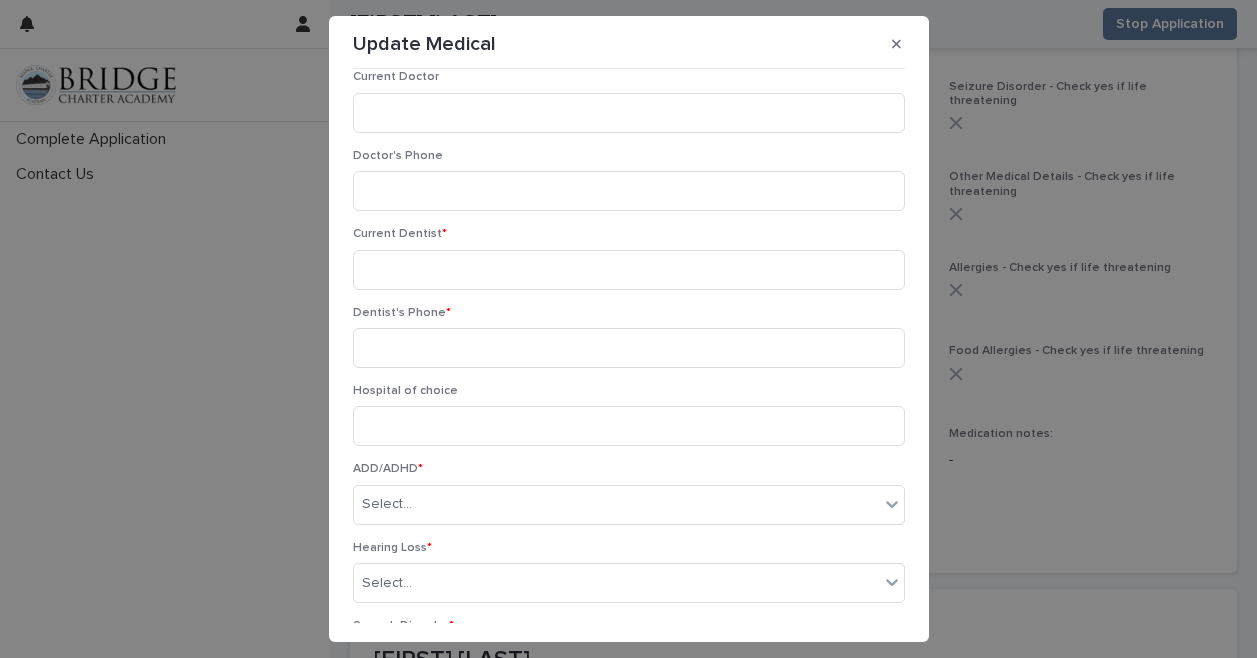 click on "Current Dentist *" at bounding box center (629, 266) 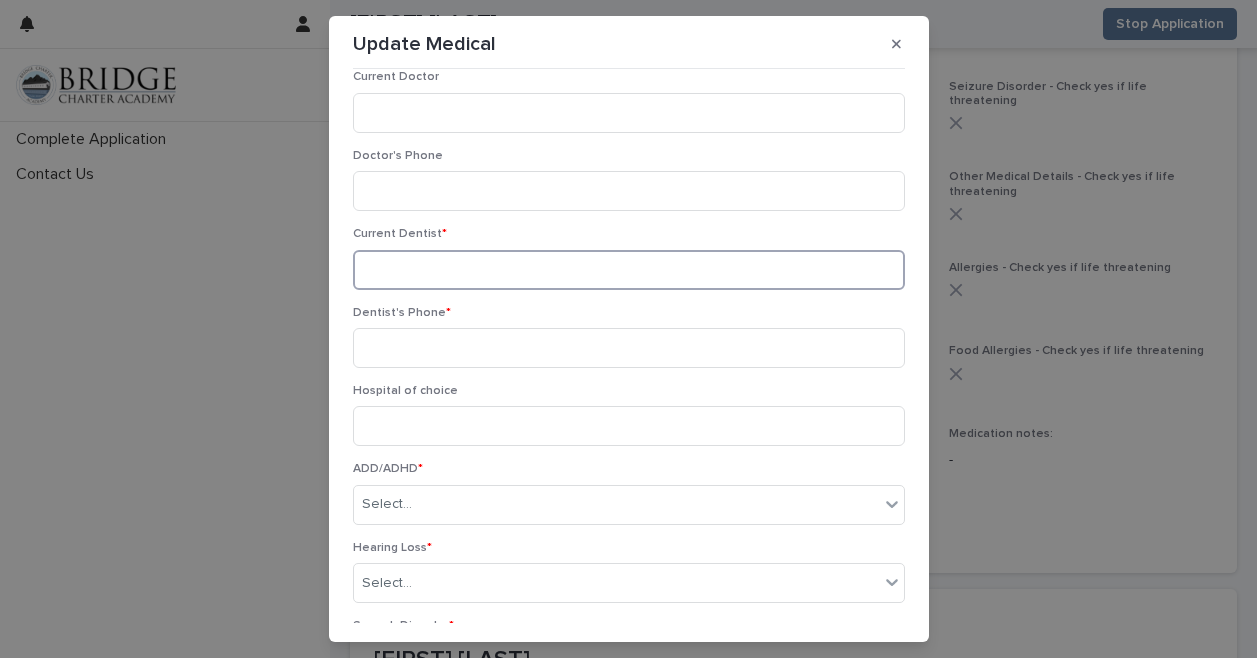 click at bounding box center [629, 270] 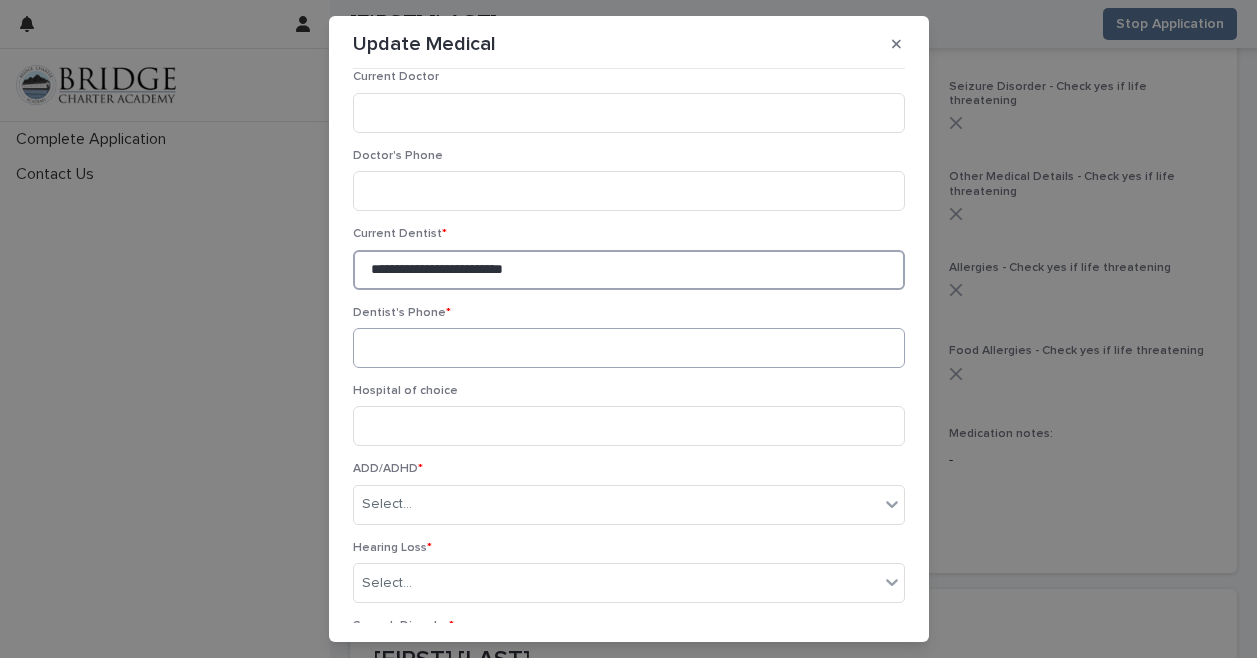 type on "**********" 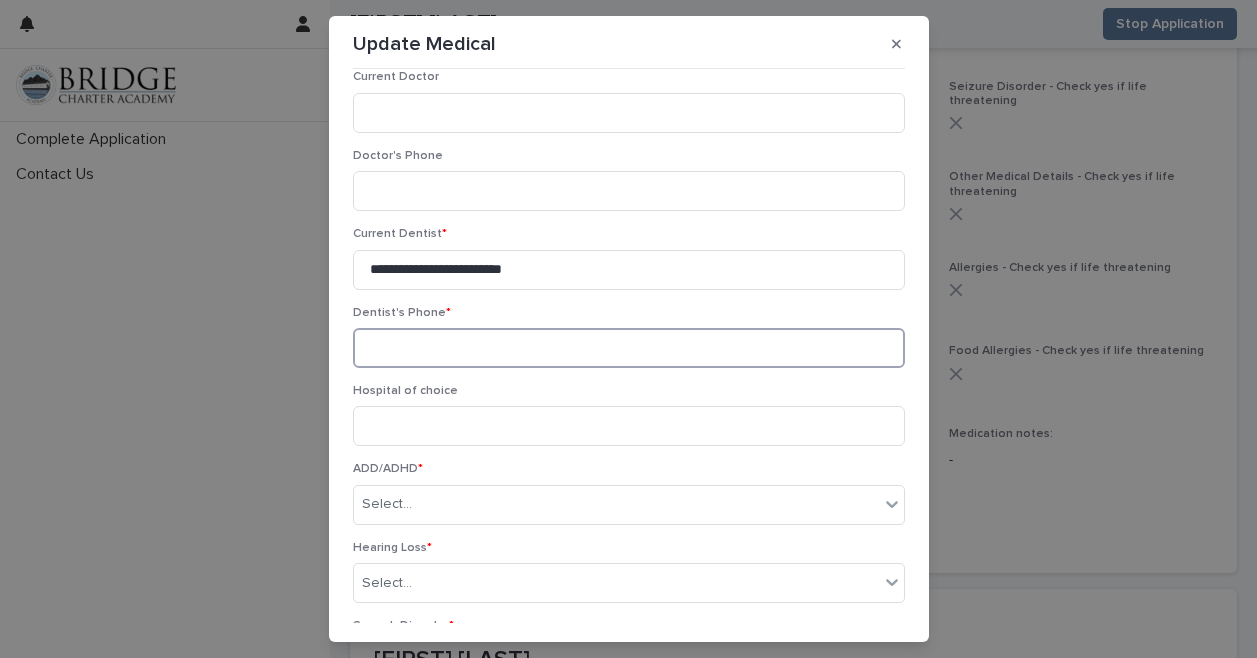click at bounding box center [629, 348] 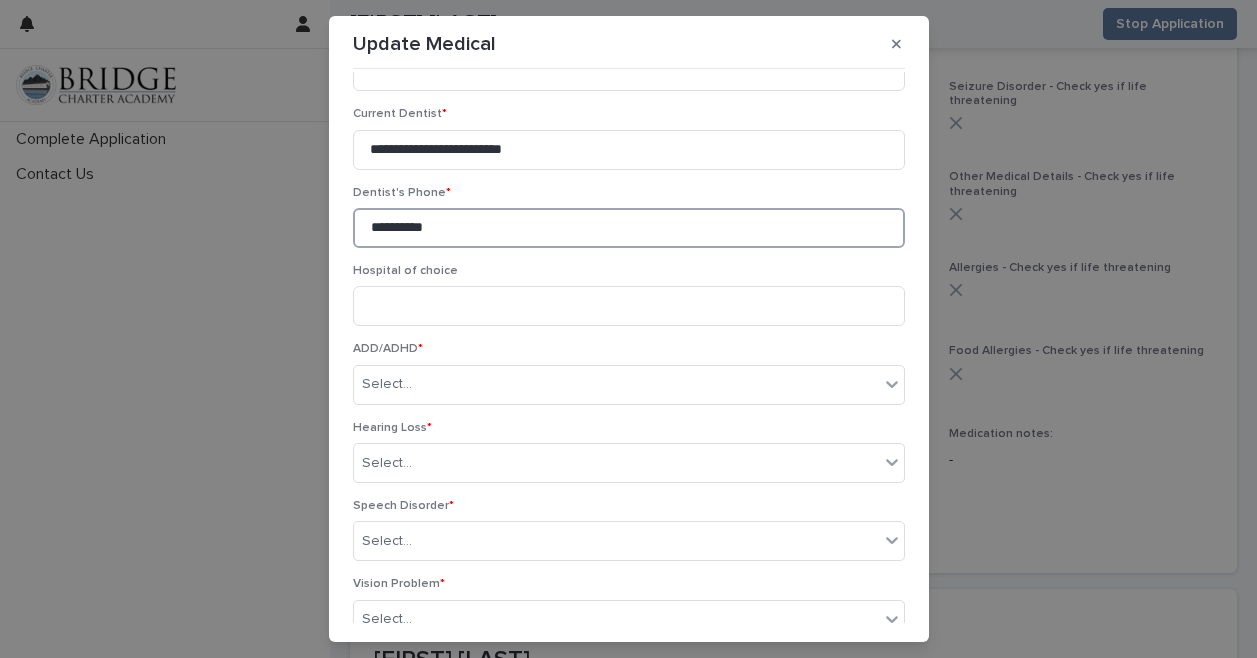 scroll, scrollTop: 273, scrollLeft: 0, axis: vertical 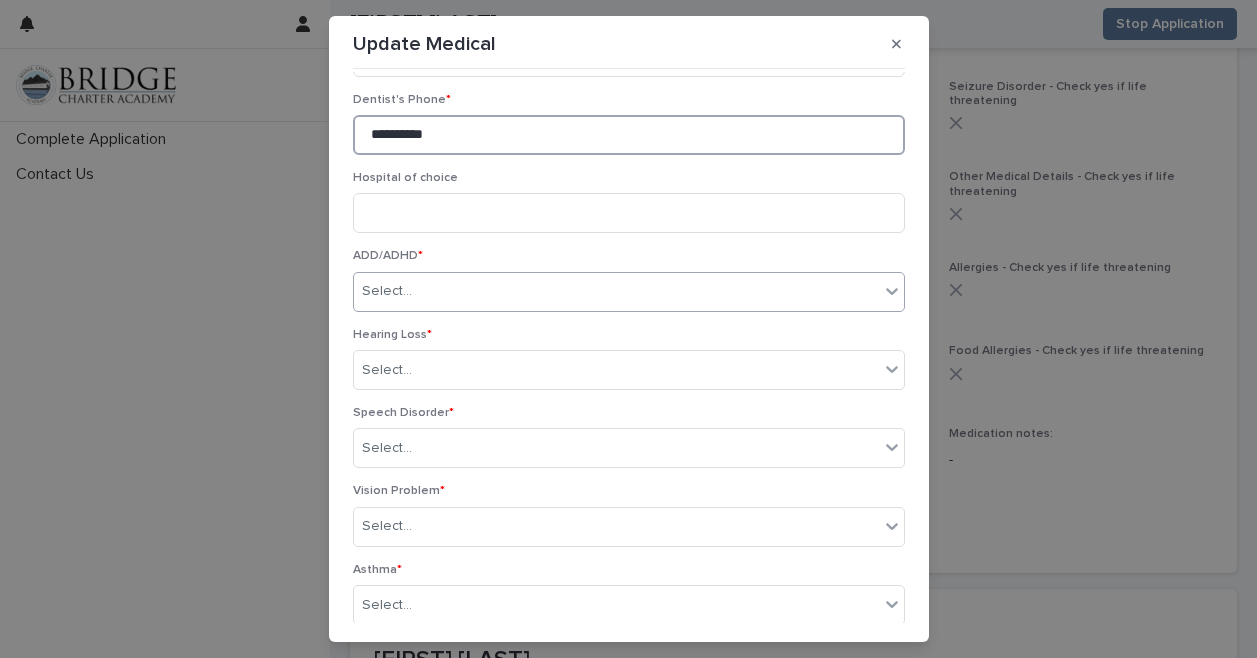 type on "**********" 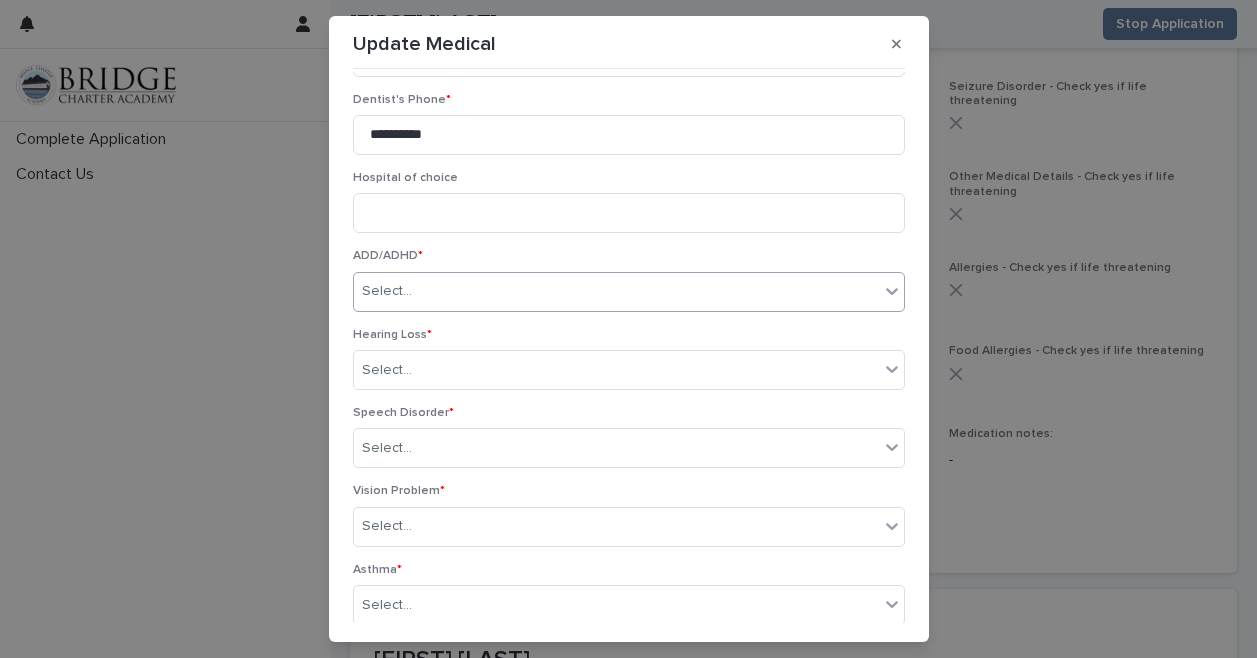 click on "Select..." at bounding box center (616, 291) 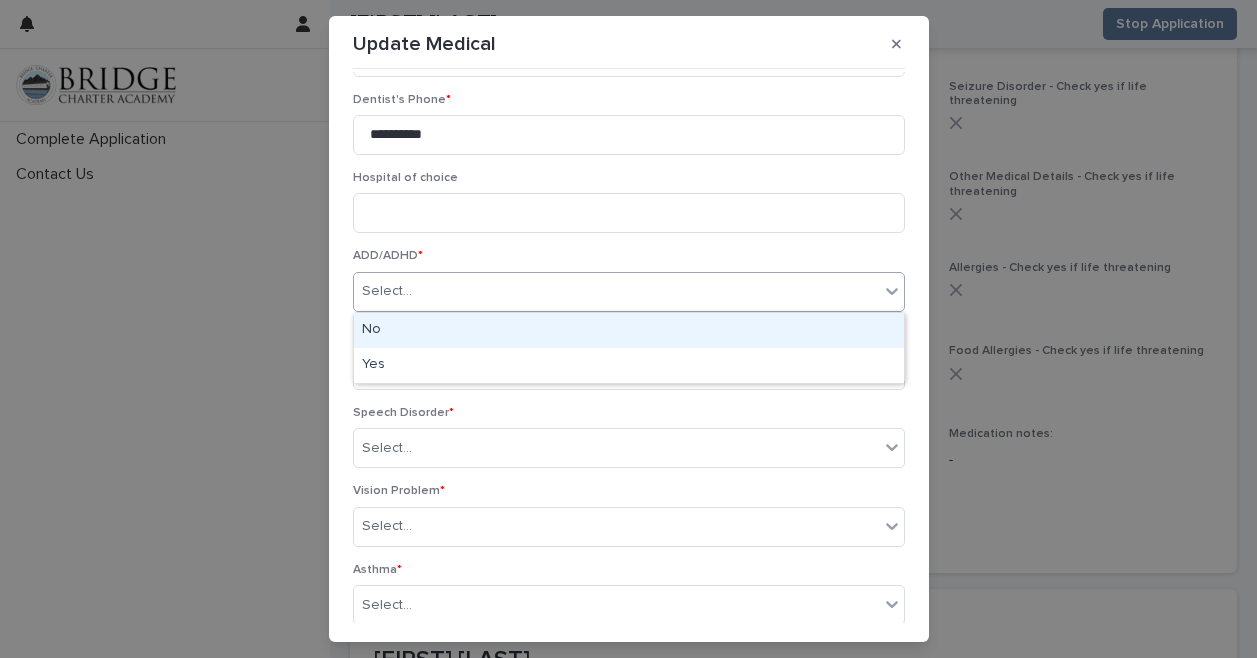 click on "No" at bounding box center [629, 330] 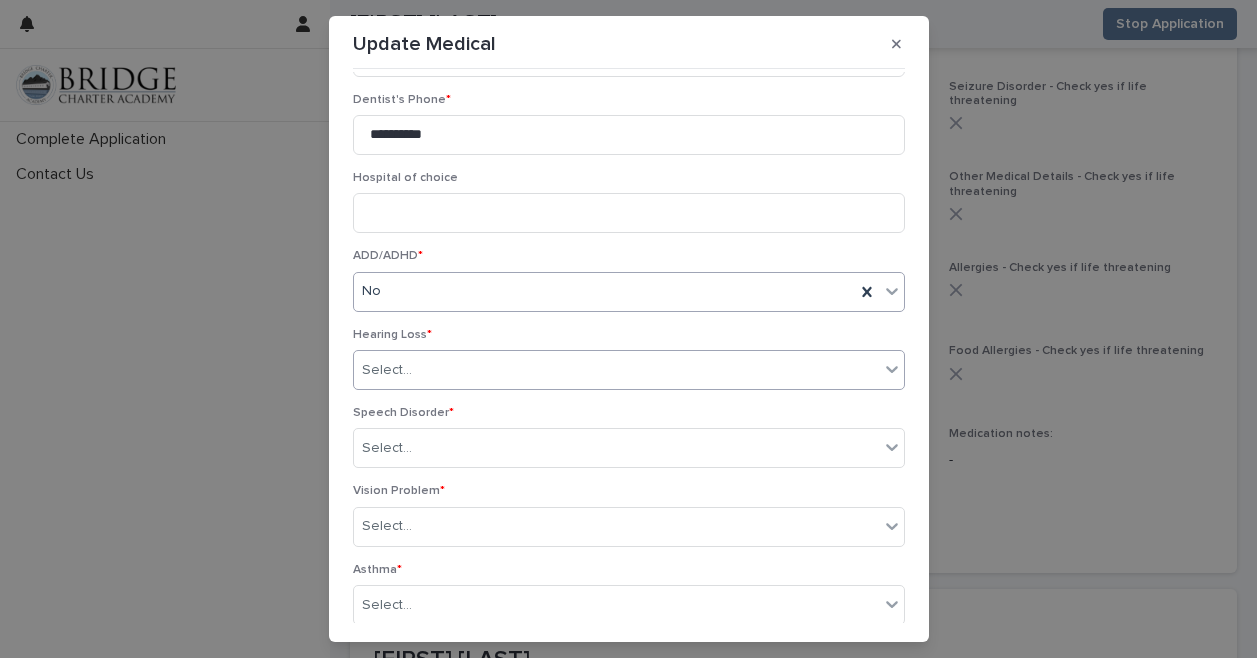 click on "Select..." at bounding box center (616, 370) 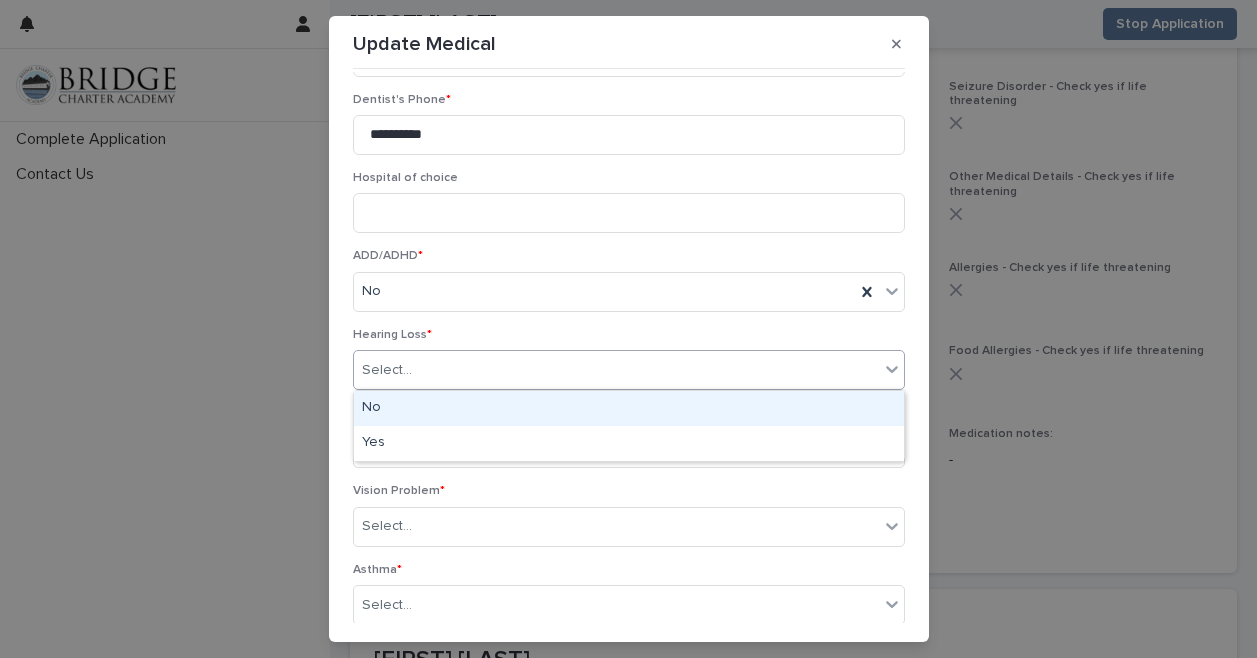 click on "No" at bounding box center [629, 408] 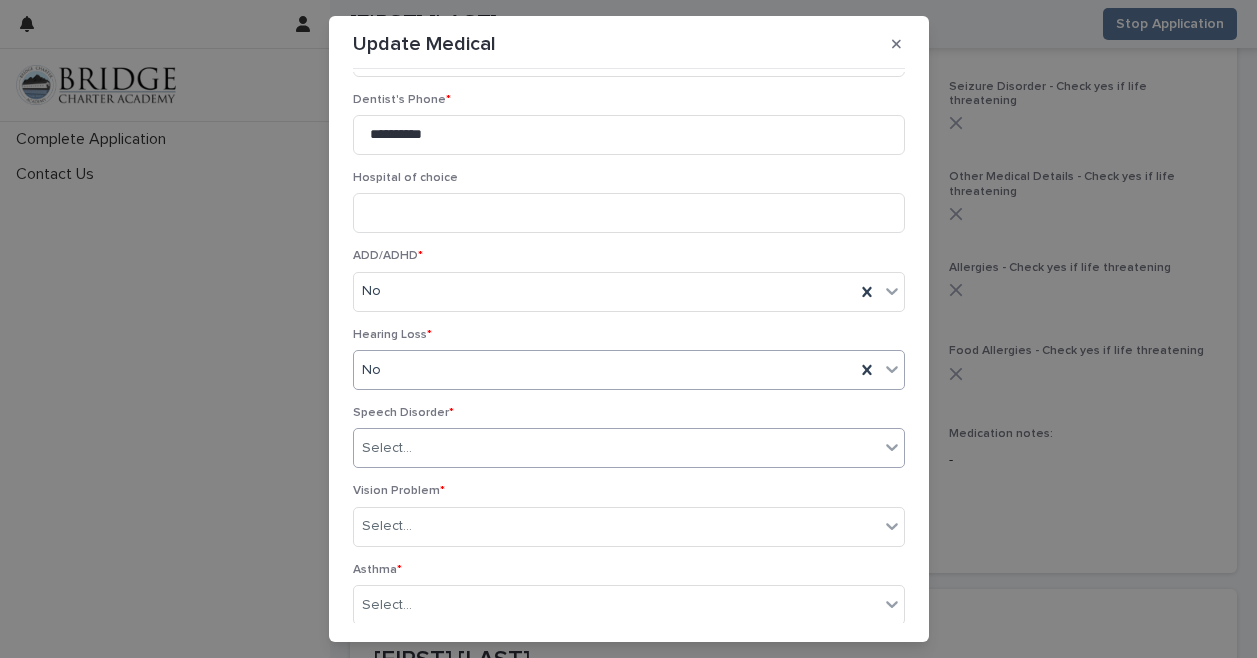click on "Select..." at bounding box center (616, 448) 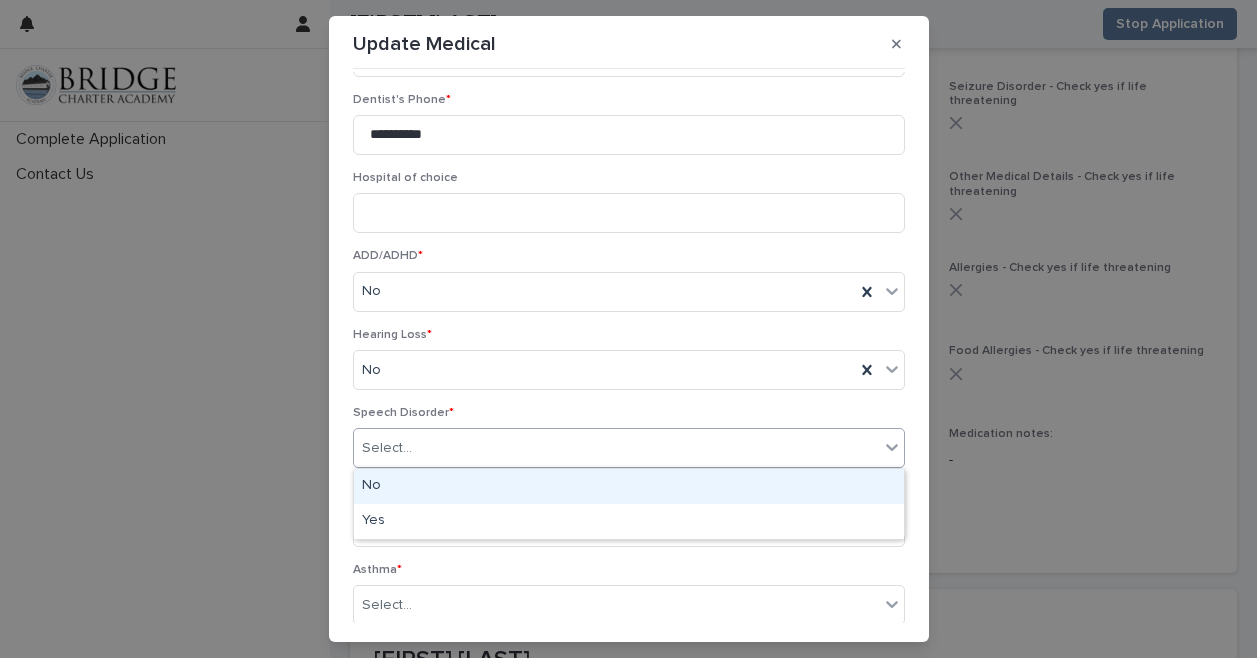 click on "No" at bounding box center (629, 486) 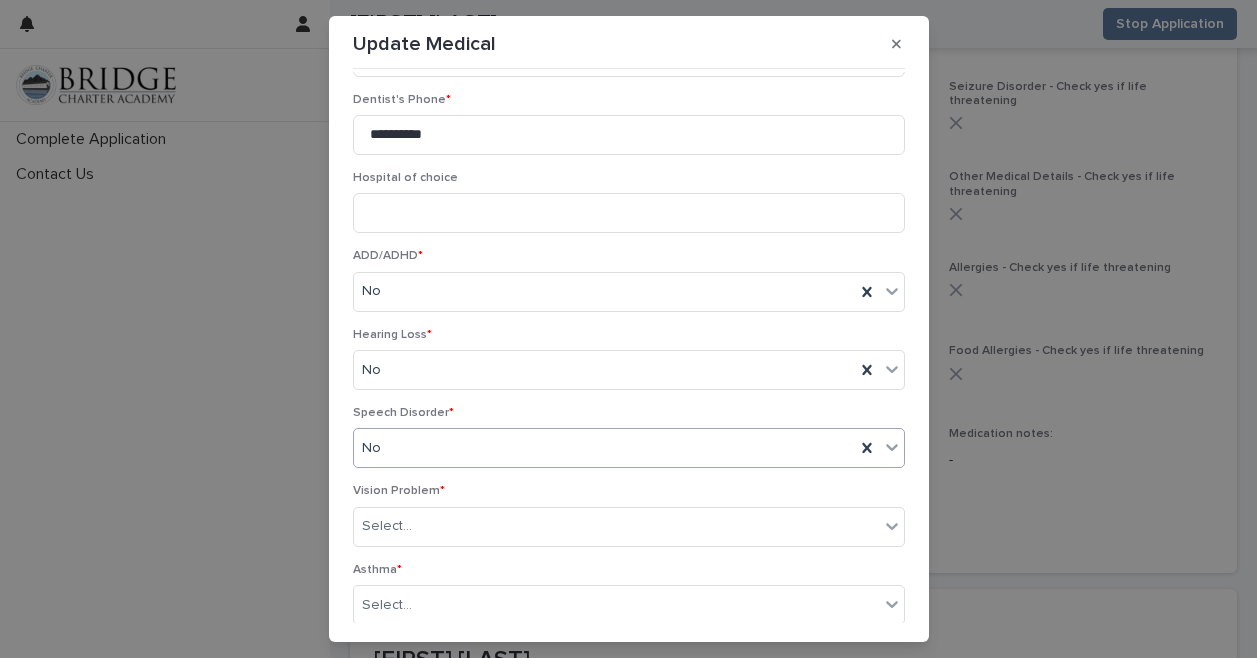 scroll, scrollTop: 326, scrollLeft: 0, axis: vertical 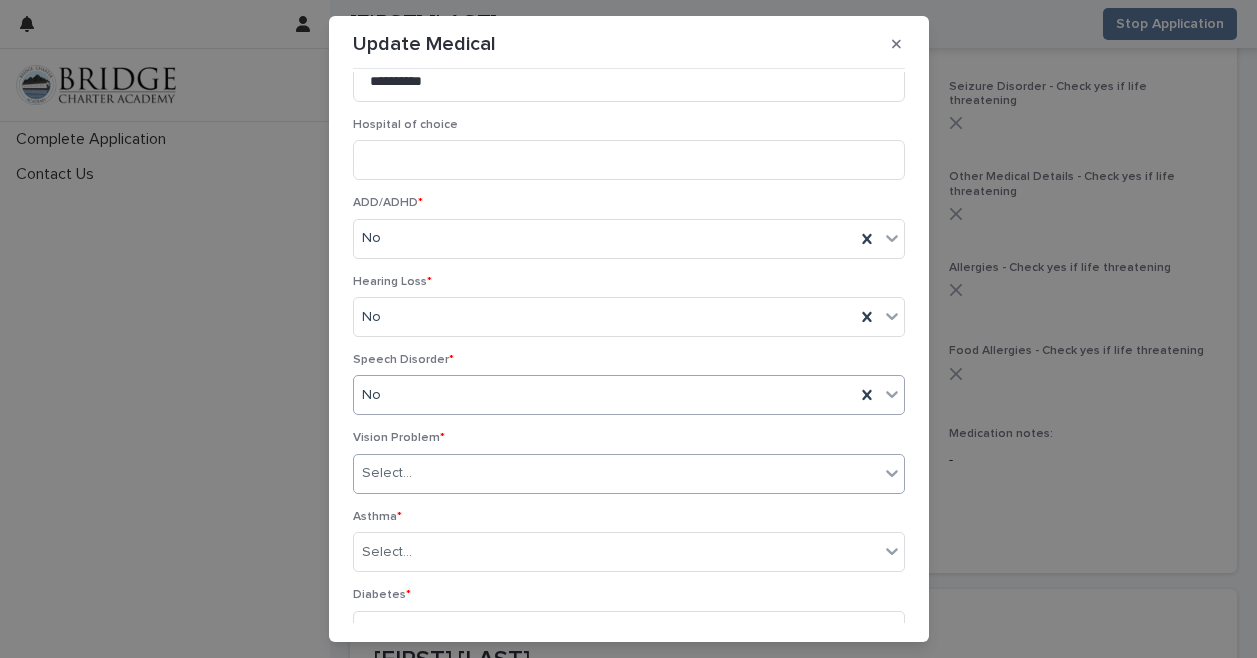 click on "Select..." at bounding box center [616, 473] 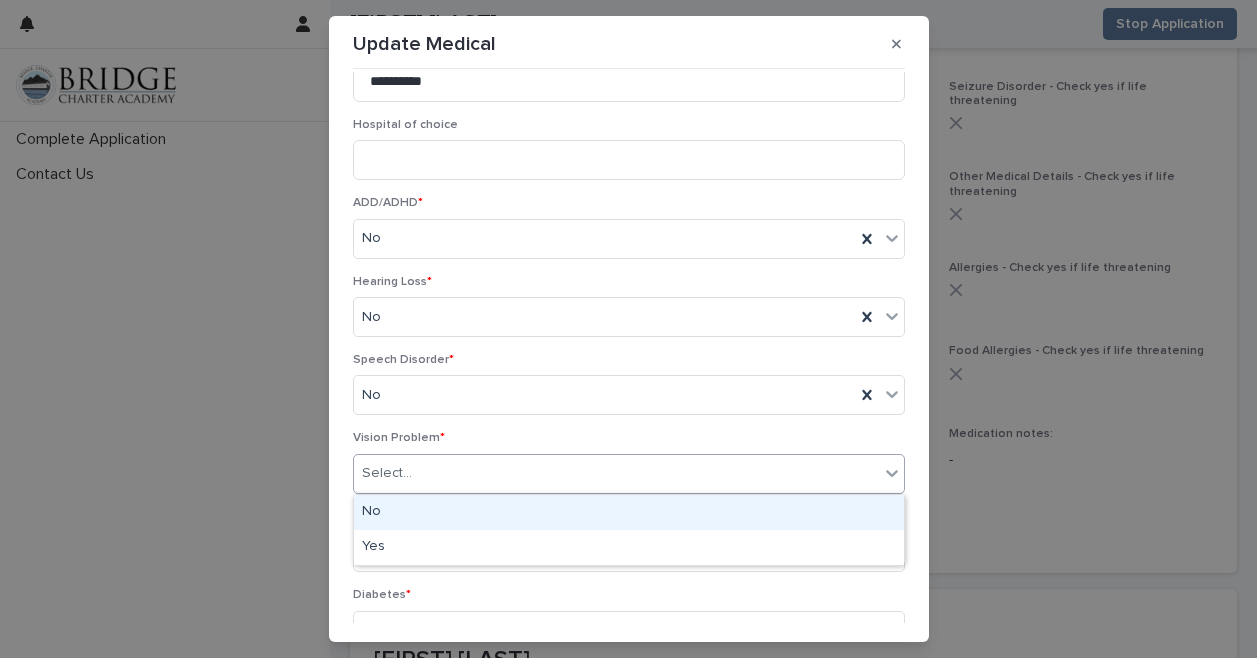 click on "No" at bounding box center (629, 512) 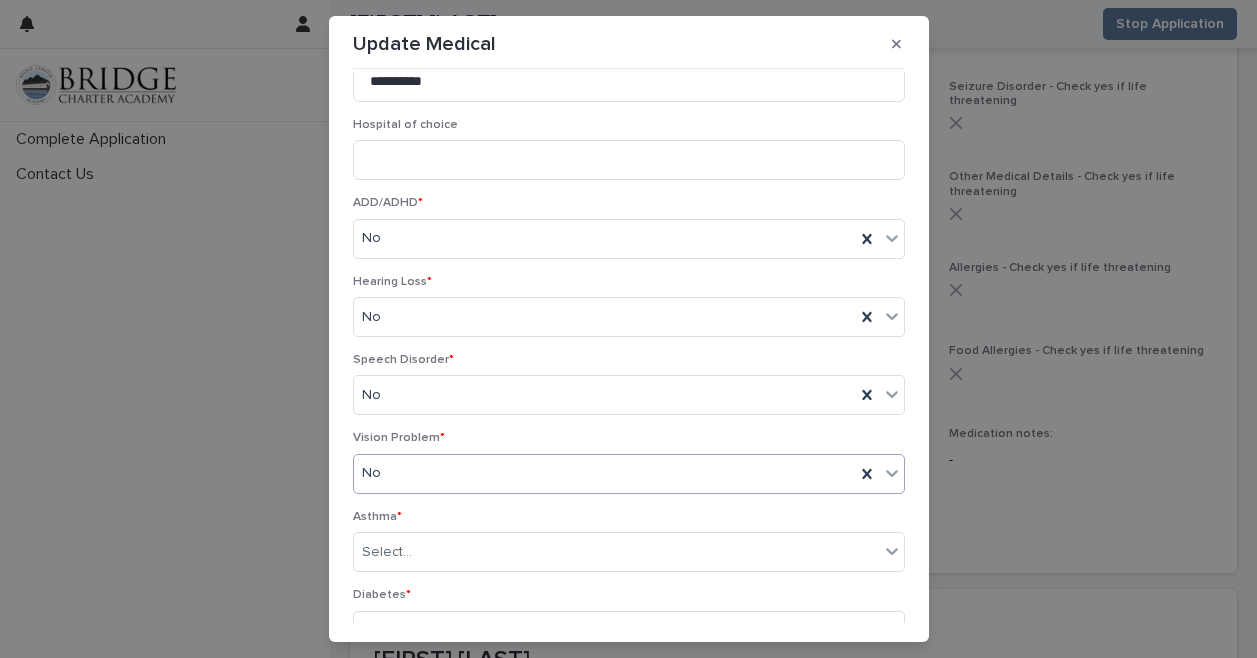 scroll, scrollTop: 371, scrollLeft: 0, axis: vertical 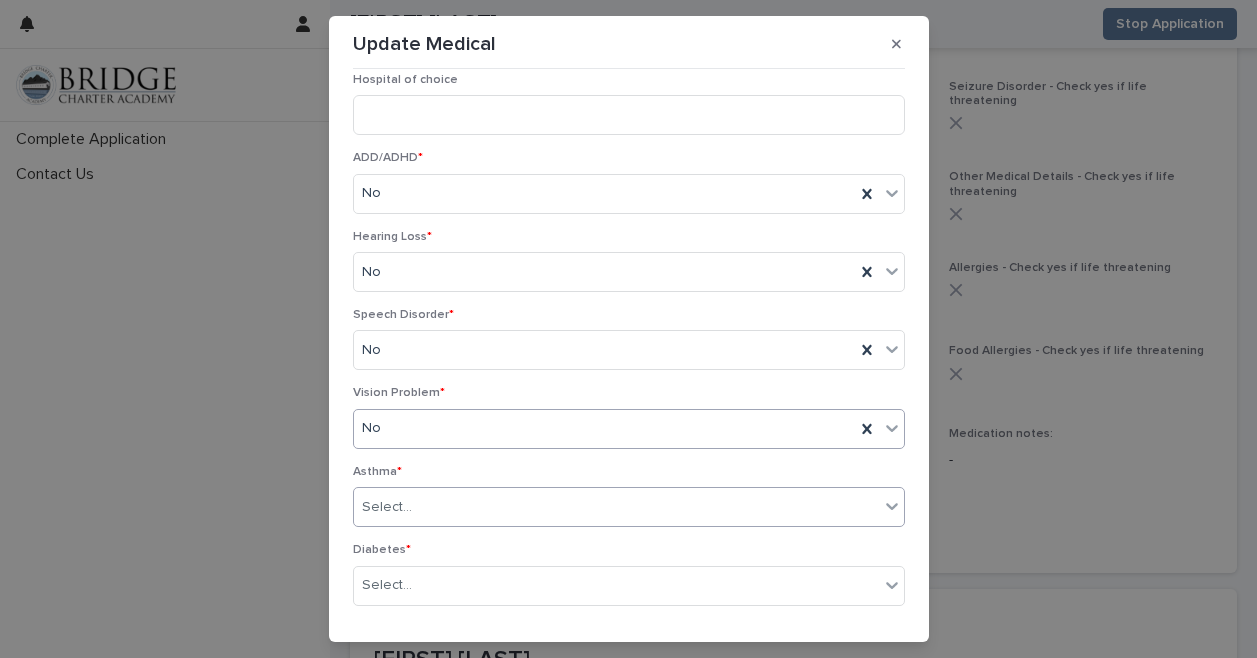 click on "Select..." at bounding box center [616, 507] 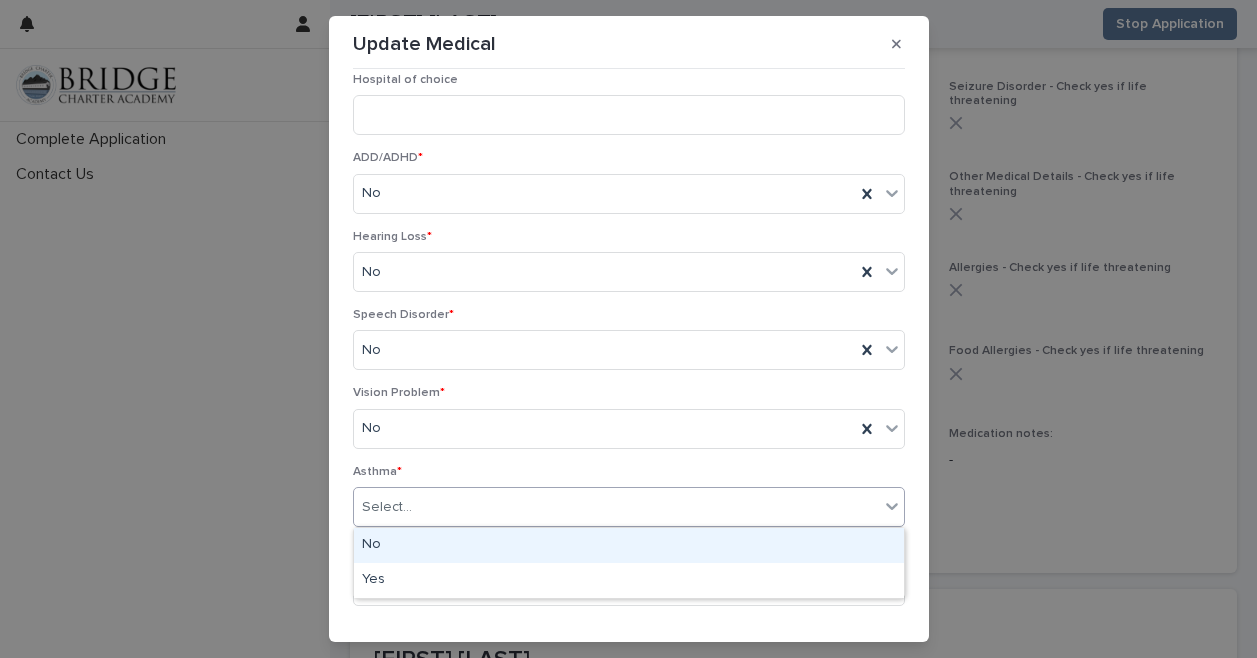 click on "No" at bounding box center [629, 545] 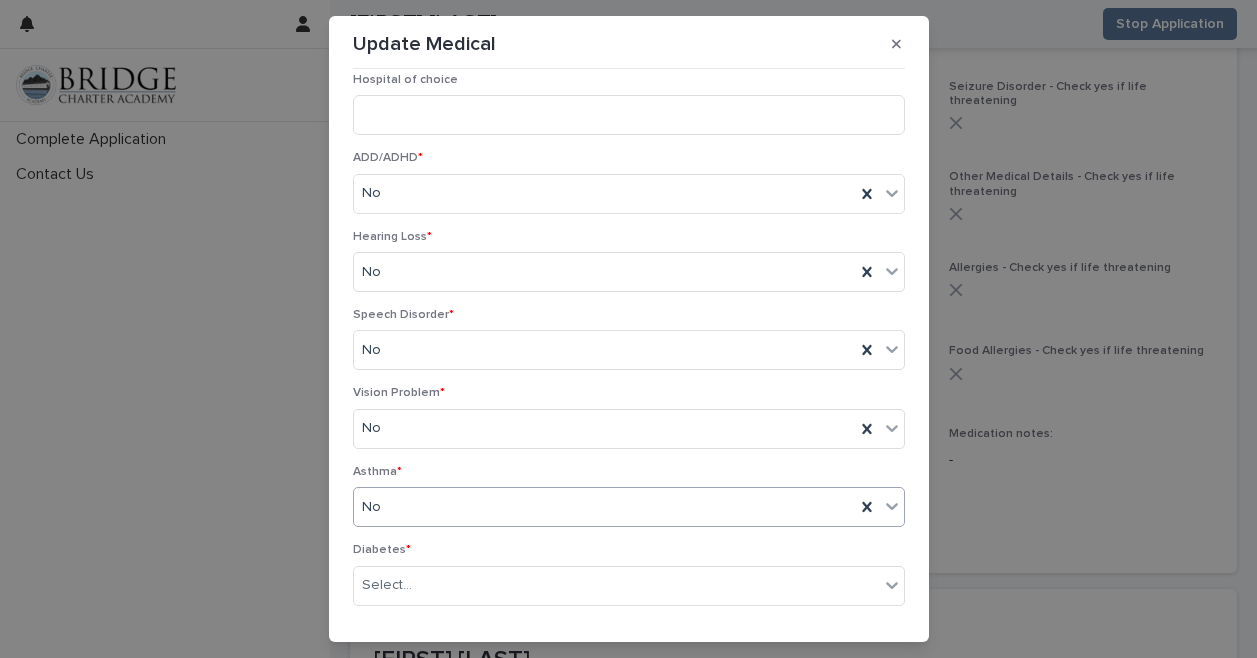 scroll, scrollTop: 411, scrollLeft: 0, axis: vertical 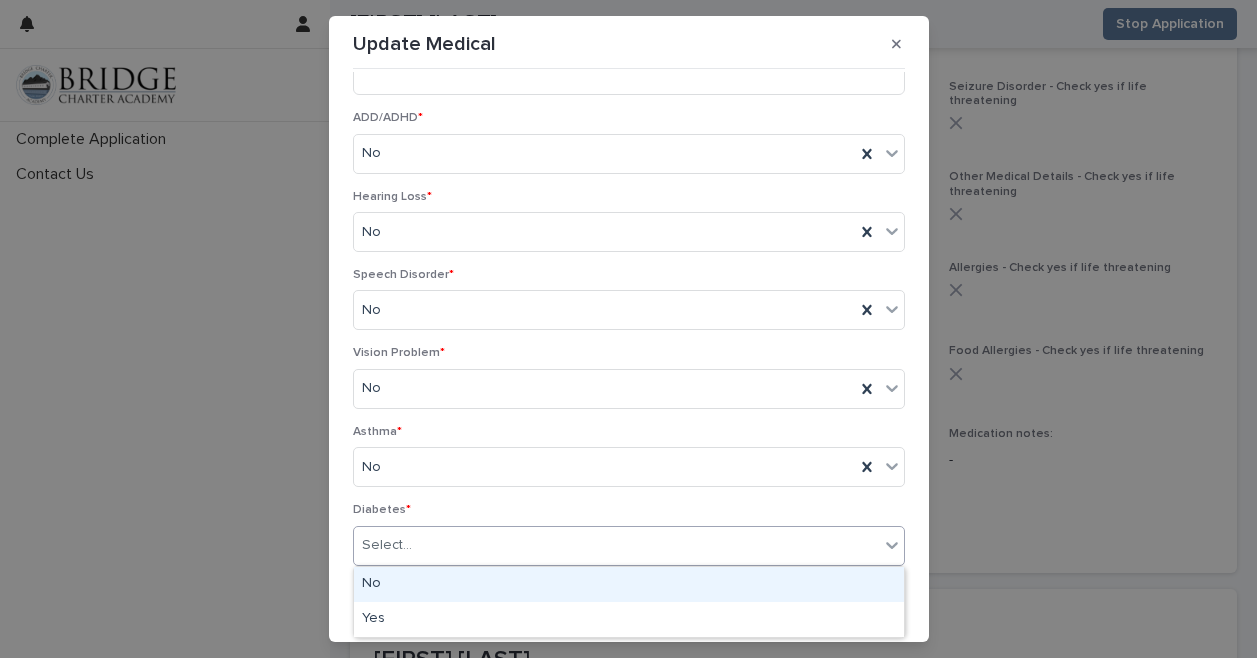 click on "Select..." at bounding box center (629, 546) 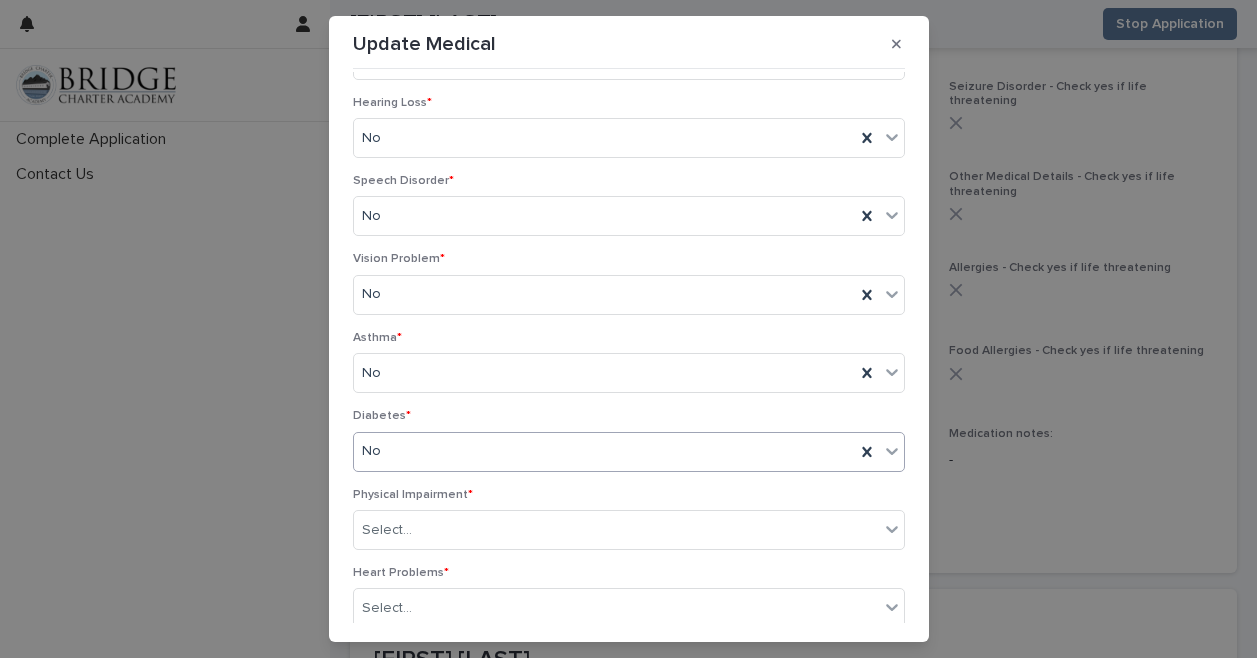 scroll, scrollTop: 527, scrollLeft: 0, axis: vertical 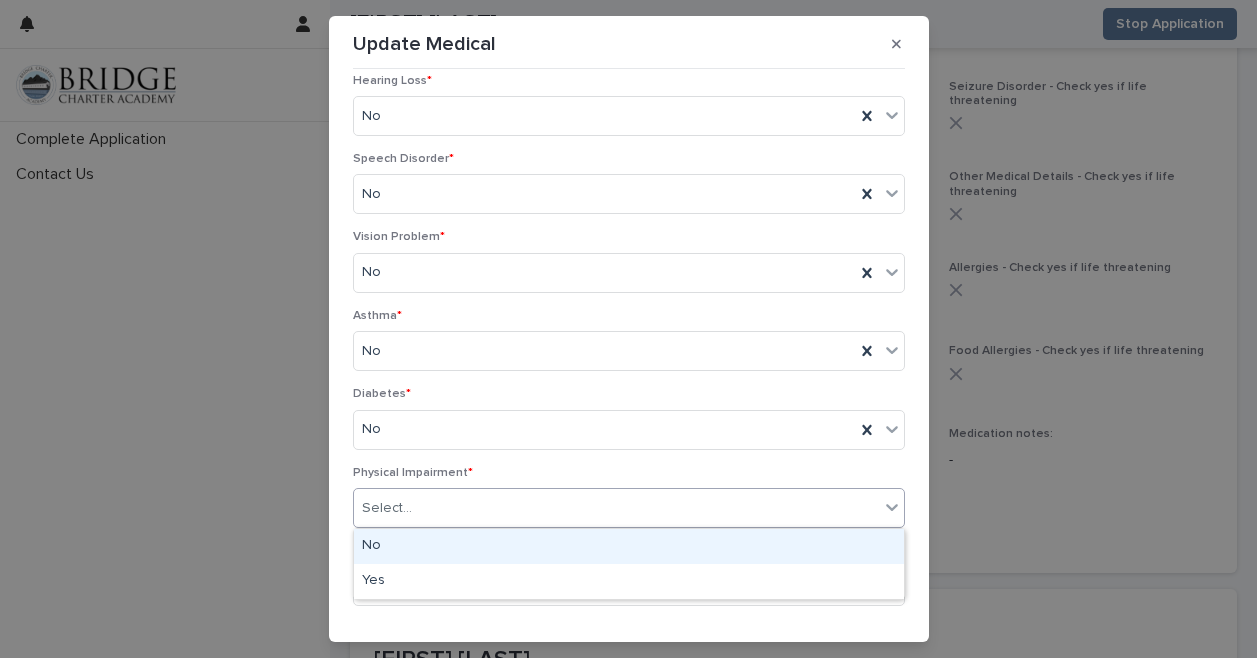 click on "Select..." at bounding box center (616, 508) 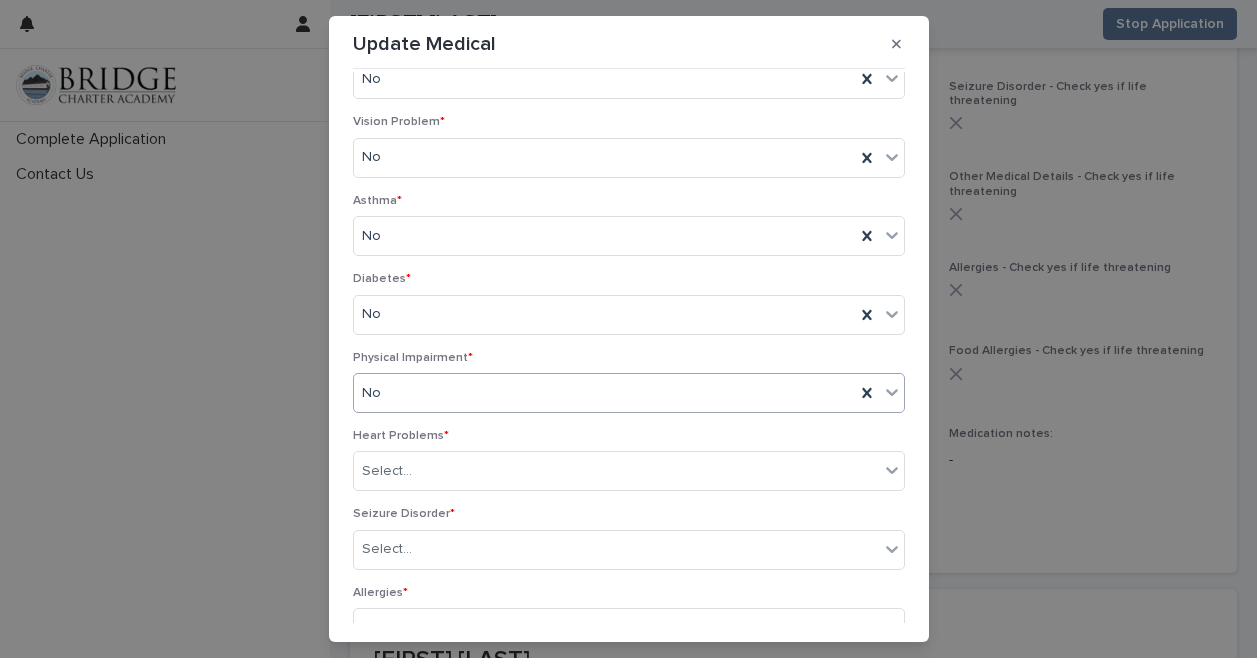 scroll, scrollTop: 655, scrollLeft: 0, axis: vertical 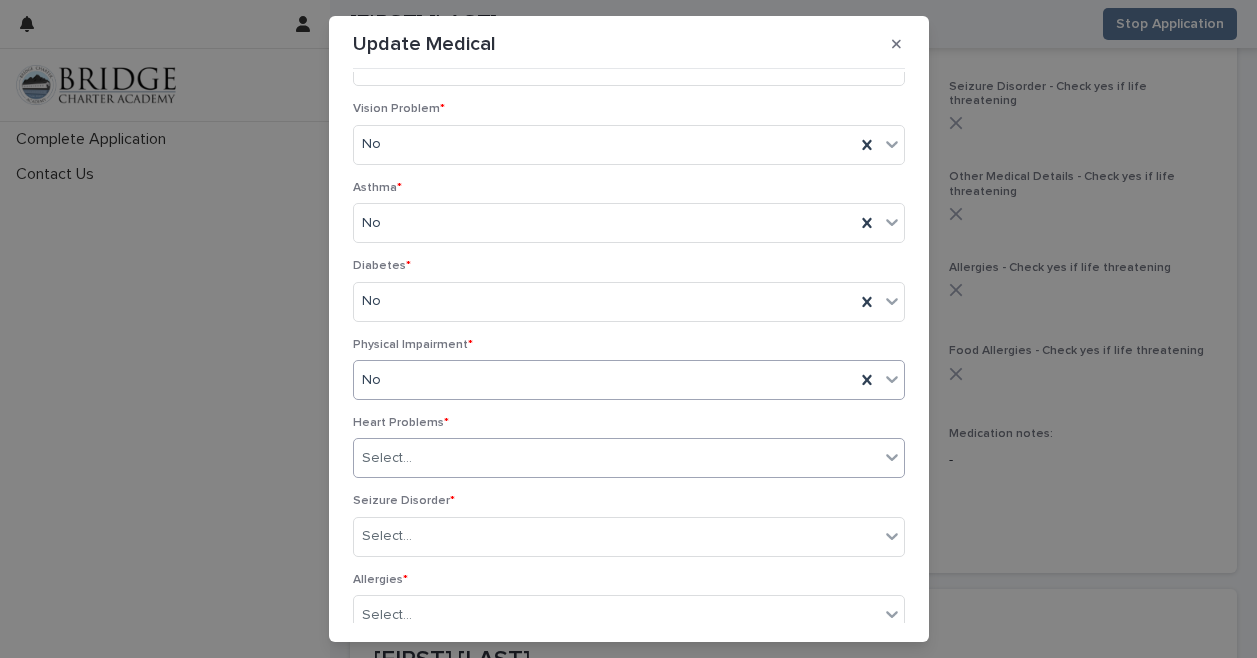 click on "Select..." at bounding box center (616, 458) 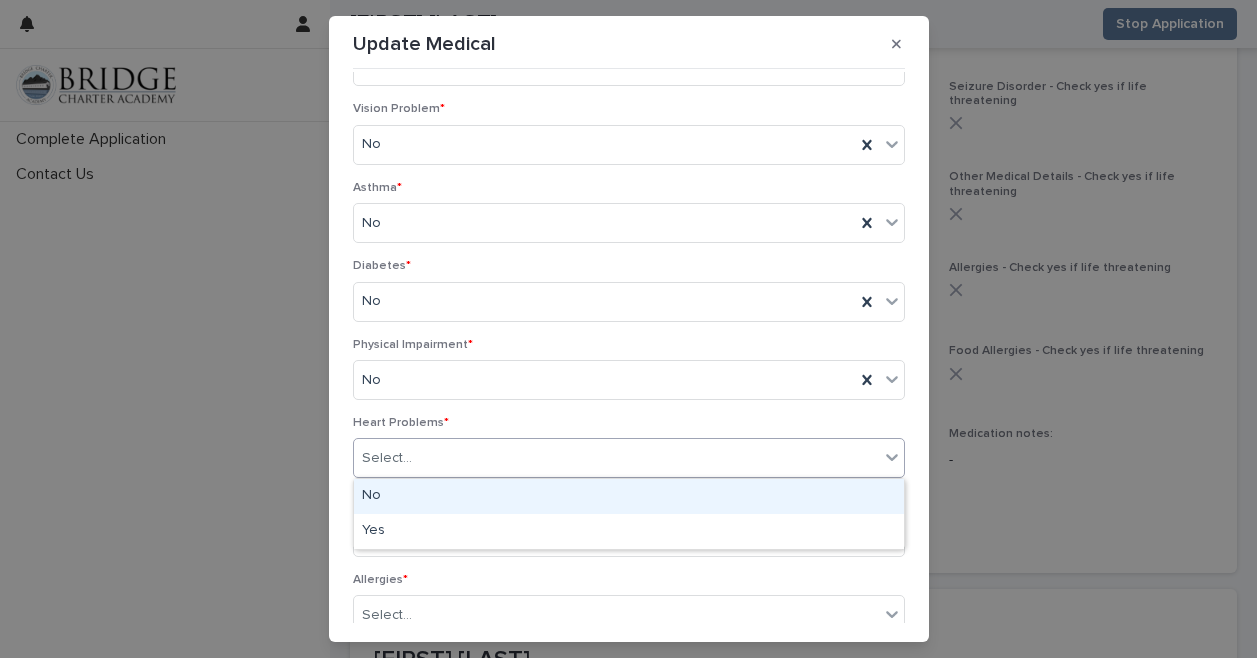 click on "No" at bounding box center [629, 496] 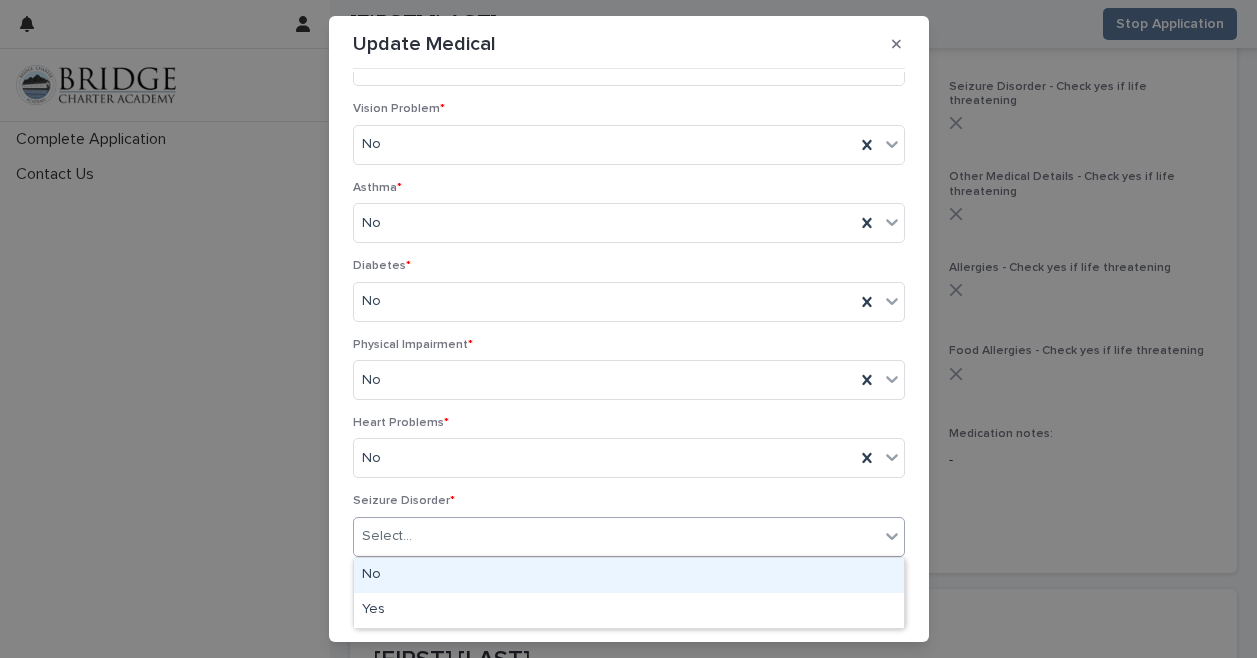click on "Select..." at bounding box center (616, 536) 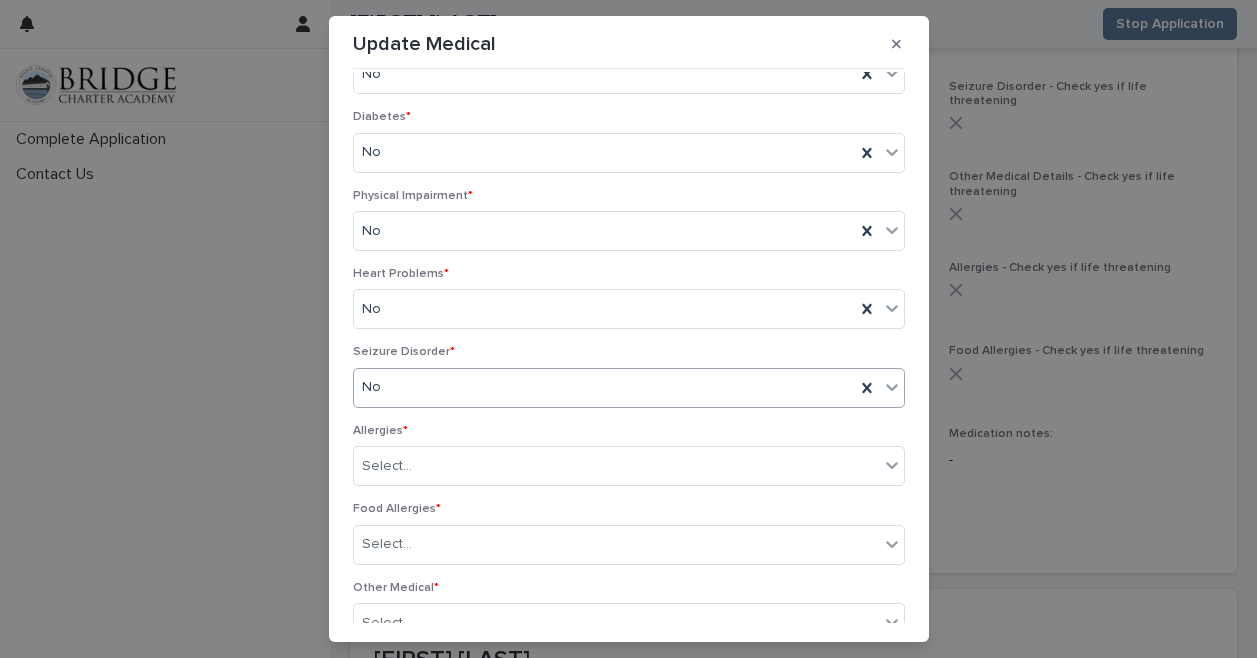 scroll, scrollTop: 817, scrollLeft: 0, axis: vertical 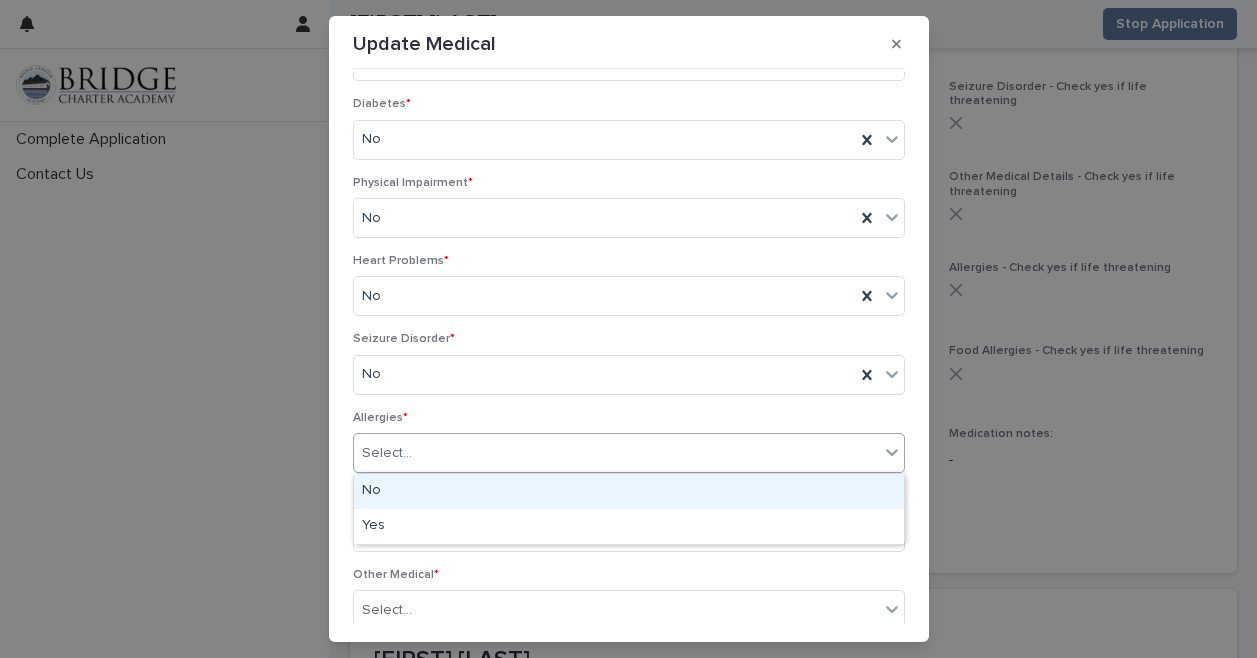 click on "Select..." at bounding box center [616, 453] 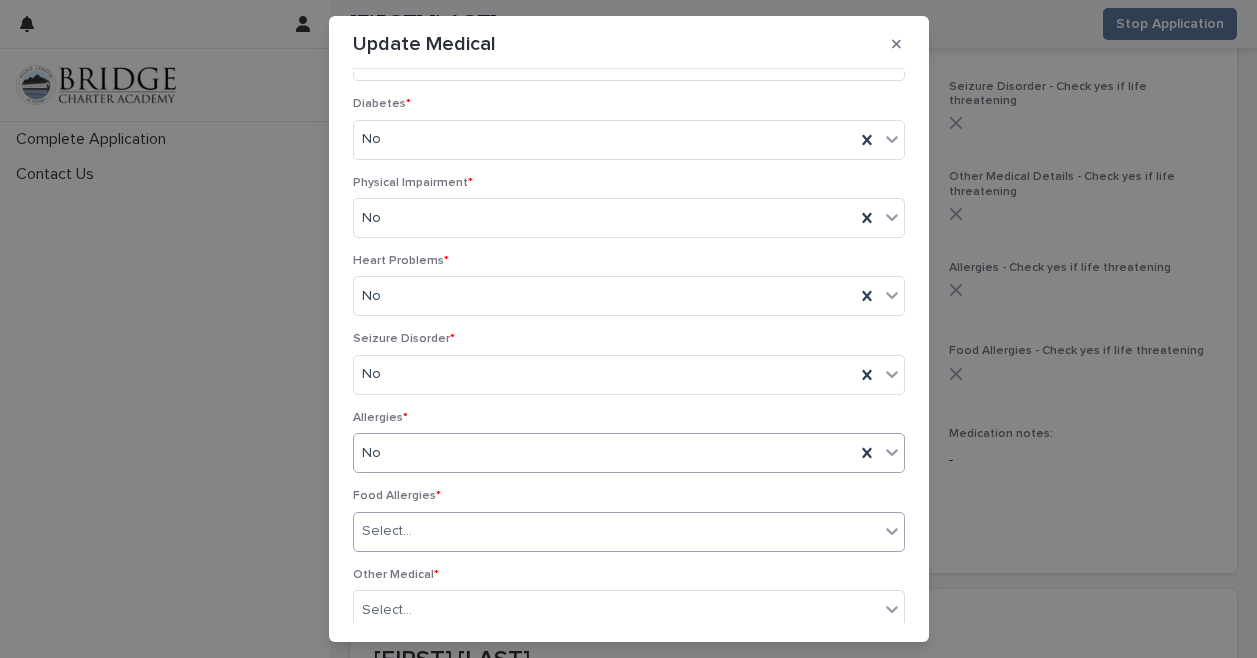 click on "Select..." at bounding box center [616, 531] 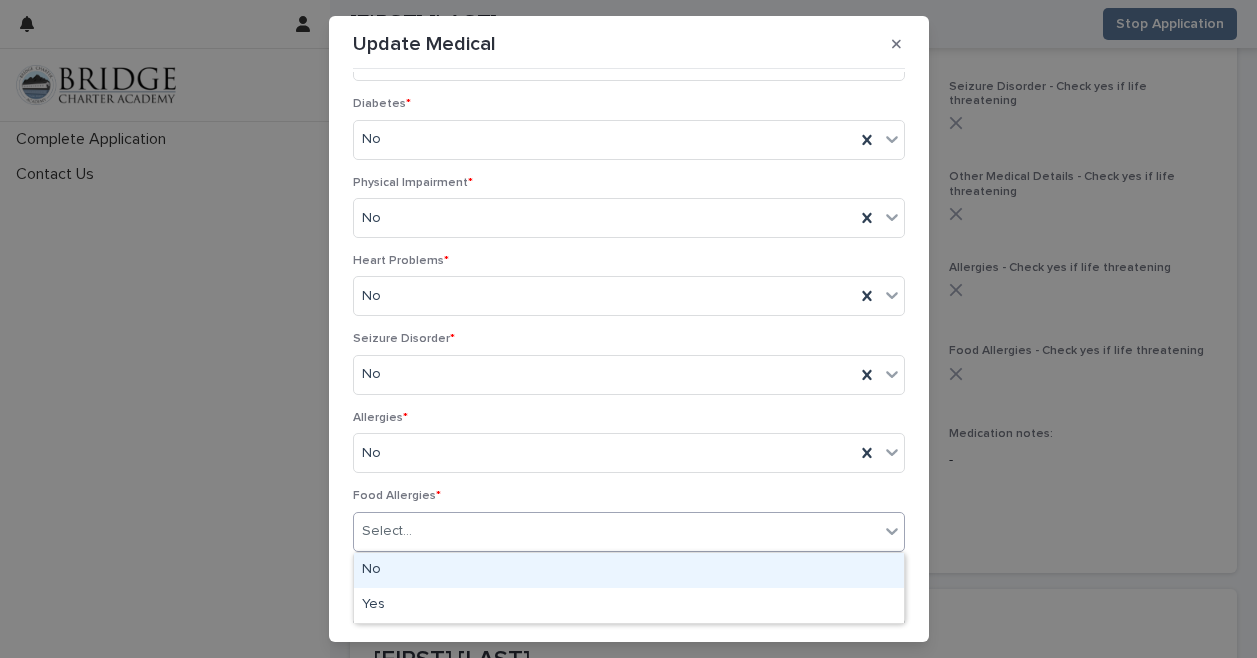 click on "No" at bounding box center (629, 570) 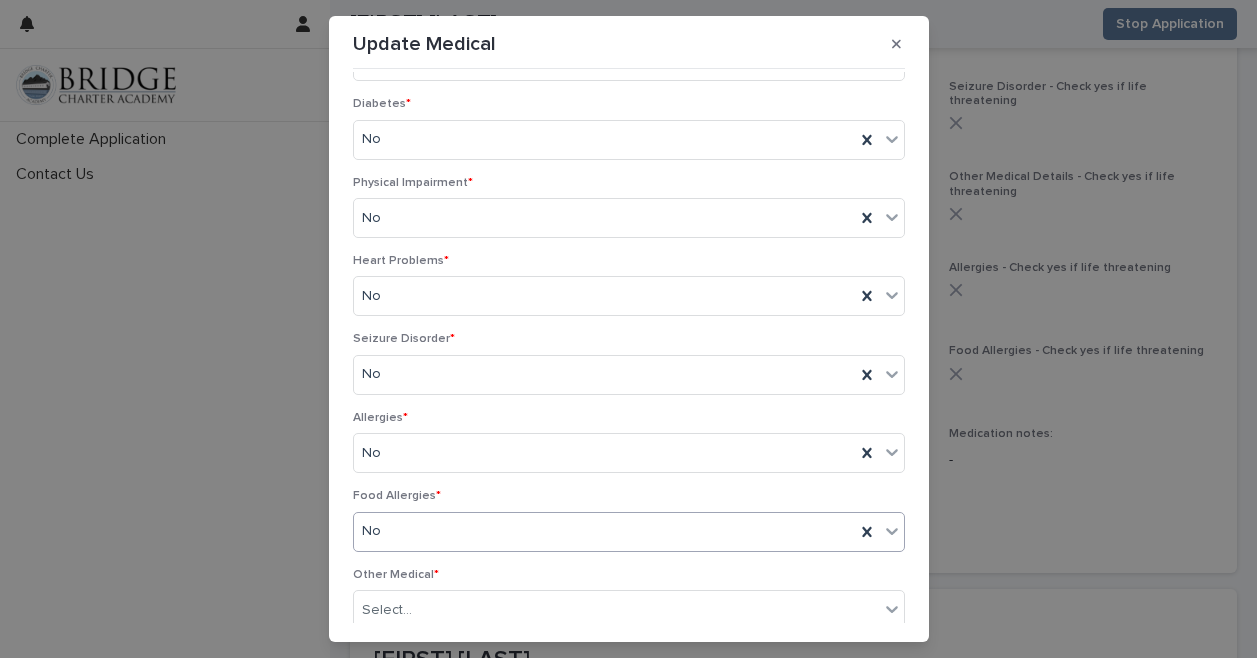 scroll, scrollTop: 968, scrollLeft: 0, axis: vertical 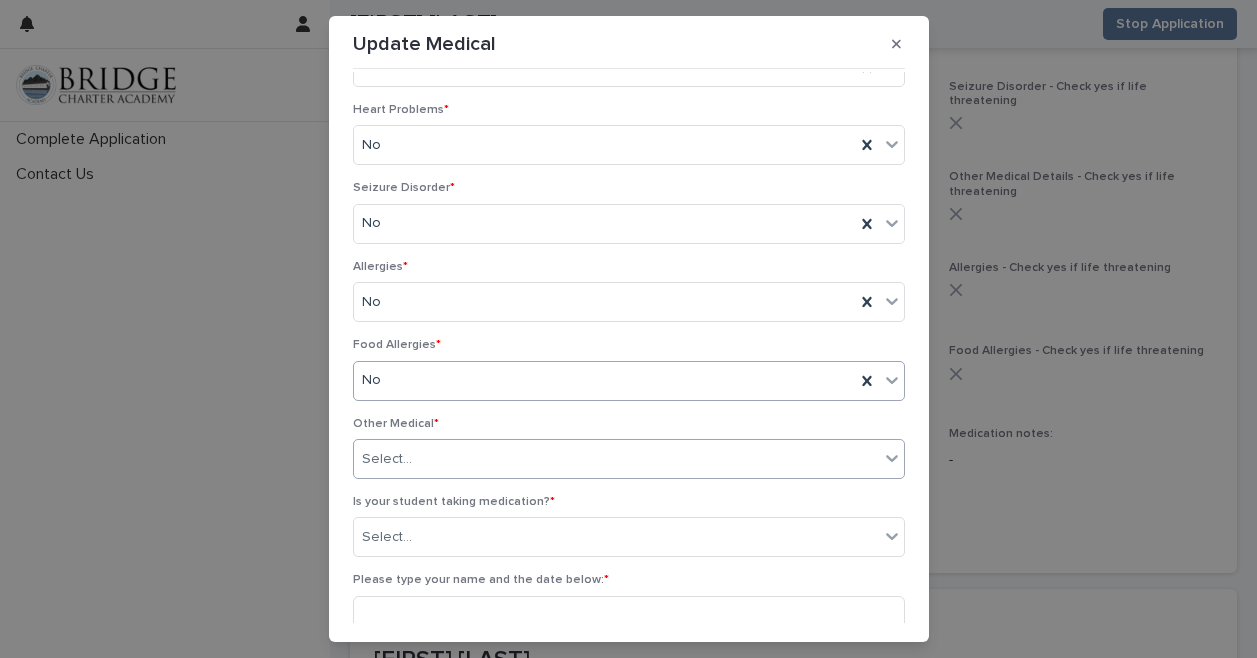 click on "Select..." at bounding box center (616, 459) 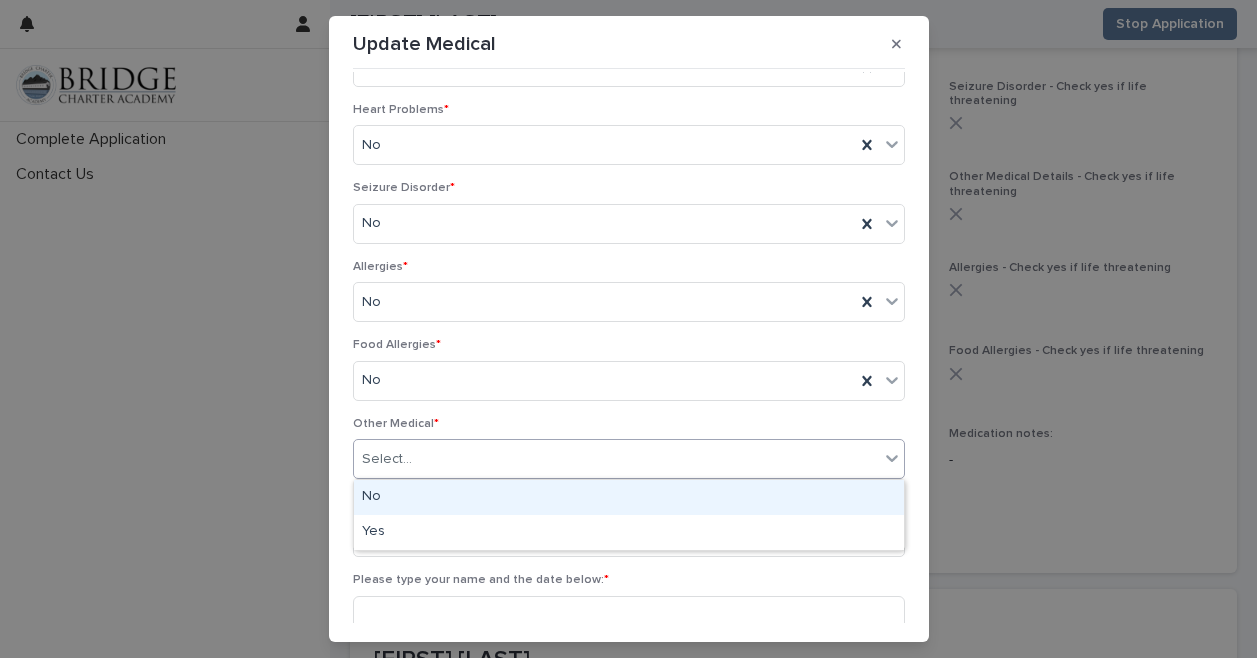 click on "No" at bounding box center (629, 497) 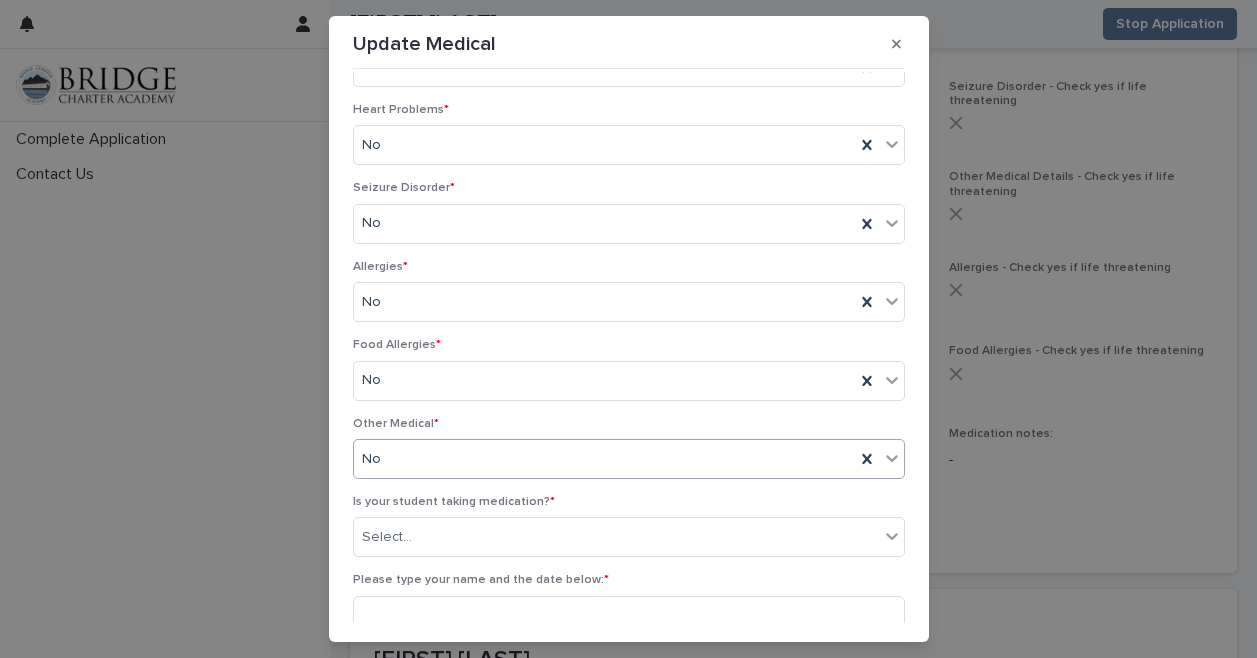 scroll, scrollTop: 1046, scrollLeft: 0, axis: vertical 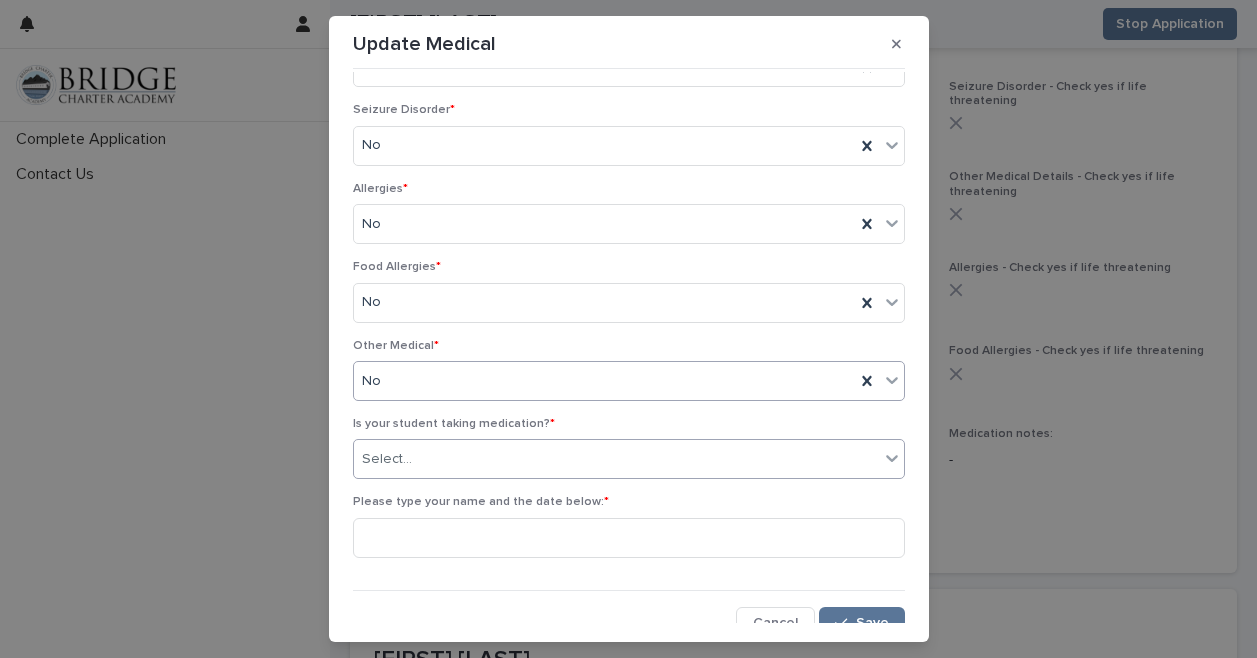 click on "Select..." at bounding box center [616, 459] 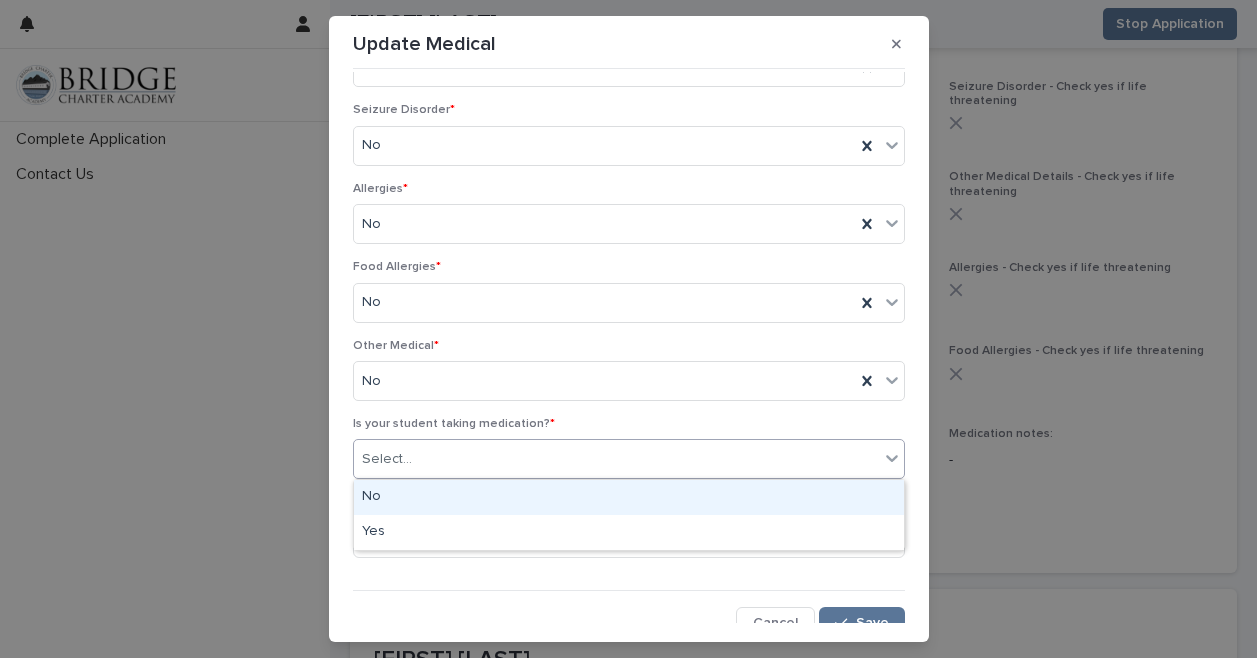 click on "No" at bounding box center [629, 497] 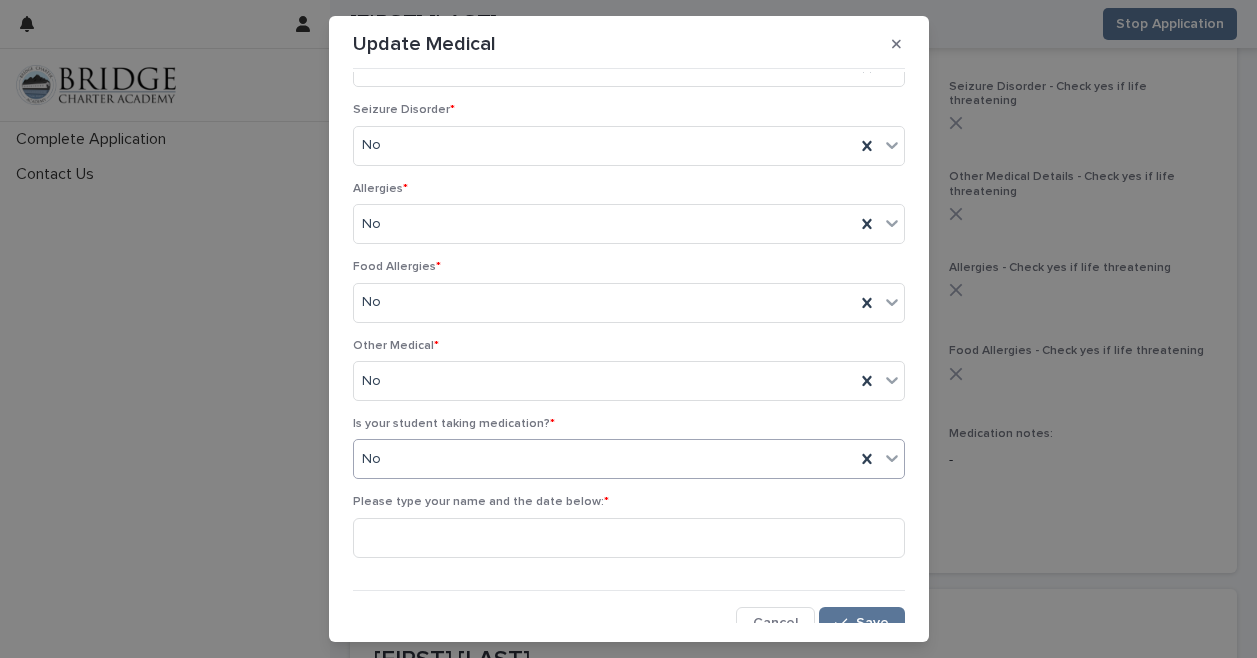 scroll, scrollTop: 1062, scrollLeft: 0, axis: vertical 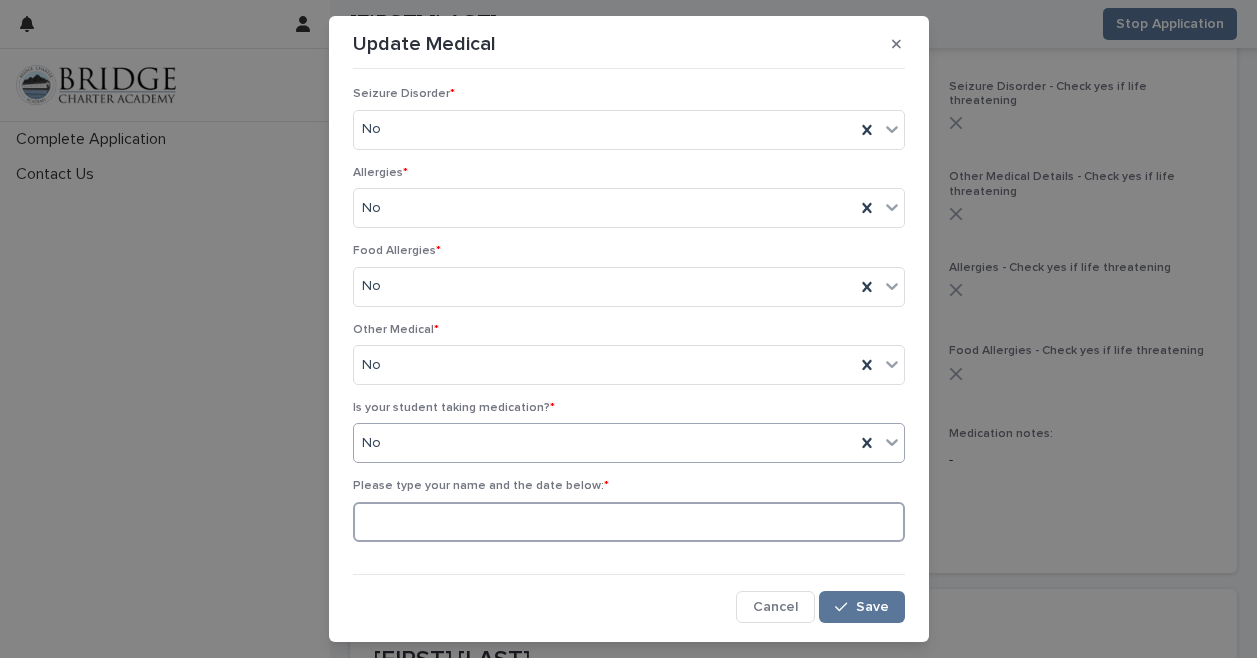 click at bounding box center (629, 522) 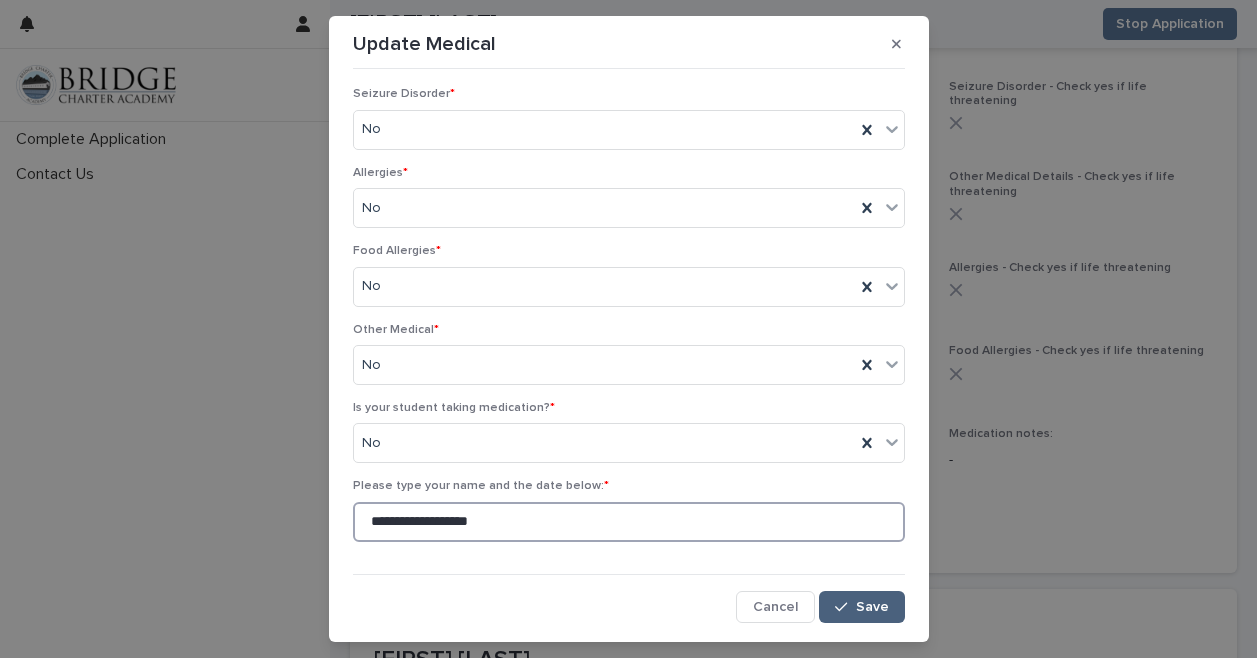 type on "**********" 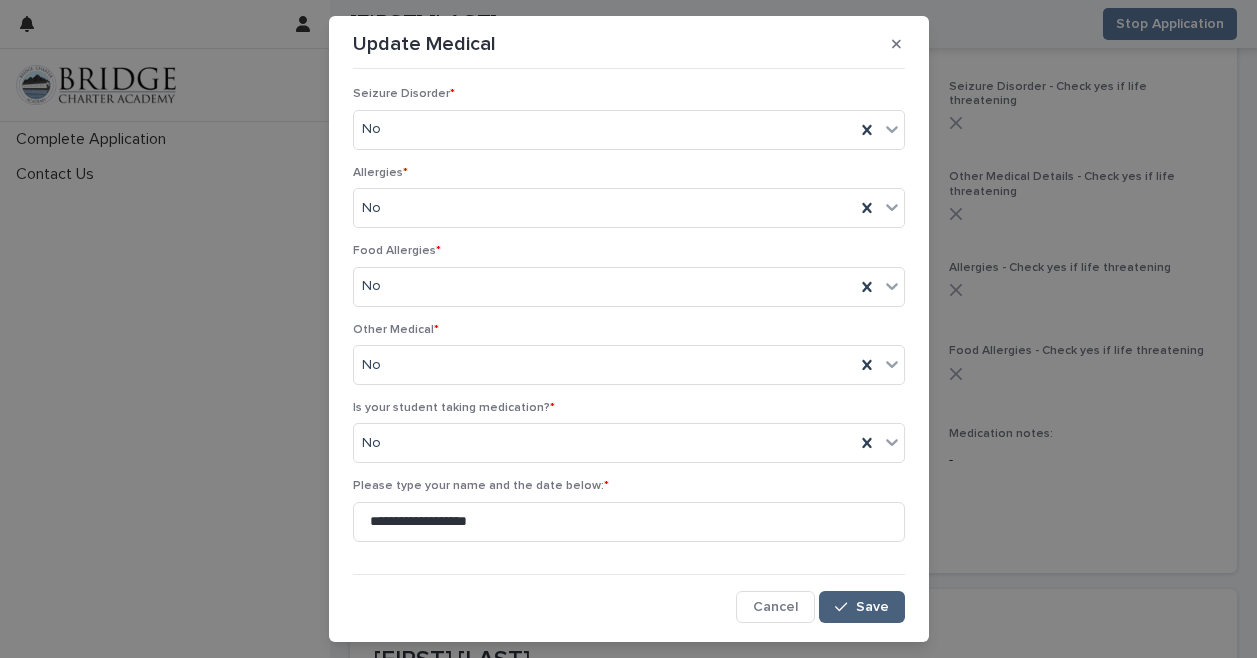 click 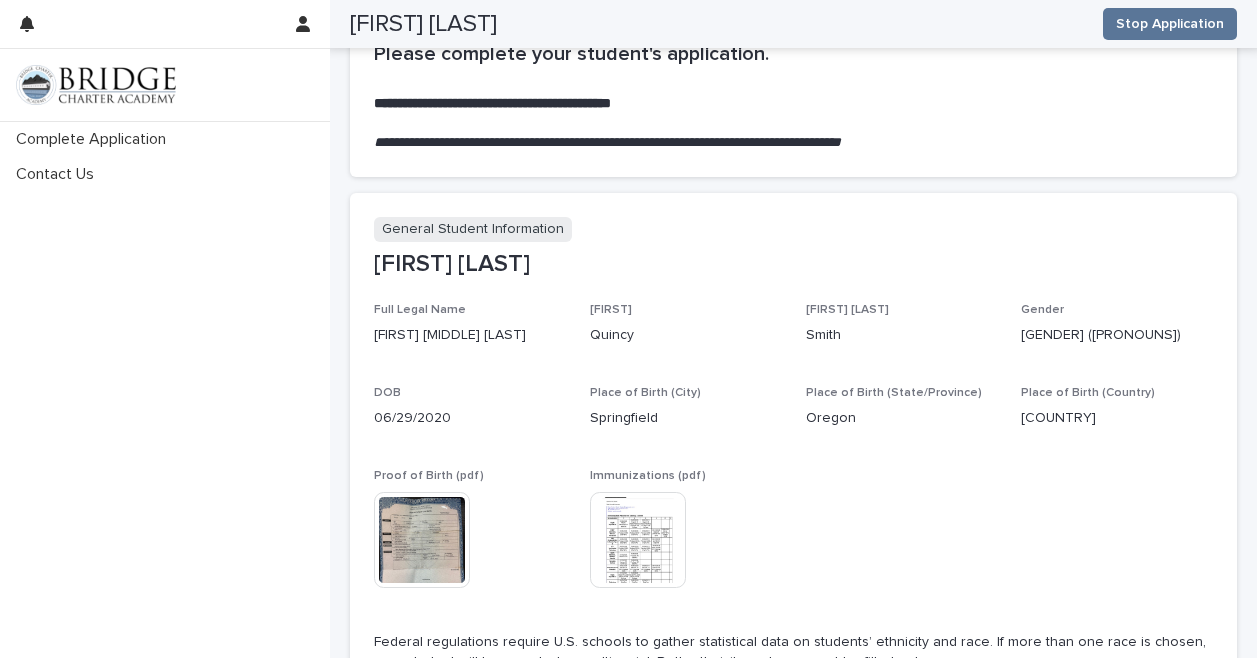 scroll, scrollTop: 0, scrollLeft: 0, axis: both 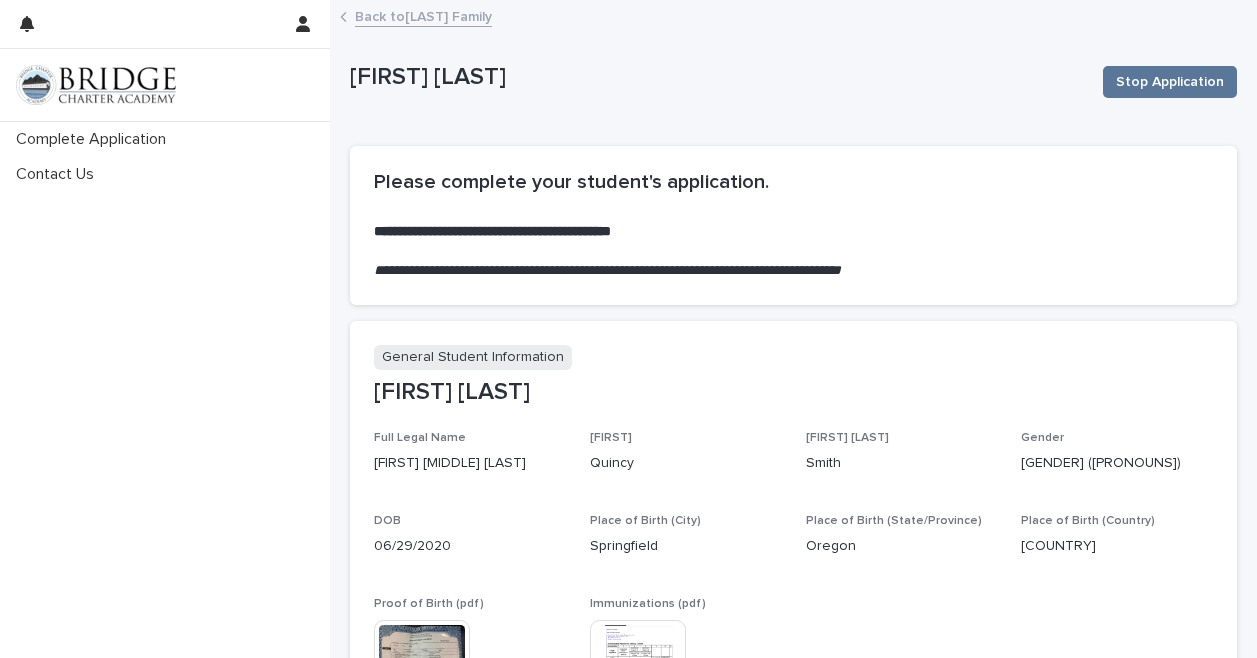 click on "**********" at bounding box center [793, 232] 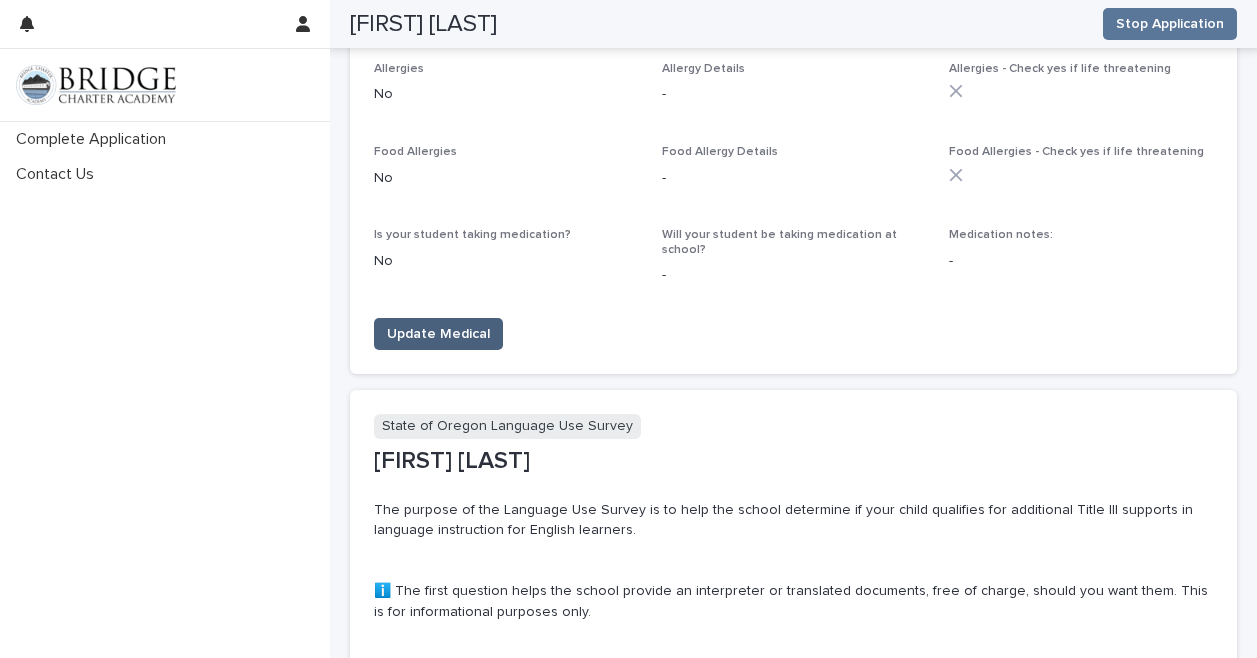 scroll, scrollTop: 1934, scrollLeft: 0, axis: vertical 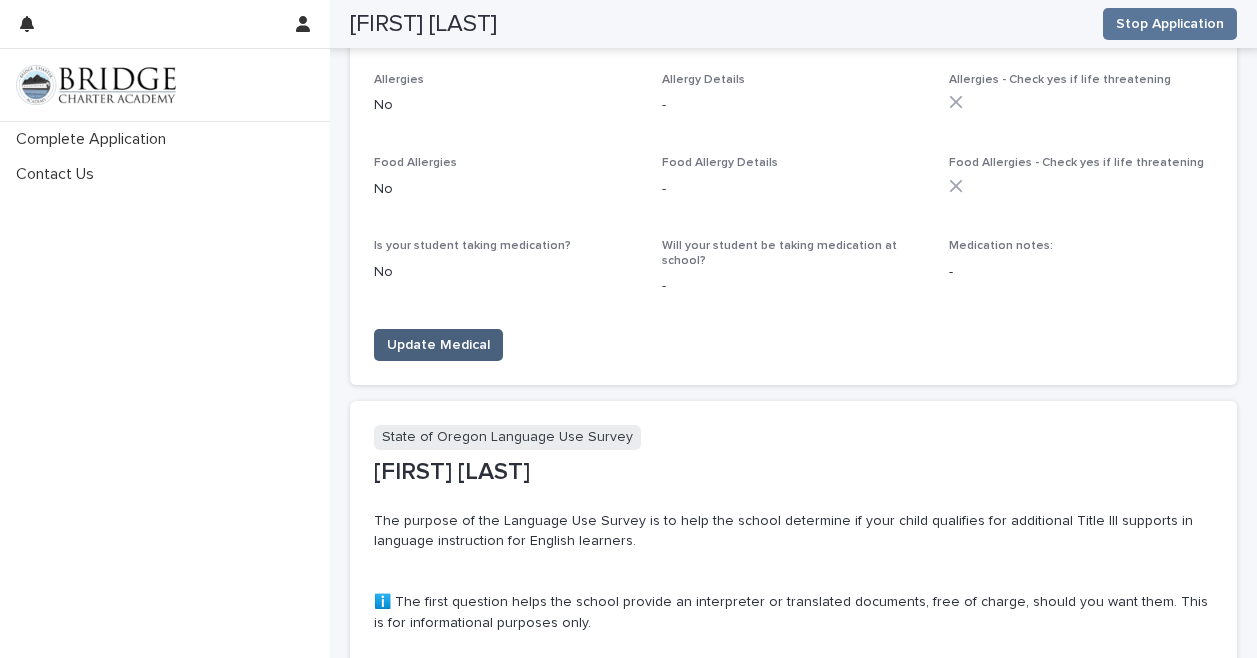 click on "Update Medical" at bounding box center [438, 345] 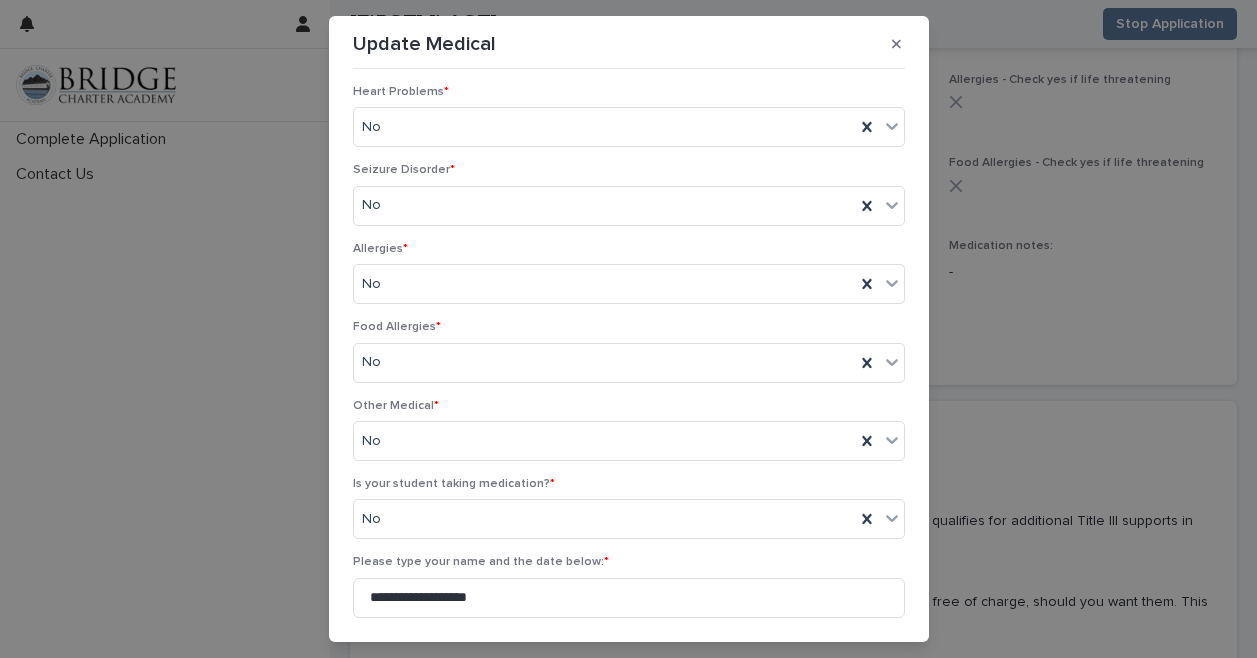scroll, scrollTop: 1062, scrollLeft: 0, axis: vertical 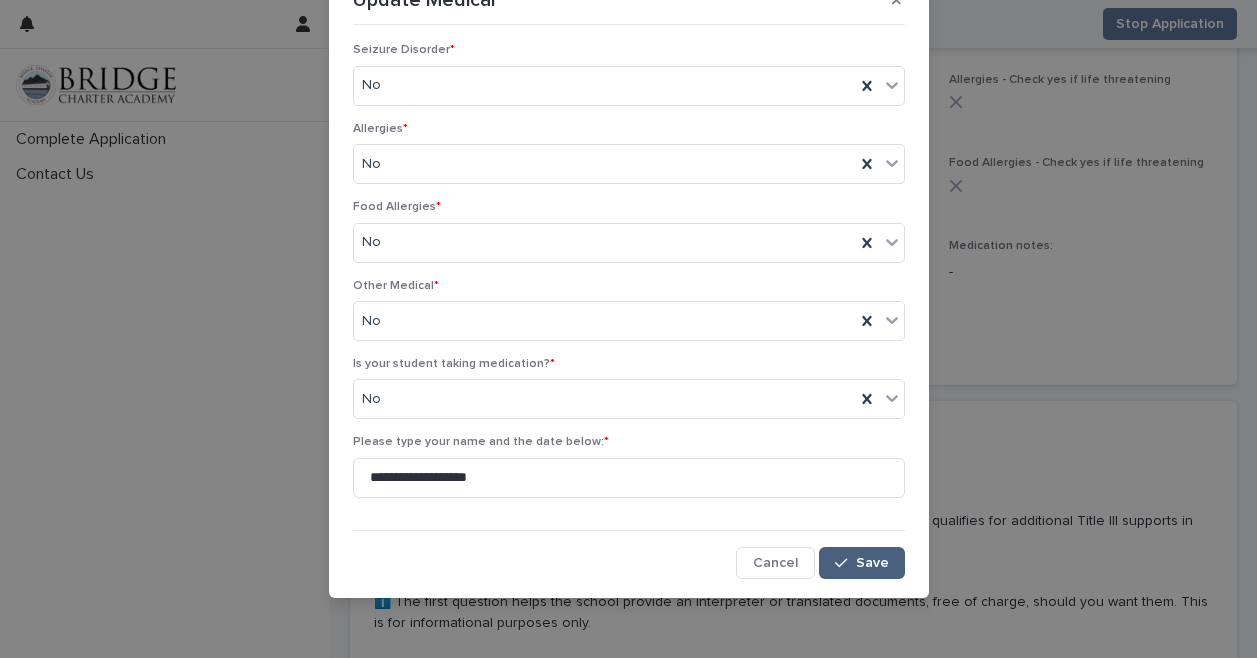 click on "Save" at bounding box center (861, 563) 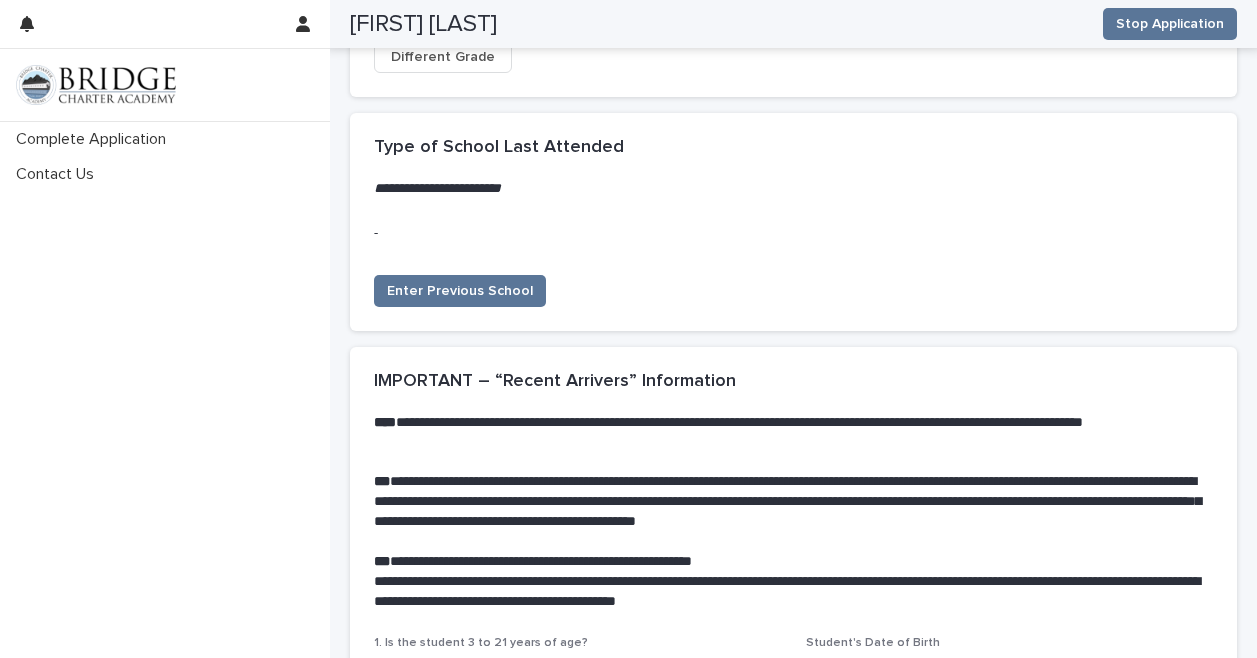 scroll, scrollTop: 4060, scrollLeft: 0, axis: vertical 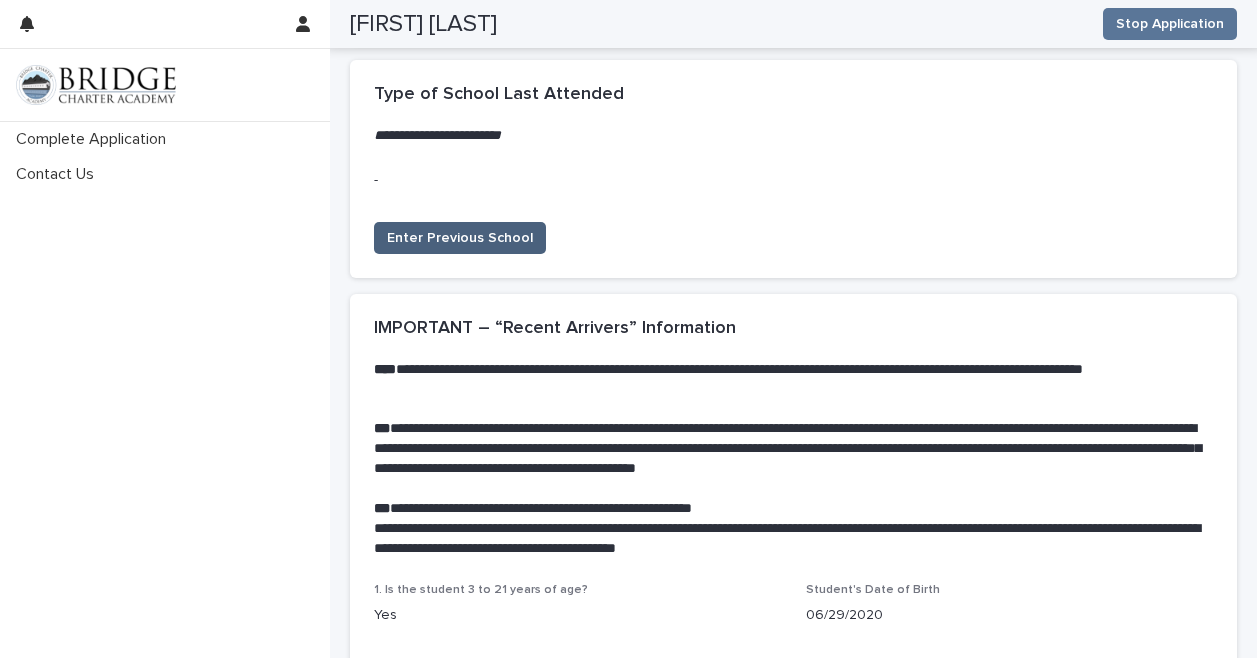 click on "Enter Previous School" at bounding box center (460, 238) 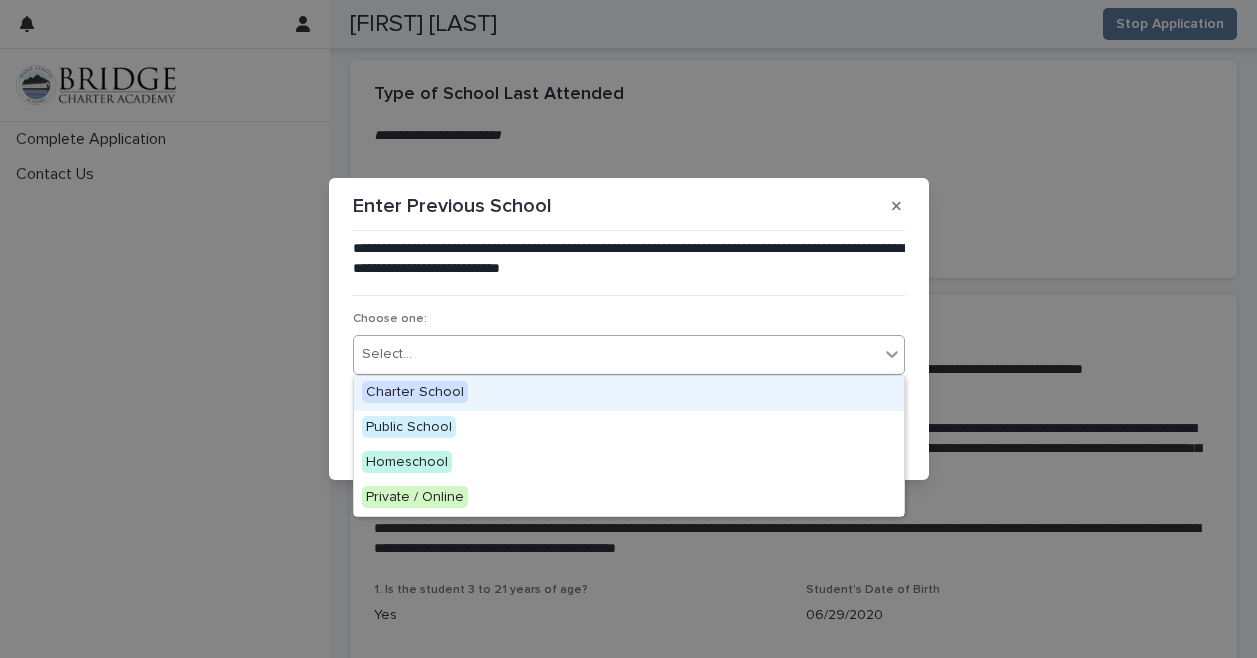 click on "Select..." at bounding box center [616, 354] 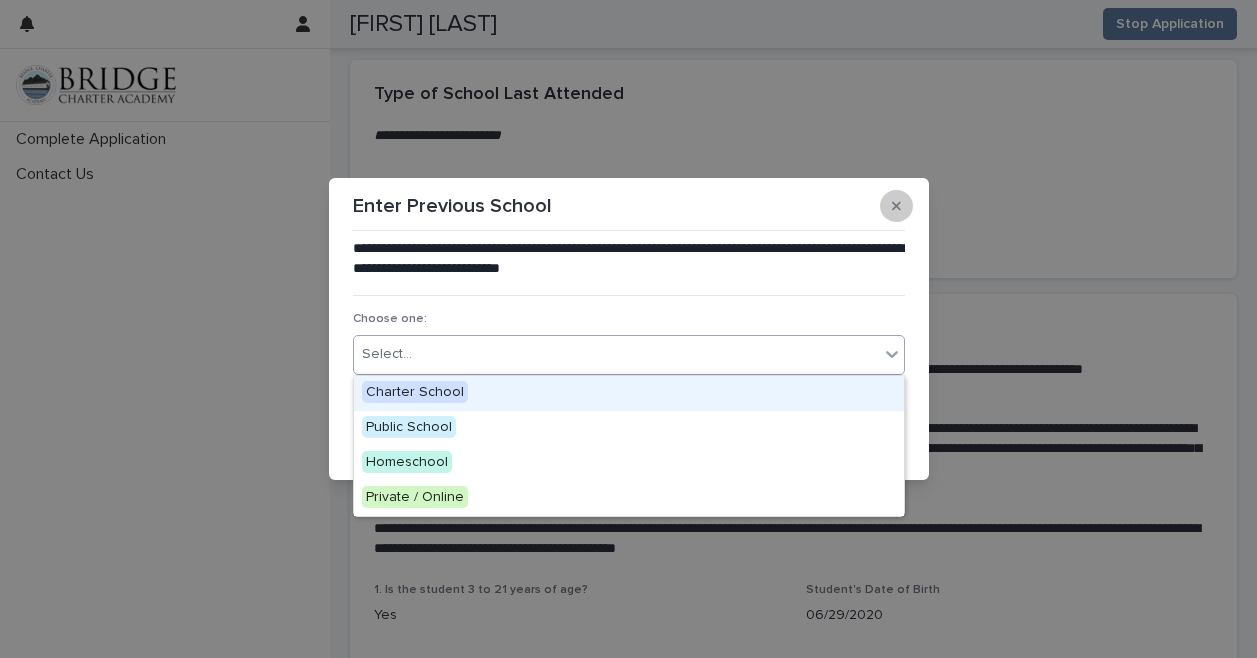 click 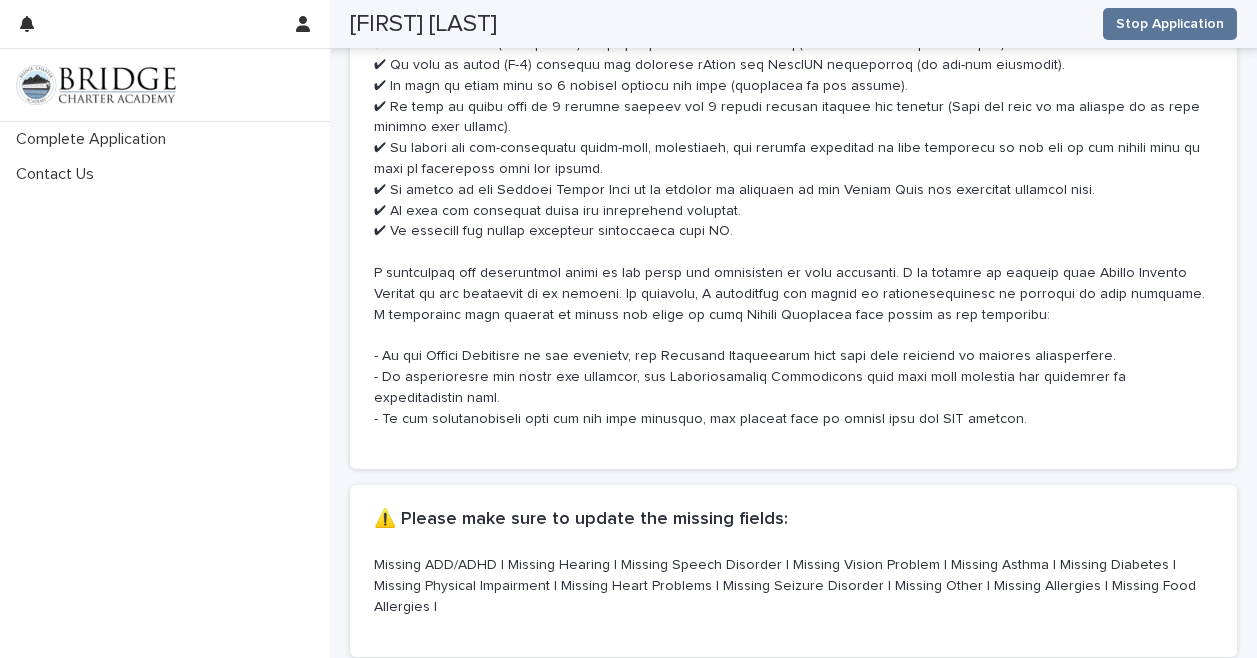 scroll, scrollTop: 9827, scrollLeft: 0, axis: vertical 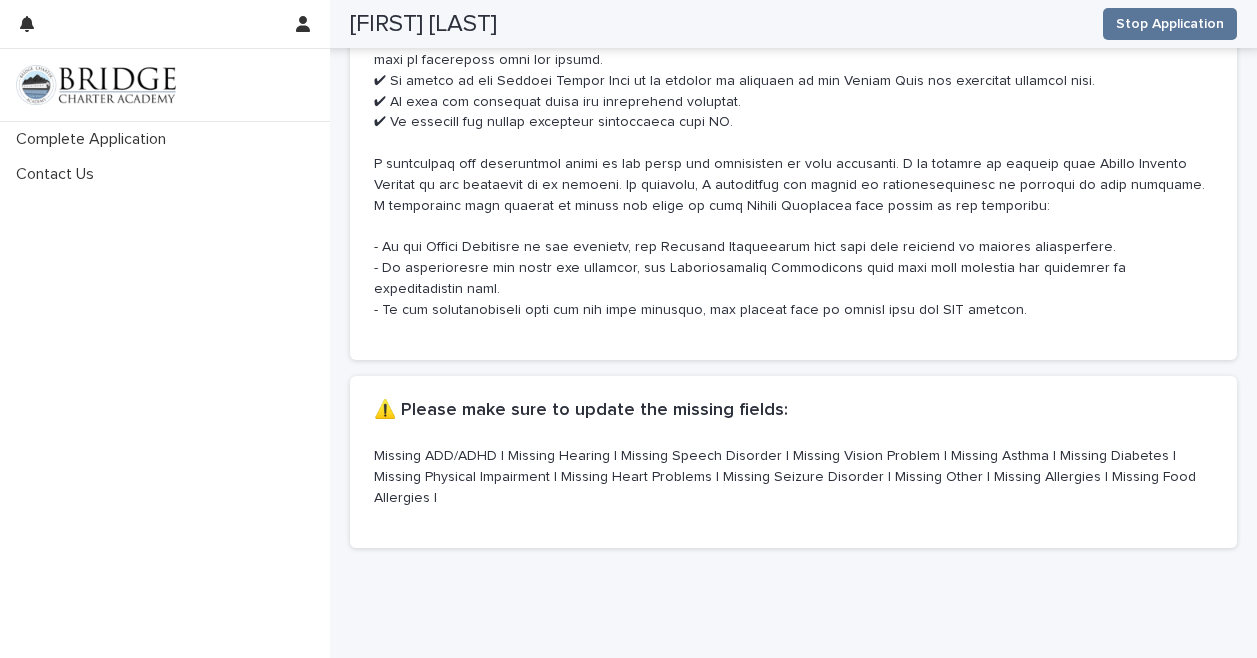 click on "Missing ADD/ADHD | Missing Hearing | Missing Speech Disorder | Missing Vision Problem | Missing Asthma | Missing Diabetes | Missing Physical Impairment | Missing Heart Problems | Missing Seizure Disorder | Missing Other | Missing Allergies | Missing Food Allergies |" at bounding box center (793, 477) 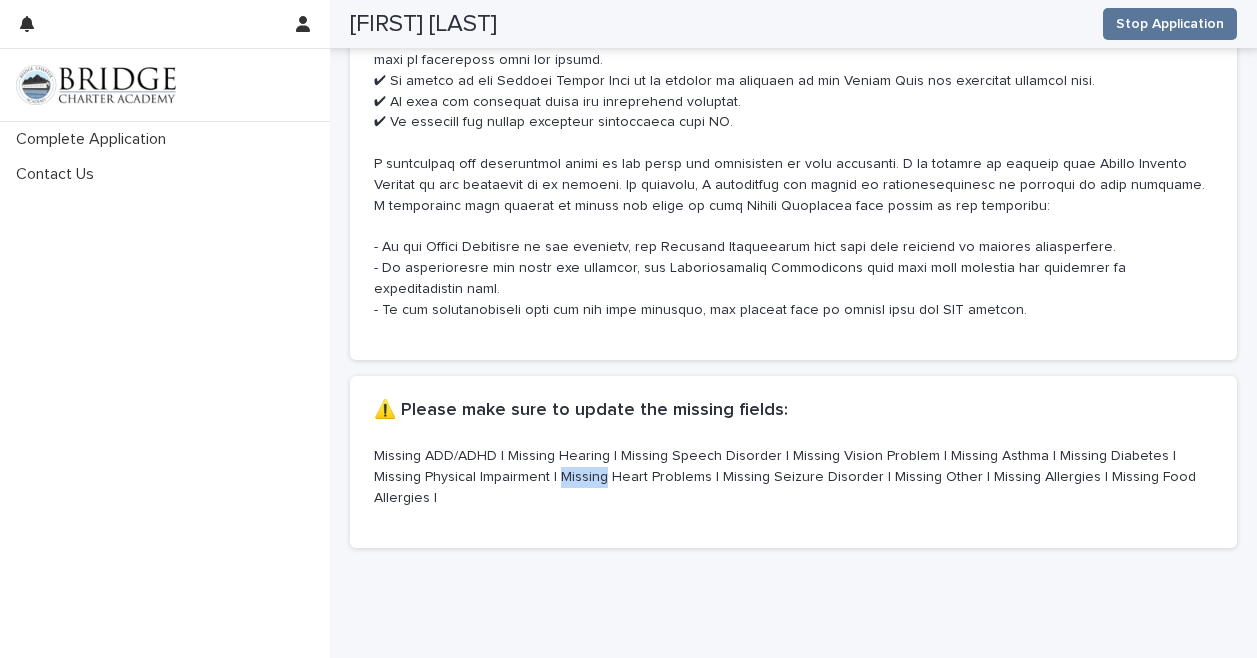 click on "Missing ADD/ADHD | Missing Hearing | Missing Speech Disorder | Missing Vision Problem | Missing Asthma | Missing Diabetes | Missing Physical Impairment | Missing Heart Problems | Missing Seizure Disorder | Missing Other | Missing Allergies | Missing Food Allergies |" at bounding box center (793, 477) 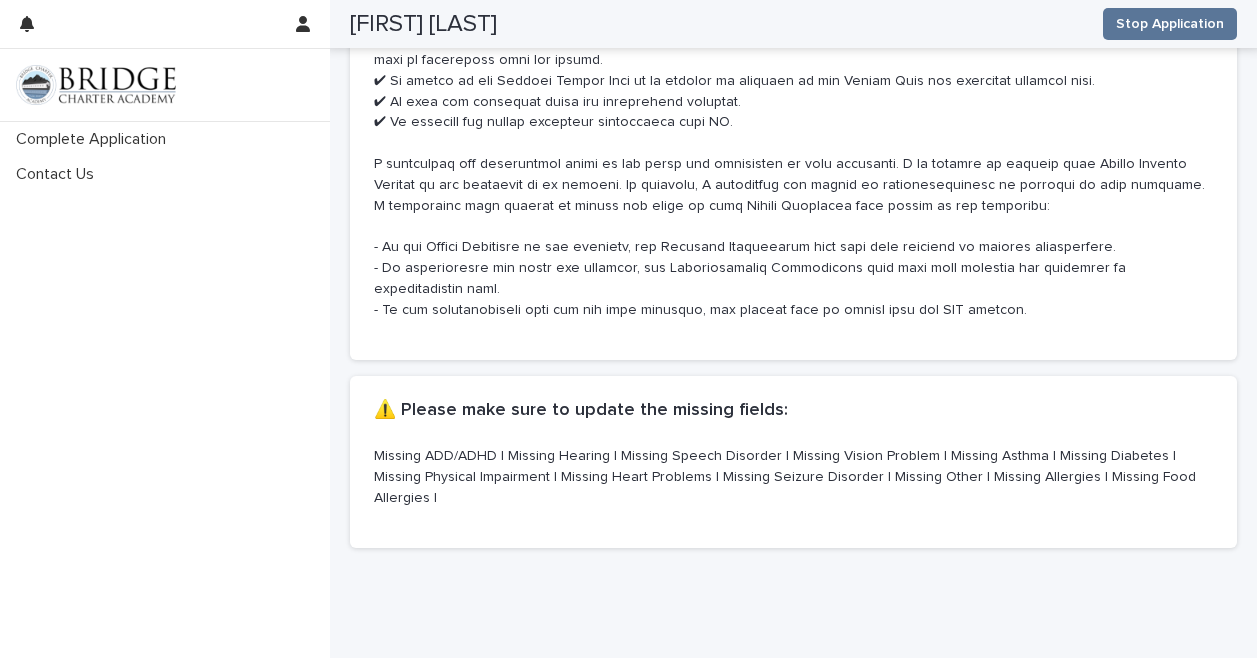 click on "Missing ADD/ADHD | Missing Hearing | Missing Speech Disorder | Missing Vision Problem | Missing Asthma | Missing Diabetes | Missing Physical Impairment | Missing Heart Problems | Missing Seizure Disorder | Missing Other | Missing Allergies | Missing Food Allergies |" at bounding box center [793, 477] 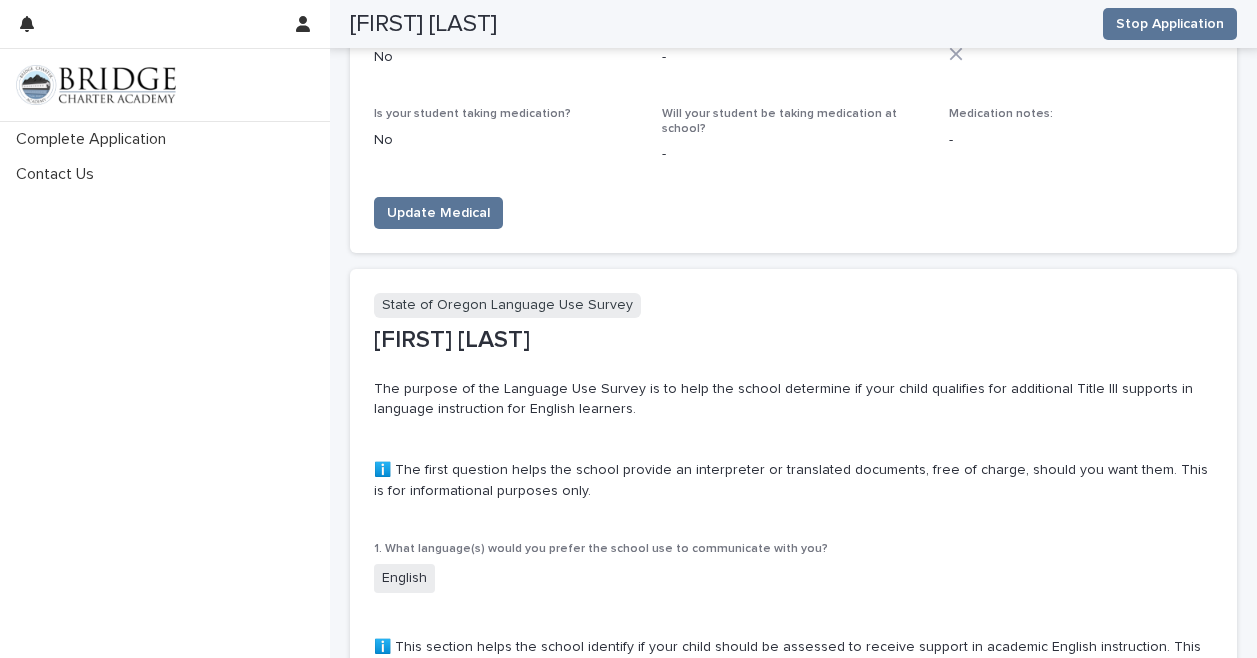 scroll, scrollTop: 2063, scrollLeft: 0, axis: vertical 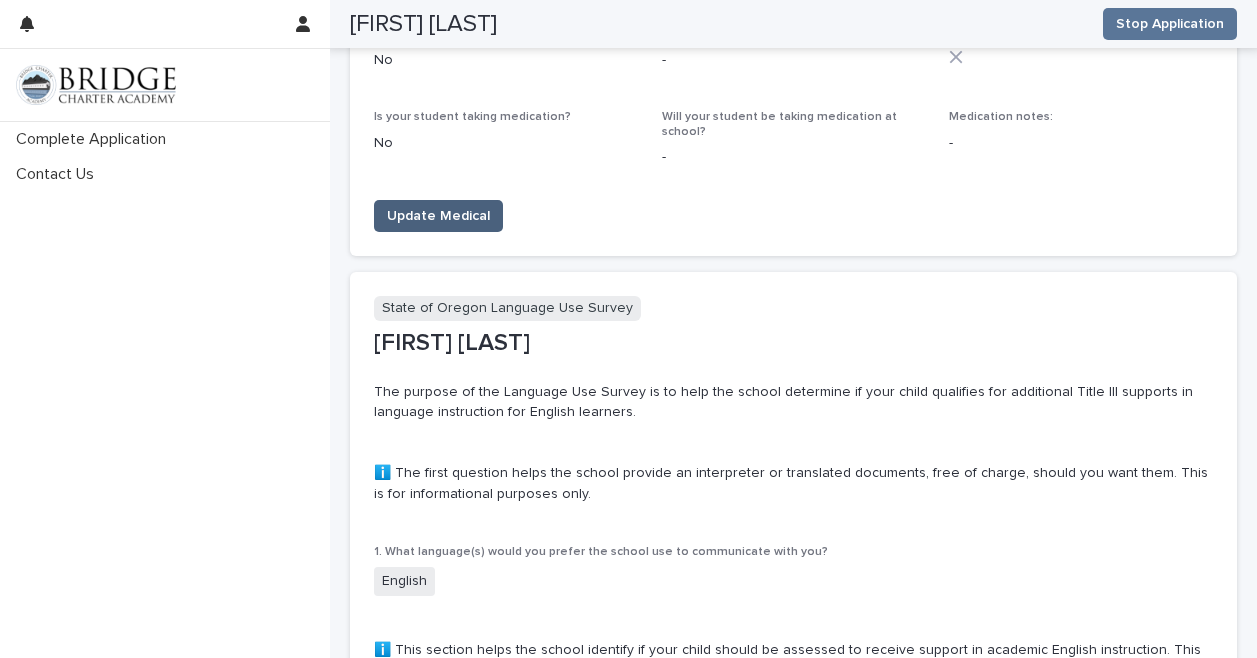 click on "Update Medical" at bounding box center (438, 216) 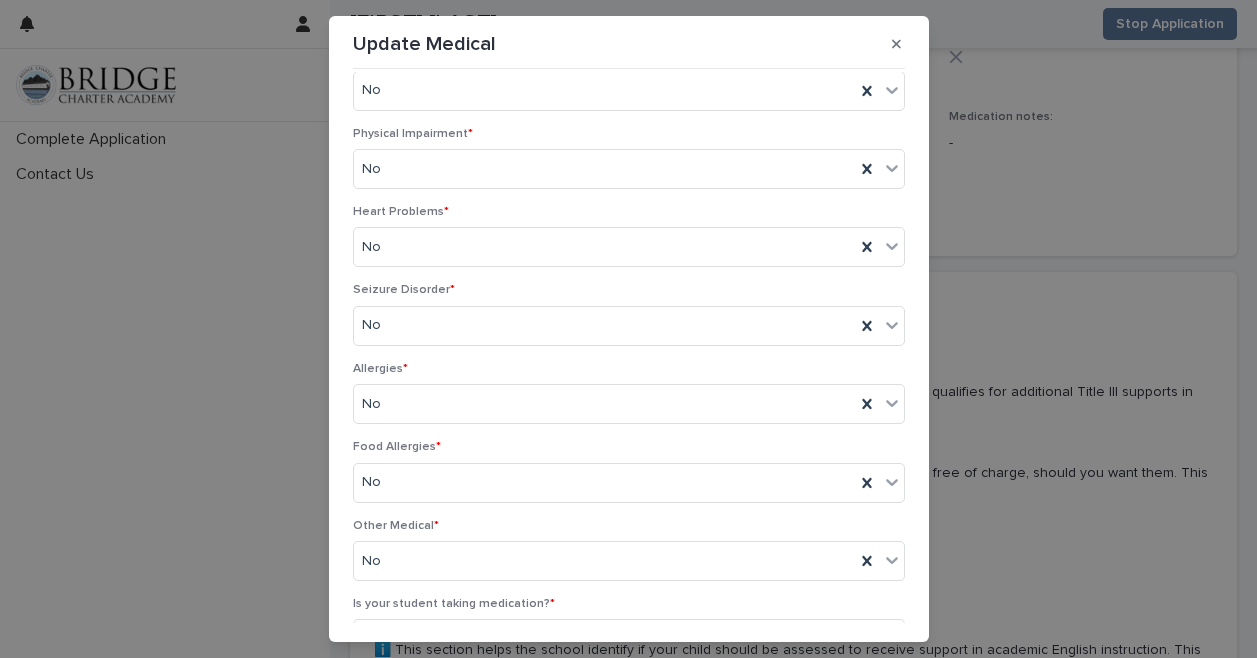scroll, scrollTop: 1062, scrollLeft: 0, axis: vertical 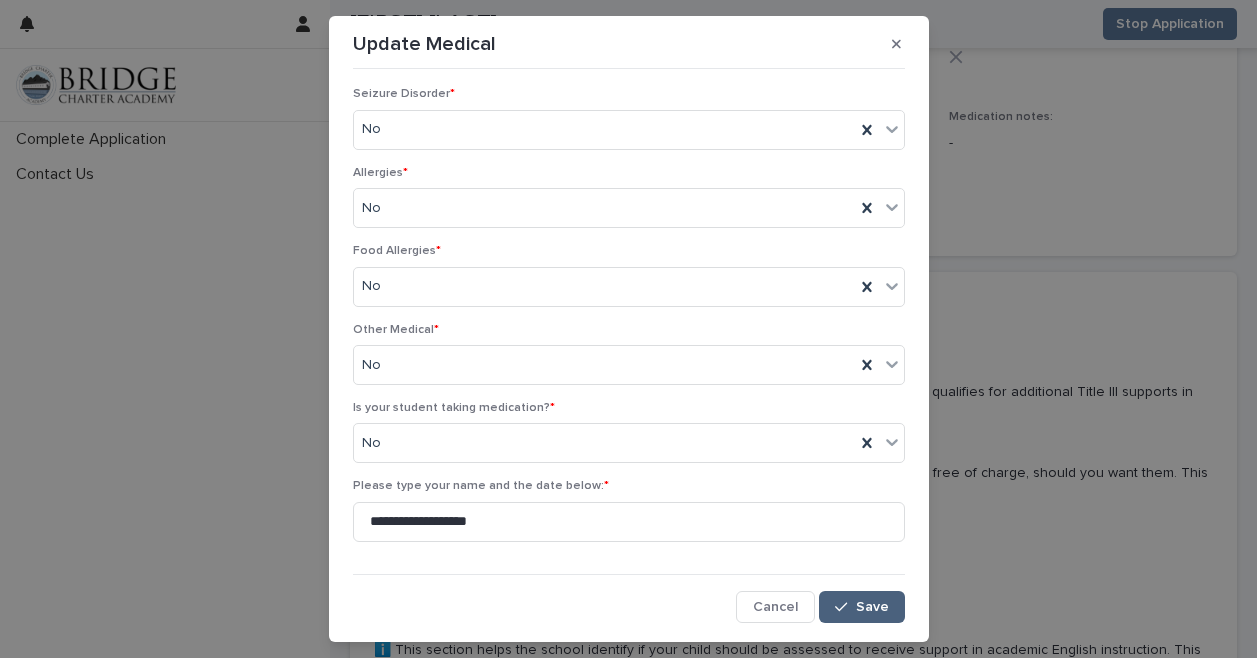 click on "Save" at bounding box center (872, 607) 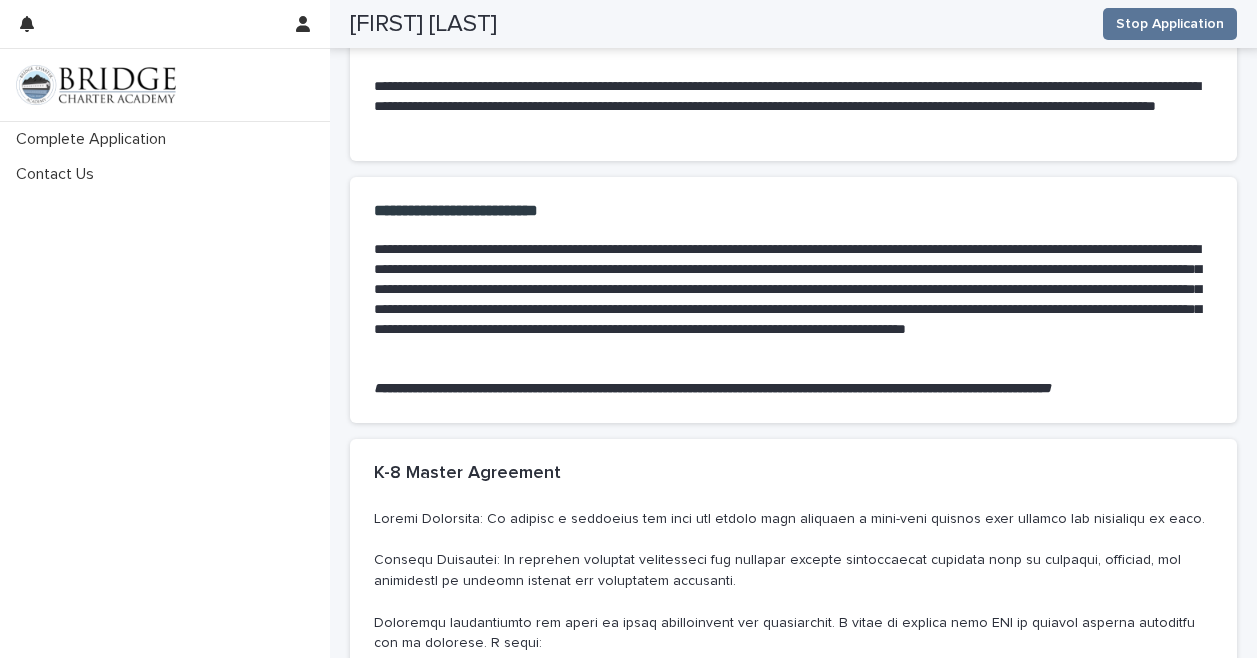 scroll, scrollTop: 9827, scrollLeft: 0, axis: vertical 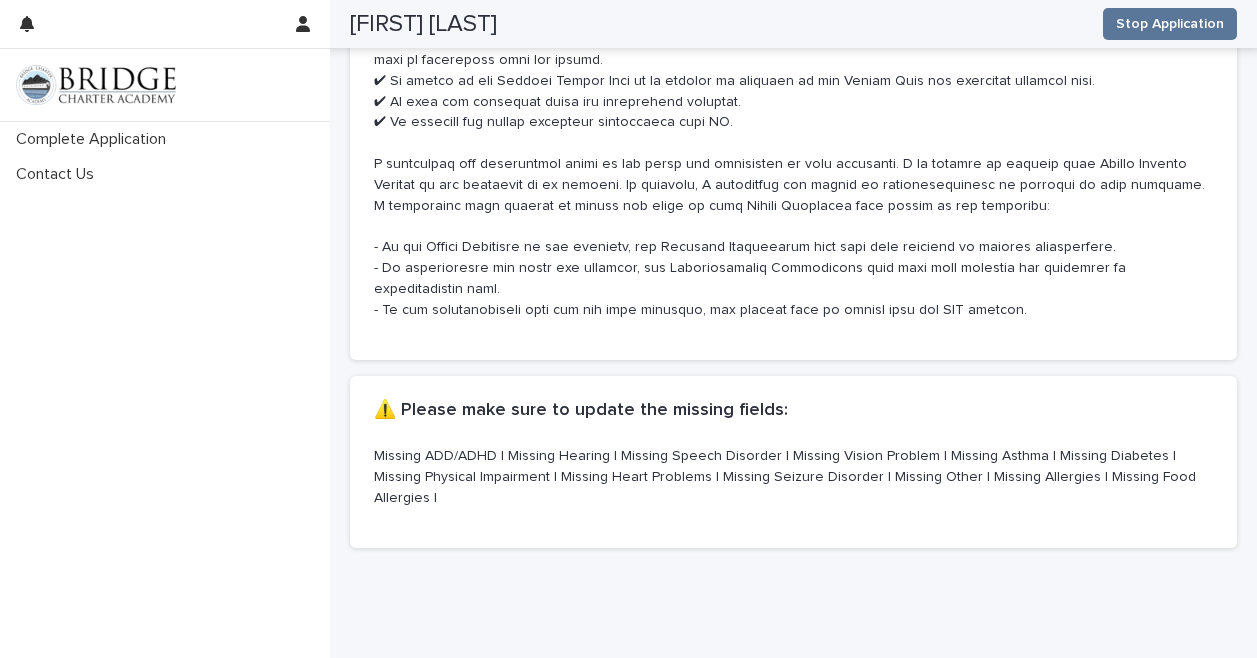 click on "Missing ADD/ADHD | Missing Hearing | Missing Speech Disorder | Missing Vision Problem | Missing Asthma | Missing Diabetes | Missing Physical Impairment | Missing Heart Problems | Missing Seizure Disorder | Missing Other | Missing Allergies | Missing Food Allergies |" at bounding box center [793, 497] 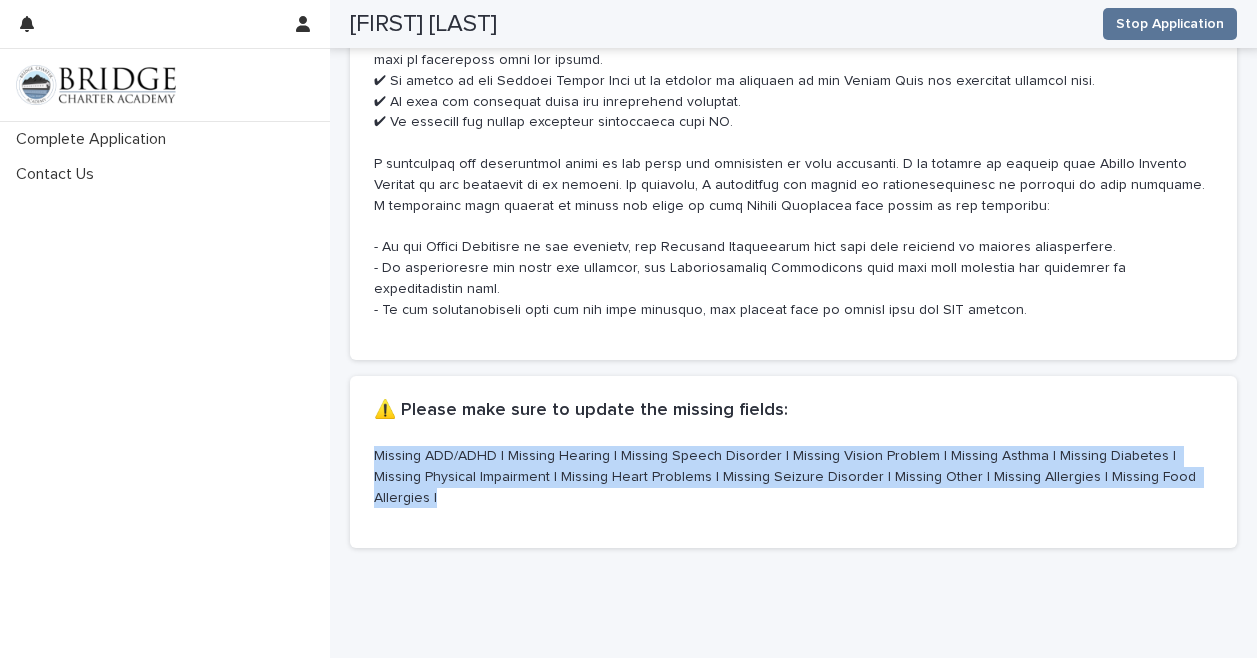 click on "Missing ADD/ADHD | Missing Hearing | Missing Speech Disorder | Missing Vision Problem | Missing Asthma | Missing Diabetes | Missing Physical Impairment | Missing Heart Problems | Missing Seizure Disorder | Missing Other | Missing Allergies | Missing Food Allergies |" at bounding box center (793, 497) 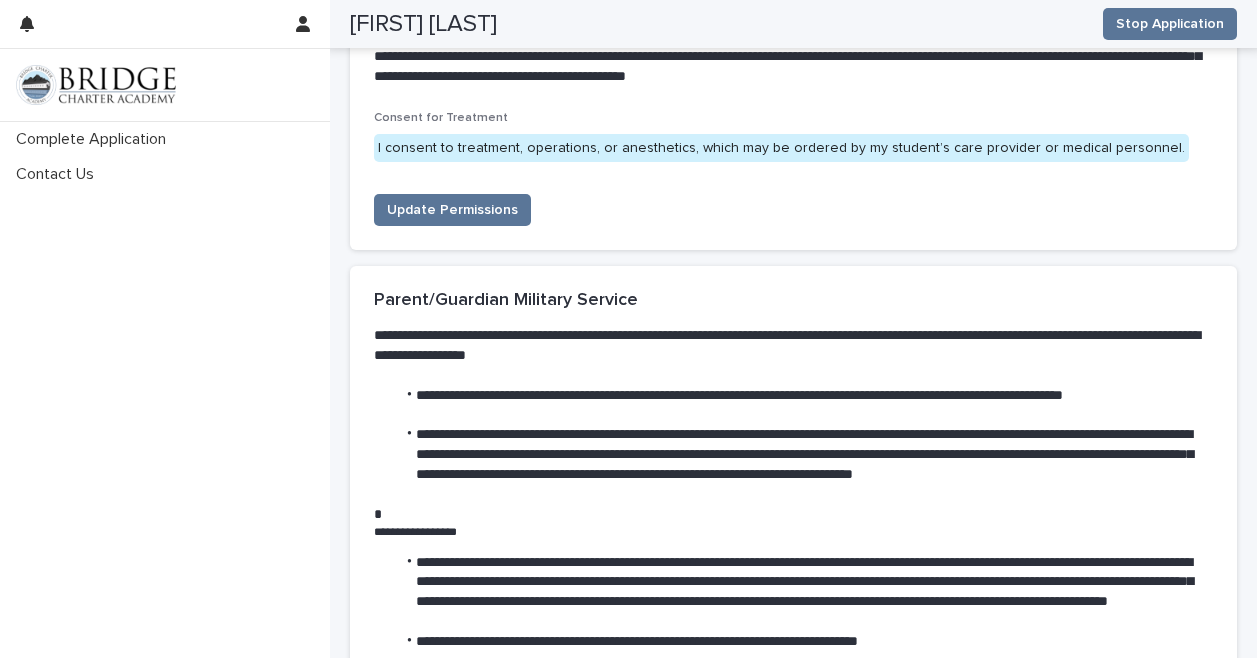 scroll, scrollTop: 4853, scrollLeft: 0, axis: vertical 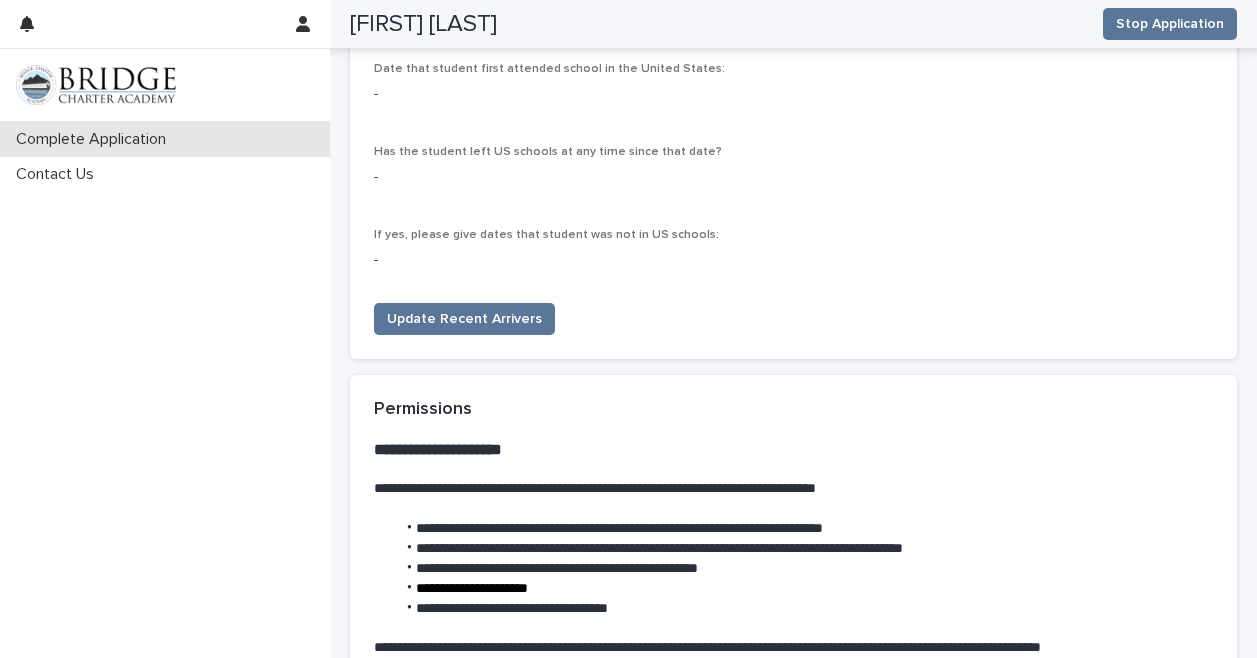 click on "Complete Application" at bounding box center (165, 139) 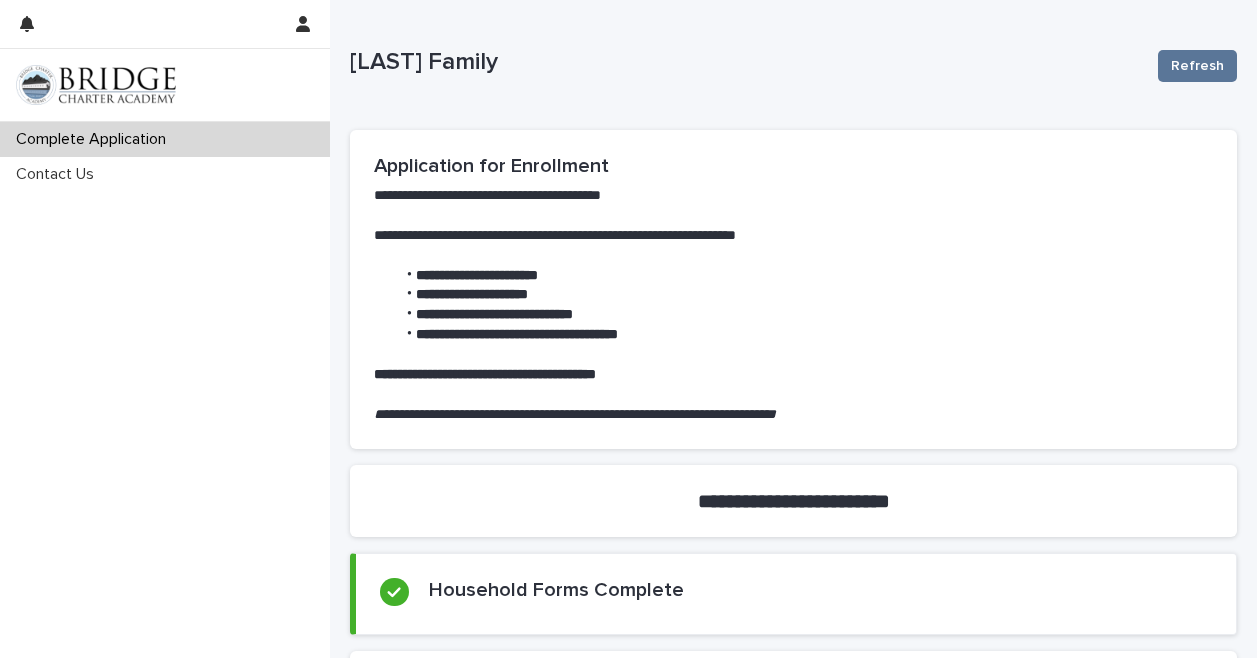 scroll, scrollTop: 212, scrollLeft: 0, axis: vertical 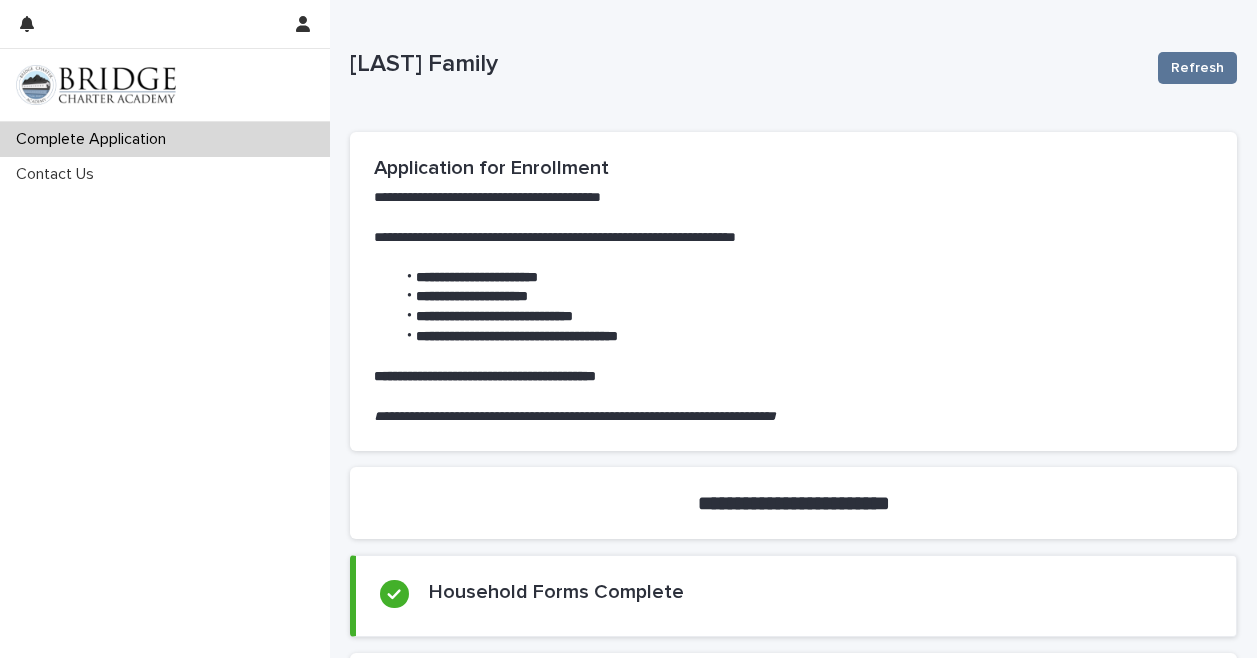 click on "**********" at bounding box center (575, 416) 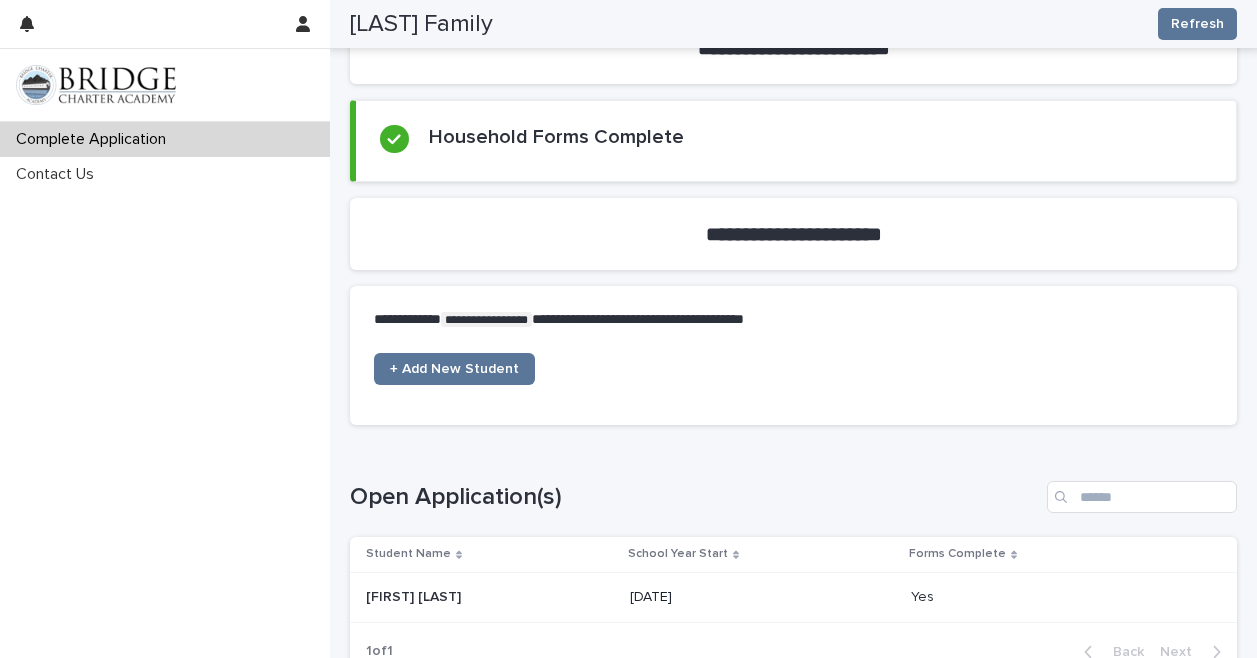 scroll, scrollTop: 1328, scrollLeft: 0, axis: vertical 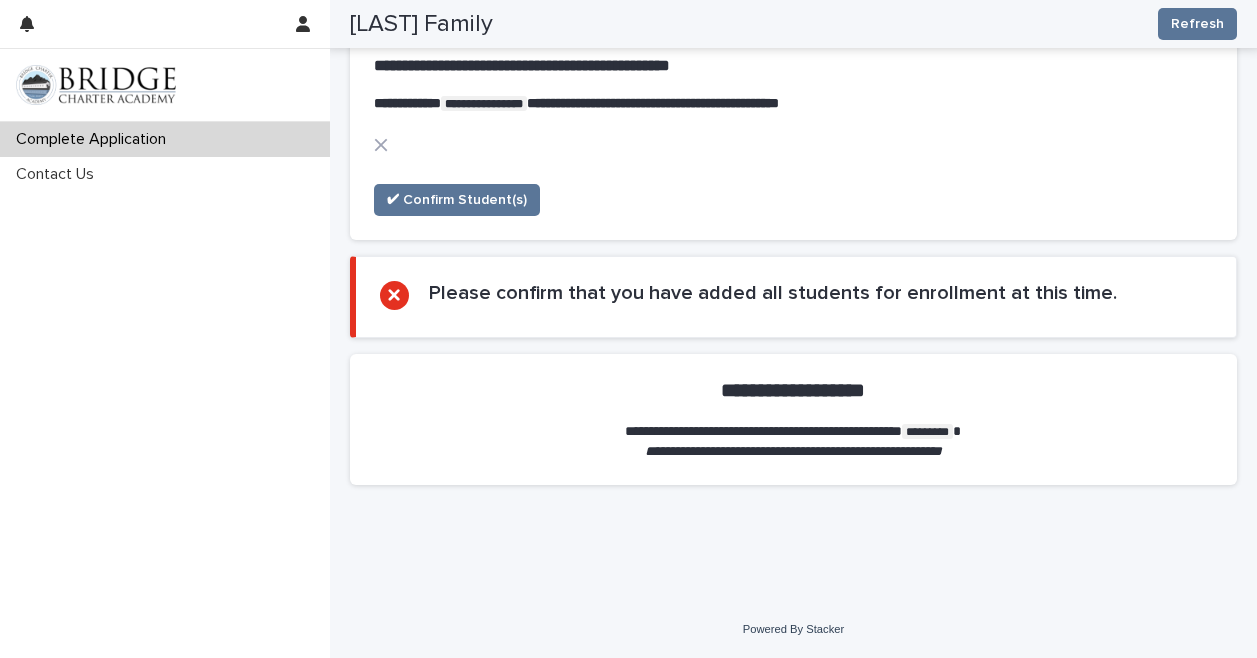 click on "*********" at bounding box center (927, 431) 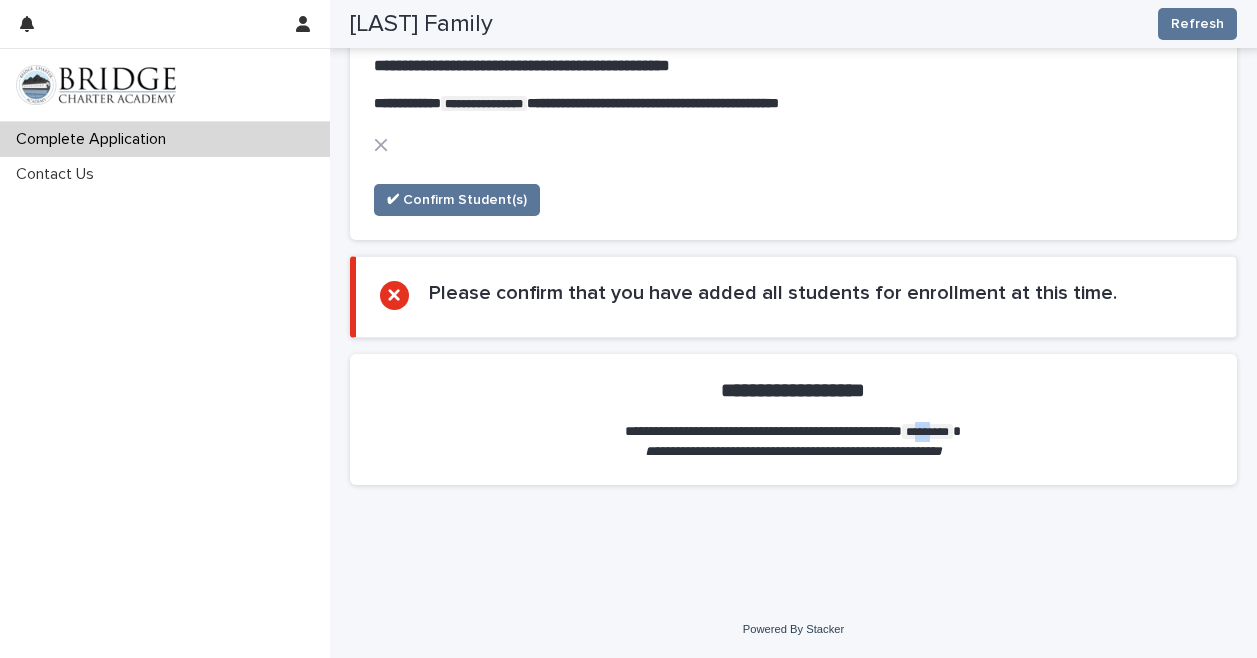 click on "*********" at bounding box center (927, 431) 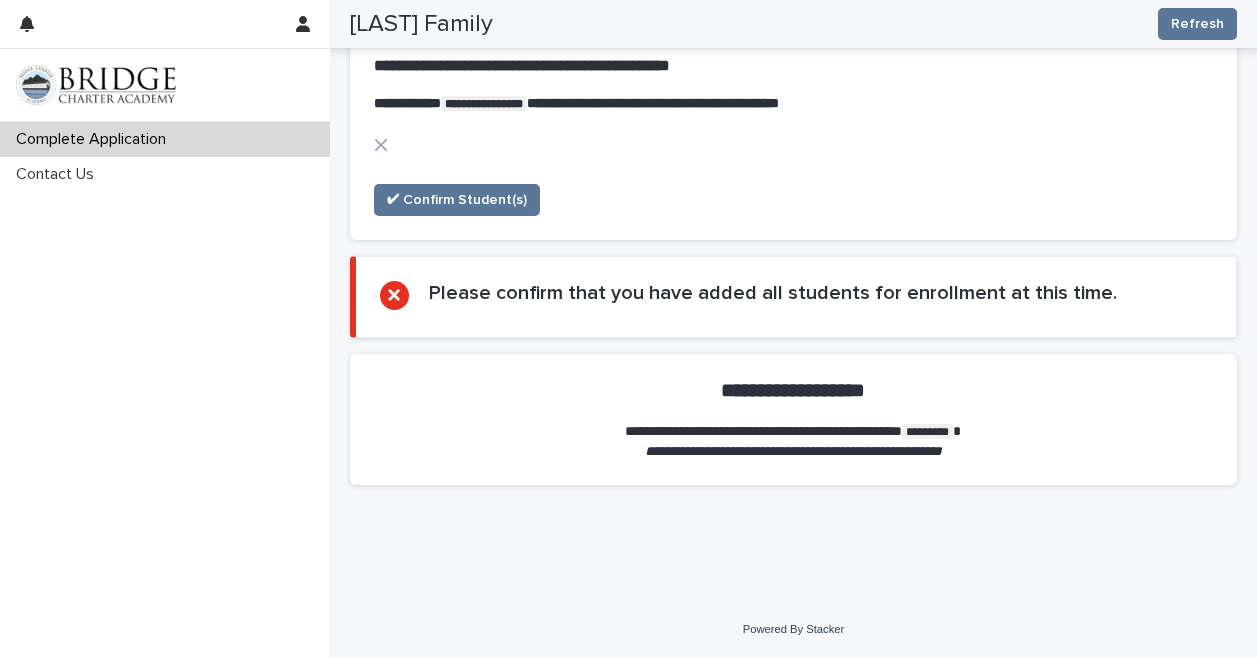 click on "**********" at bounding box center [794, 432] 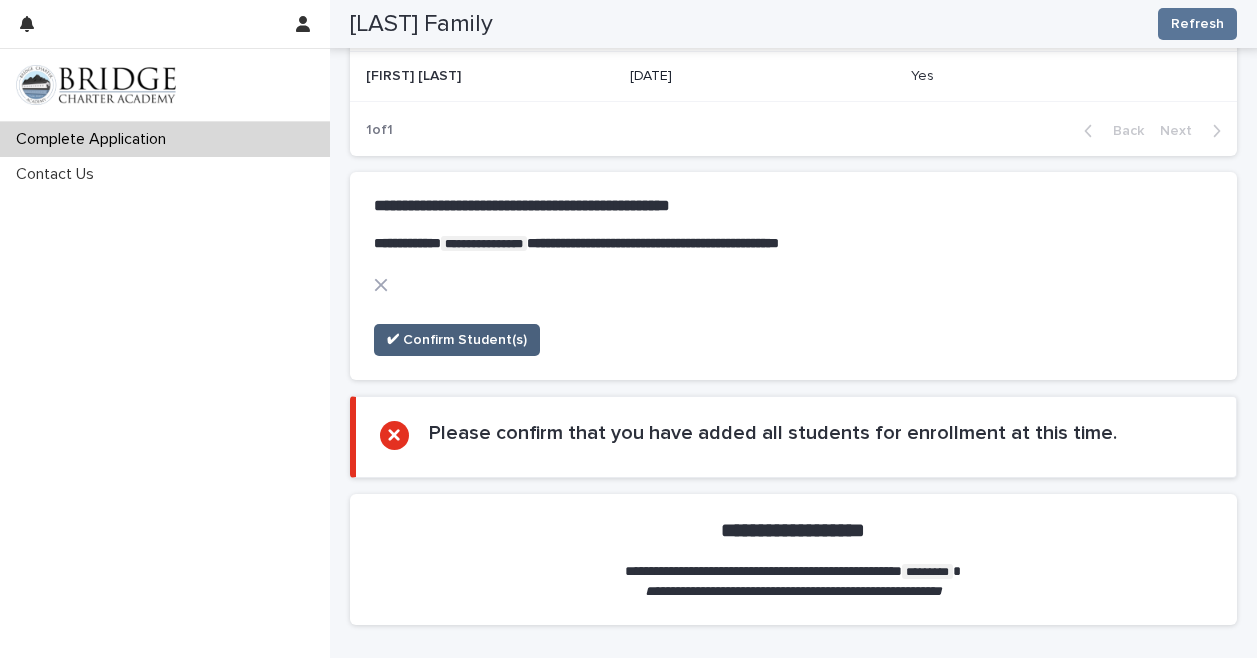 scroll, scrollTop: 1183, scrollLeft: 0, axis: vertical 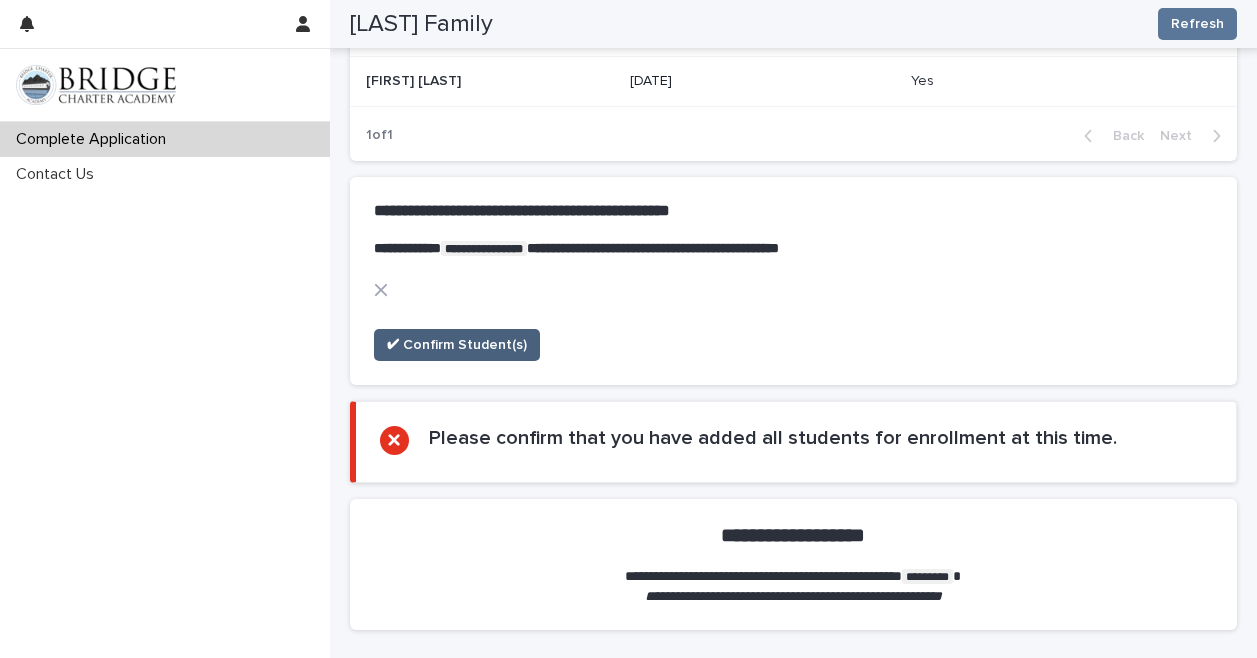click on "✔ Confirm Student(s)" at bounding box center (457, 345) 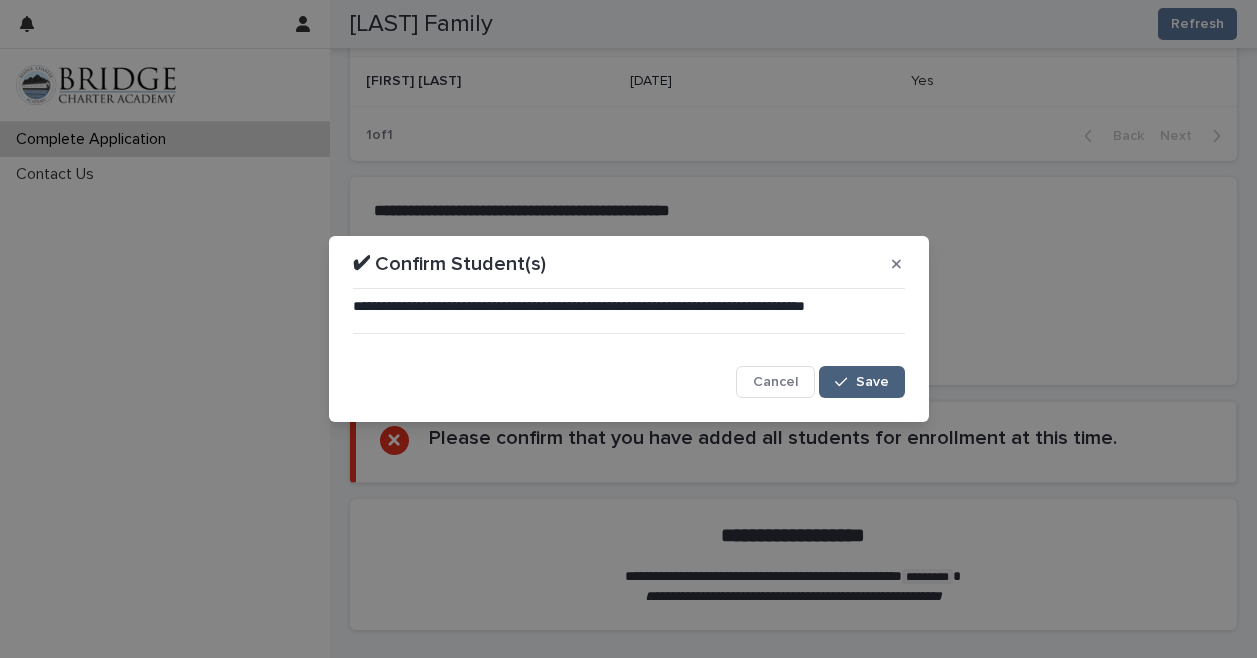 click on "Save" at bounding box center (861, 382) 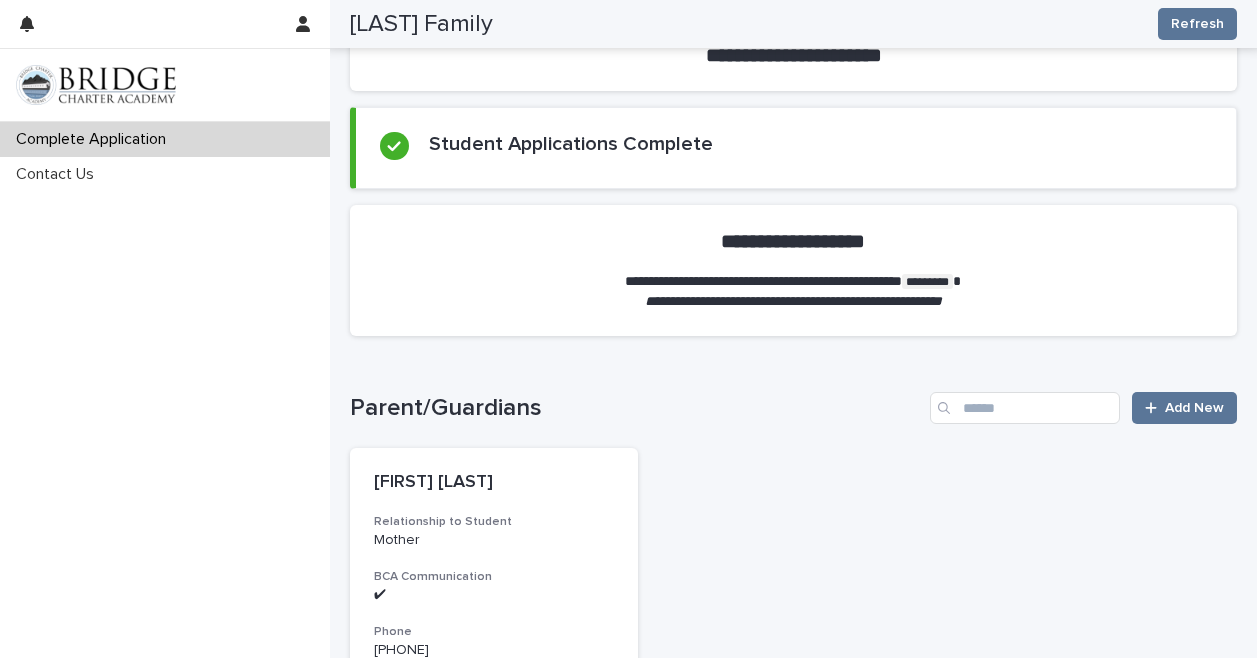 scroll, scrollTop: 951, scrollLeft: 0, axis: vertical 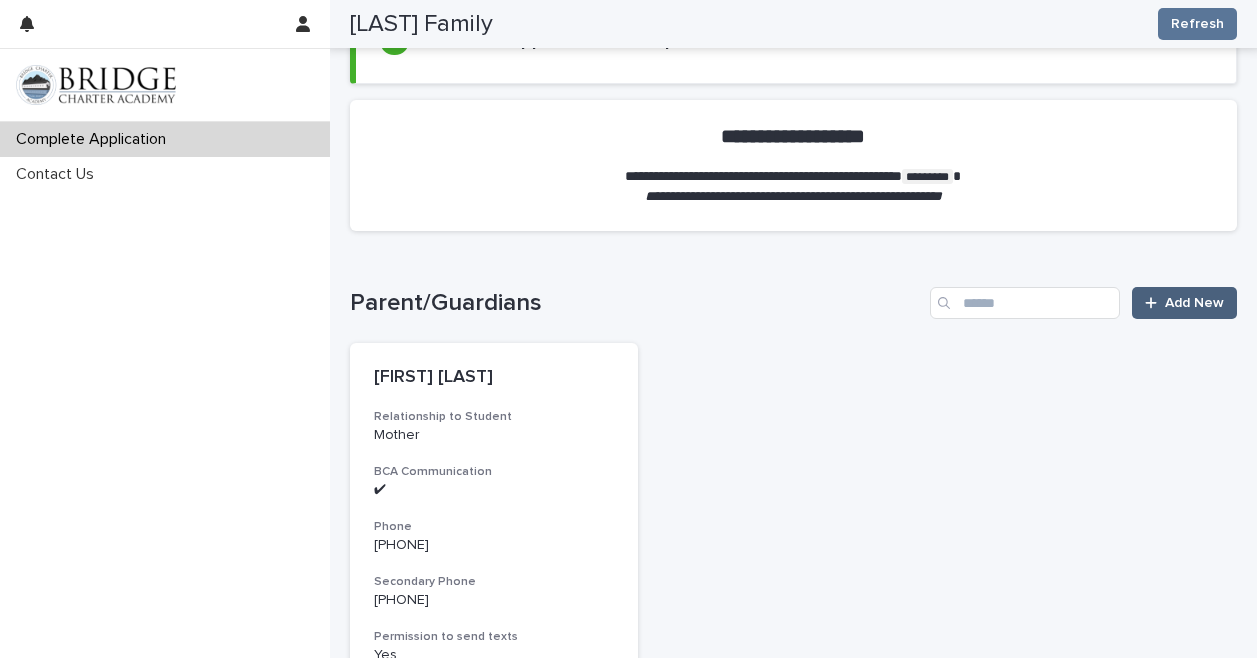 click on "Add New" at bounding box center [1184, 303] 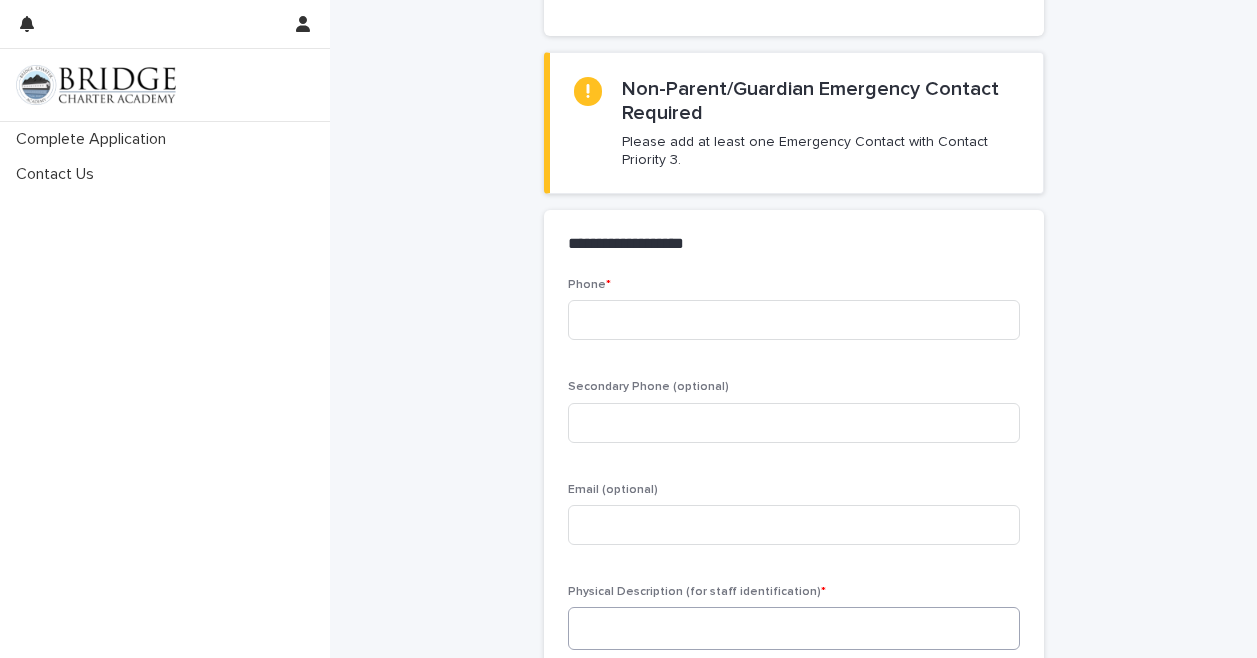 scroll, scrollTop: 613, scrollLeft: 0, axis: vertical 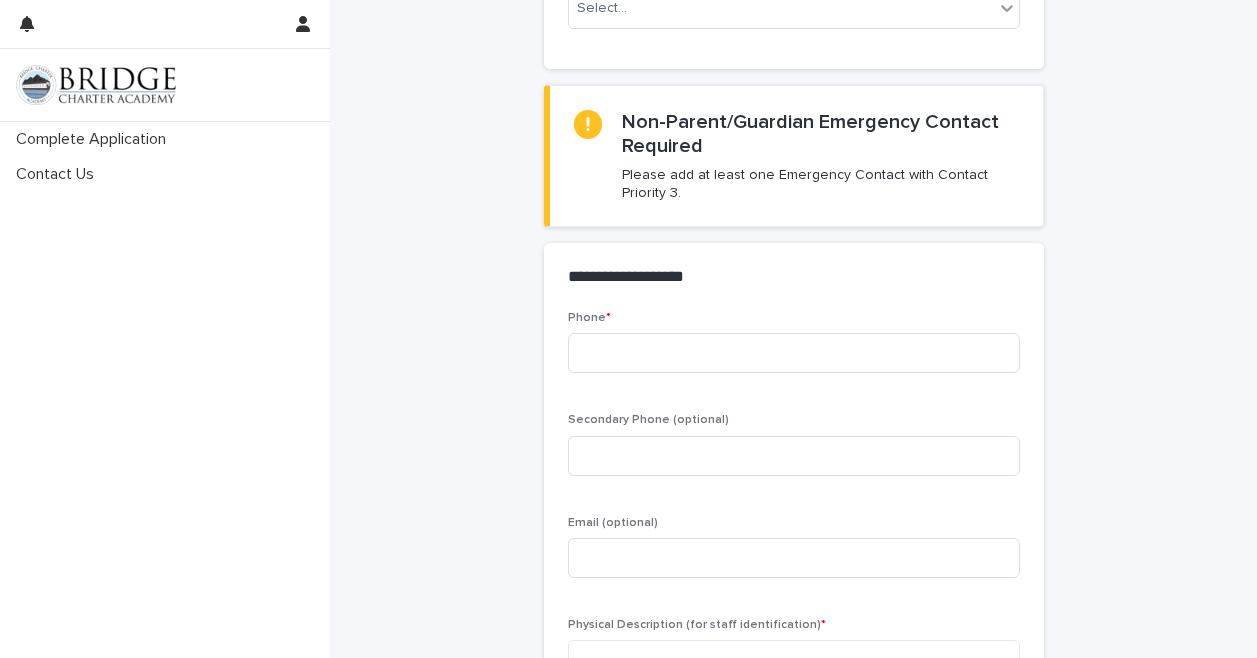 click on "Phone *" at bounding box center [794, 350] 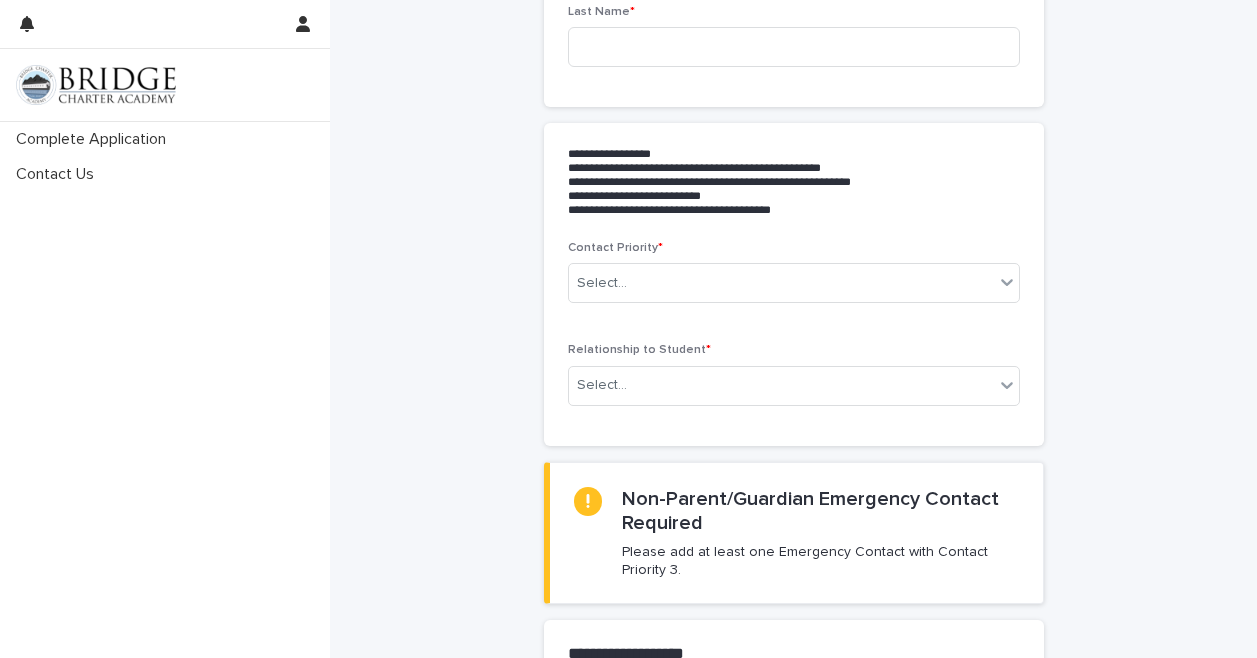 scroll, scrollTop: 0, scrollLeft: 0, axis: both 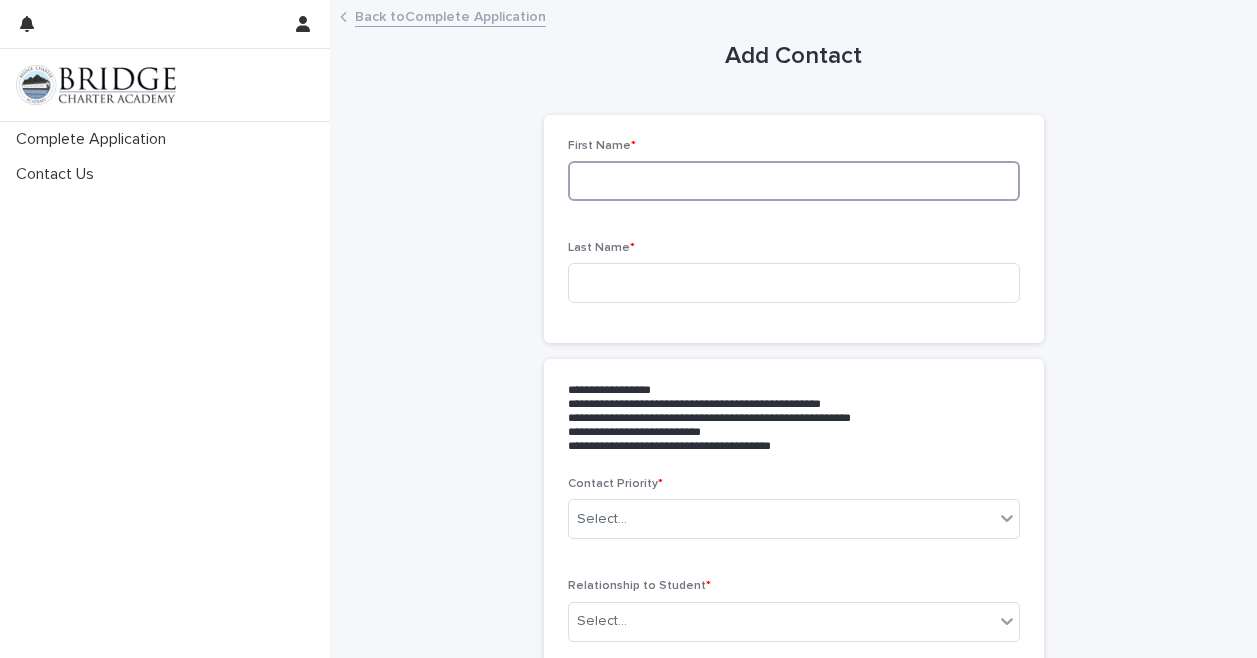 click at bounding box center [794, 181] 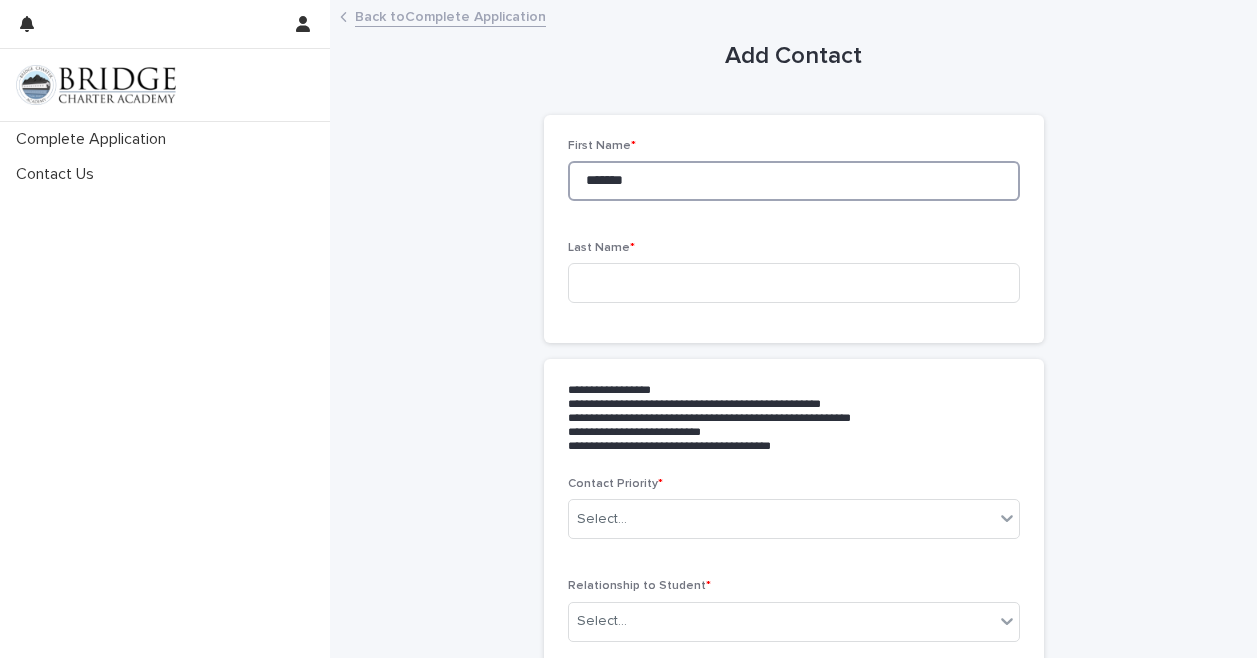 type on "******" 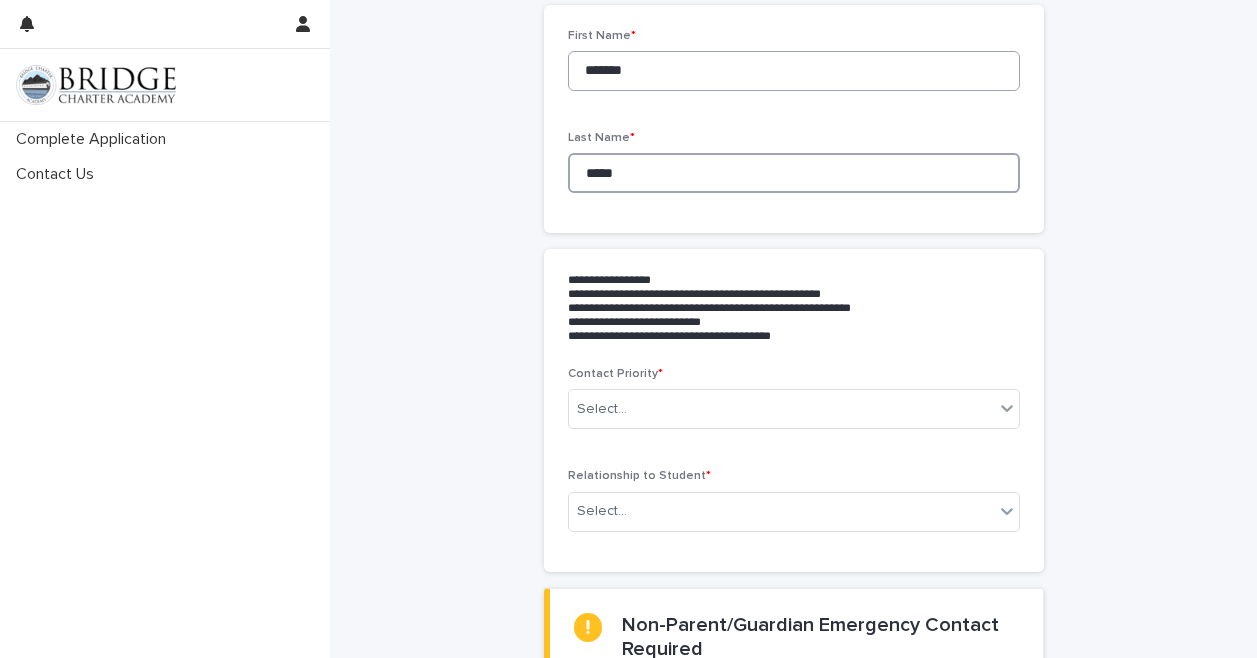 scroll, scrollTop: 173, scrollLeft: 0, axis: vertical 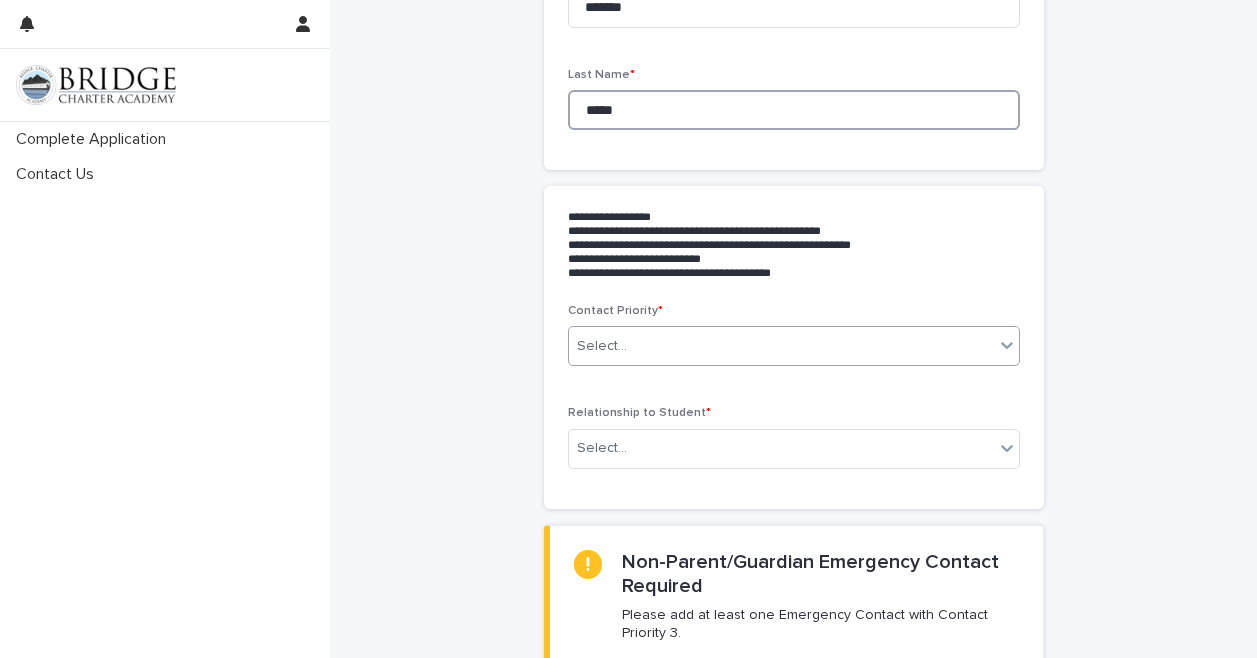 type on "*****" 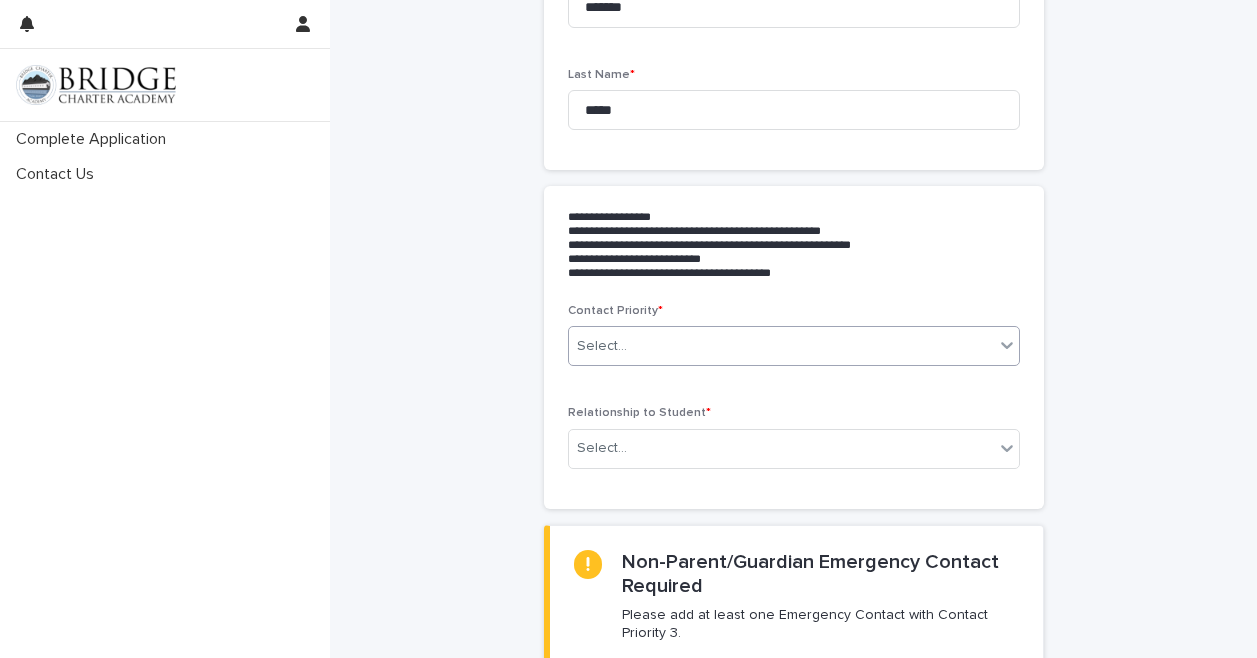click on "Select..." at bounding box center [781, 346] 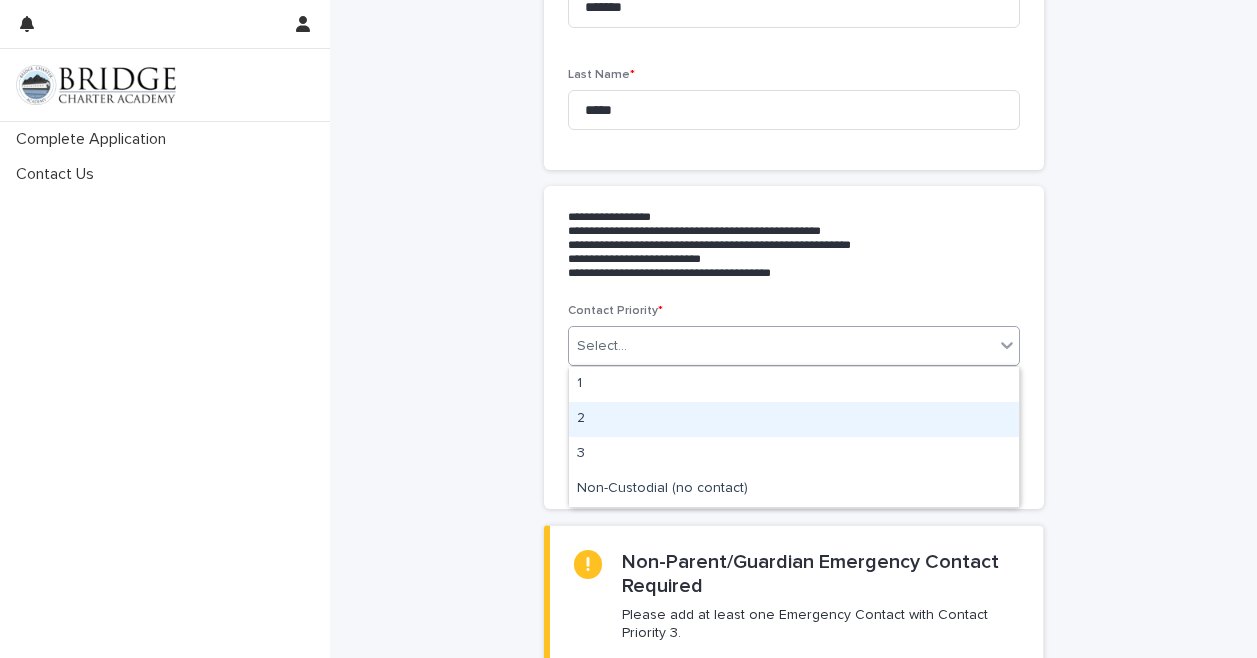 click on "2" at bounding box center (794, 419) 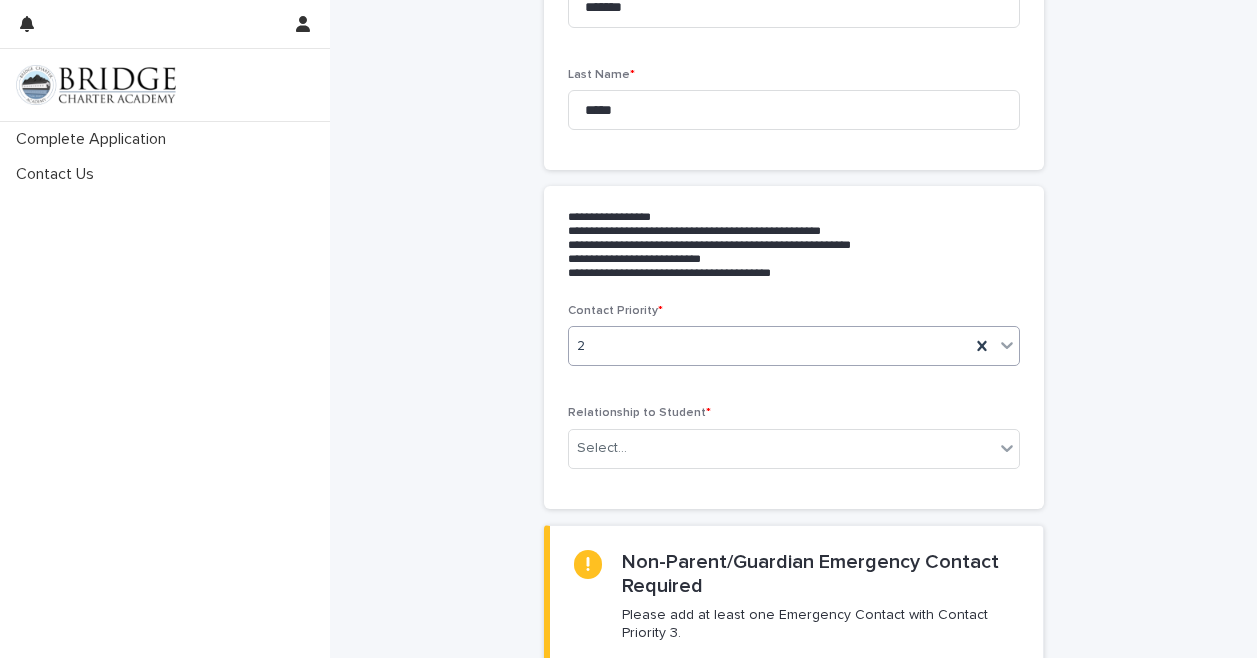 scroll, scrollTop: 200, scrollLeft: 0, axis: vertical 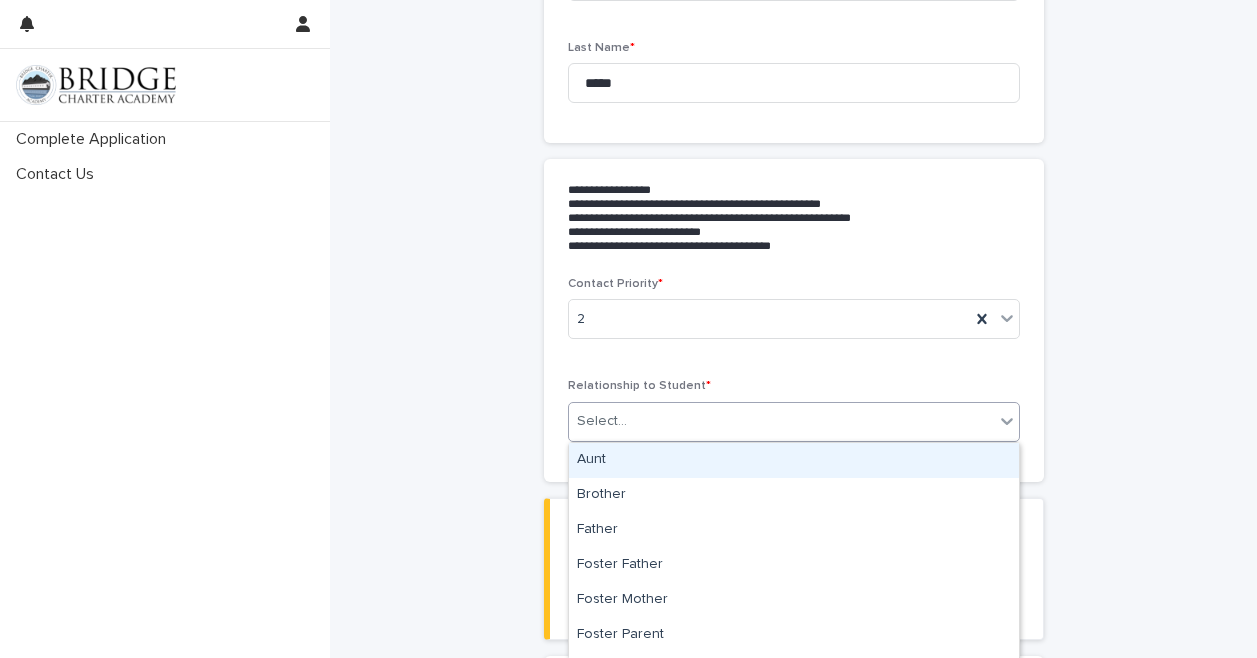 click on "Select..." at bounding box center [781, 421] 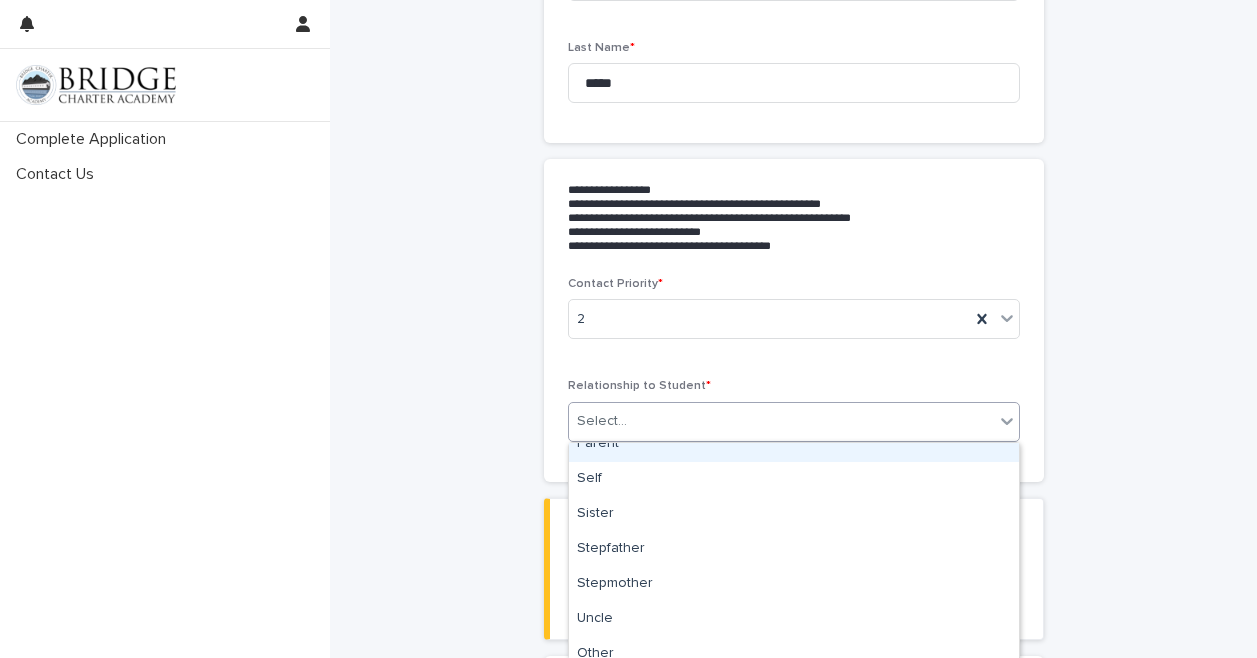 scroll, scrollTop: 437, scrollLeft: 0, axis: vertical 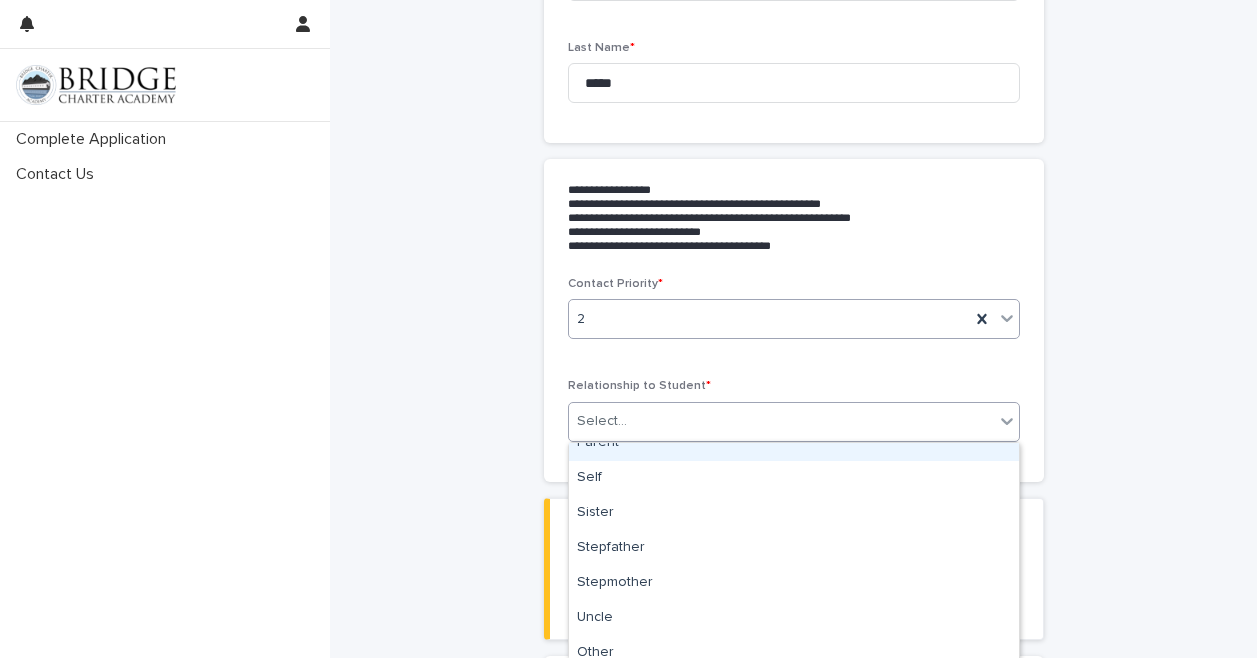 click on "2" at bounding box center (769, 319) 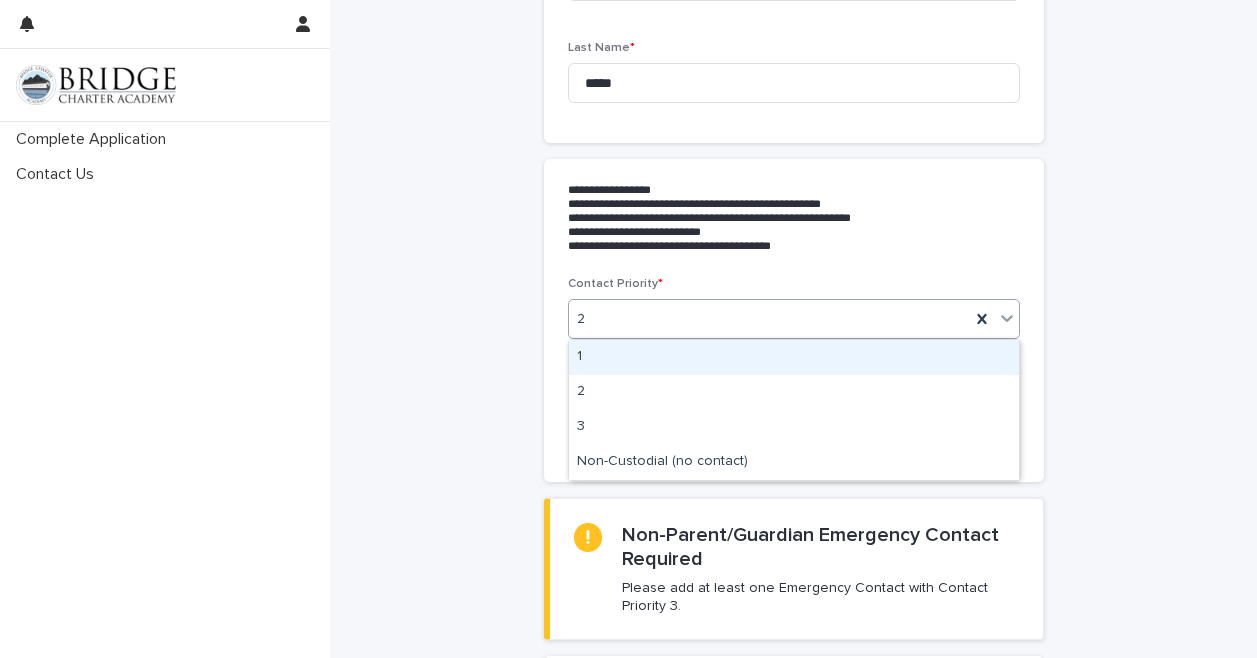 click on "1" at bounding box center (794, 357) 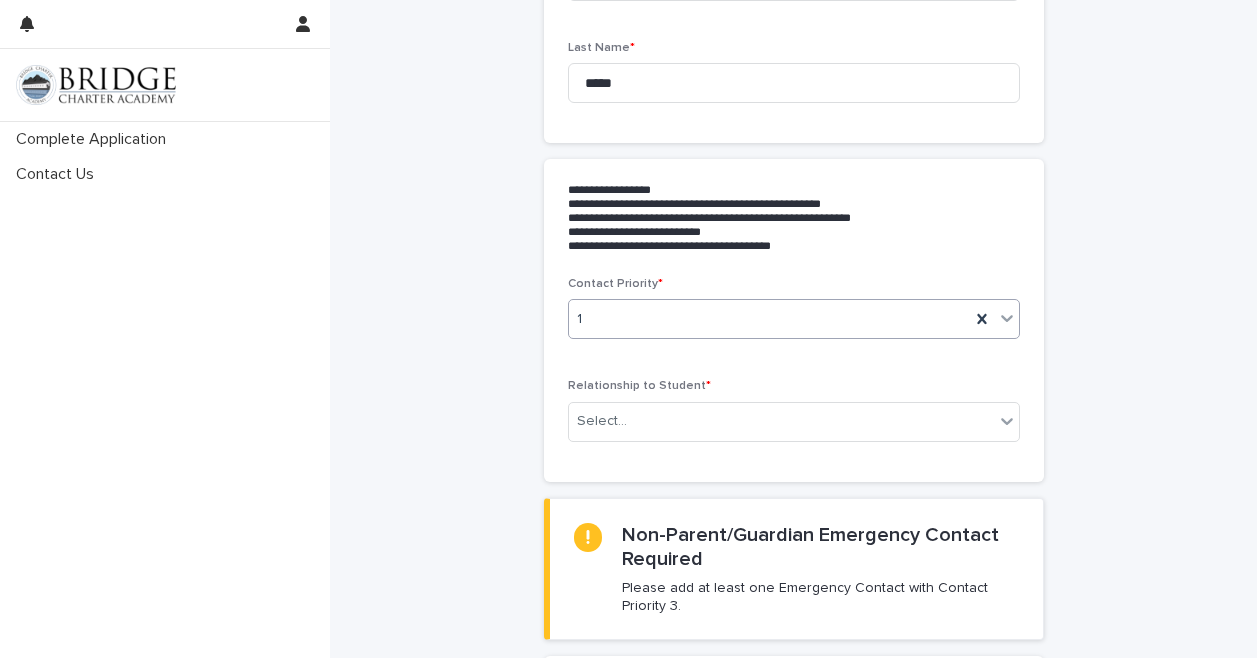 click on "1" at bounding box center (769, 319) 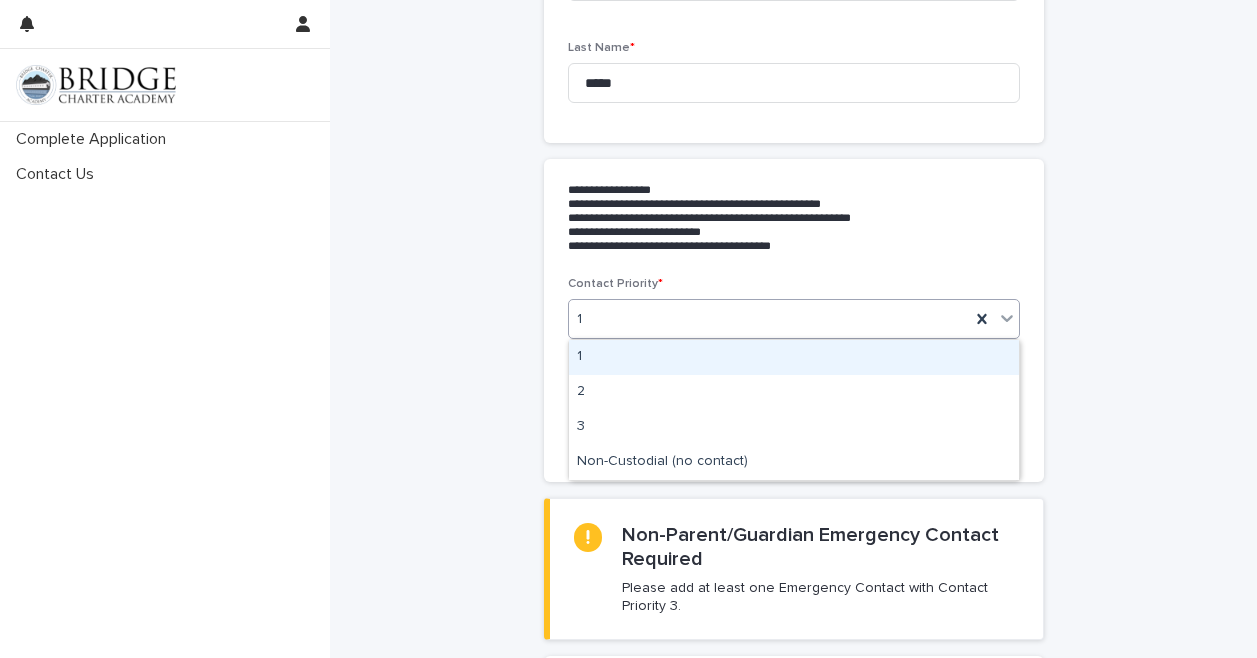 click on "1" at bounding box center [794, 357] 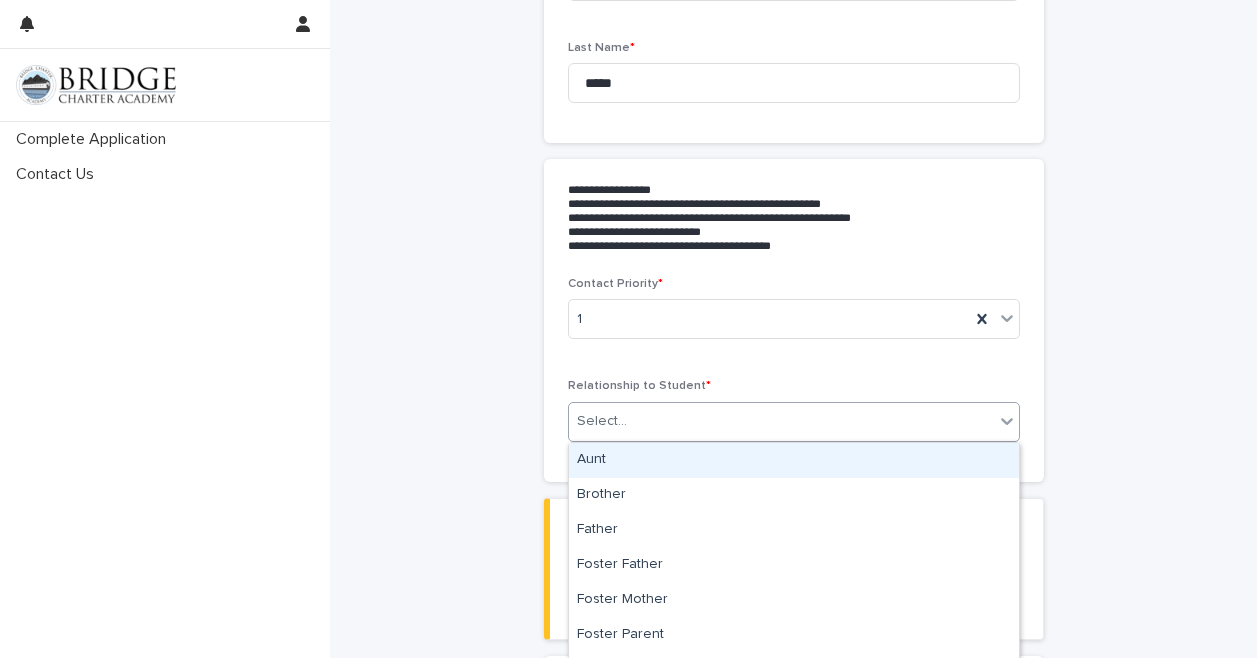 click on "Select..." at bounding box center [781, 421] 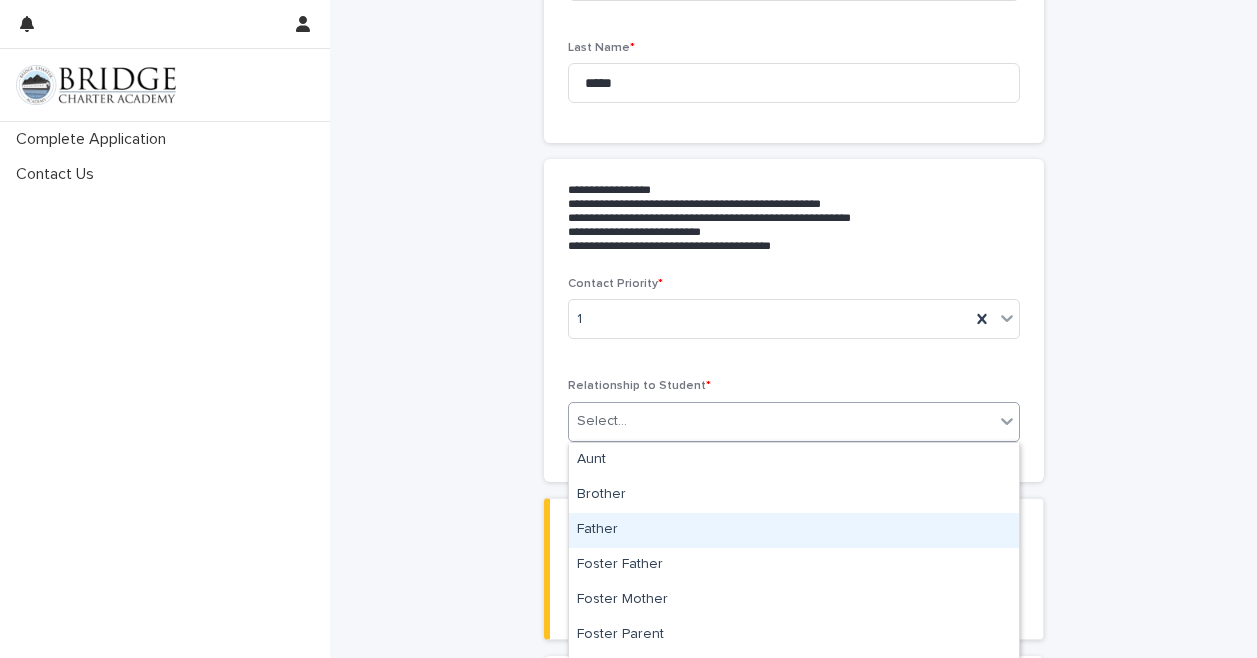 click on "Father" at bounding box center [794, 530] 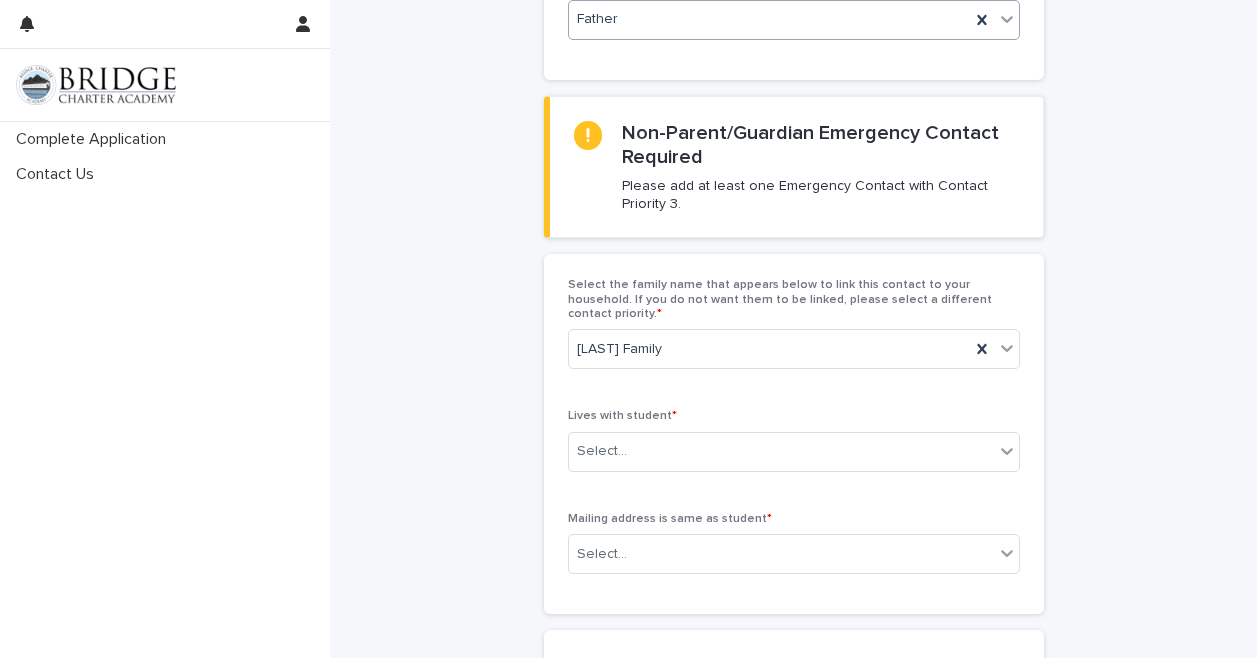 scroll, scrollTop: 608, scrollLeft: 0, axis: vertical 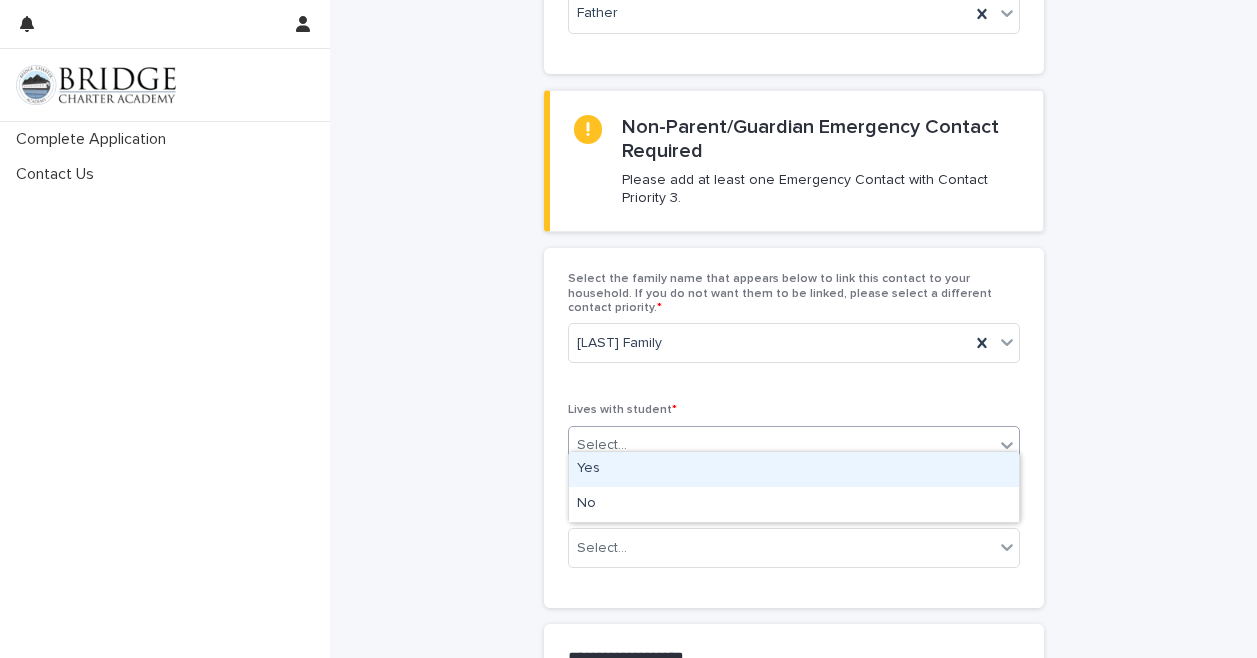 click on "Select..." at bounding box center (781, 445) 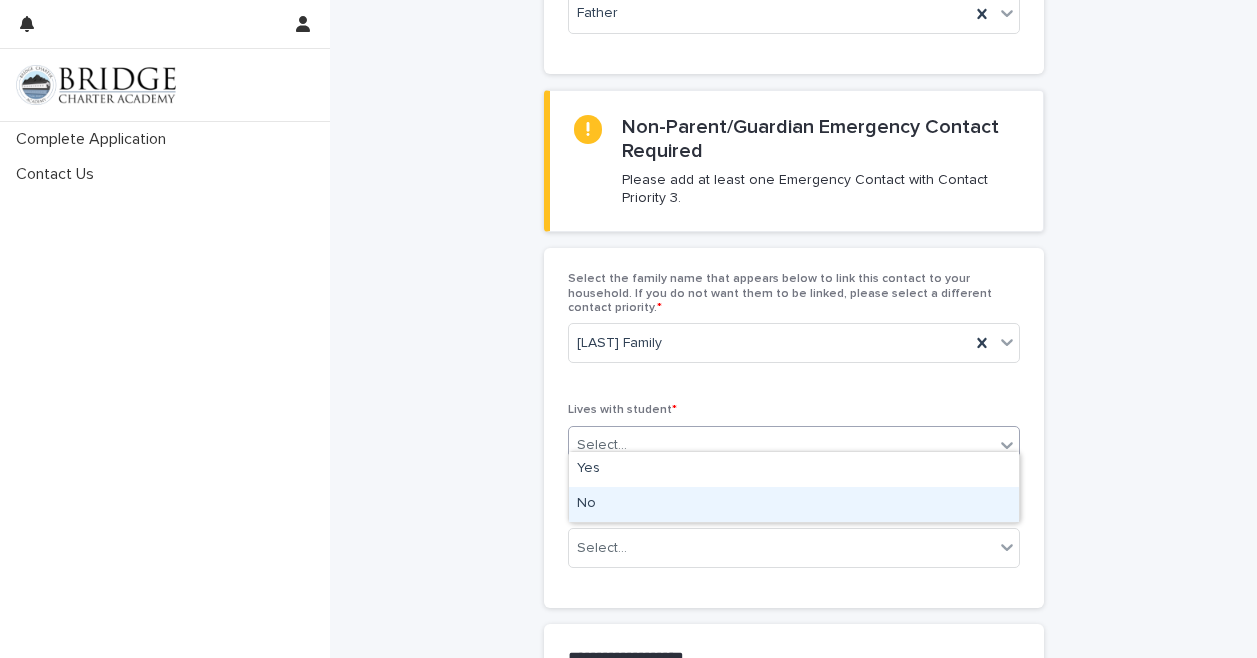click on "No" at bounding box center (794, 504) 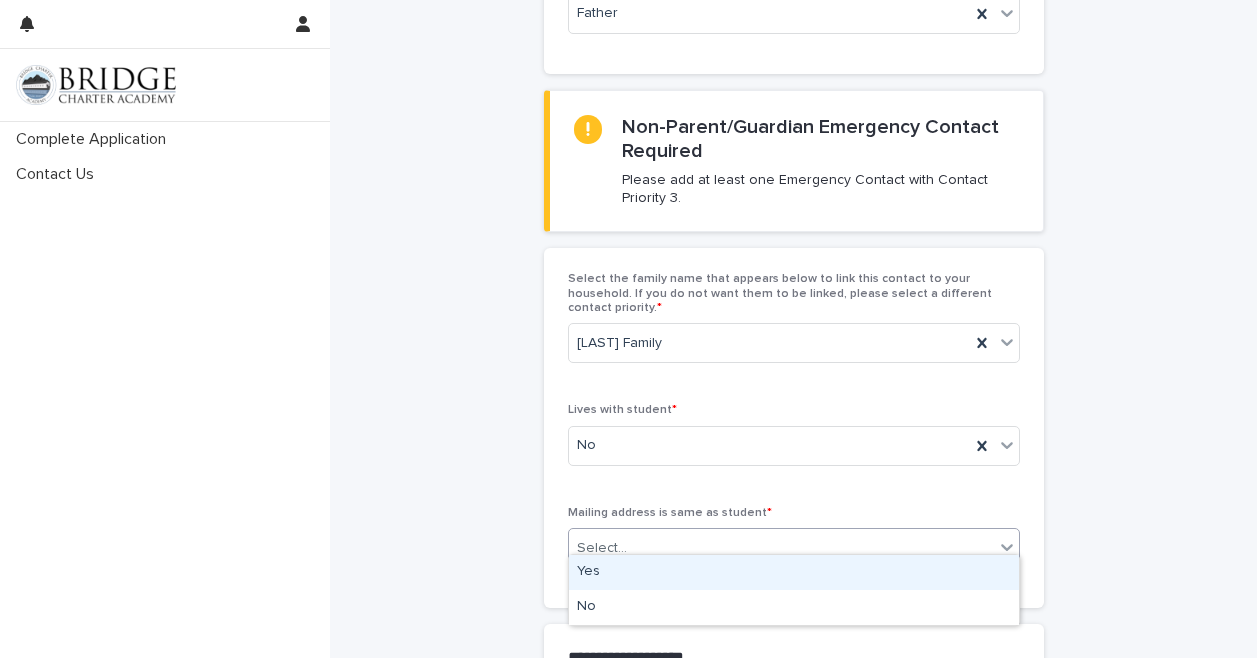 click on "Select..." at bounding box center [781, 548] 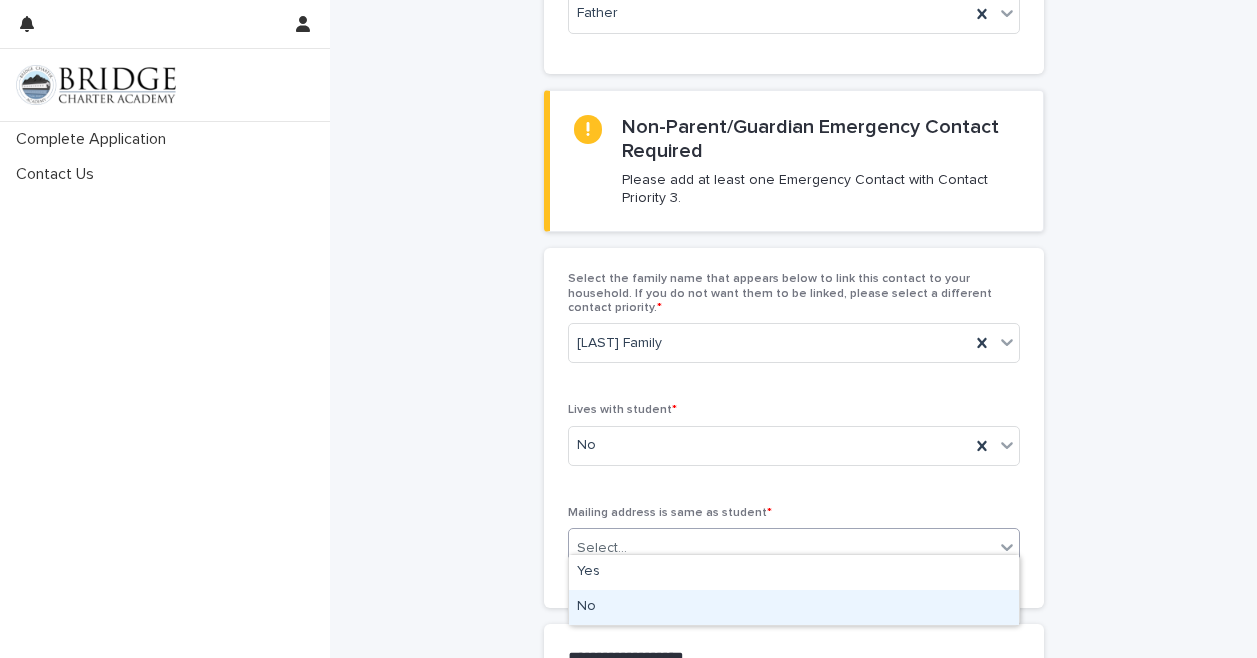 click on "No" at bounding box center (794, 607) 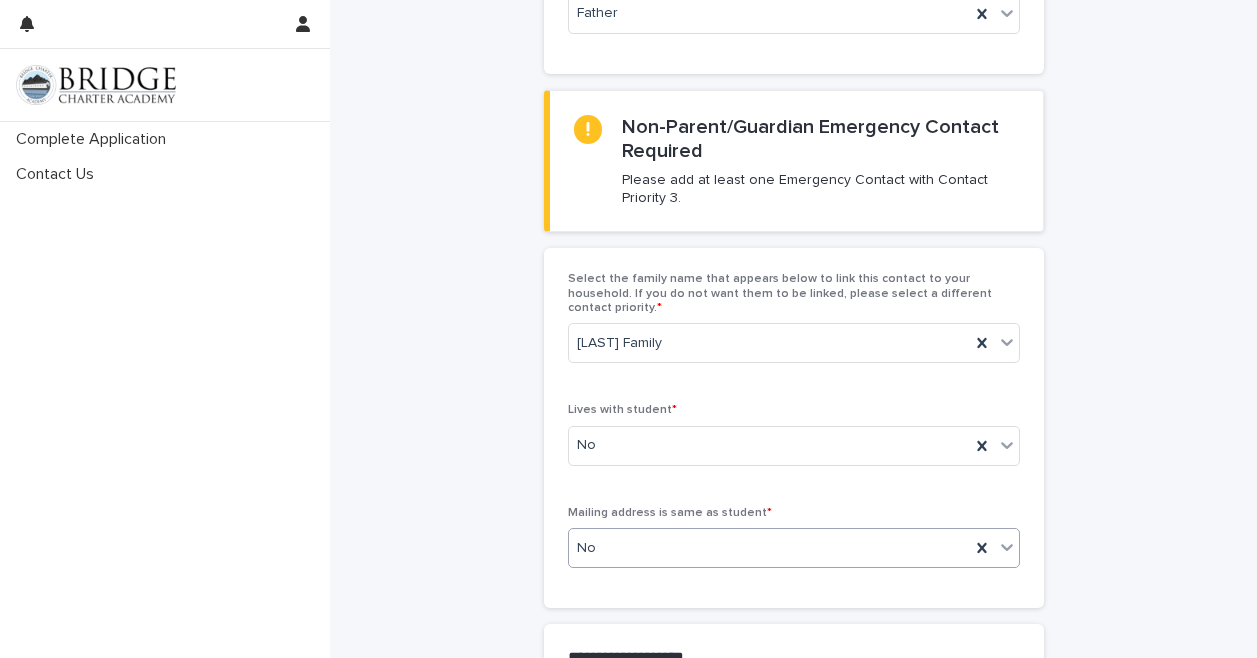scroll, scrollTop: 750, scrollLeft: 0, axis: vertical 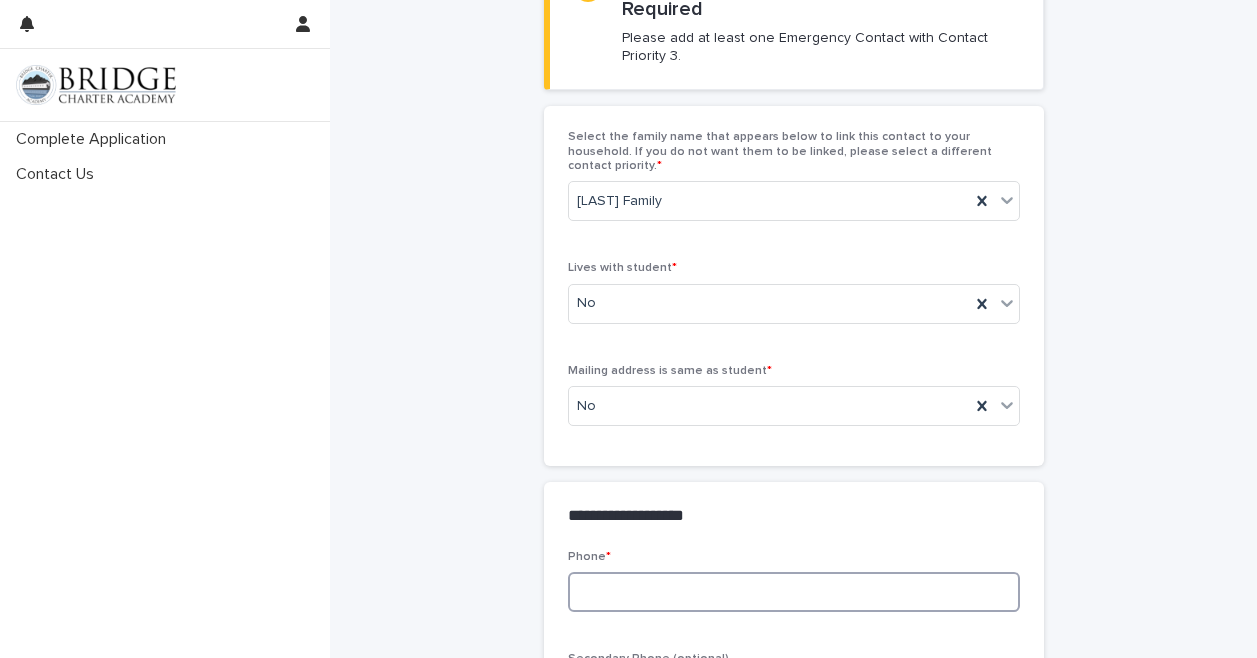click at bounding box center [794, 592] 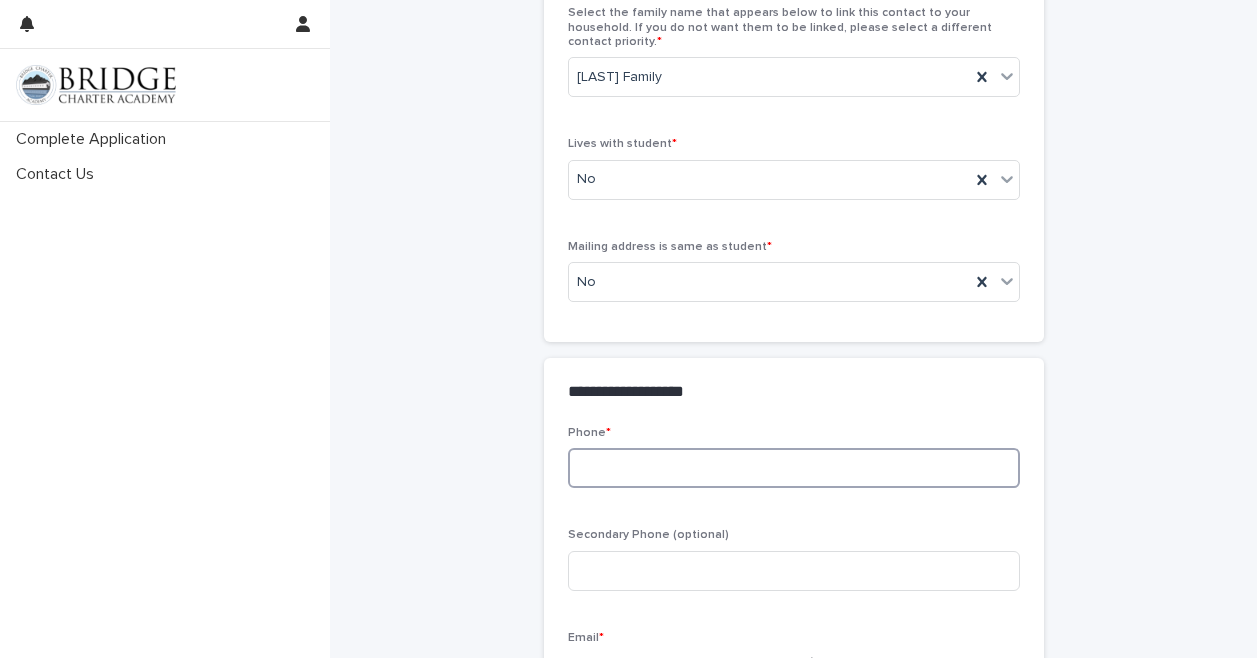 scroll, scrollTop: 786, scrollLeft: 0, axis: vertical 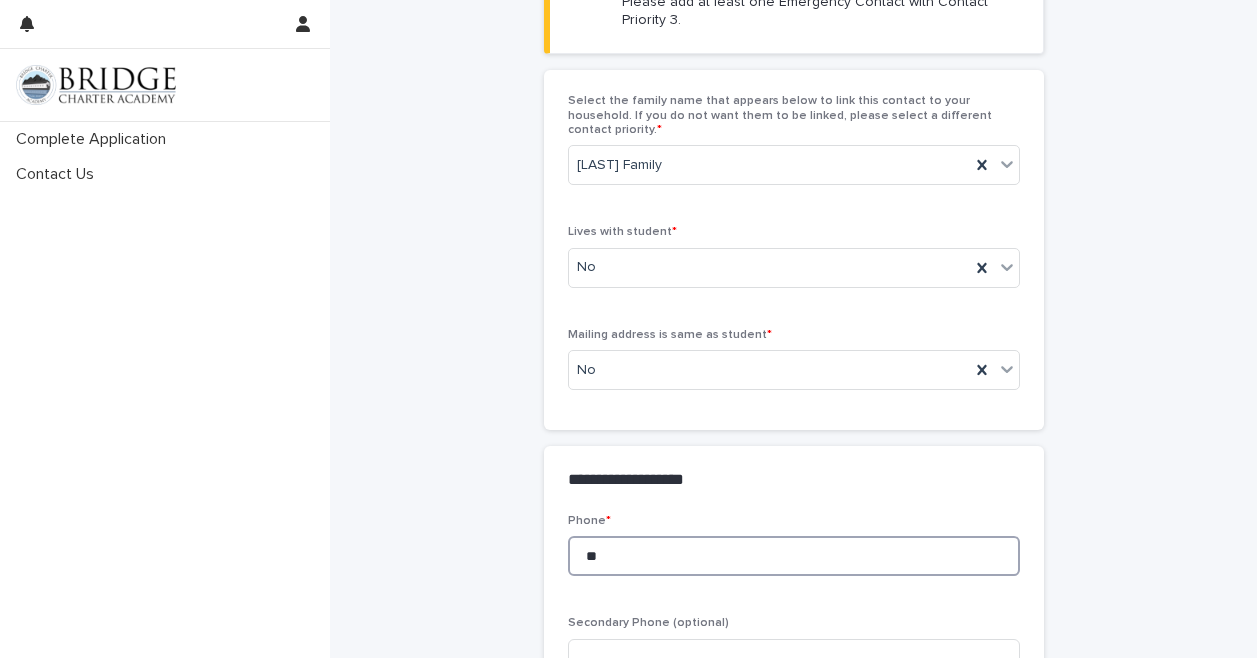 type on "*" 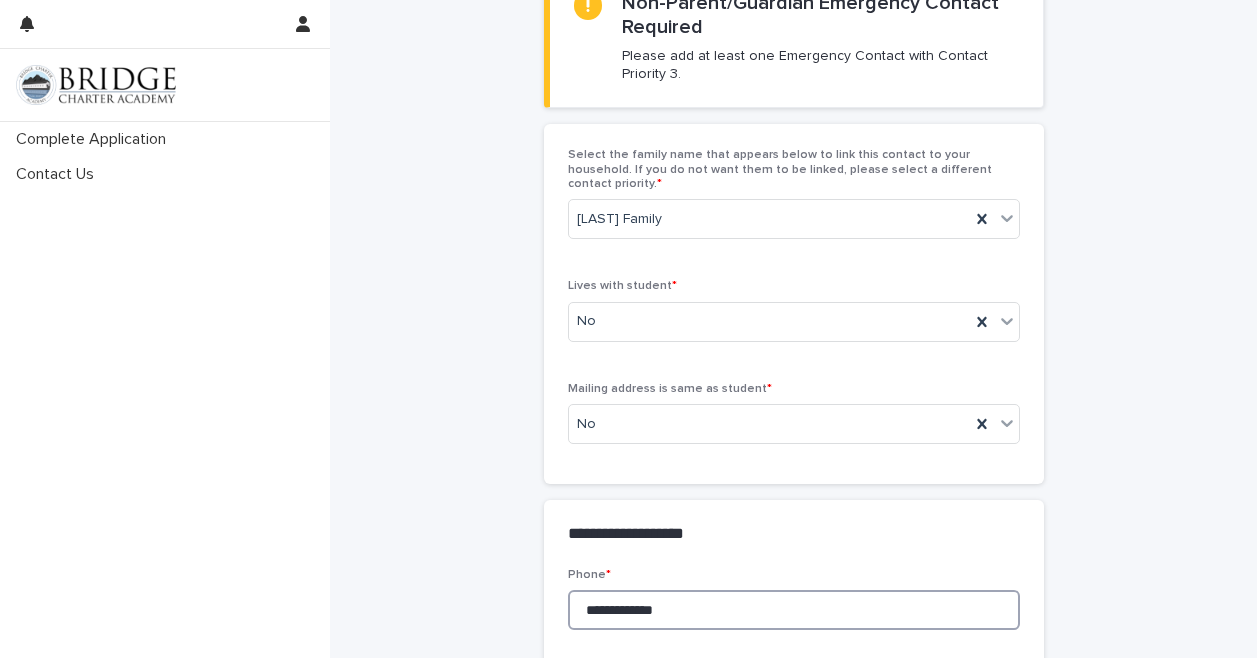 scroll, scrollTop: 633, scrollLeft: 0, axis: vertical 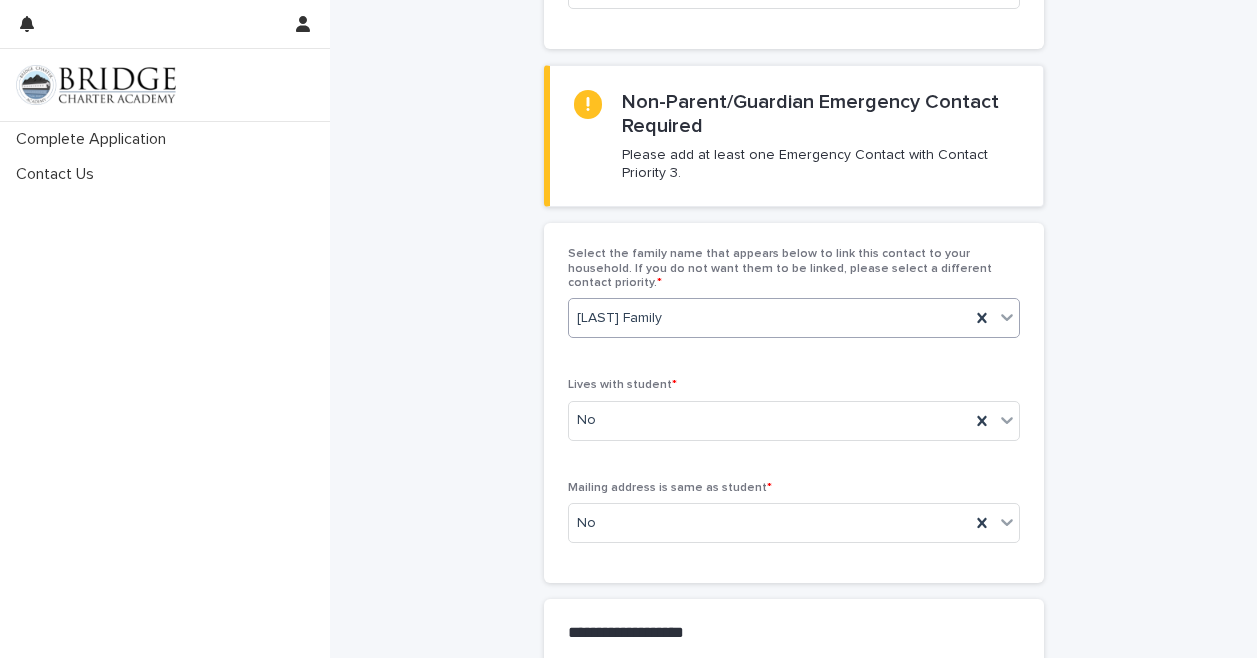 type on "**********" 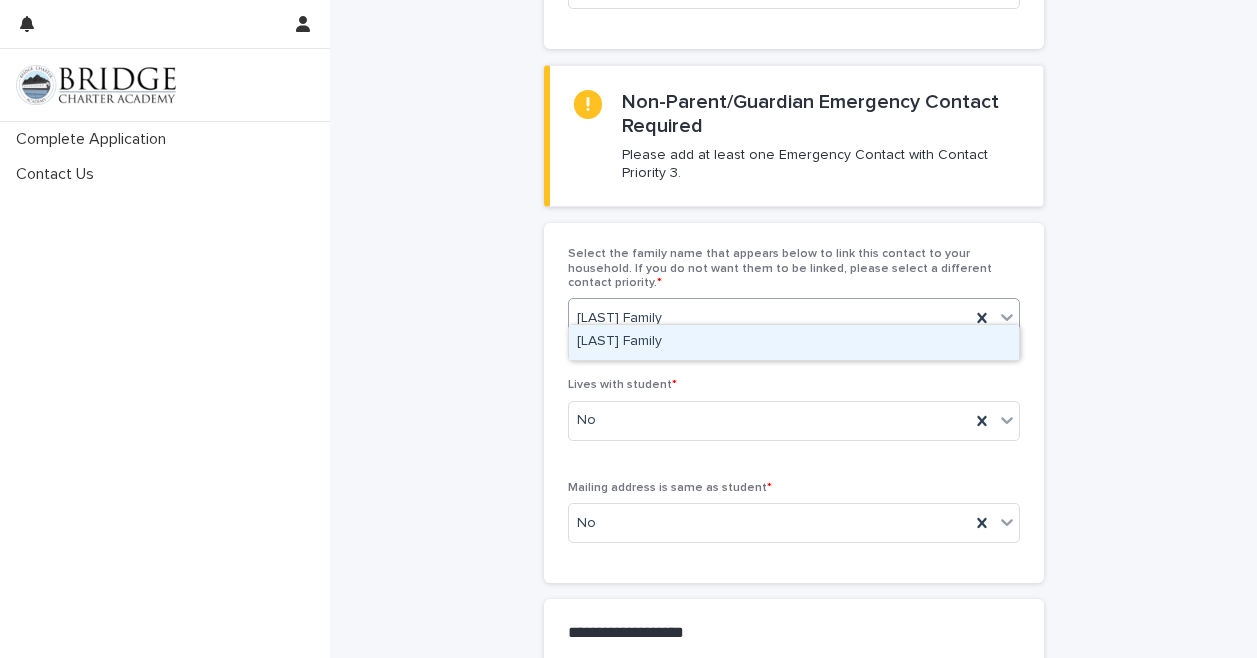 click on "[LAST] Family" at bounding box center [769, 318] 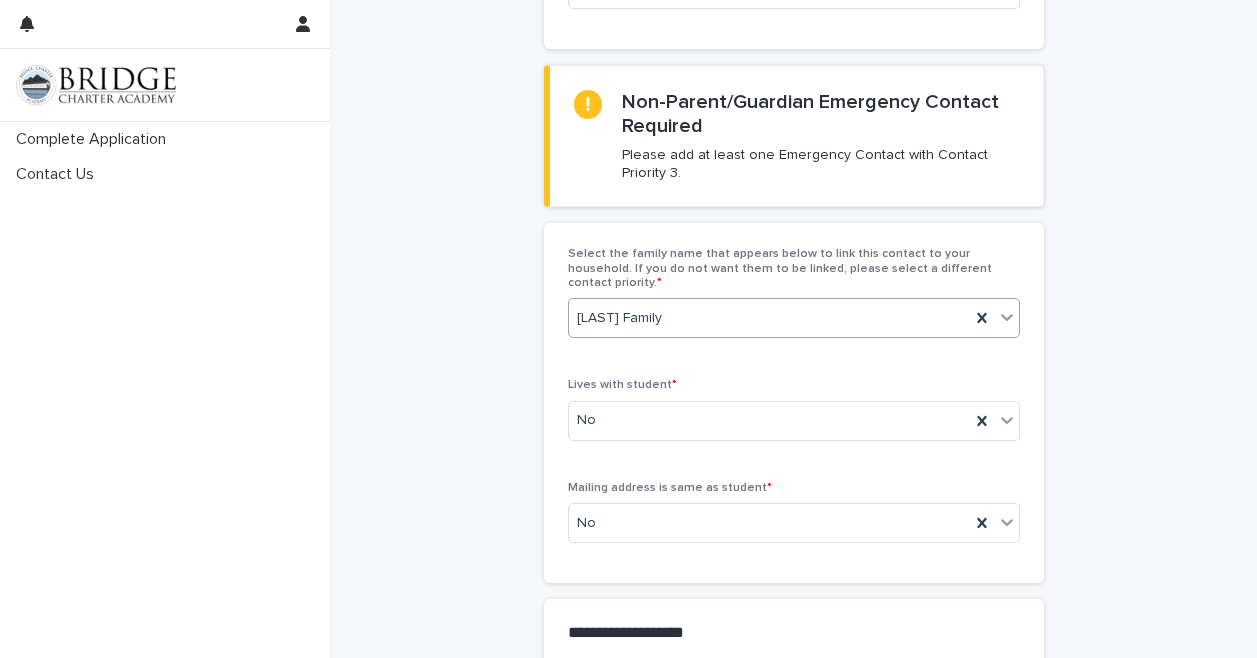 click on "[LAST] Family" at bounding box center (619, 318) 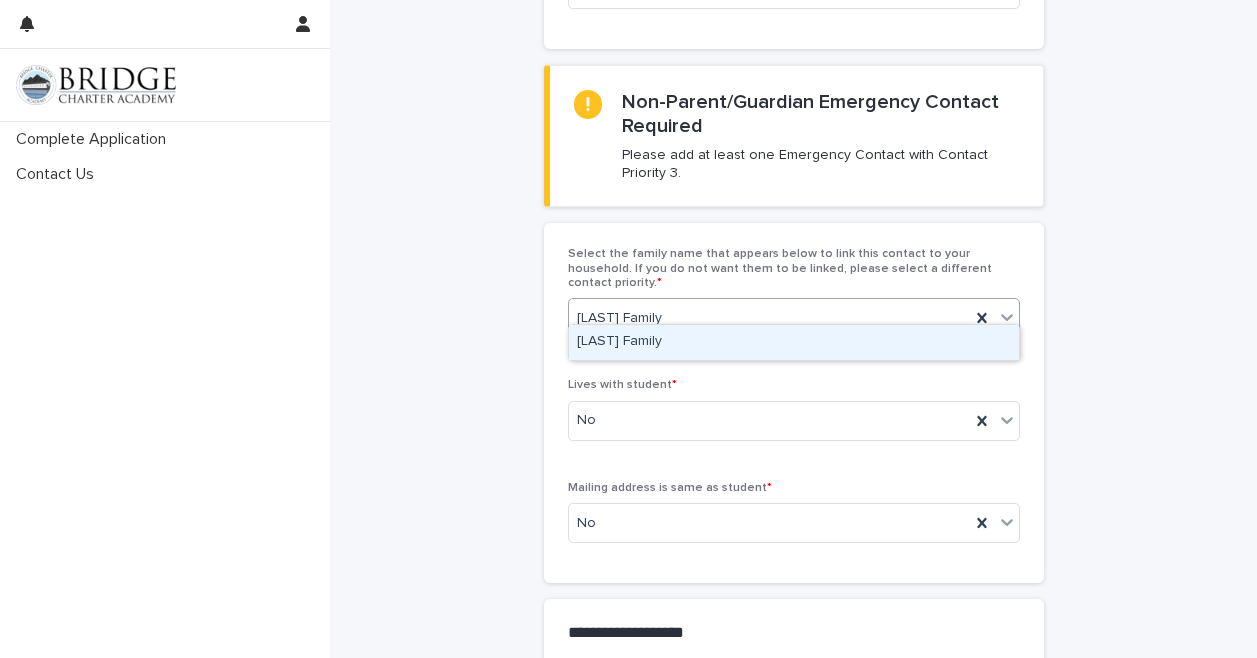 click on "[LAST] Family" at bounding box center (619, 318) 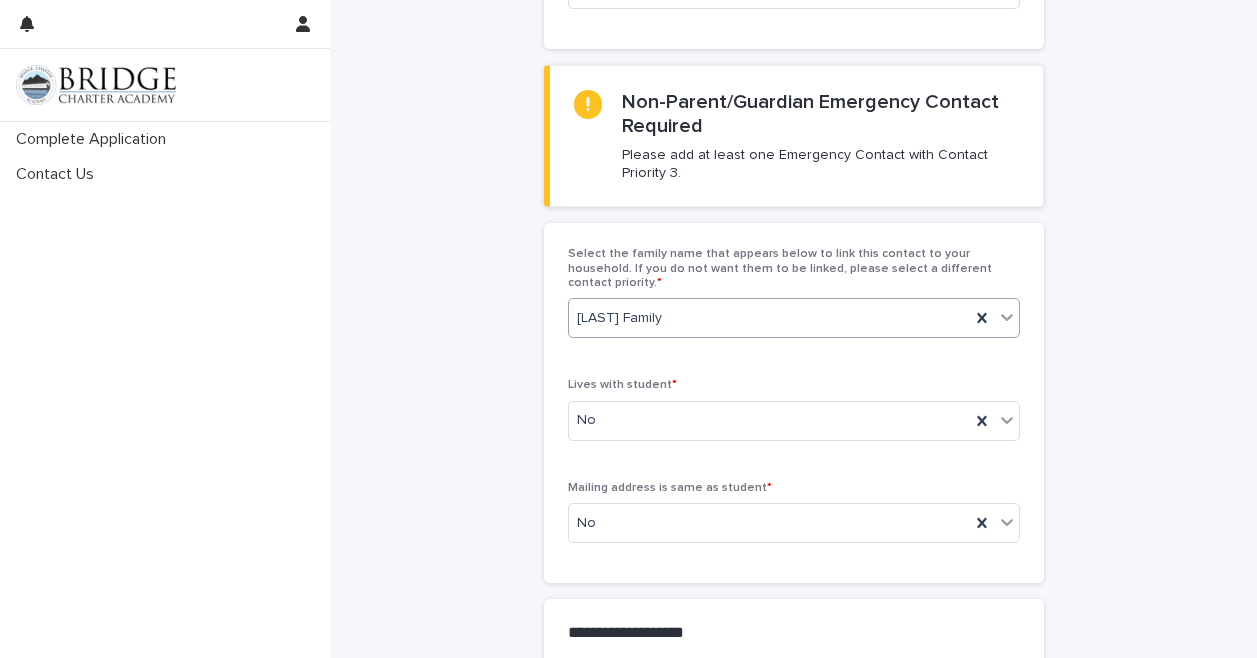 click on "[LAST] Family" at bounding box center [619, 318] 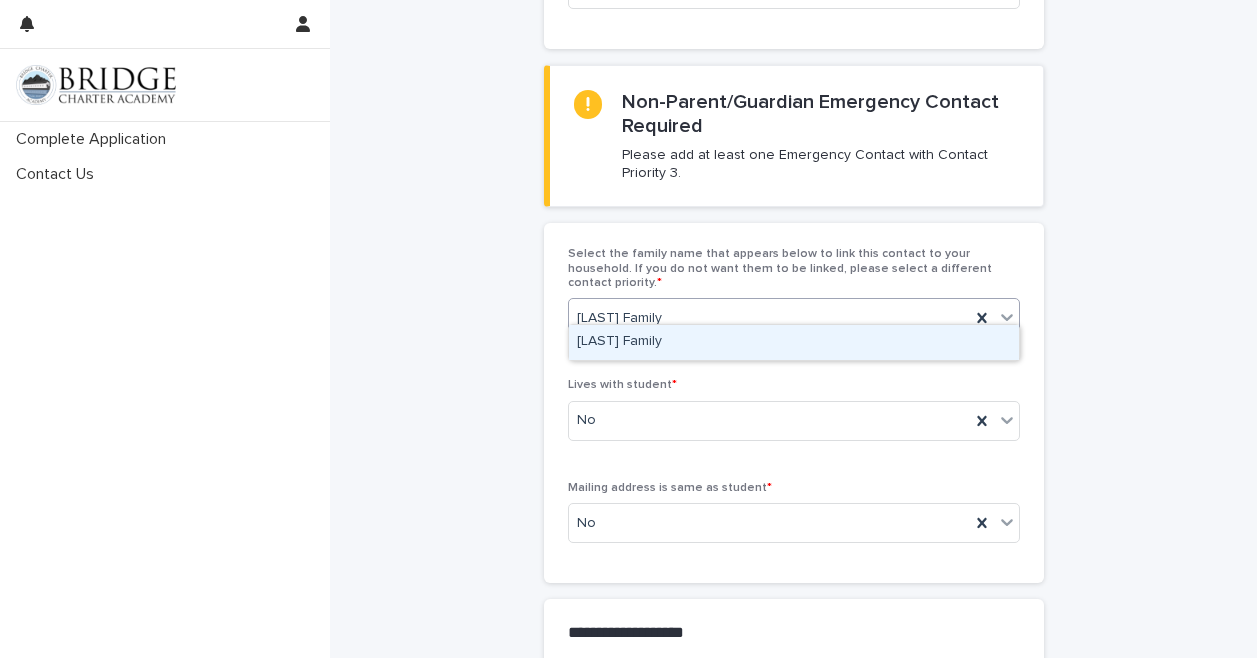 click on "[LAST] Family" at bounding box center [619, 318] 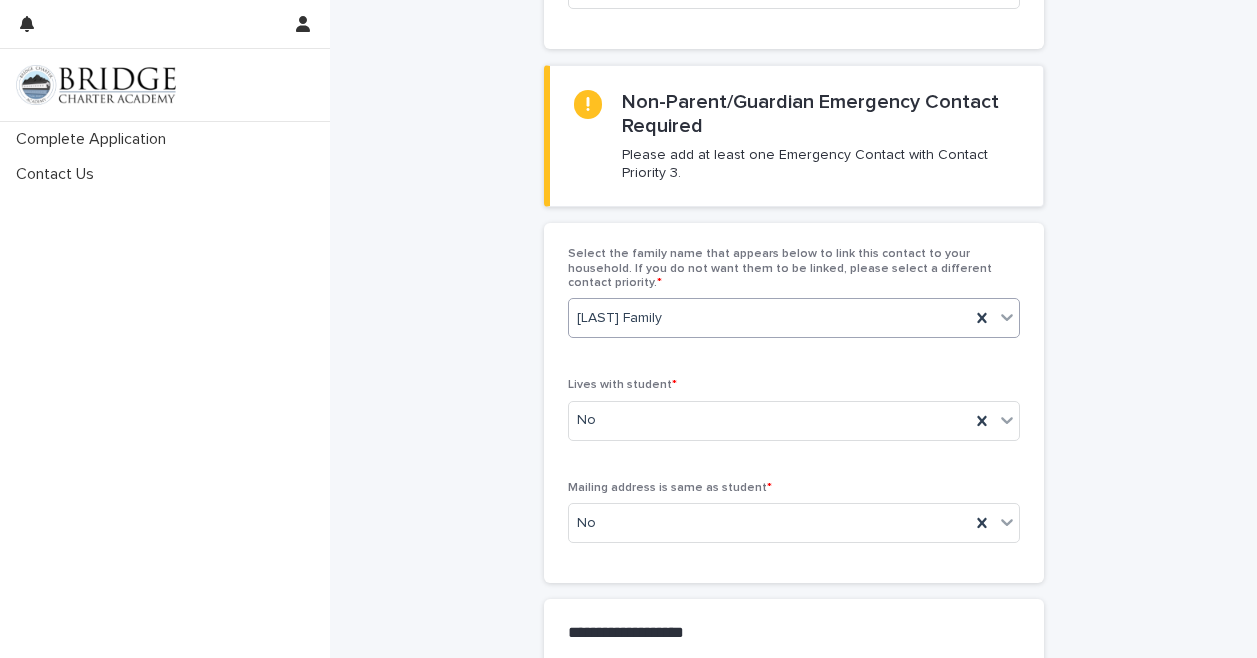 click on "[LAST] Family" at bounding box center (619, 318) 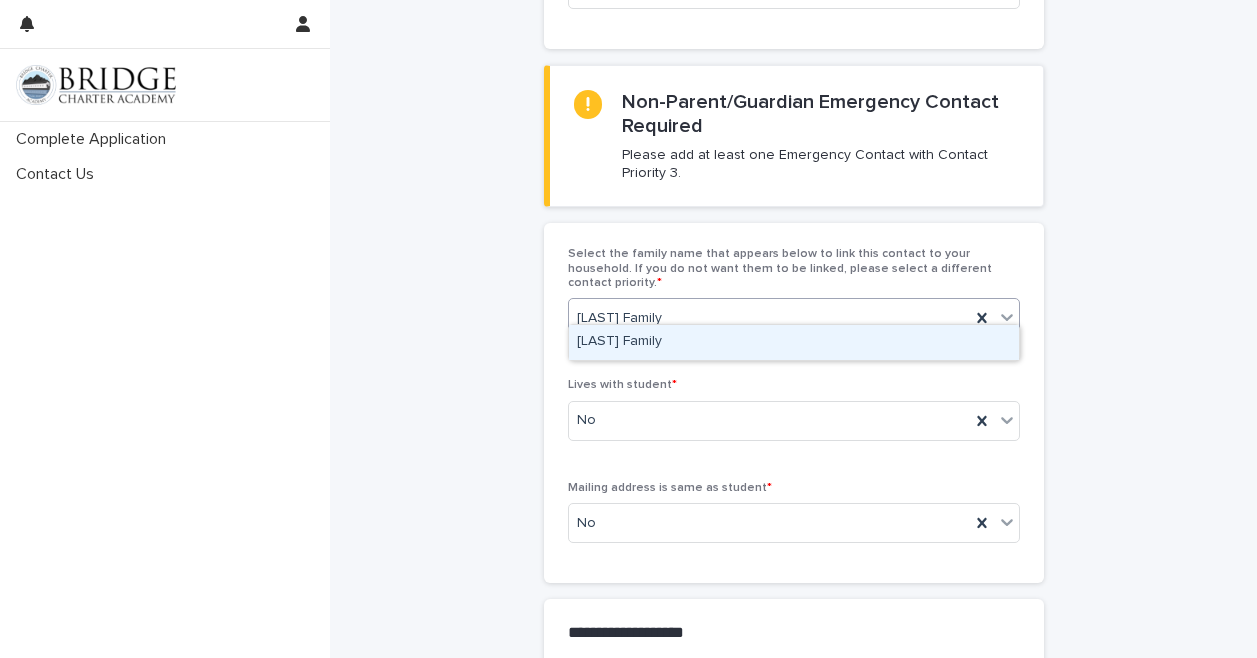 click on "[LAST] Family" at bounding box center [794, 342] 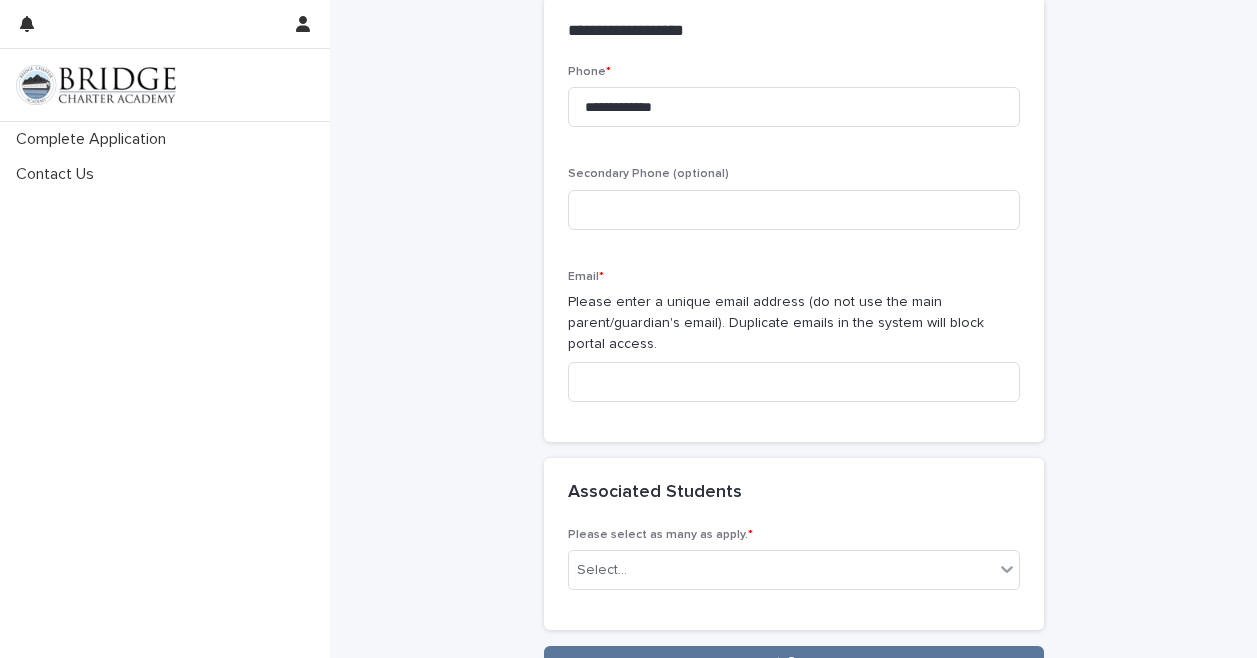 scroll, scrollTop: 1348, scrollLeft: 0, axis: vertical 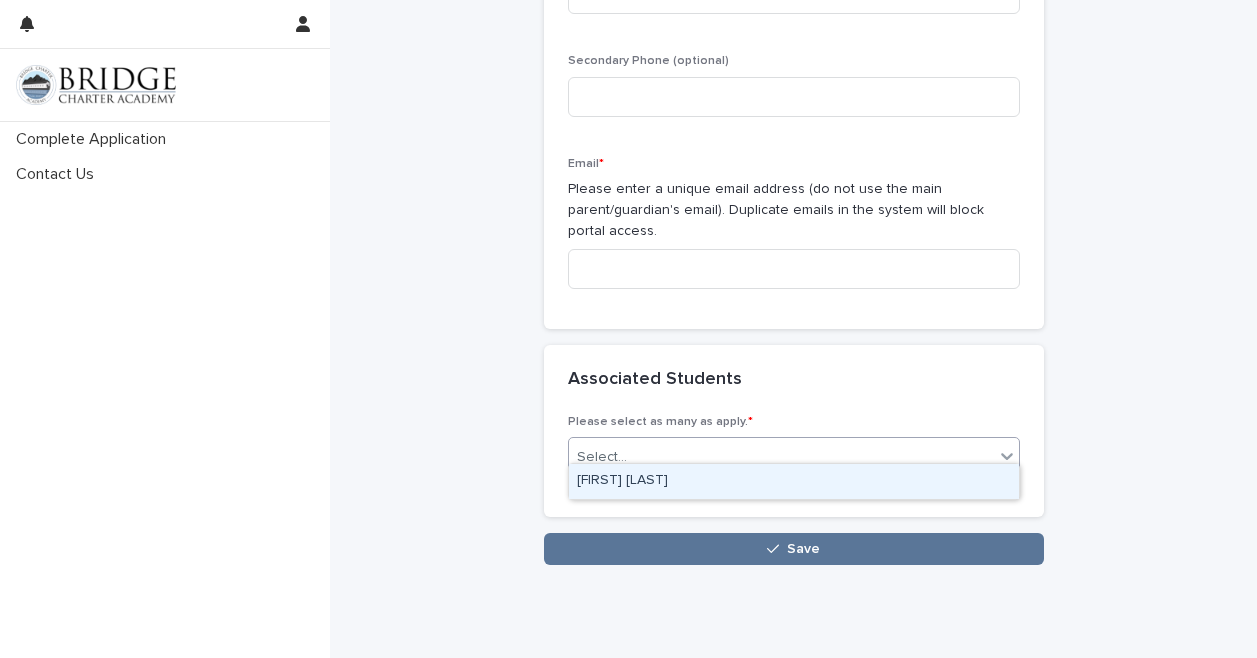 click on "Select..." at bounding box center [781, 457] 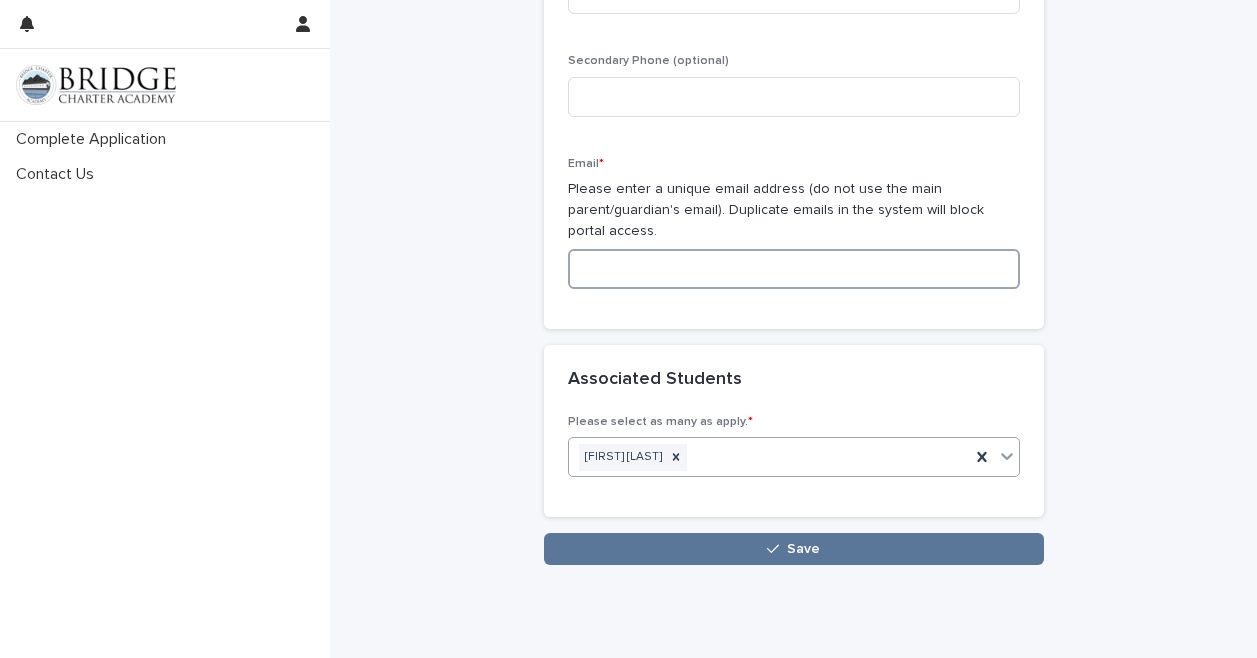 click at bounding box center (794, 269) 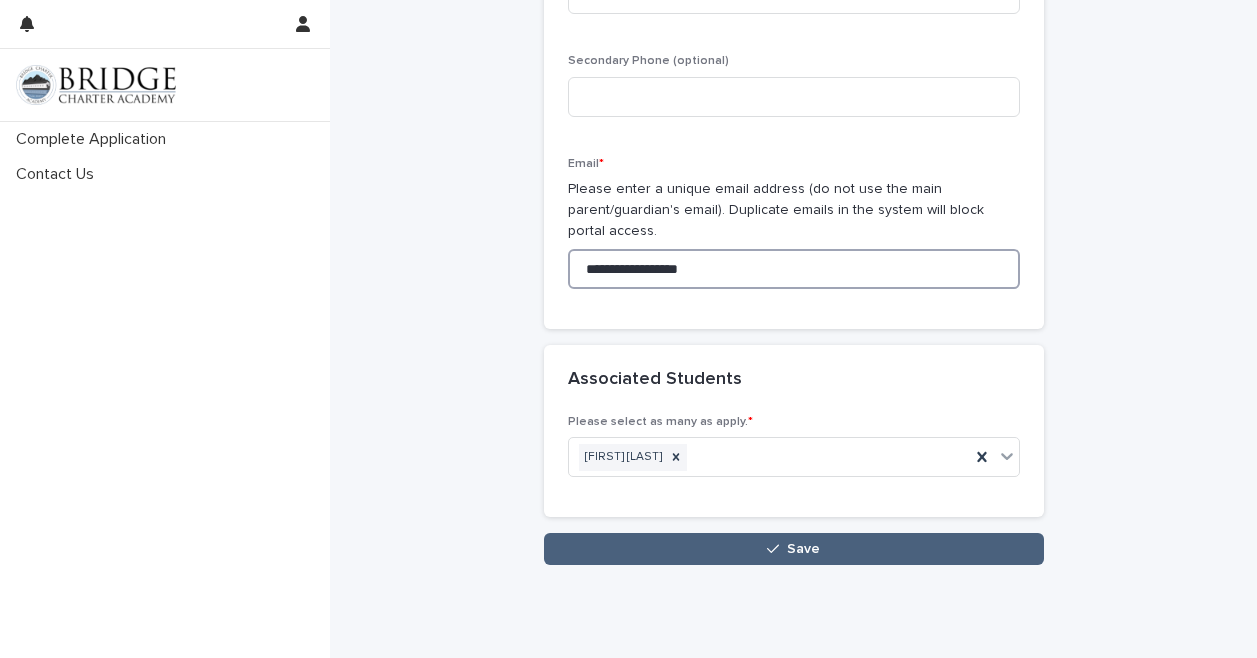 type on "**********" 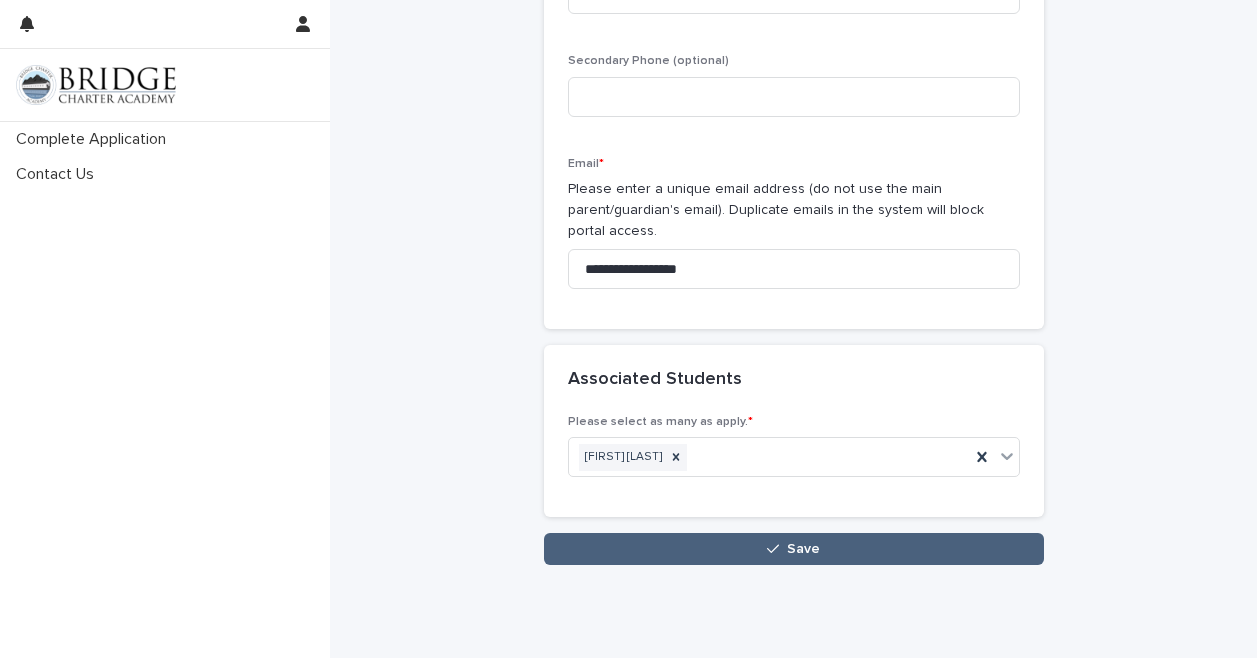 click on "Save" at bounding box center [794, 549] 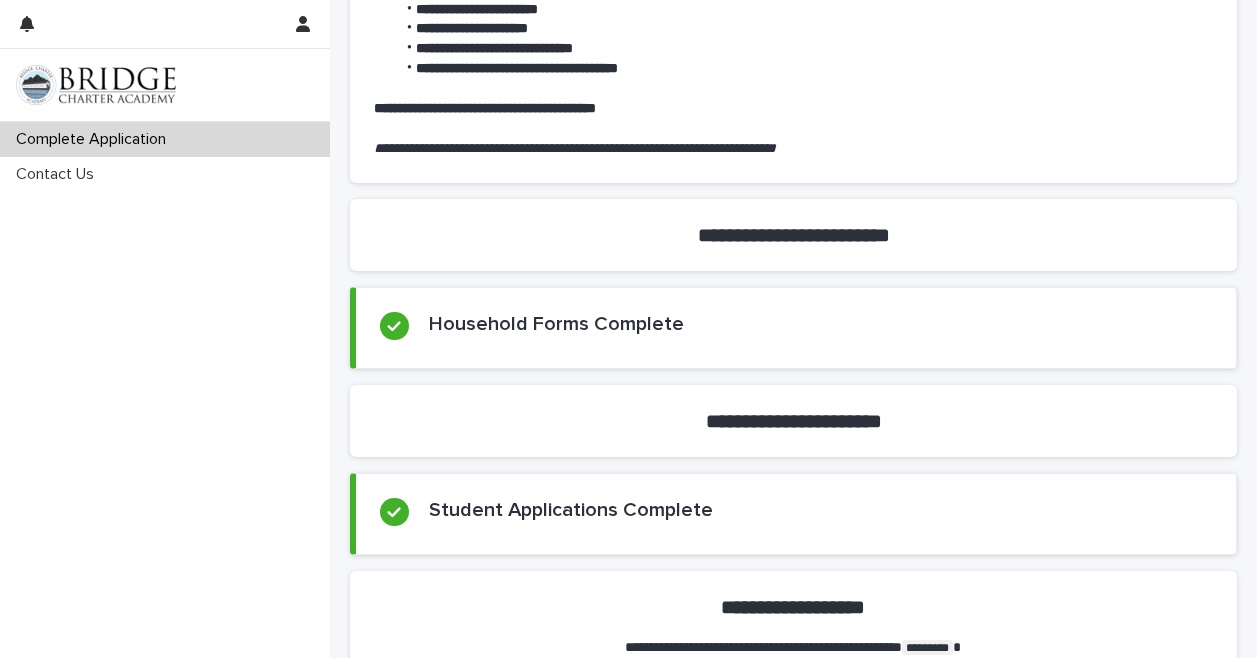 scroll, scrollTop: 1196, scrollLeft: 0, axis: vertical 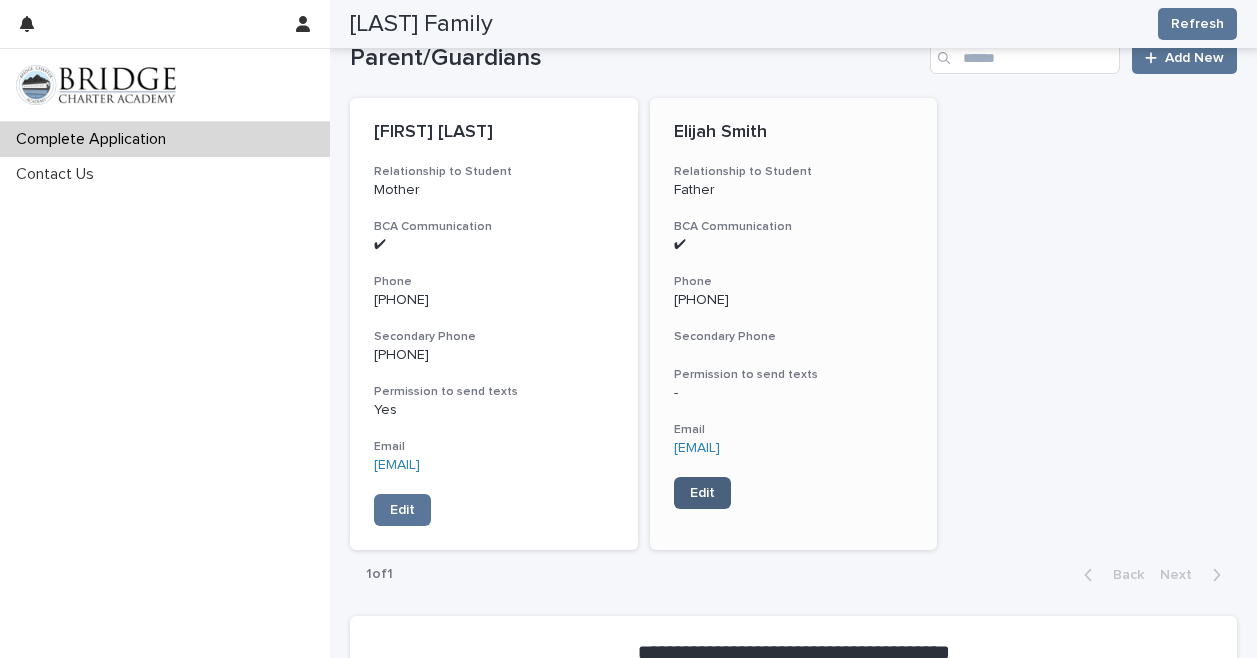 click on "Edit" at bounding box center [702, 493] 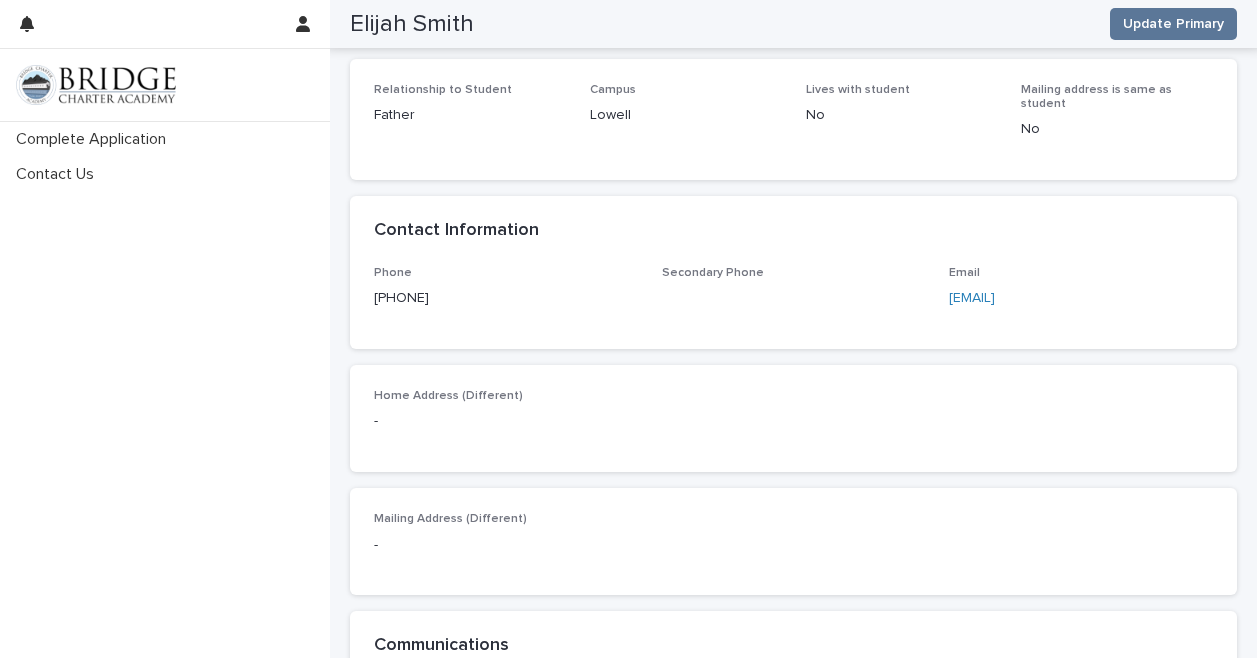 scroll, scrollTop: 0, scrollLeft: 0, axis: both 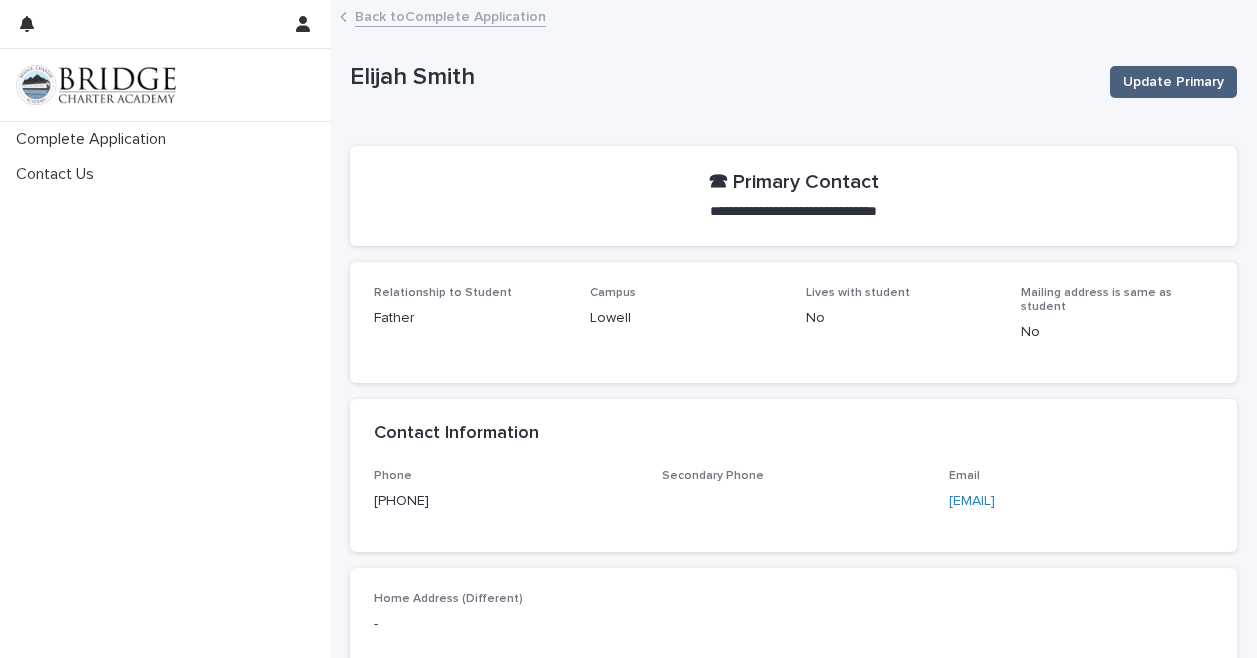 click on "Update Primary" at bounding box center (1173, 82) 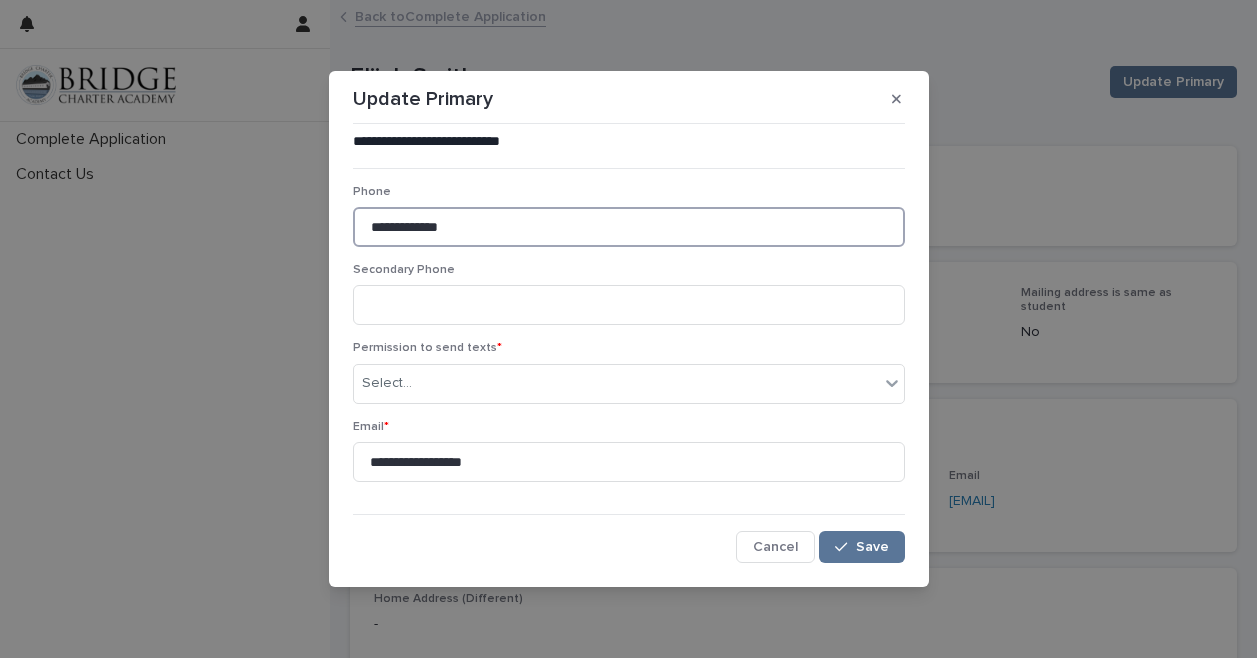 drag, startPoint x: 639, startPoint y: 225, endPoint x: 294, endPoint y: 196, distance: 346.2167 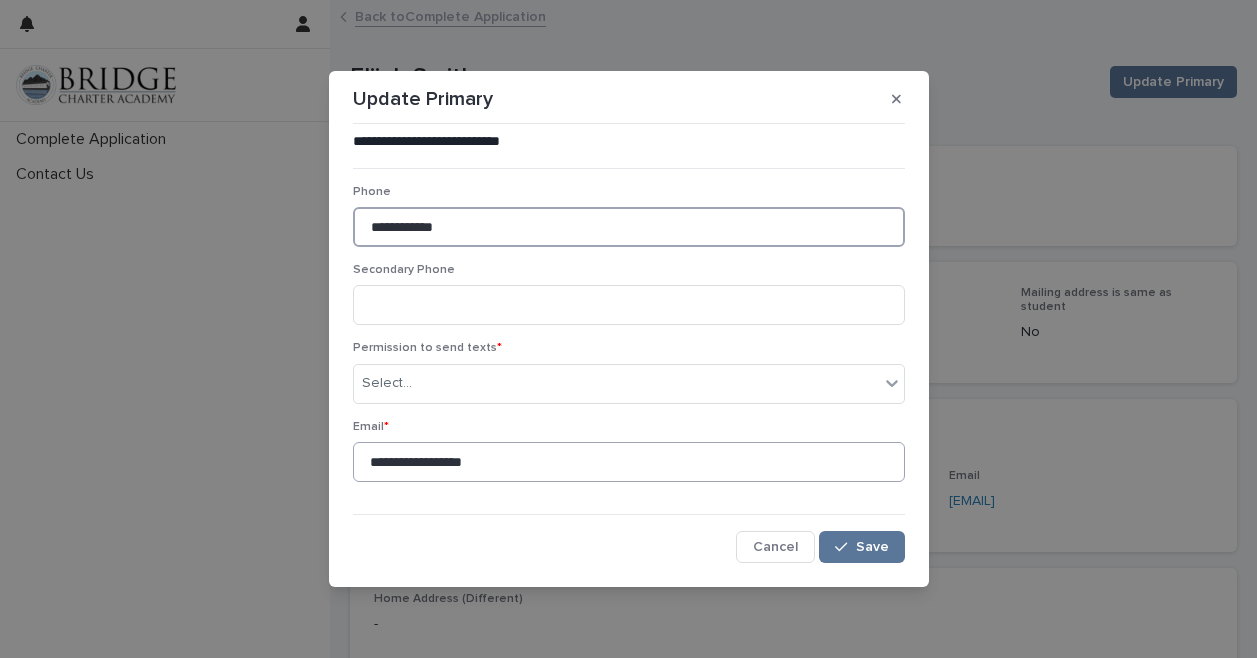 type on "**********" 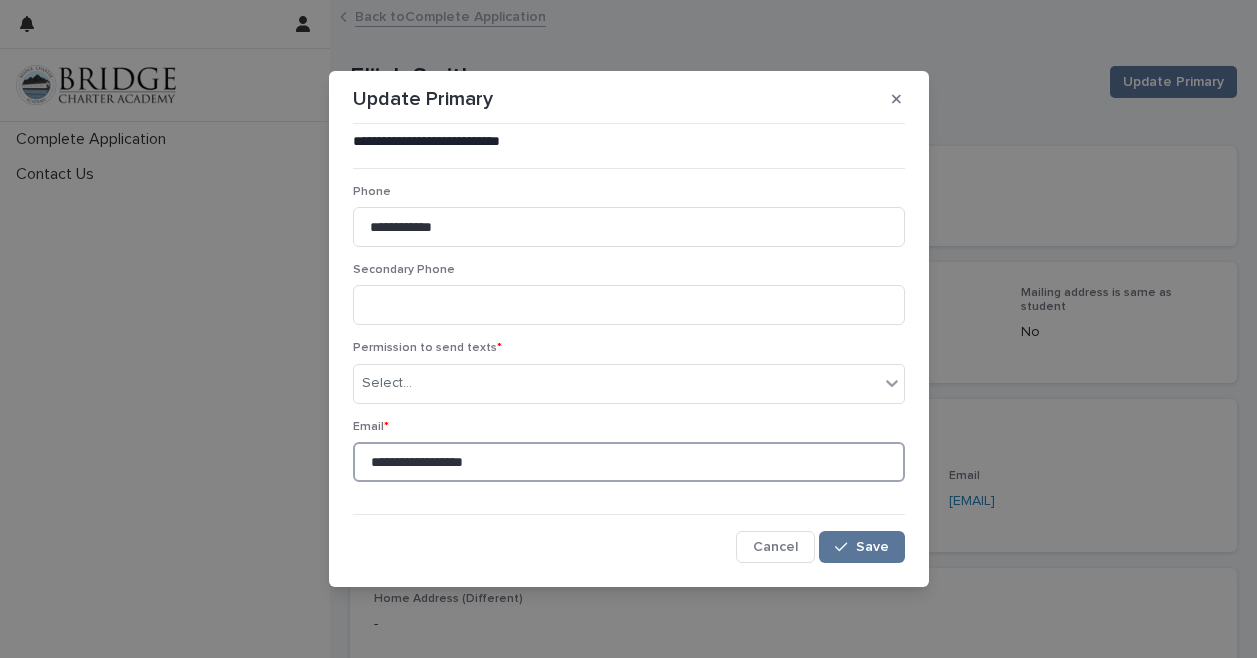 click on "**********" at bounding box center (629, 462) 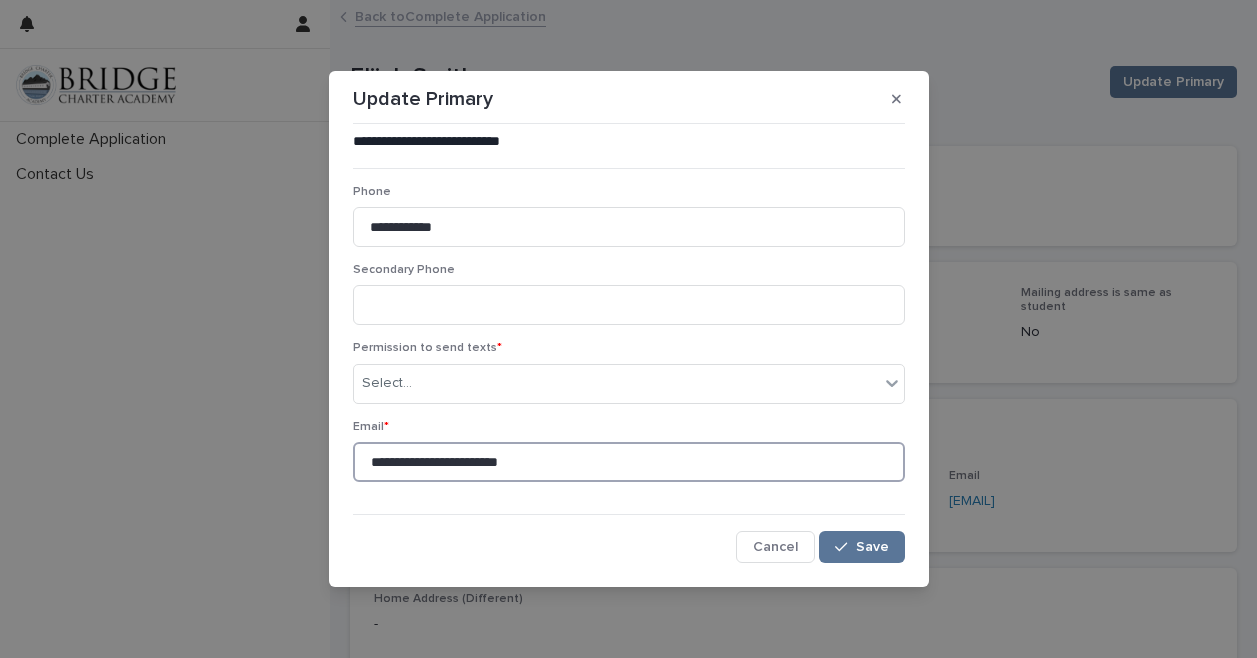 type on "**********" 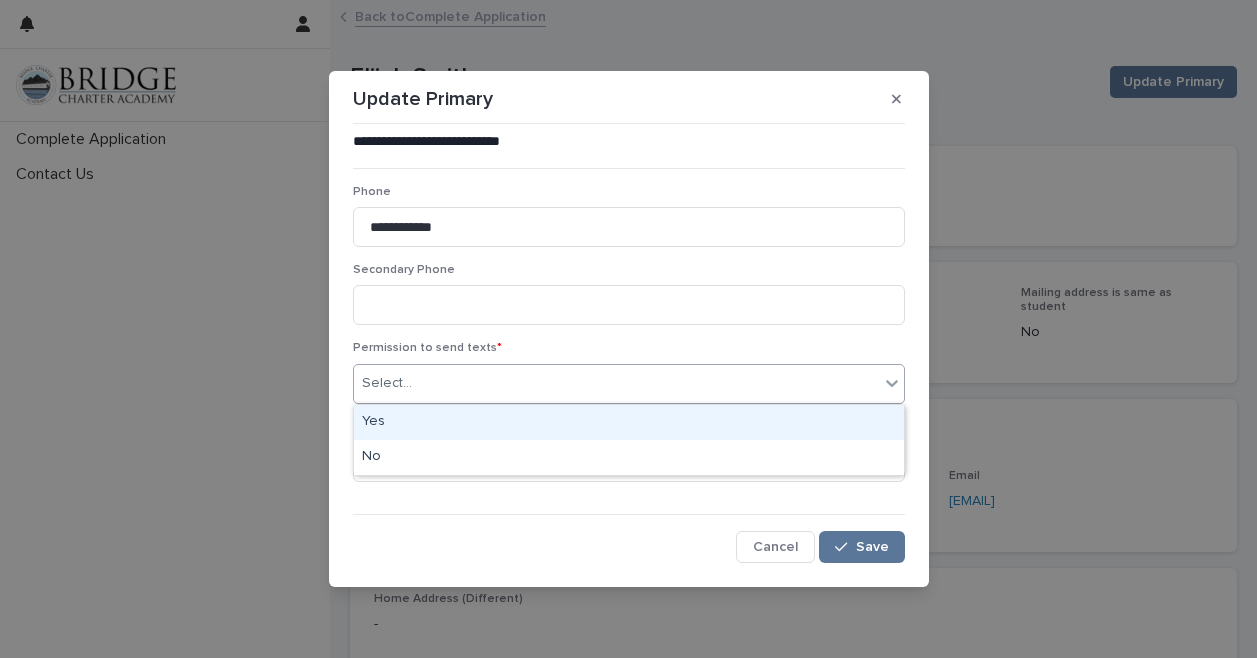 click on "Select..." at bounding box center [616, 383] 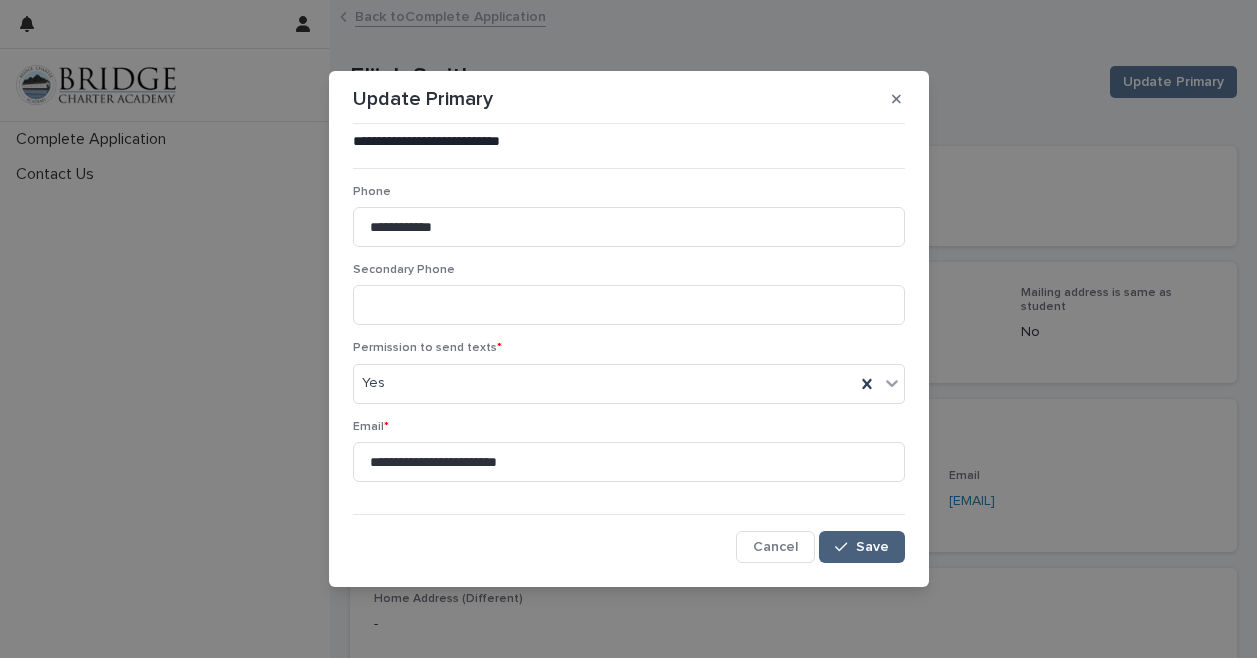 click on "Save" at bounding box center (872, 547) 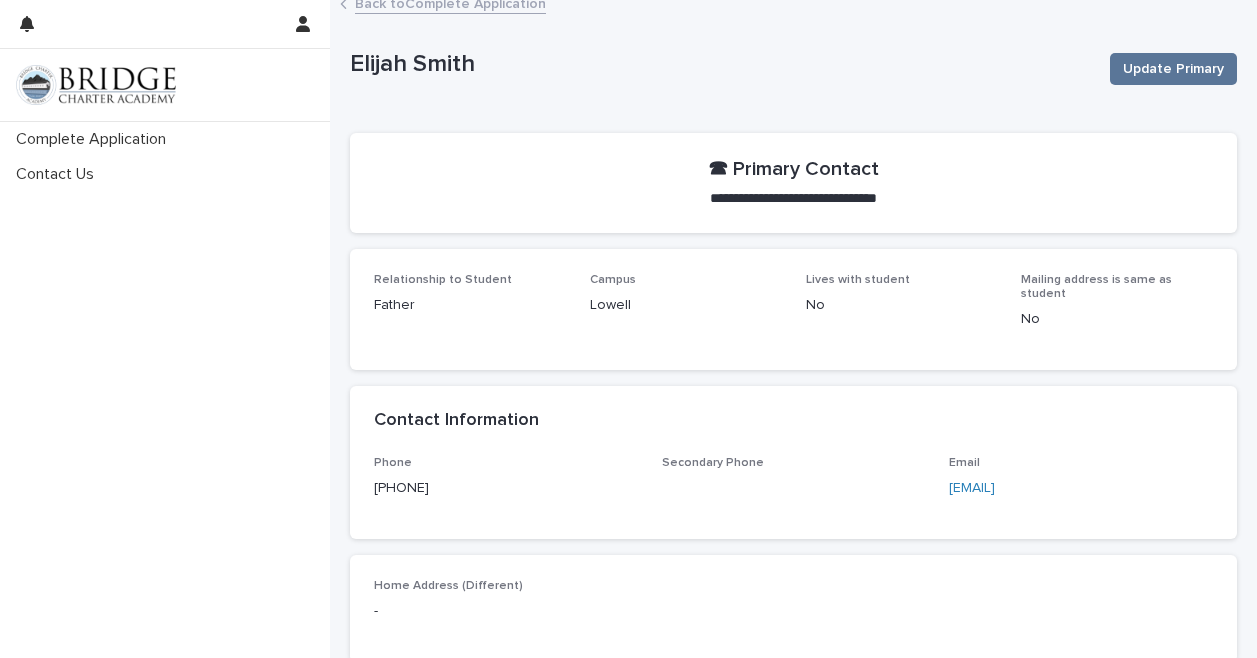 scroll, scrollTop: 0, scrollLeft: 0, axis: both 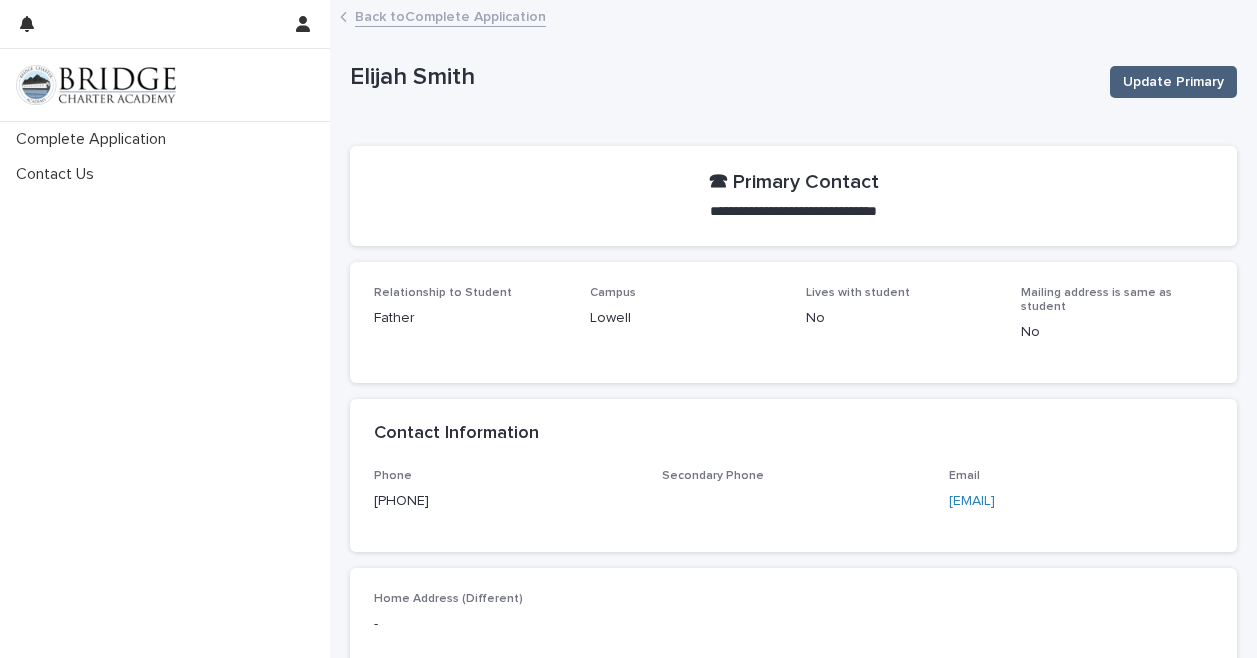 click on "Update Primary" at bounding box center (1173, 82) 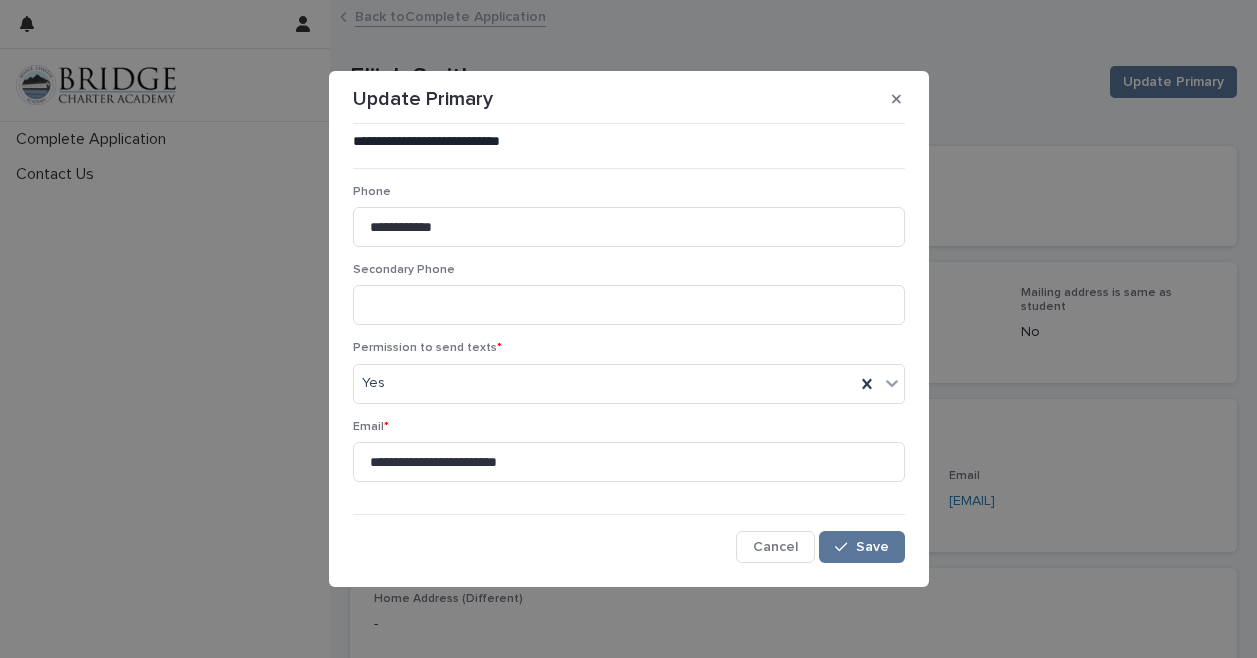 click on "**********" at bounding box center [629, 142] 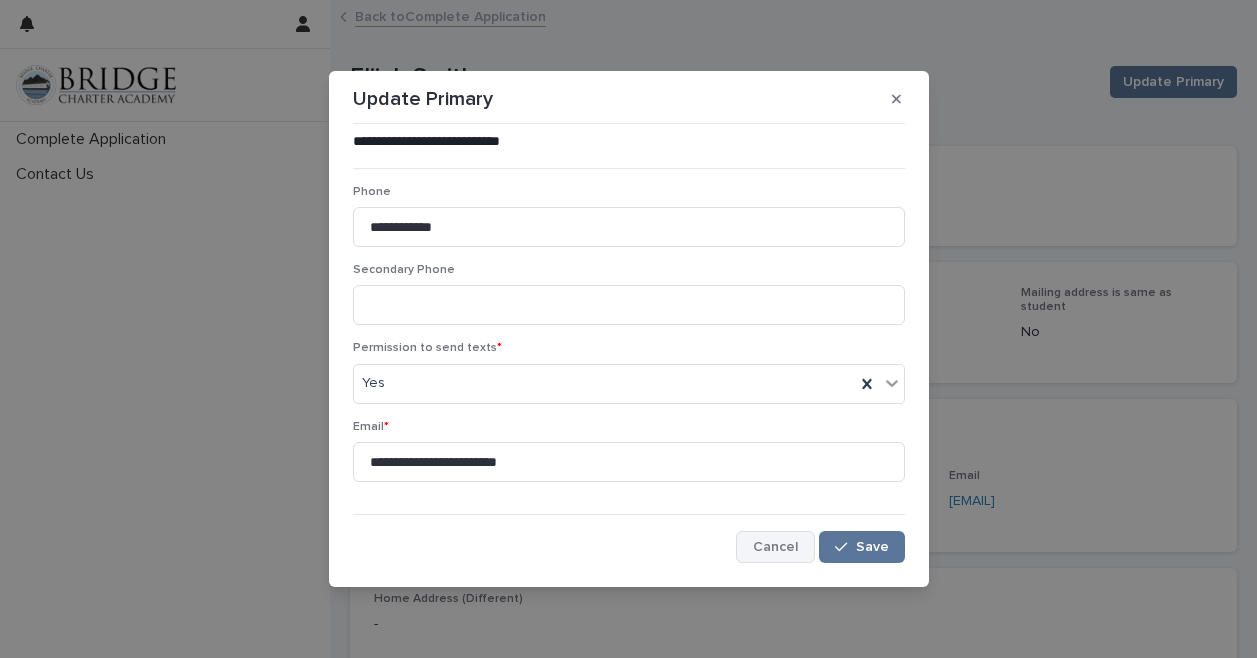 click on "Cancel" at bounding box center [775, 547] 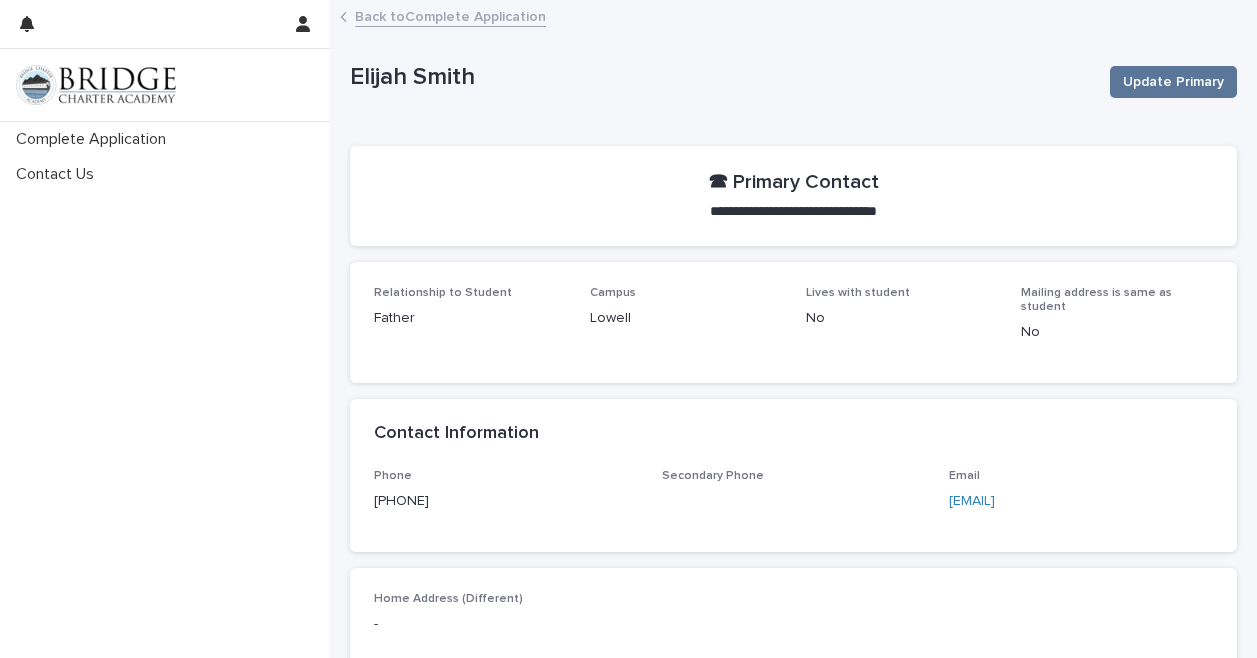 click on "[CAMPUS_NAME]" at bounding box center [686, 315] 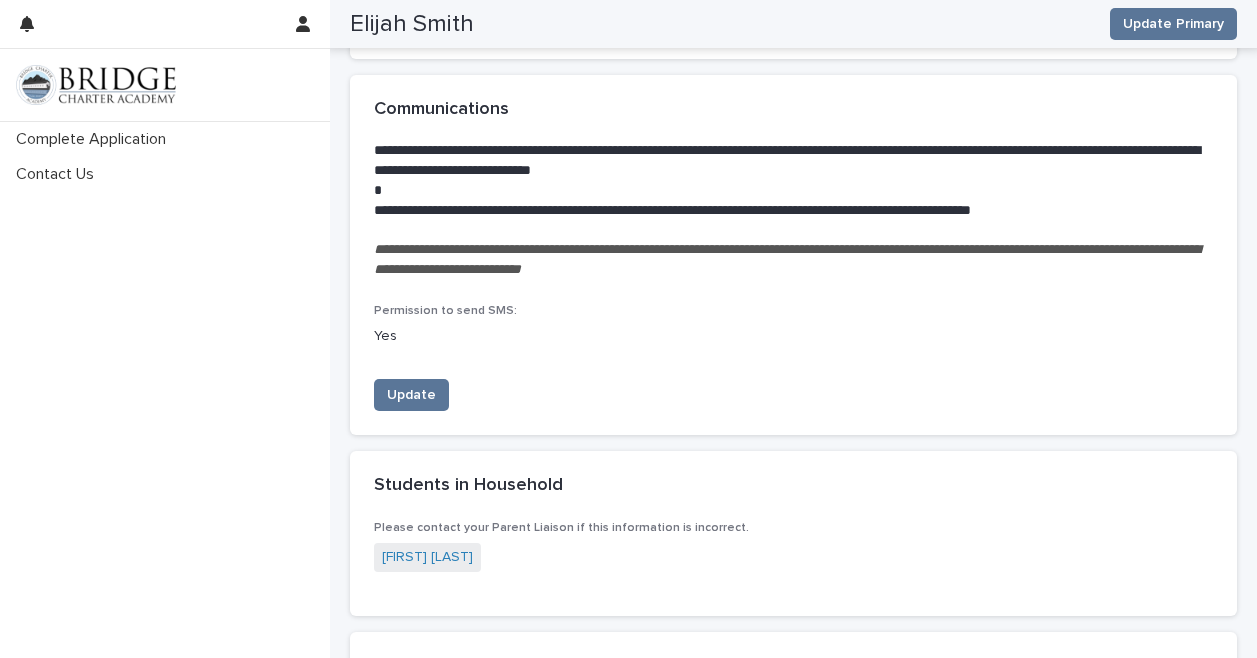 scroll, scrollTop: 878, scrollLeft: 0, axis: vertical 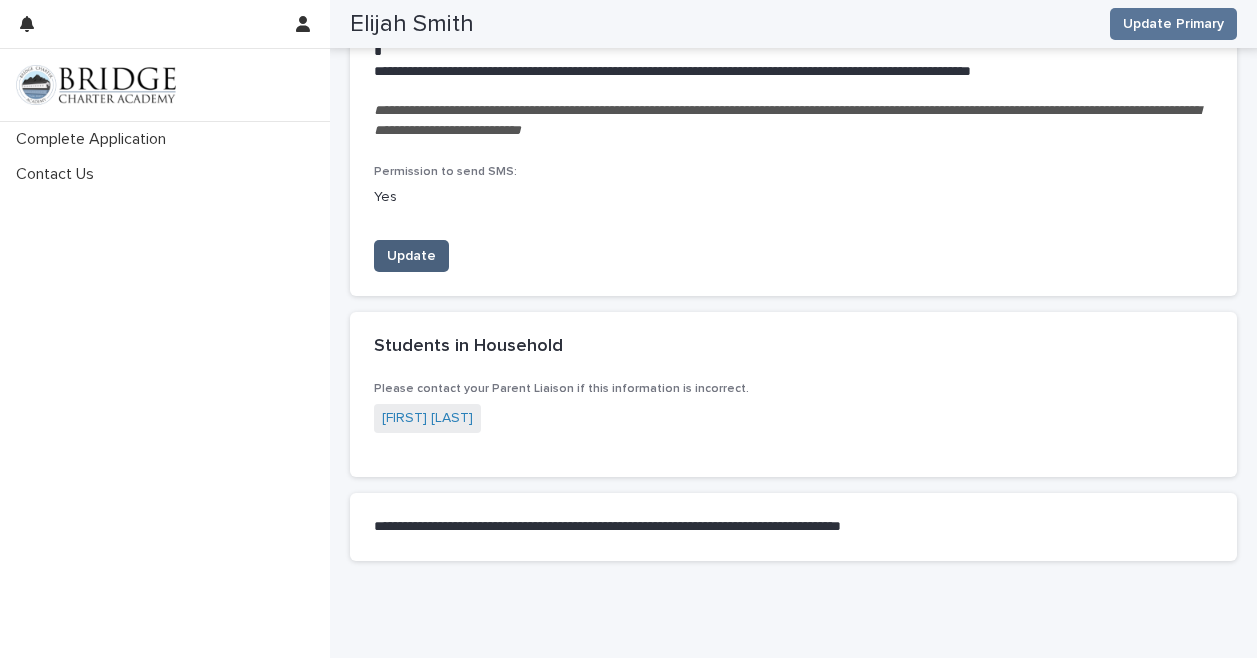 click on "Update" at bounding box center (411, 256) 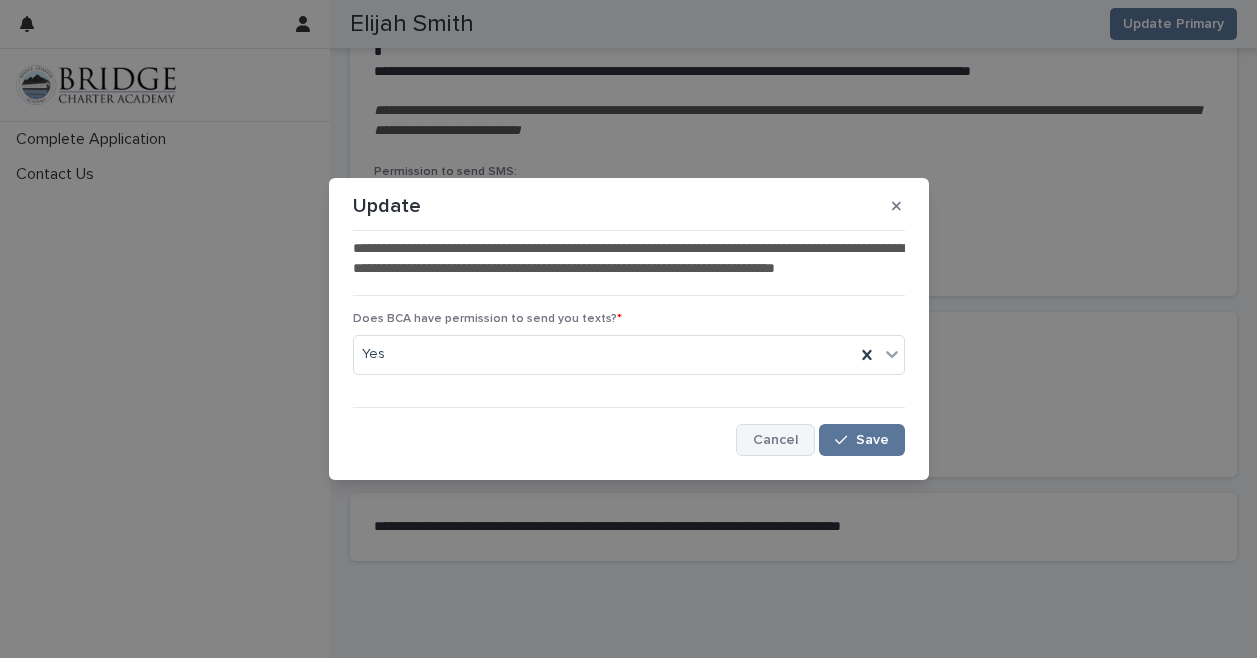 click on "Cancel" at bounding box center (775, 440) 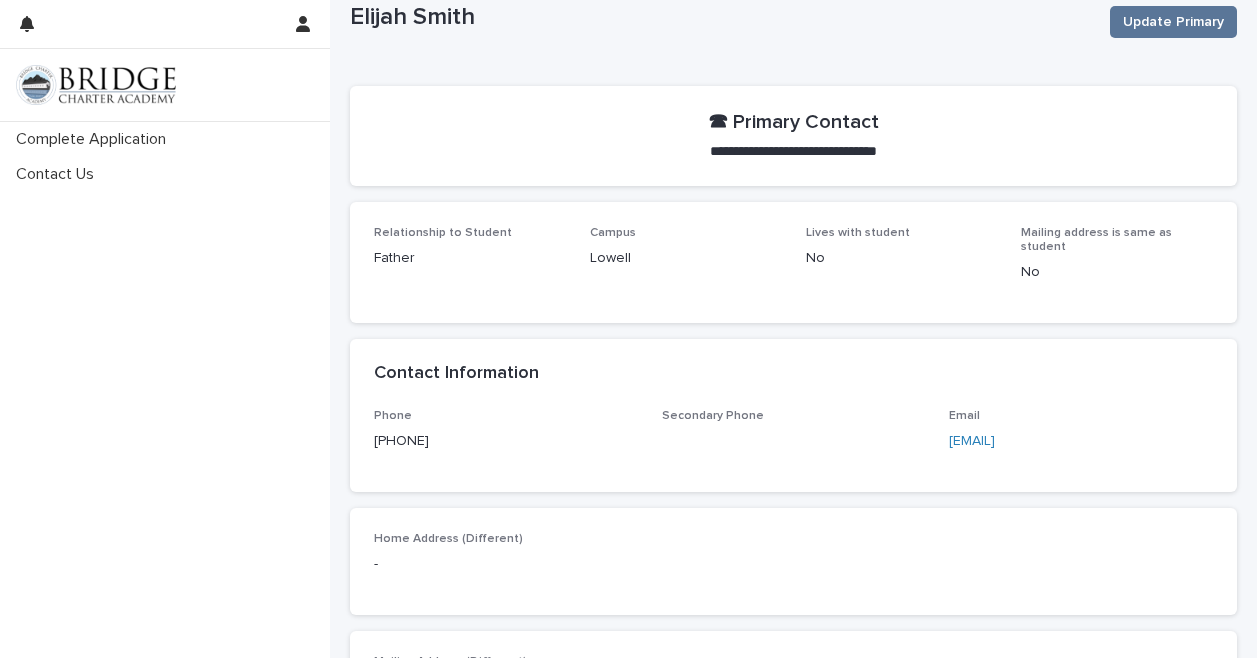 scroll, scrollTop: 0, scrollLeft: 0, axis: both 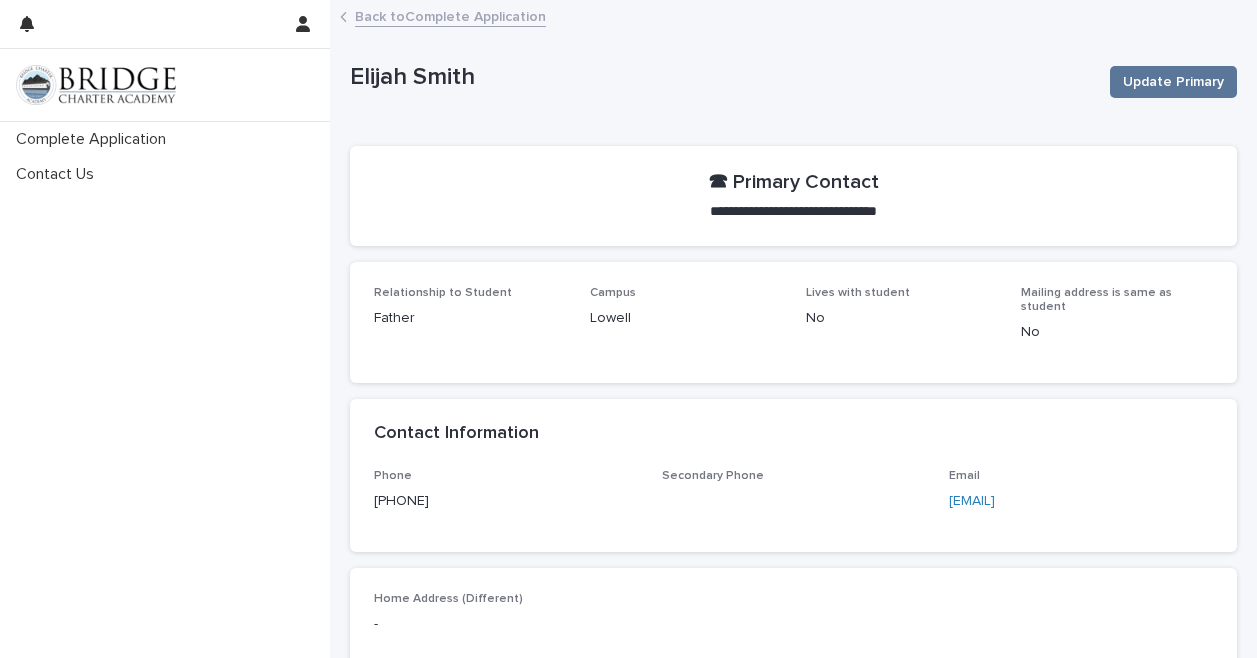 click on "Lowell" at bounding box center (686, 318) 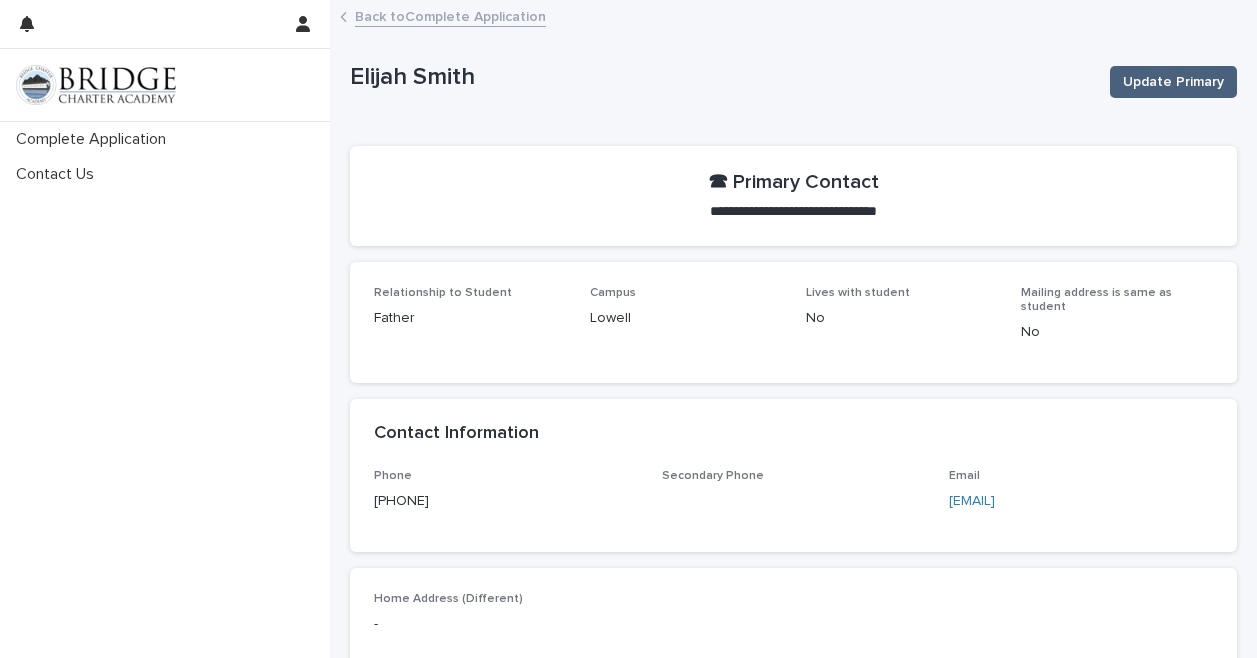 click on "Update Primary" at bounding box center [1173, 82] 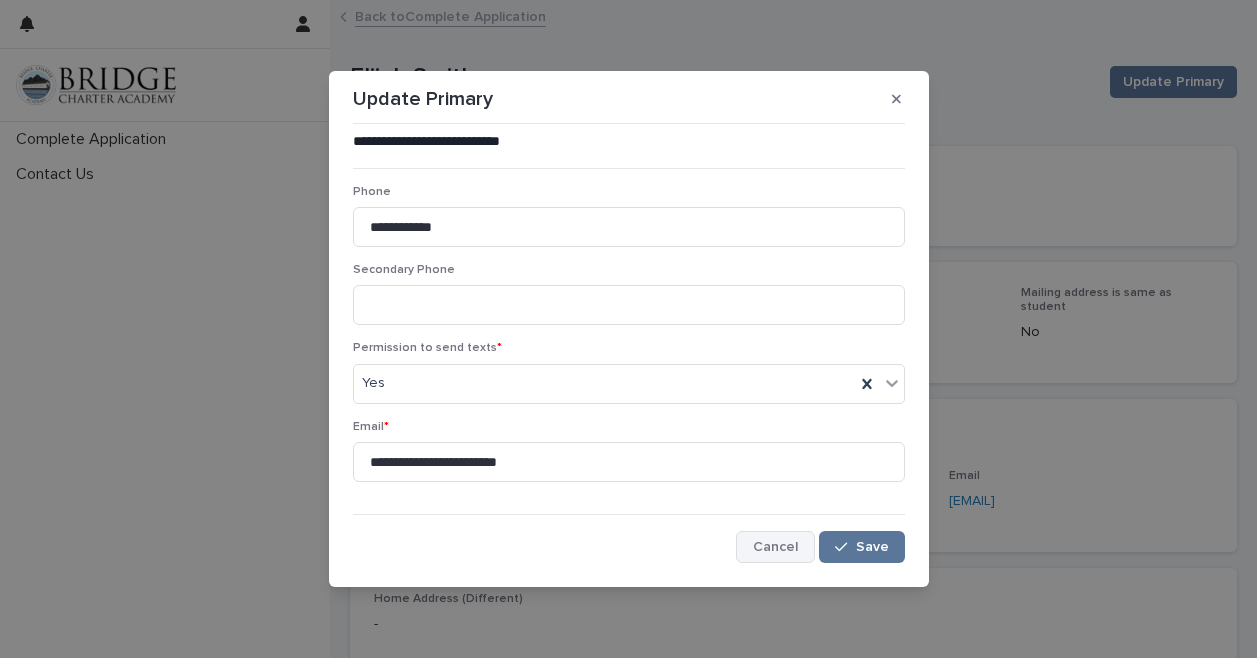 click on "Cancel" at bounding box center [775, 547] 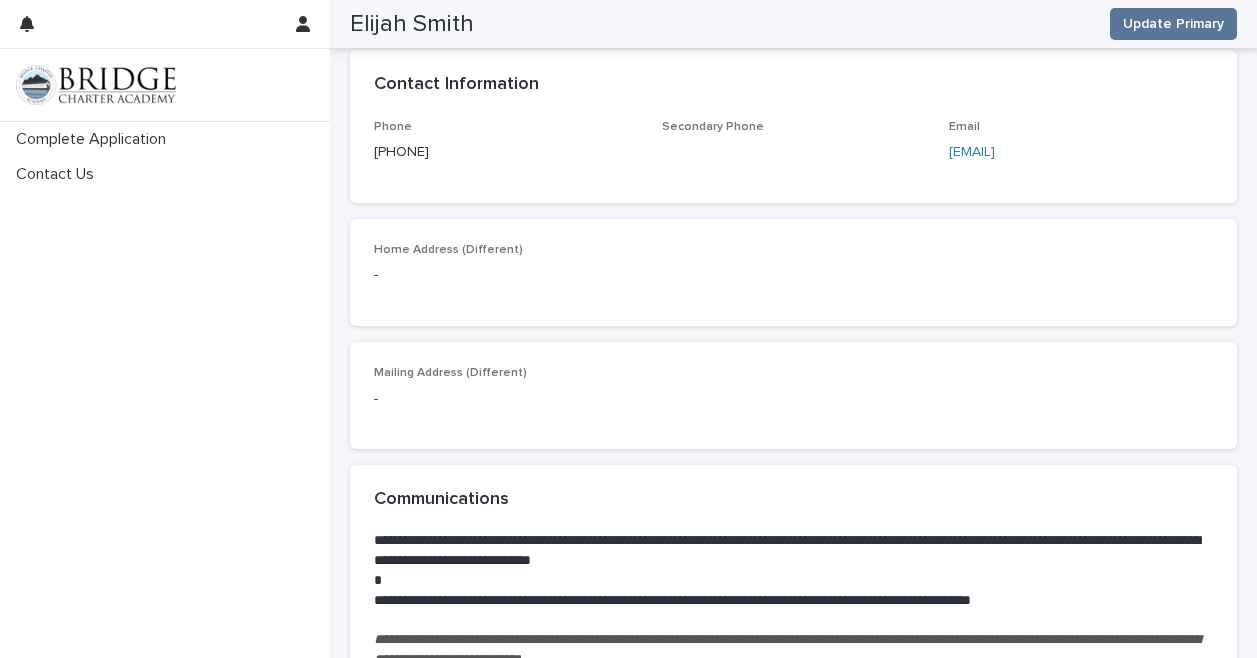 scroll, scrollTop: 362, scrollLeft: 0, axis: vertical 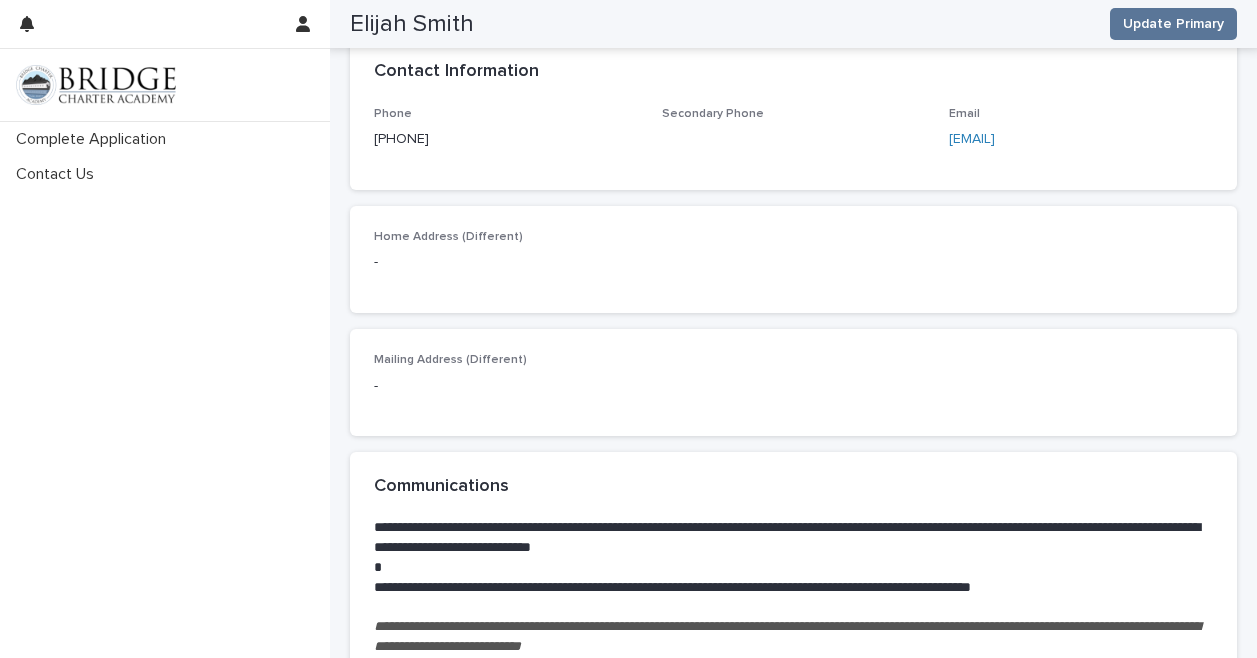 click on "Loading... Saving… Home Address (Different) -" at bounding box center [793, 267] 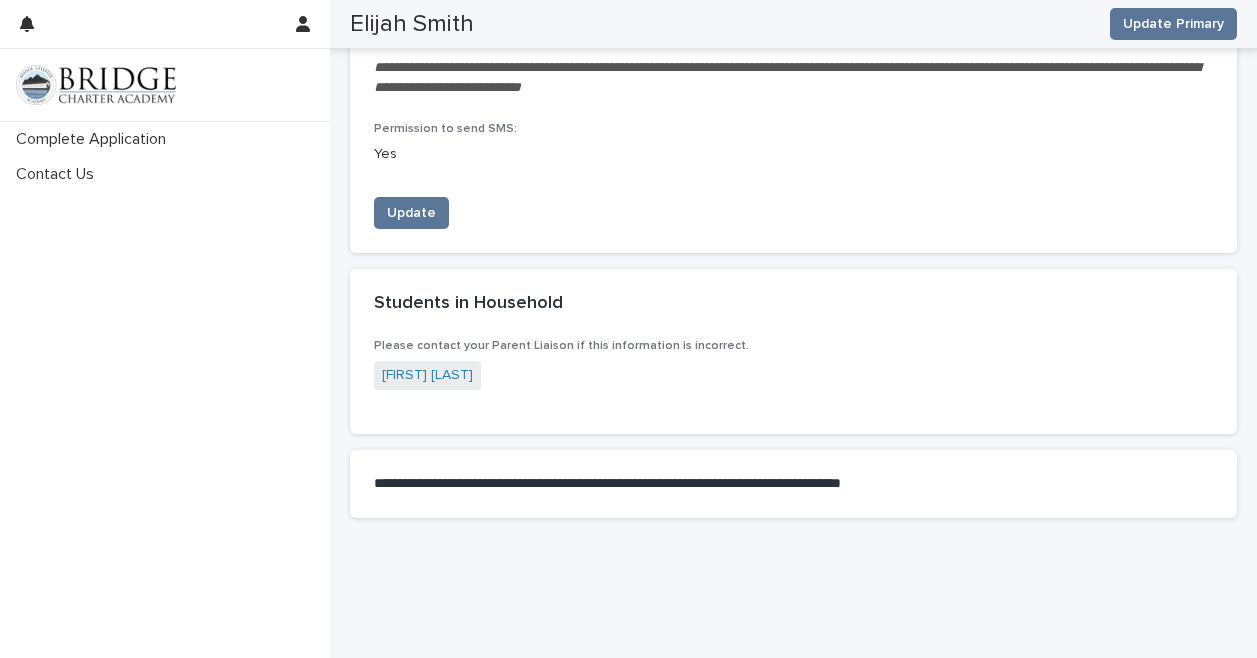 scroll, scrollTop: 921, scrollLeft: 0, axis: vertical 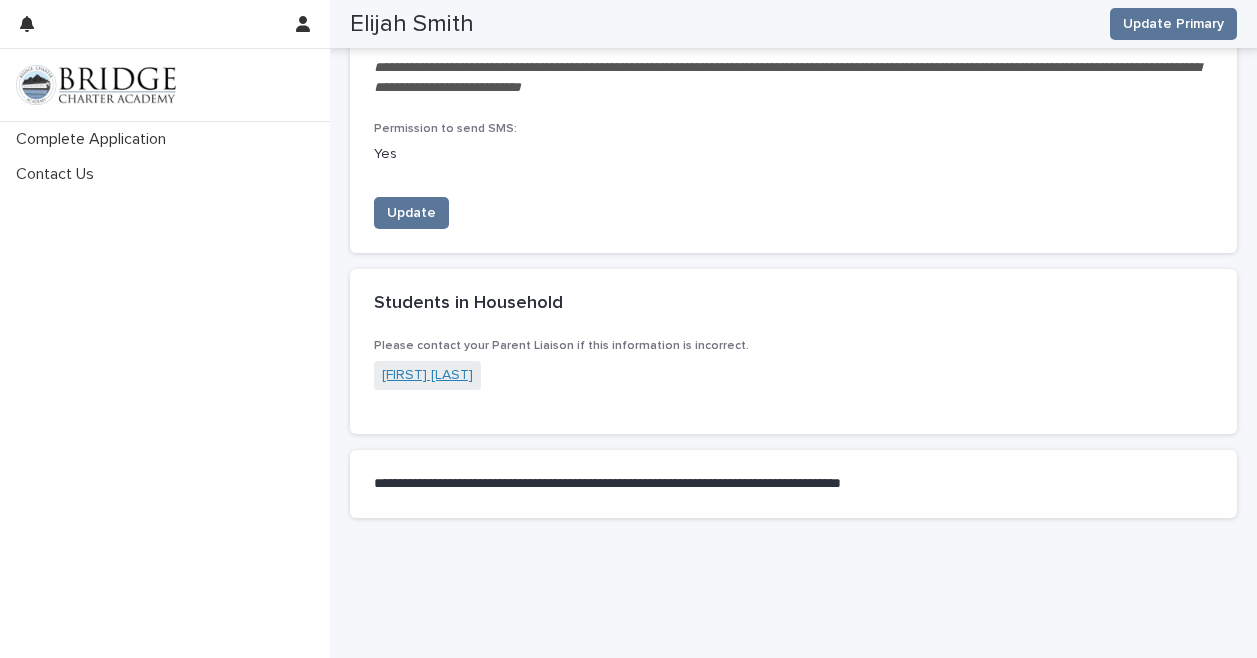 click on "[FIRST] [LAST]" at bounding box center (427, 375) 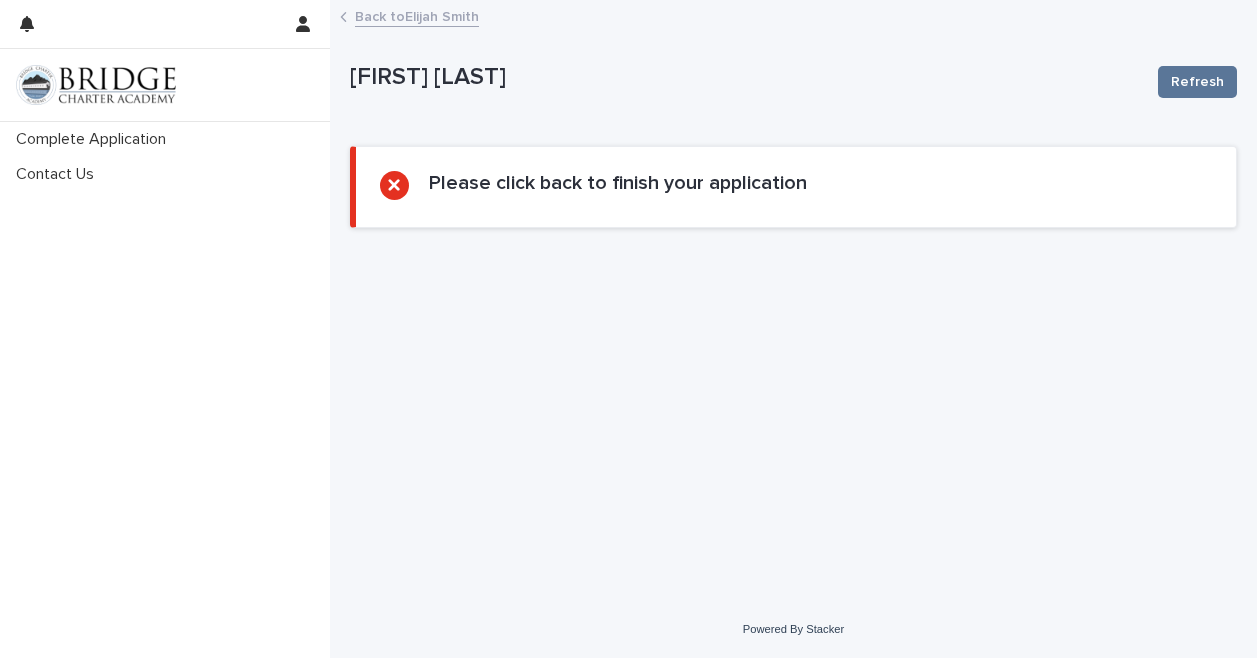 scroll, scrollTop: 0, scrollLeft: 0, axis: both 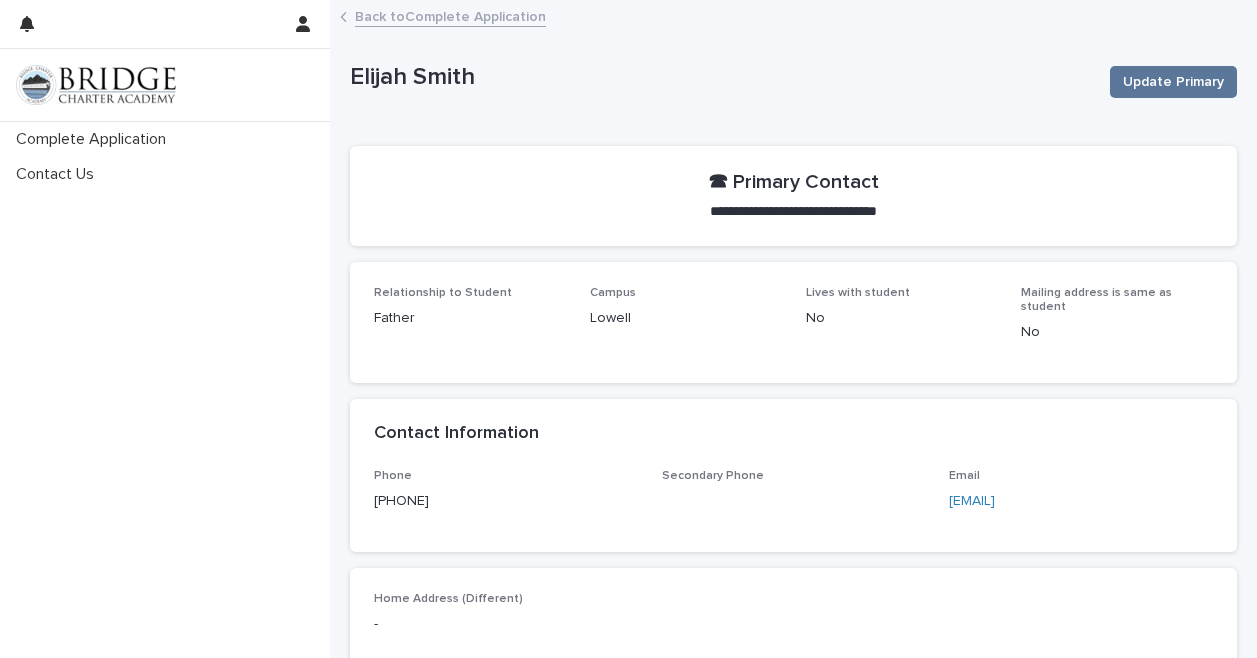 click on "Campus" at bounding box center [686, 293] 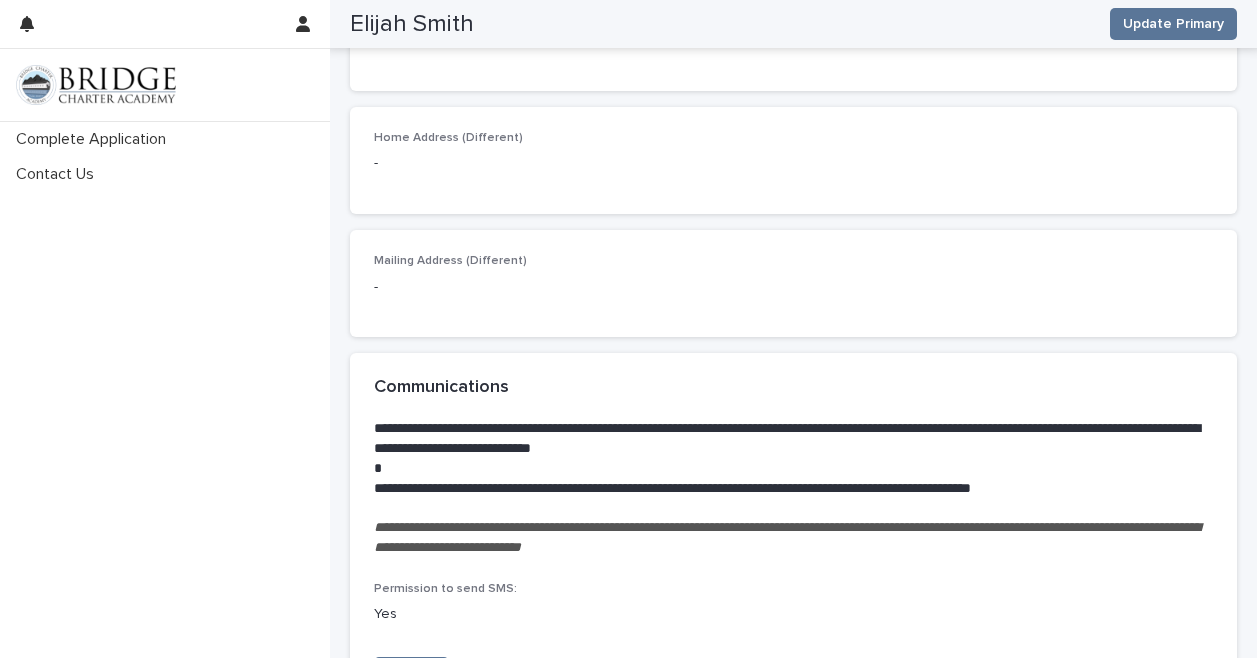 scroll, scrollTop: 321, scrollLeft: 0, axis: vertical 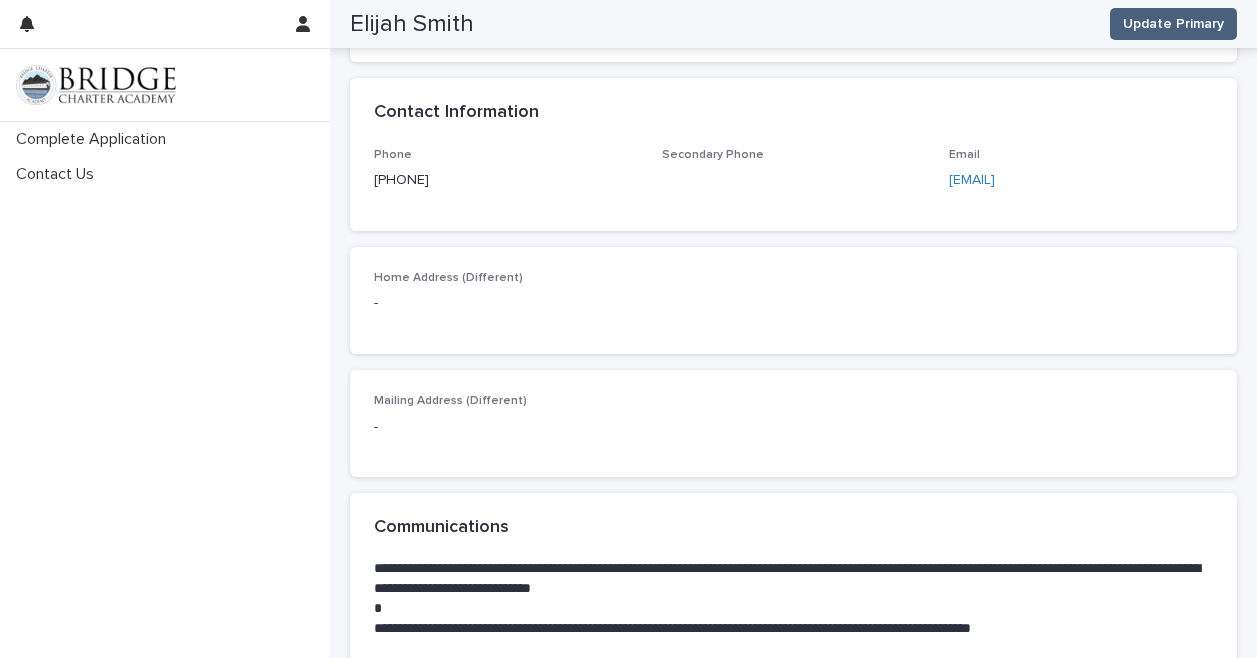 click on "Update Primary" at bounding box center [1173, 24] 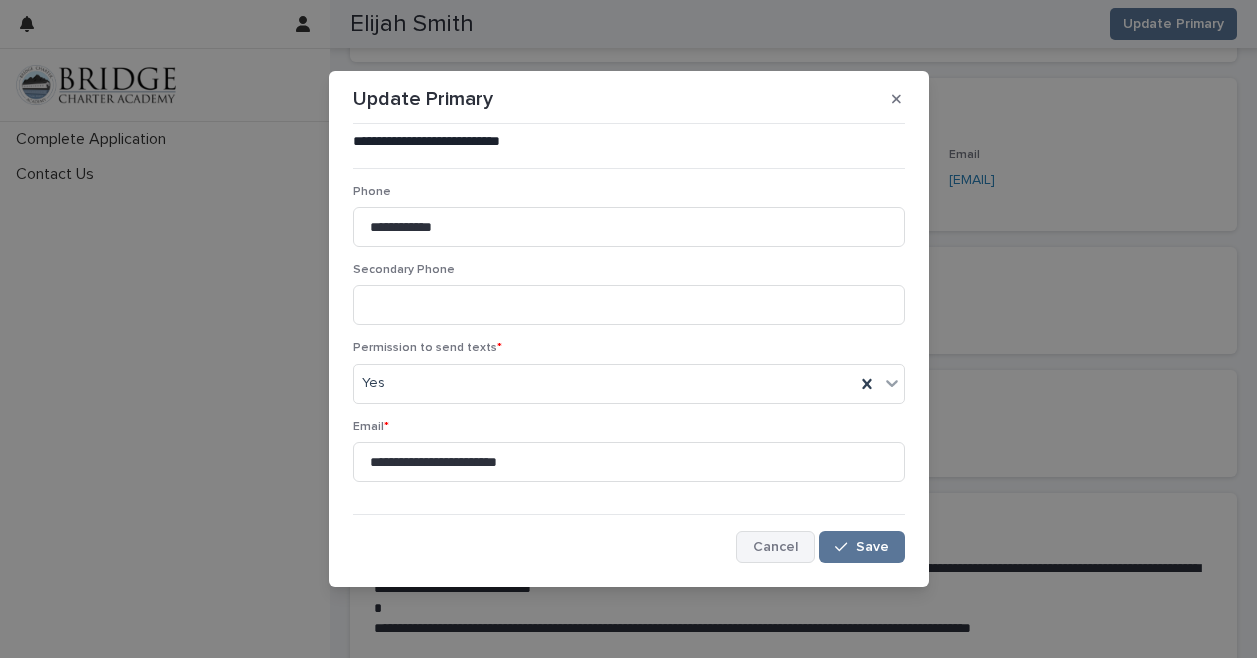 click on "Cancel" at bounding box center (775, 547) 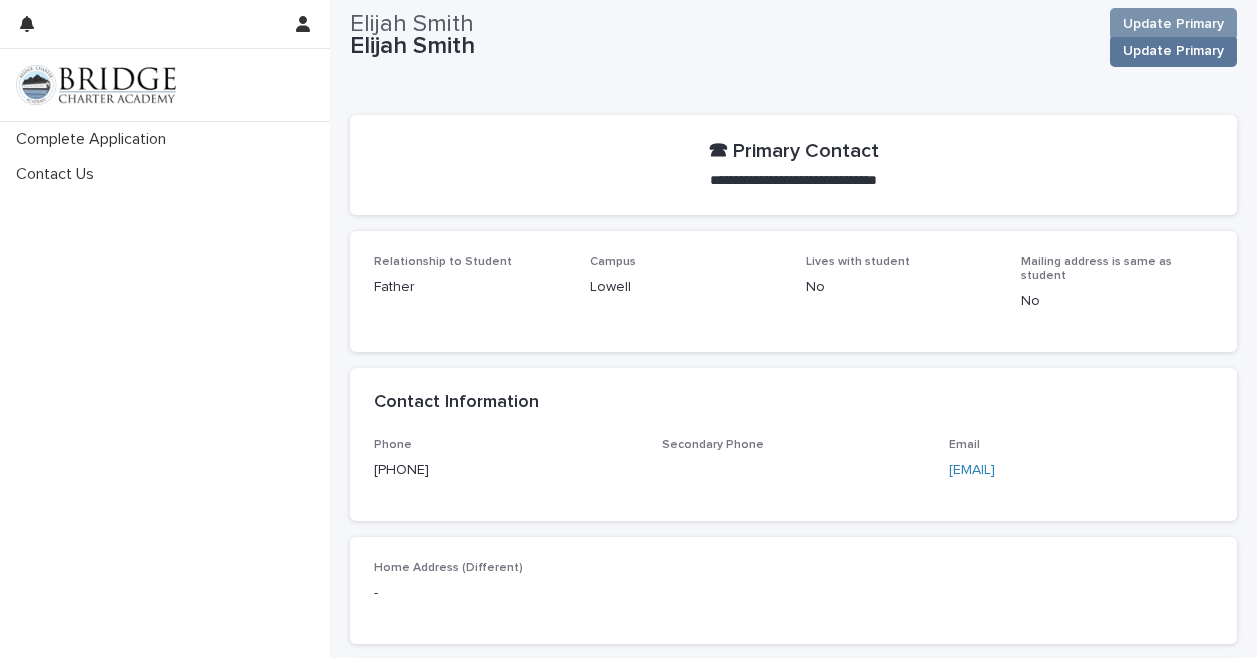 scroll, scrollTop: 0, scrollLeft: 0, axis: both 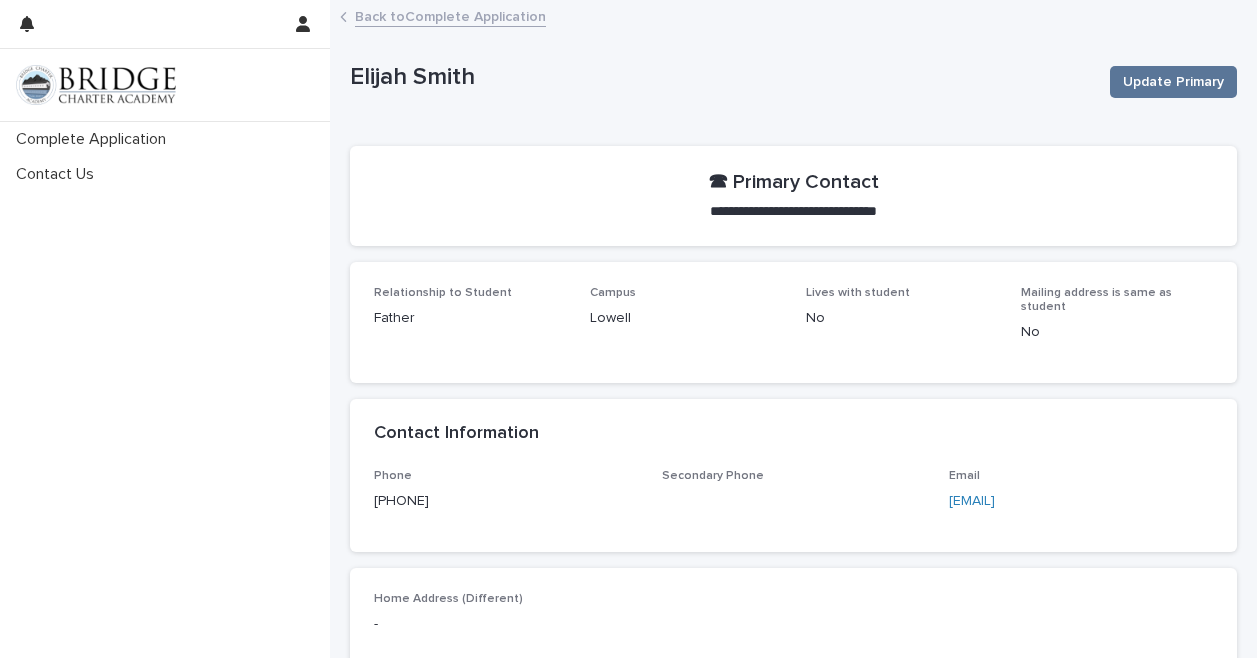 click on "Back to  Complete Application" at bounding box center (793, 18) 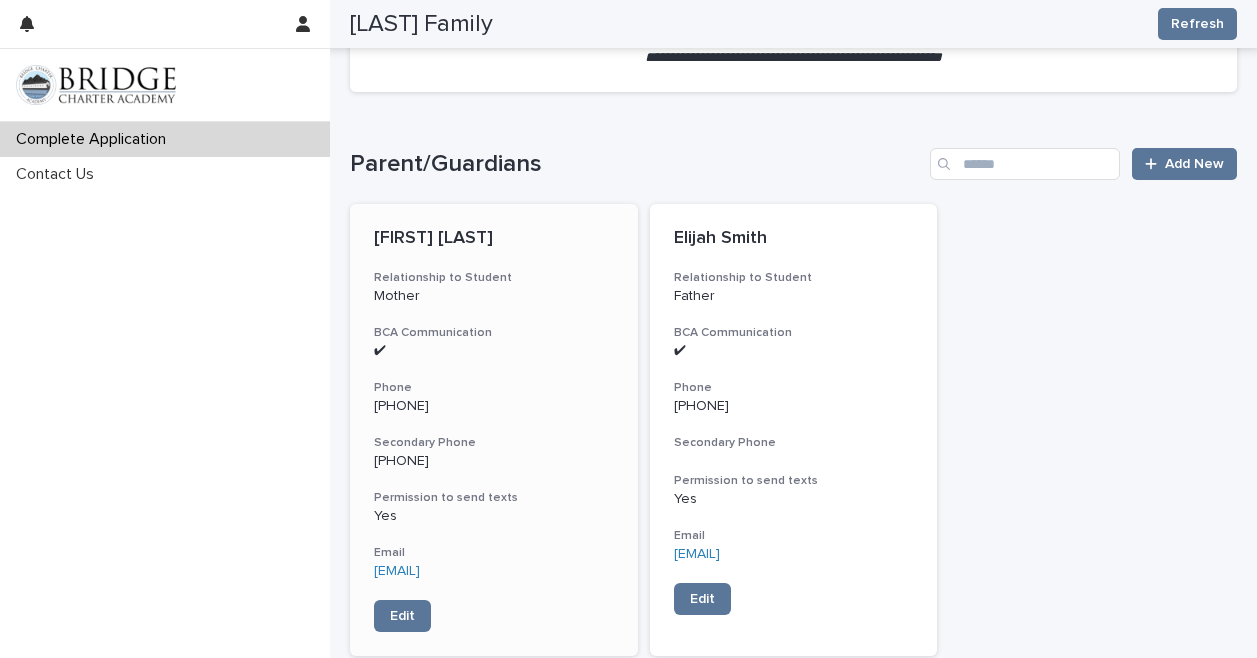 scroll, scrollTop: 1154, scrollLeft: 0, axis: vertical 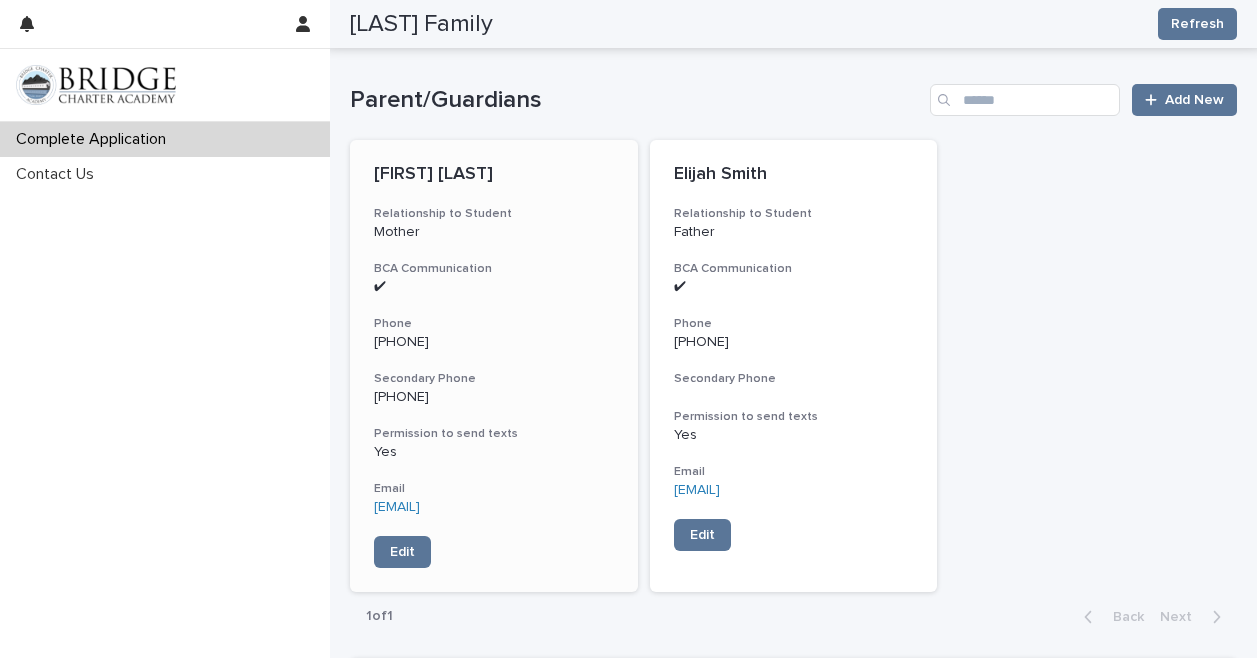 click on "Sabrina Bell Relationship to Student Mother BCA Communication ✔ Phone +15555254468 Secondary Phone +15553376043 Permission to send texts Yes Email [EMAIL] Edit" at bounding box center [494, 366] 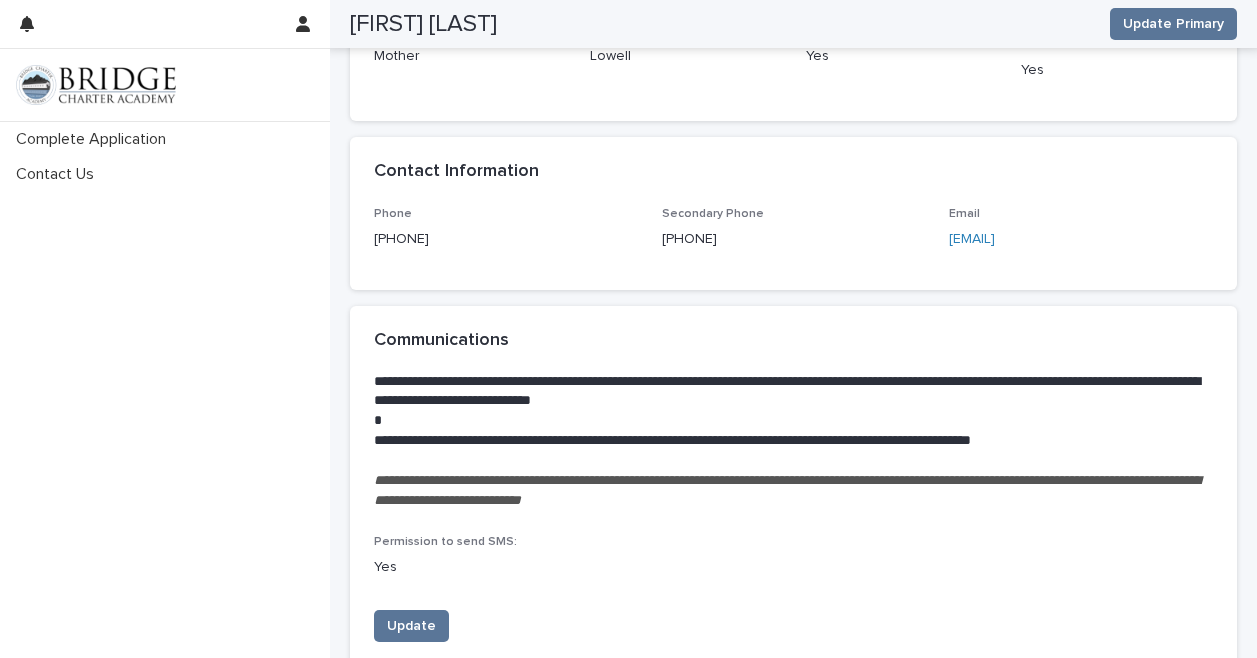 scroll, scrollTop: 0, scrollLeft: 0, axis: both 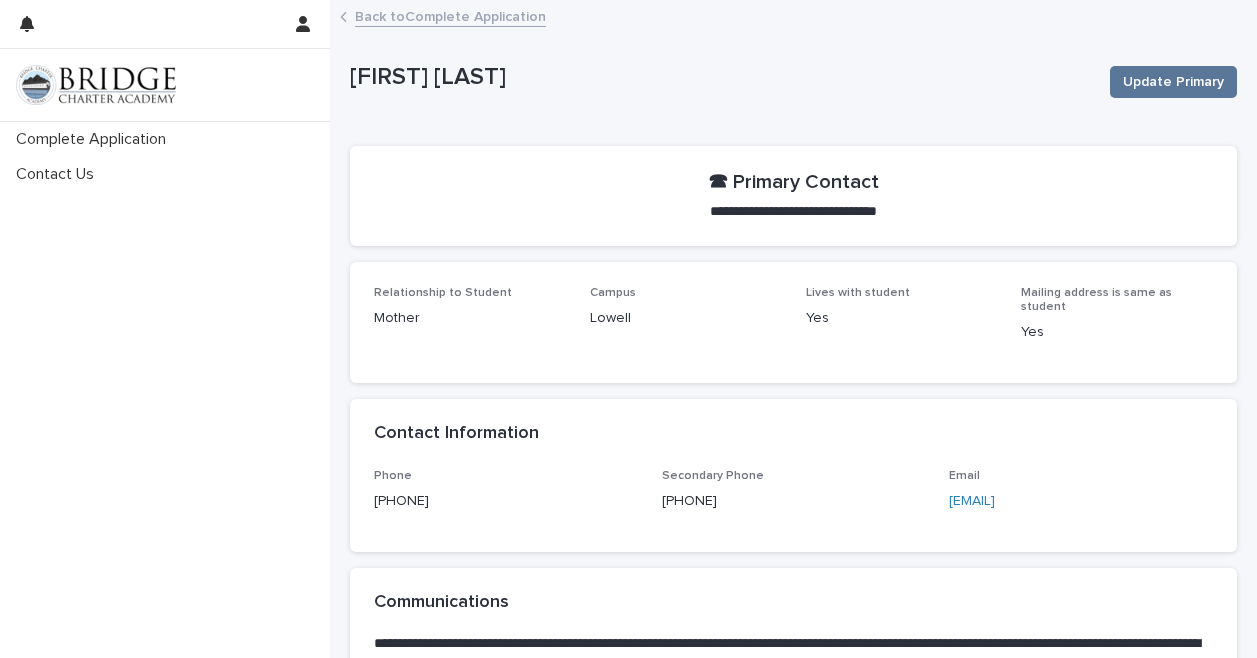 click on "Update Primary" at bounding box center (1169, 82) 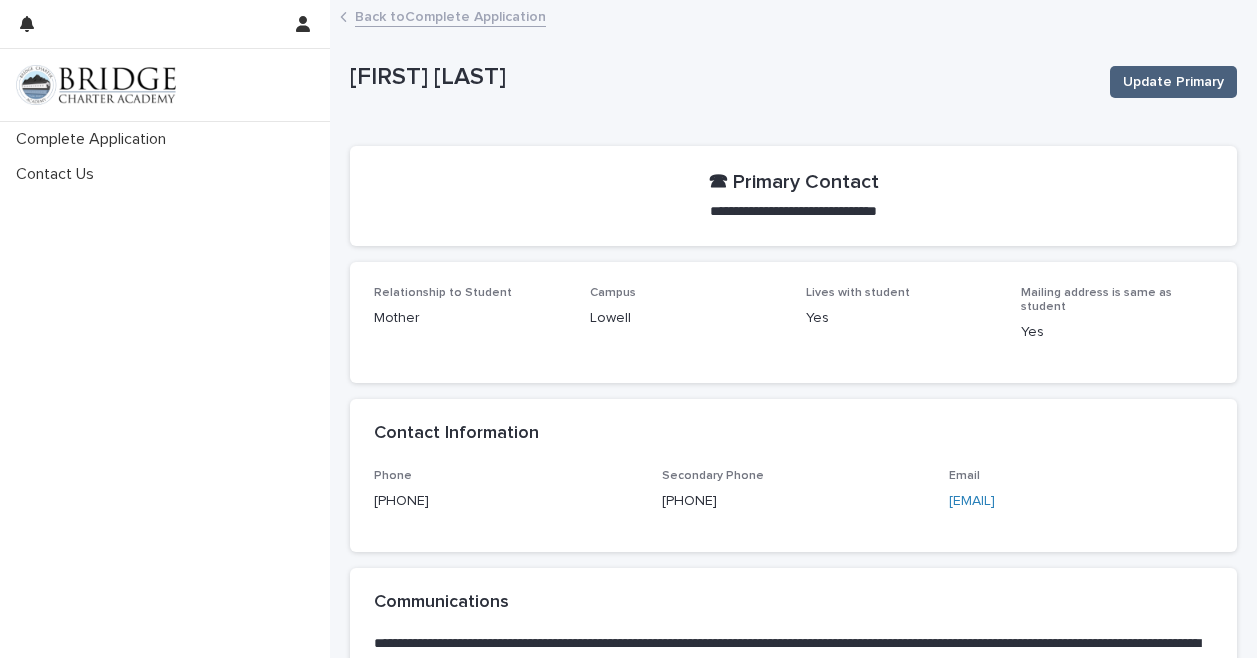 click on "Update Primary" at bounding box center (1173, 82) 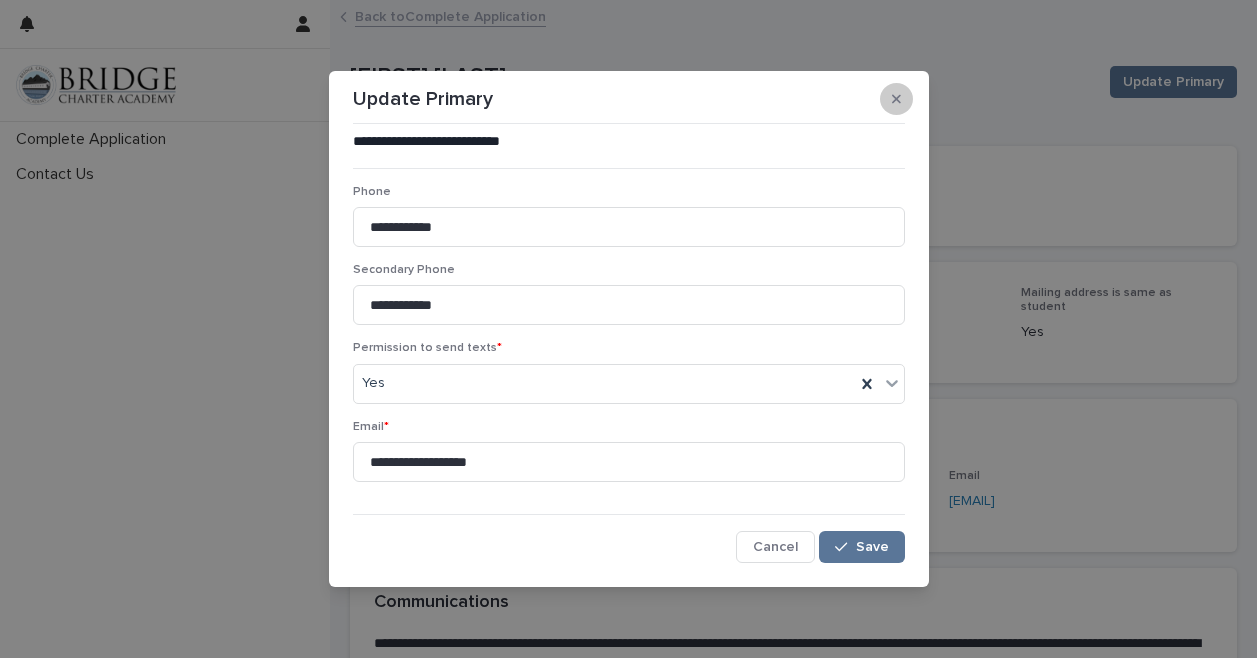 click 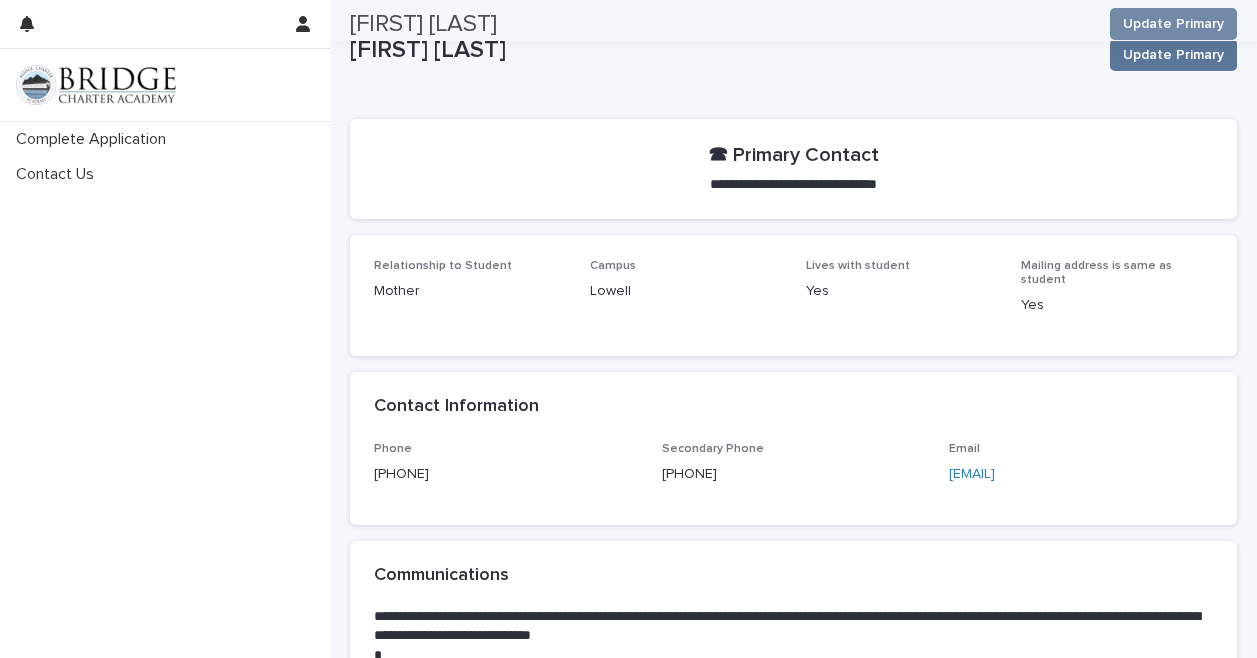scroll, scrollTop: 37, scrollLeft: 0, axis: vertical 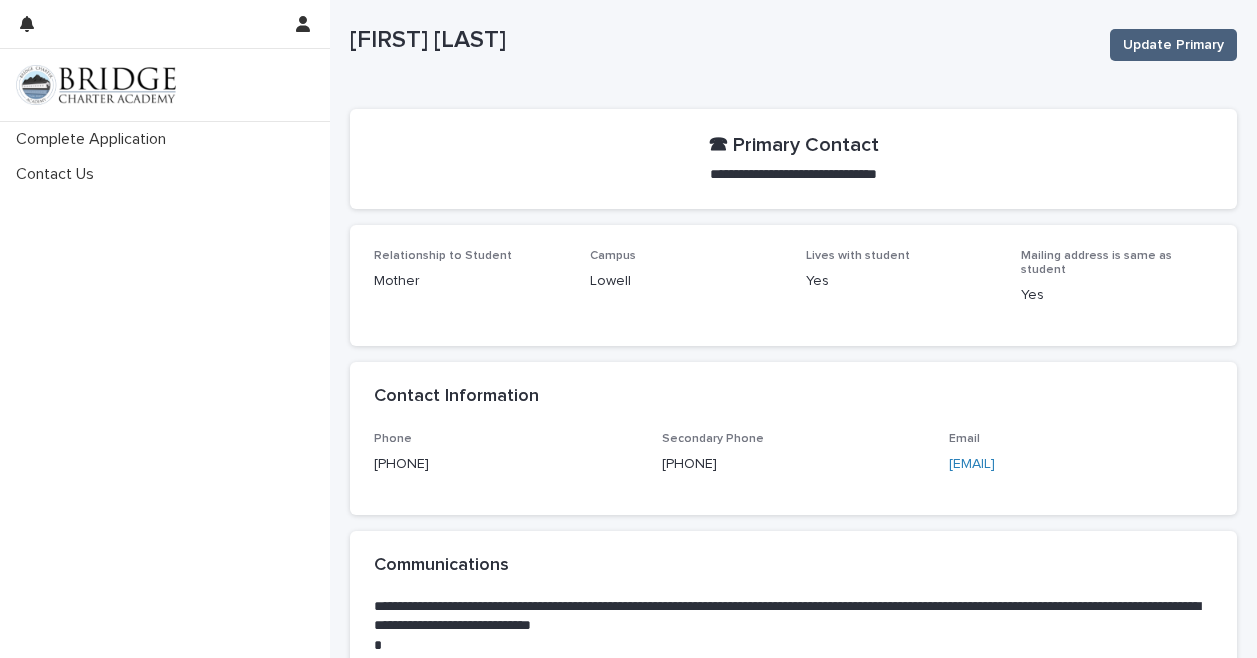 click on "Update Primary" at bounding box center [1173, 45] 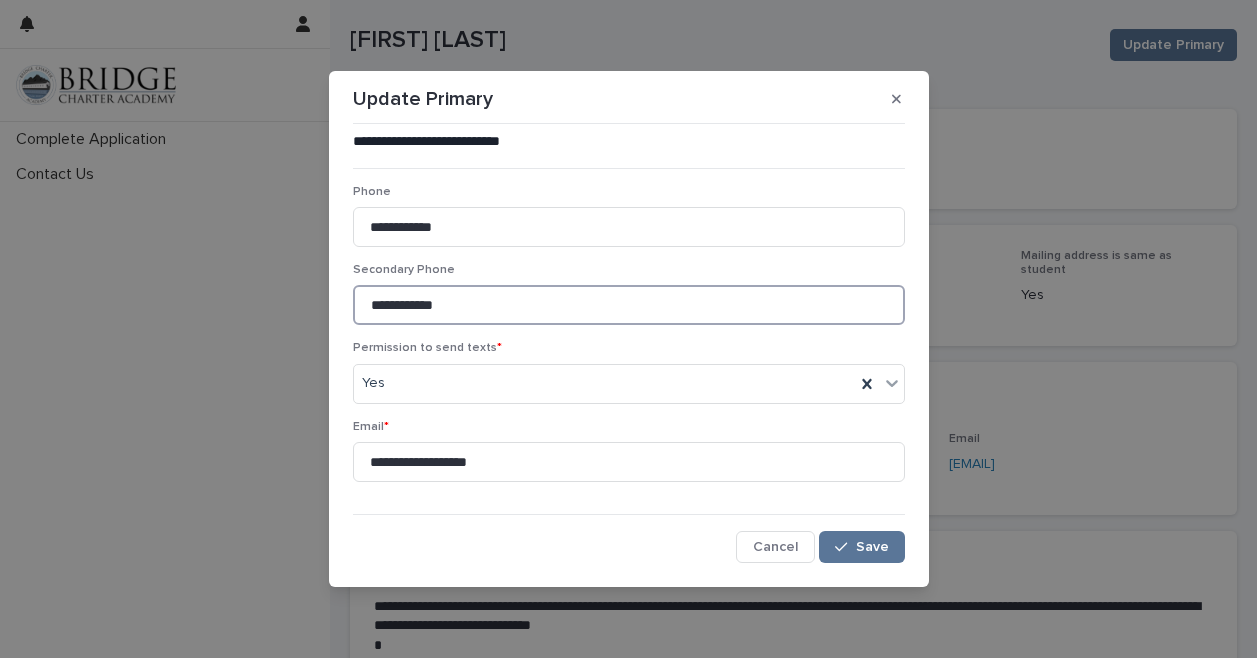 drag, startPoint x: 628, startPoint y: 318, endPoint x: 290, endPoint y: 277, distance: 340.4776 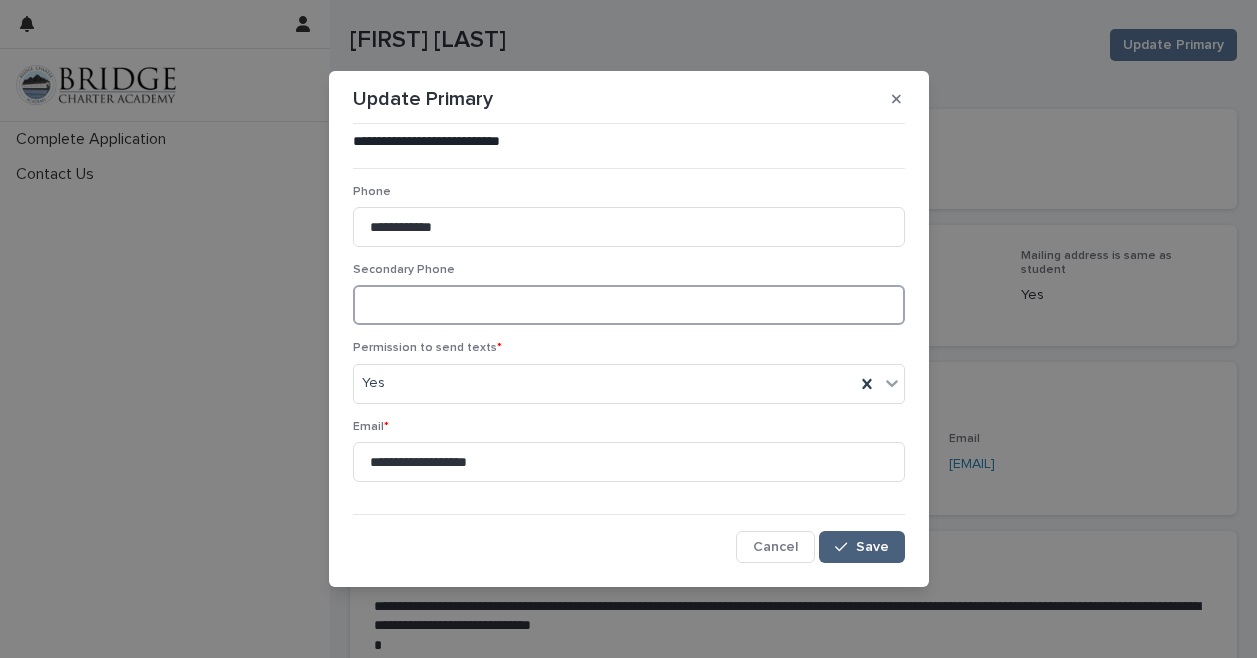 type 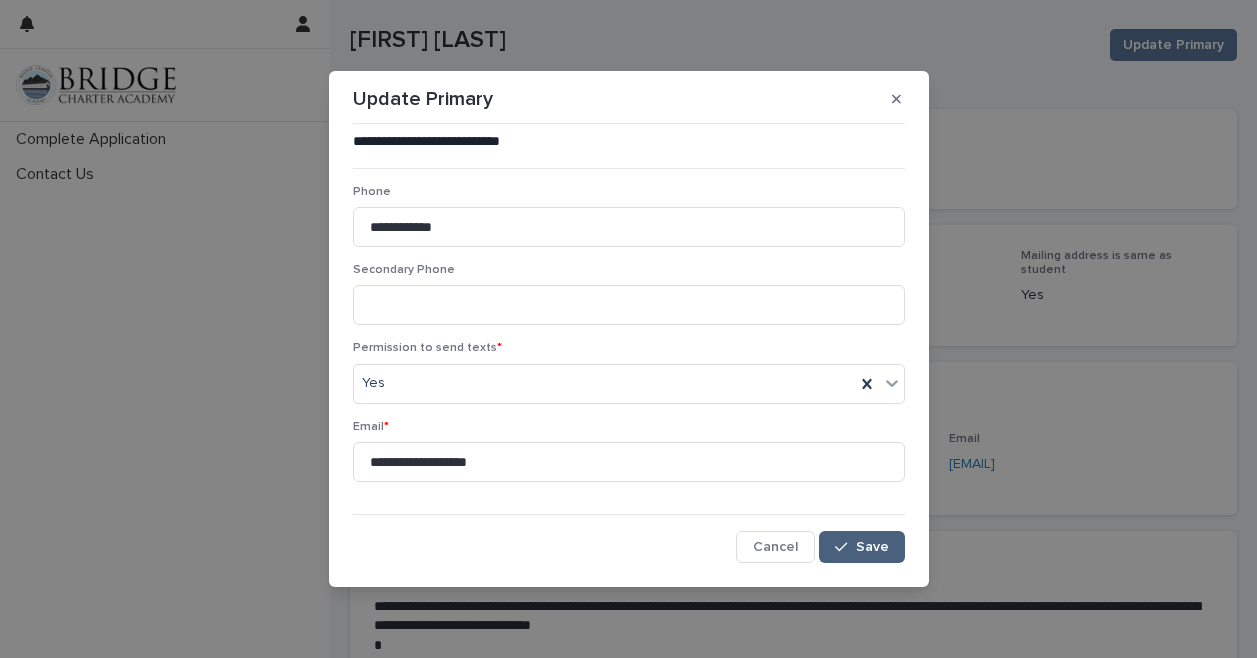 click on "Save" at bounding box center [872, 547] 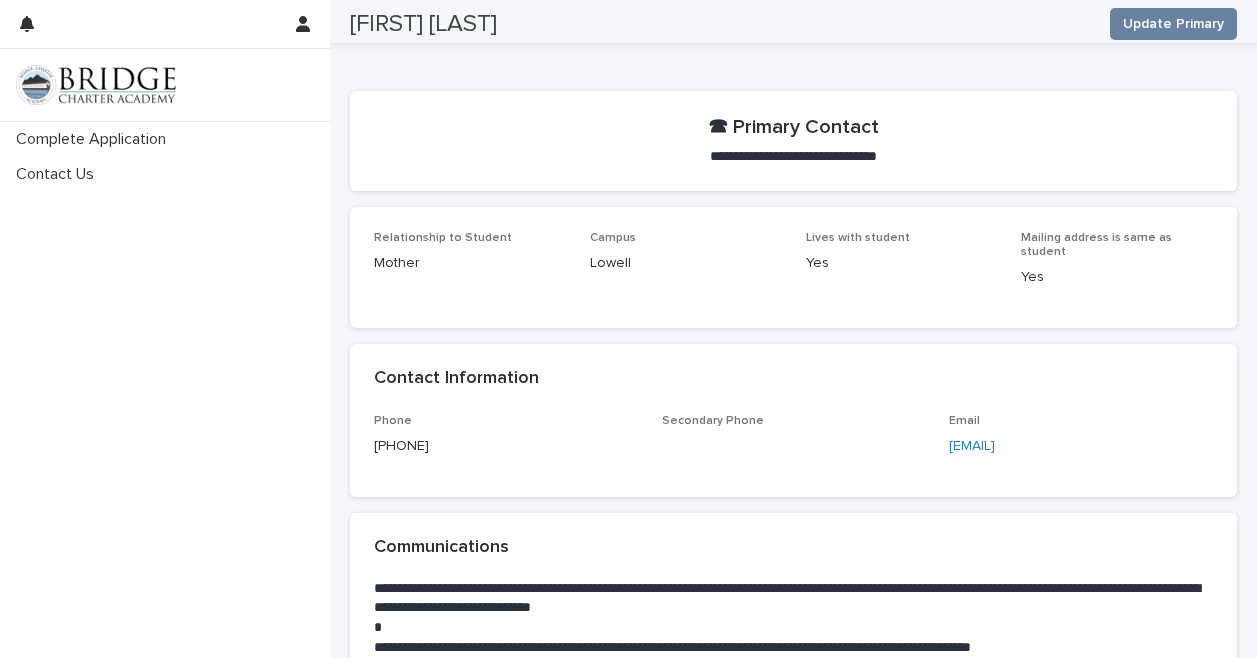 scroll, scrollTop: 0, scrollLeft: 0, axis: both 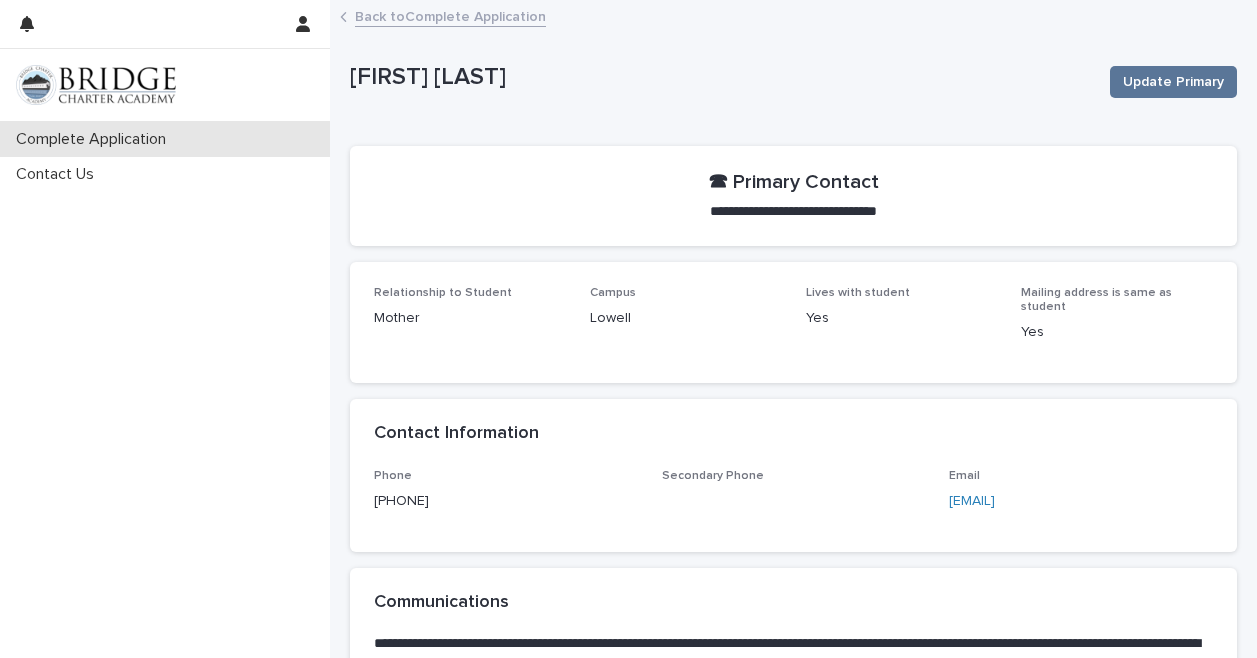 click on "Complete Application" at bounding box center (95, 139) 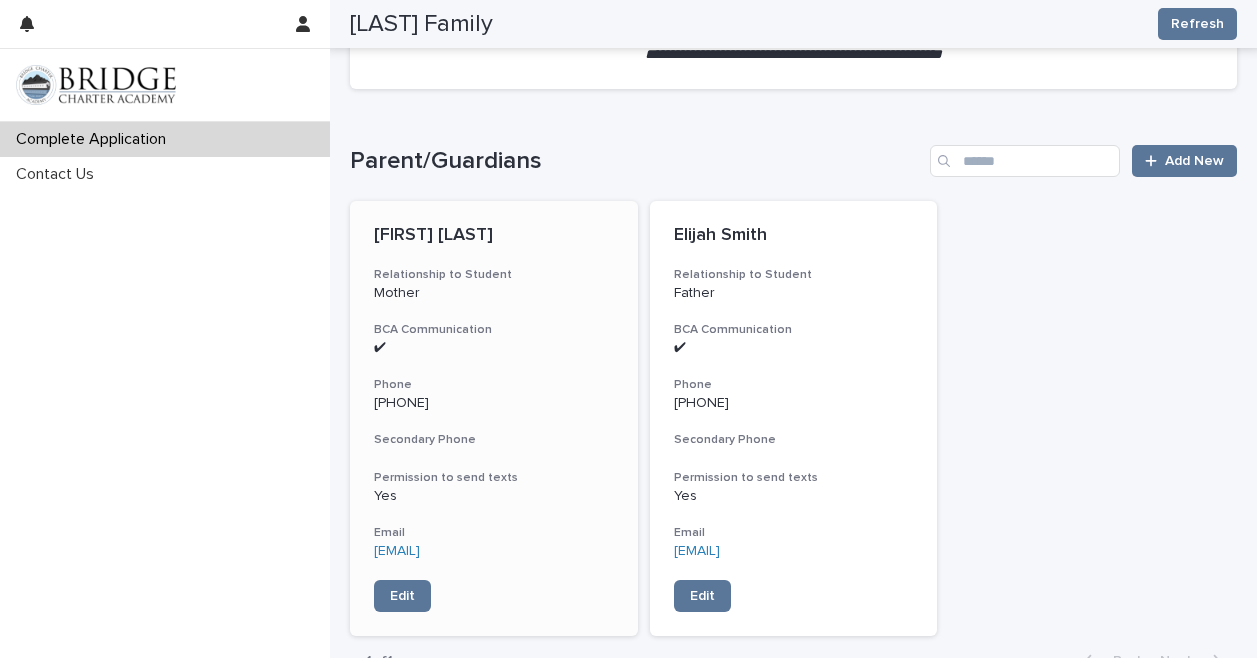 scroll, scrollTop: 1094, scrollLeft: 0, axis: vertical 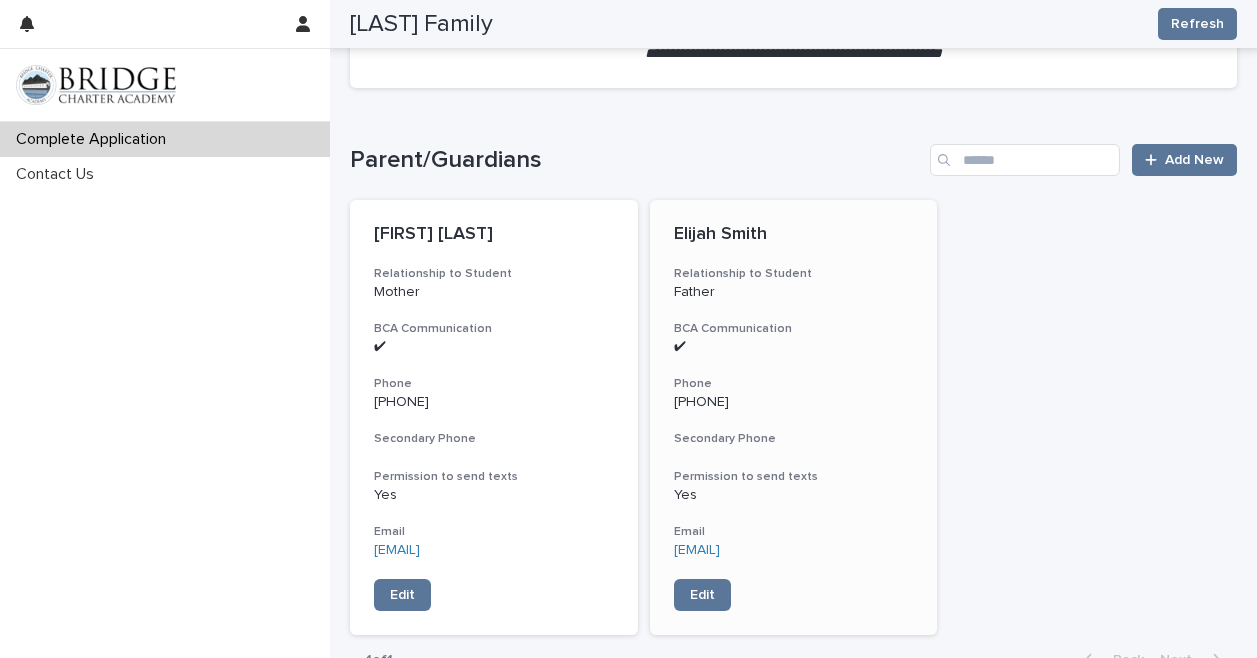 click on "✔" at bounding box center [794, 347] 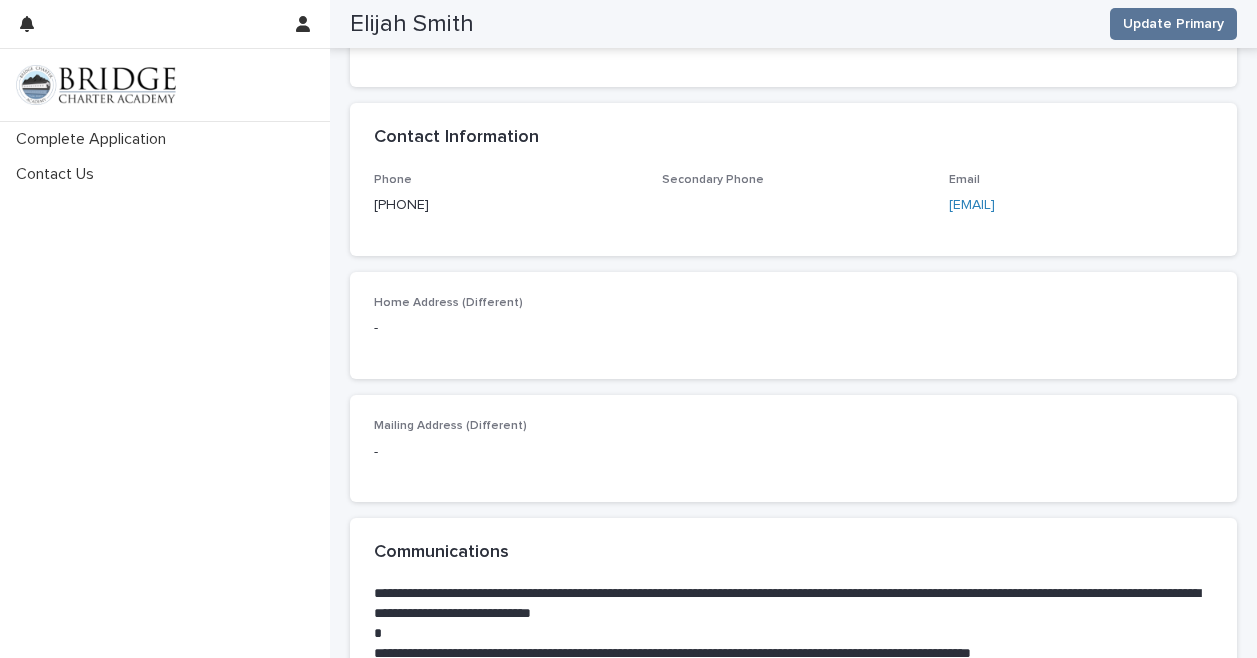 scroll, scrollTop: 0, scrollLeft: 0, axis: both 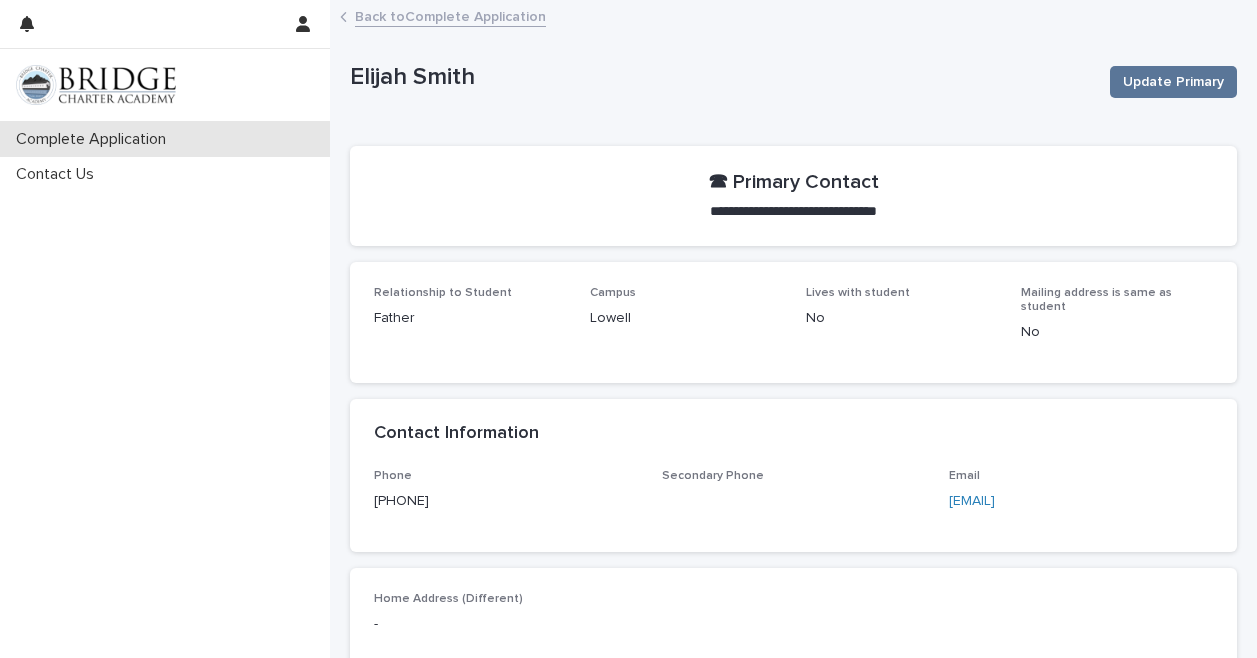 click on "Complete Application" at bounding box center [165, 139] 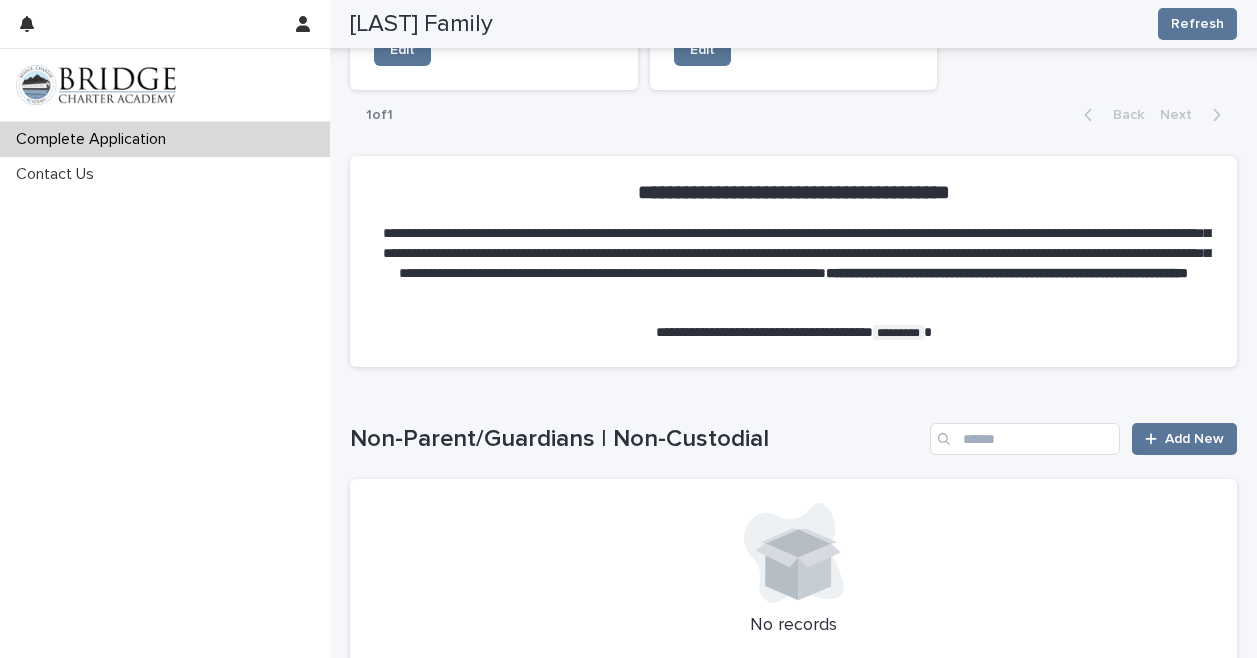 scroll, scrollTop: 1570, scrollLeft: 0, axis: vertical 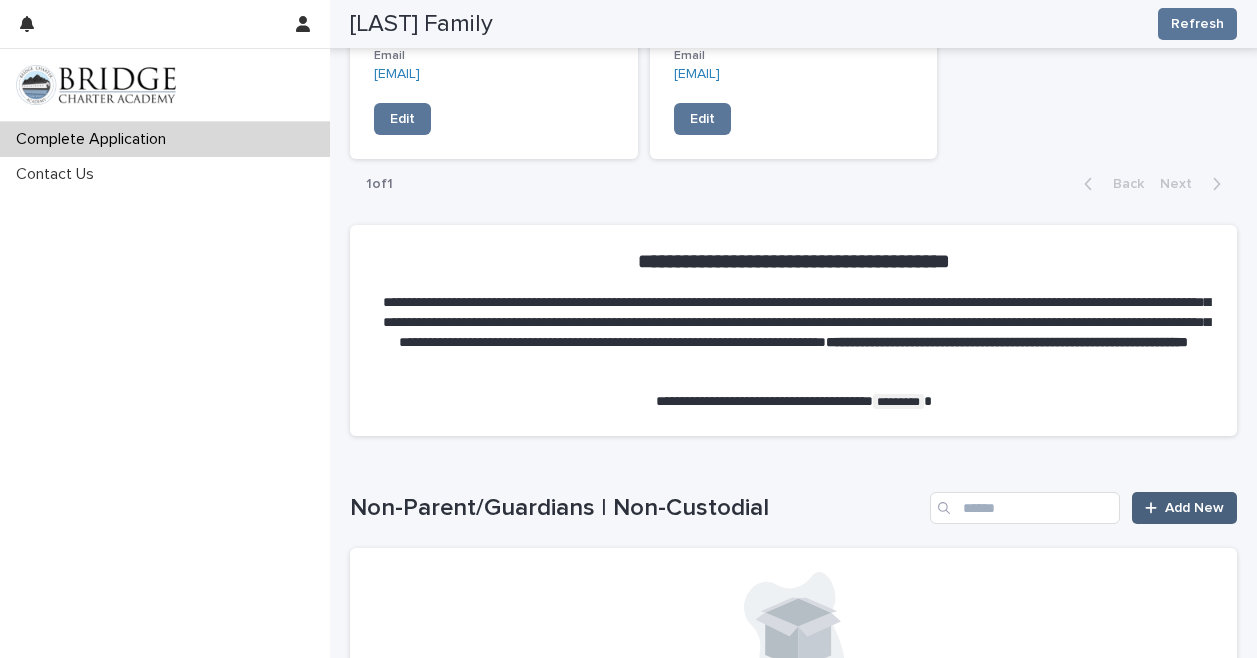 click on "Add New" at bounding box center (1194, 508) 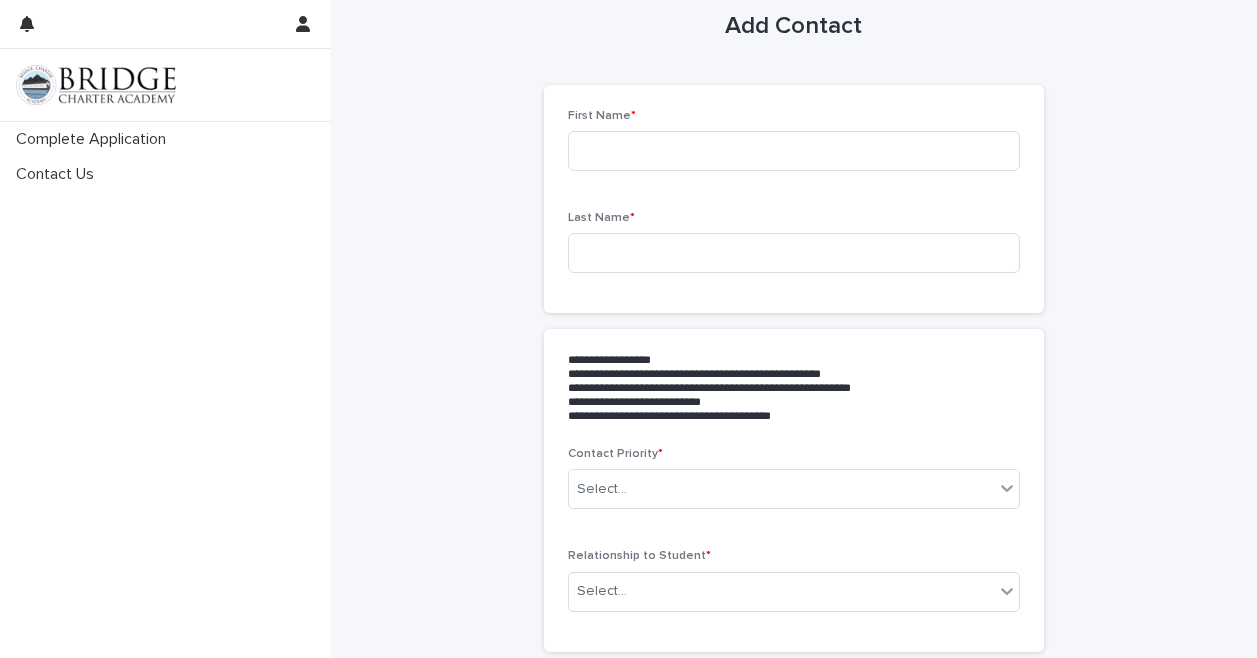 scroll, scrollTop: 0, scrollLeft: 0, axis: both 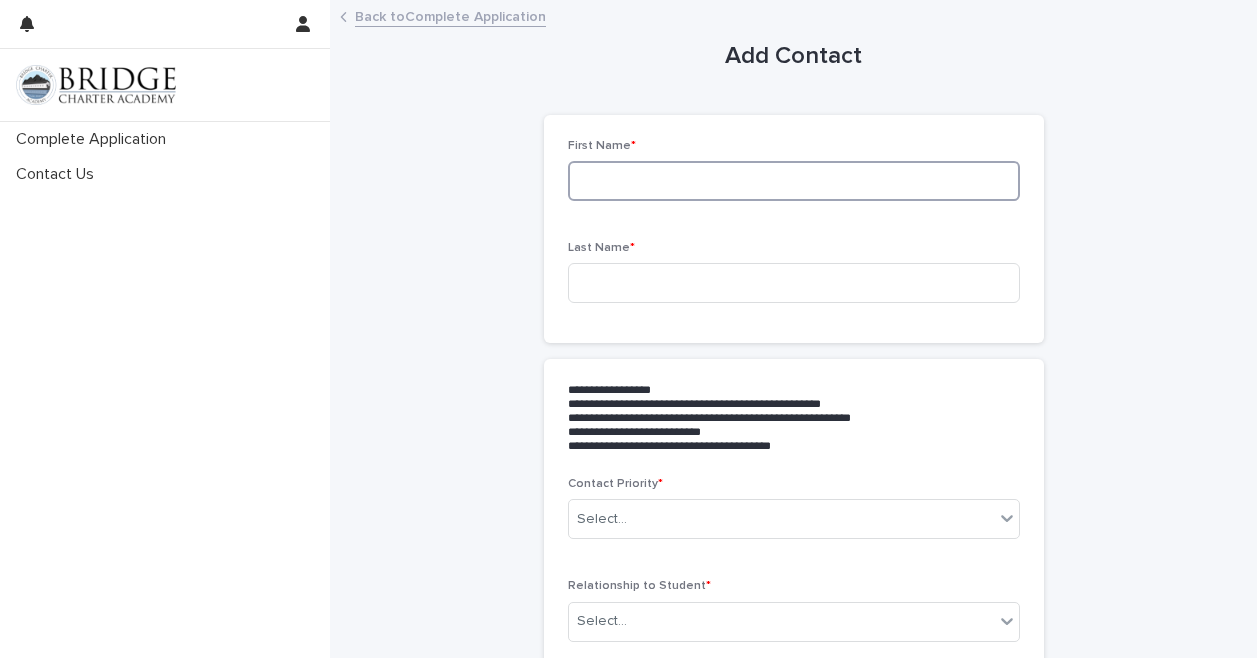 click at bounding box center [794, 181] 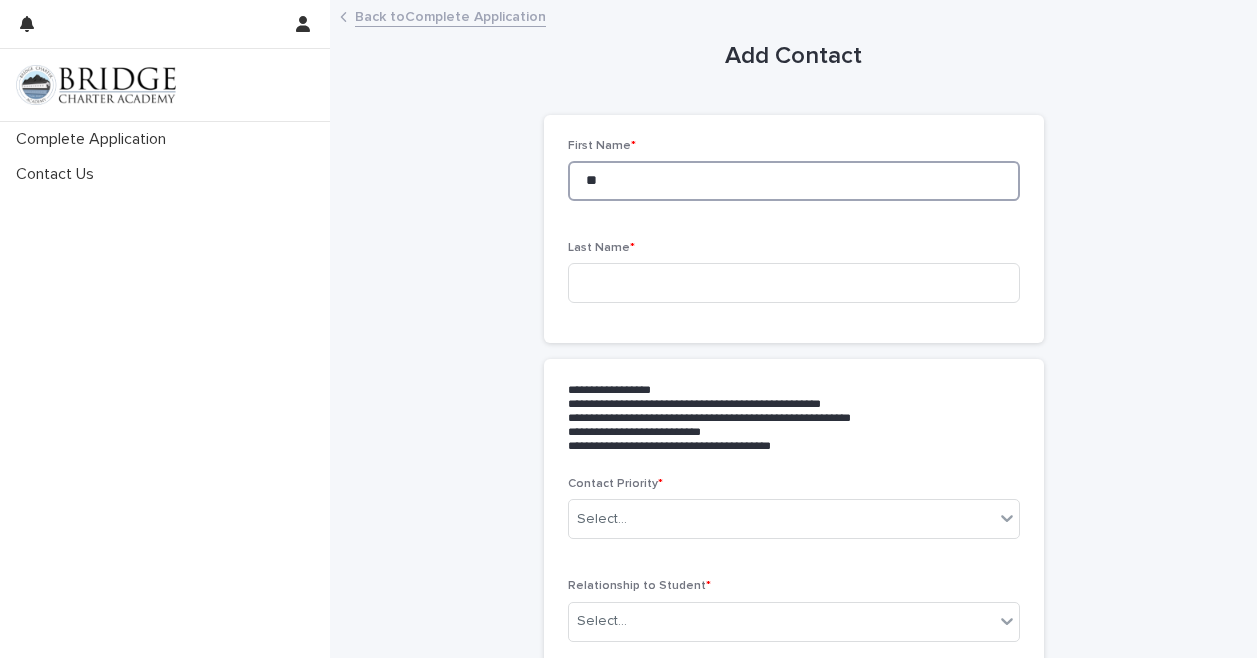 type on "*" 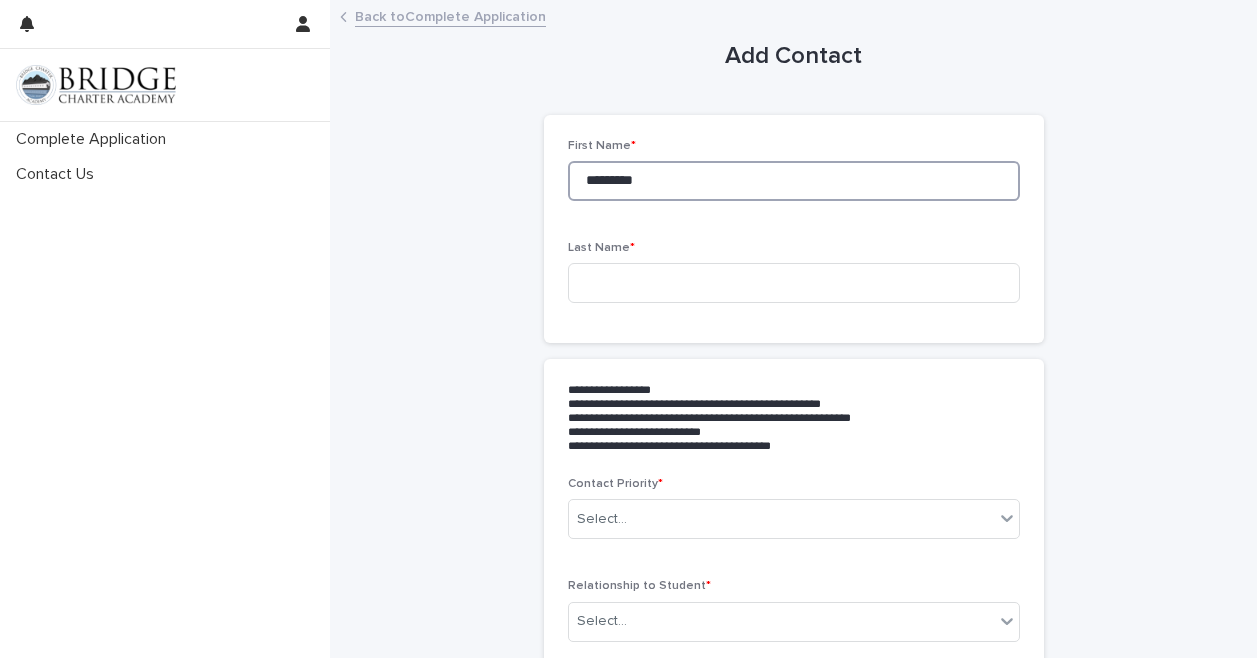 type on "********" 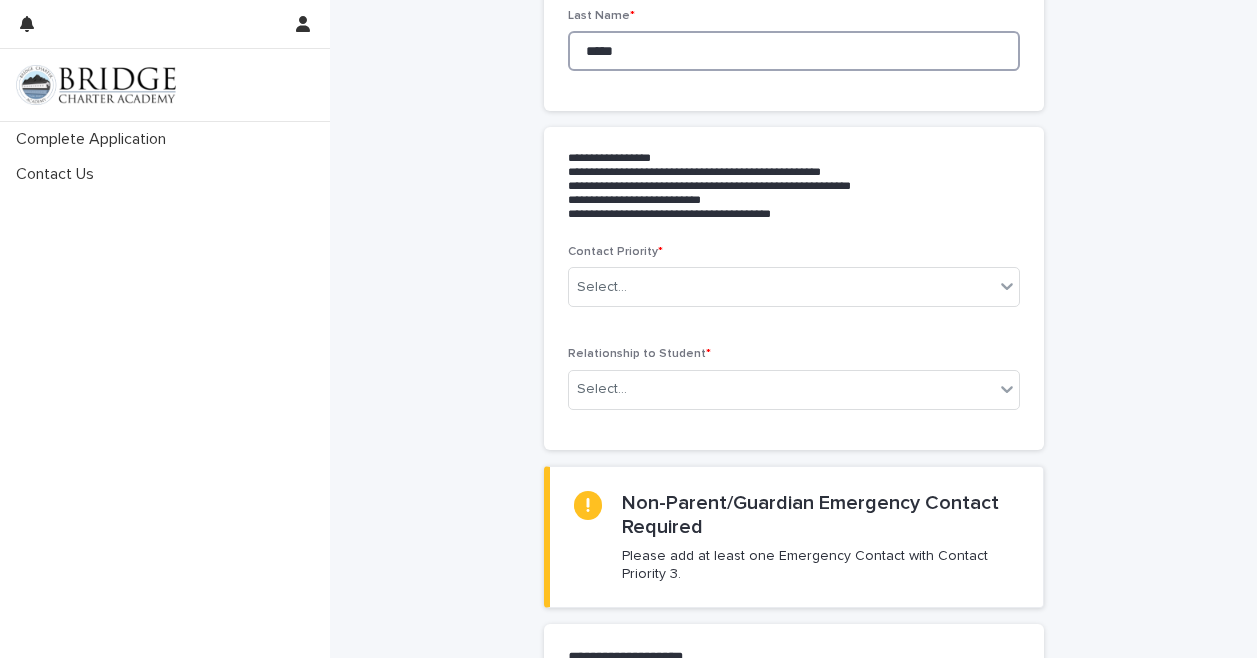 scroll, scrollTop: 297, scrollLeft: 0, axis: vertical 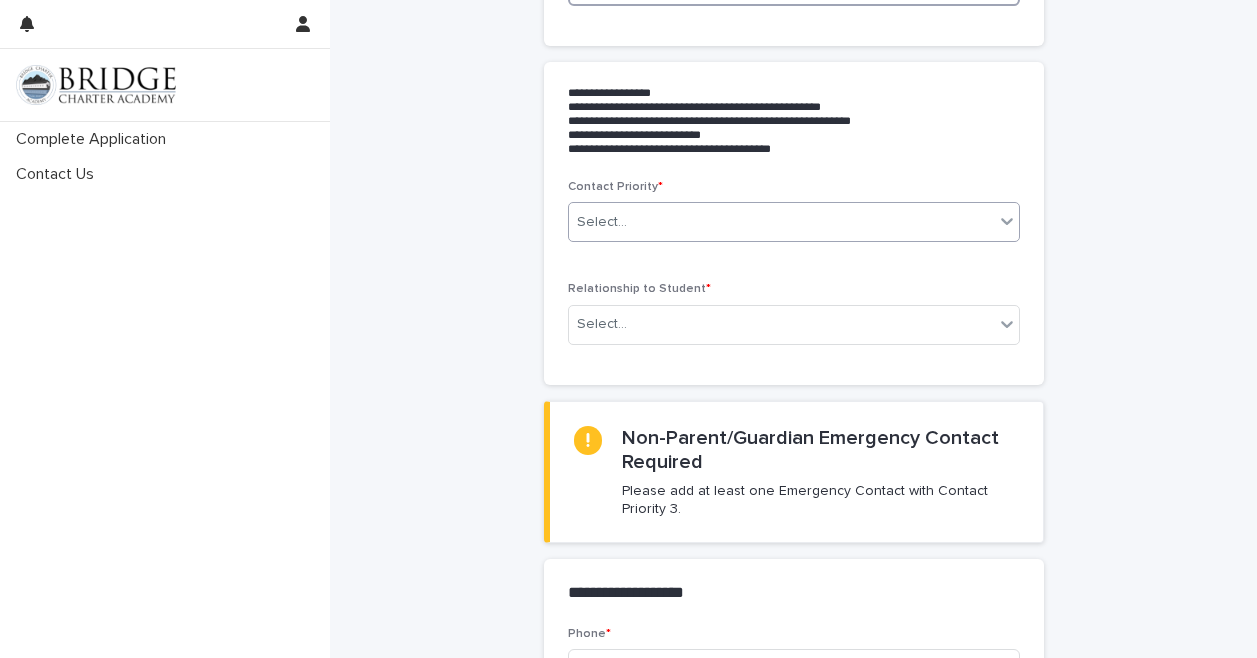 type on "*****" 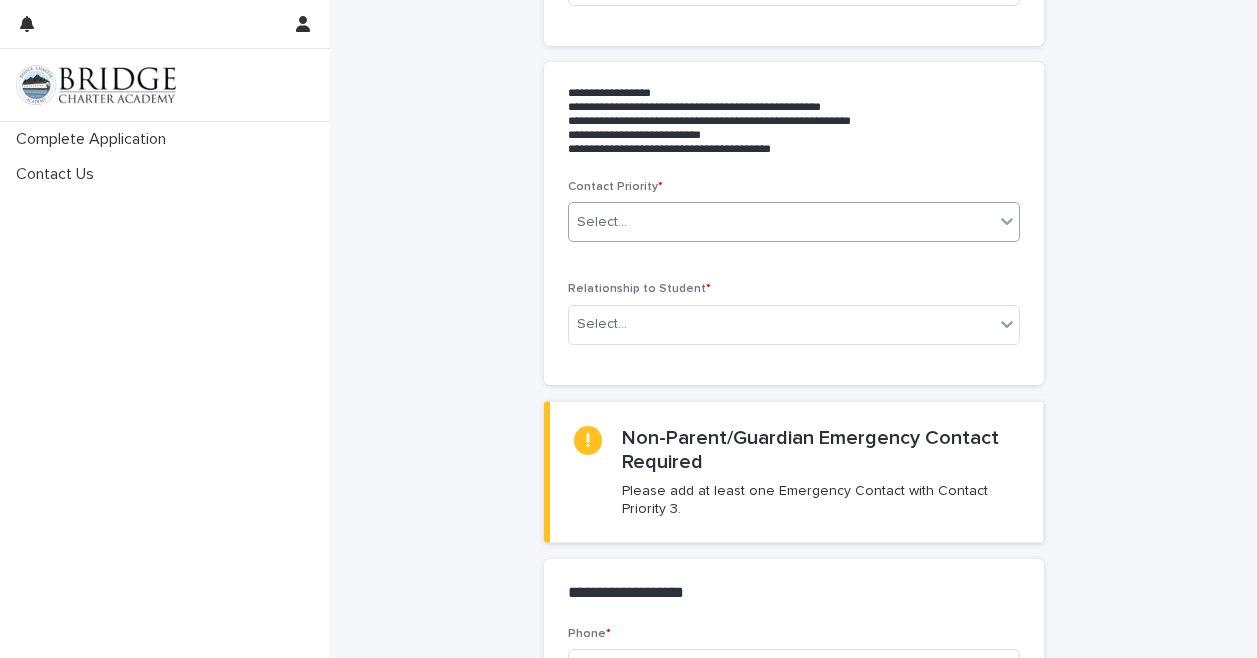 click on "Select..." at bounding box center [781, 222] 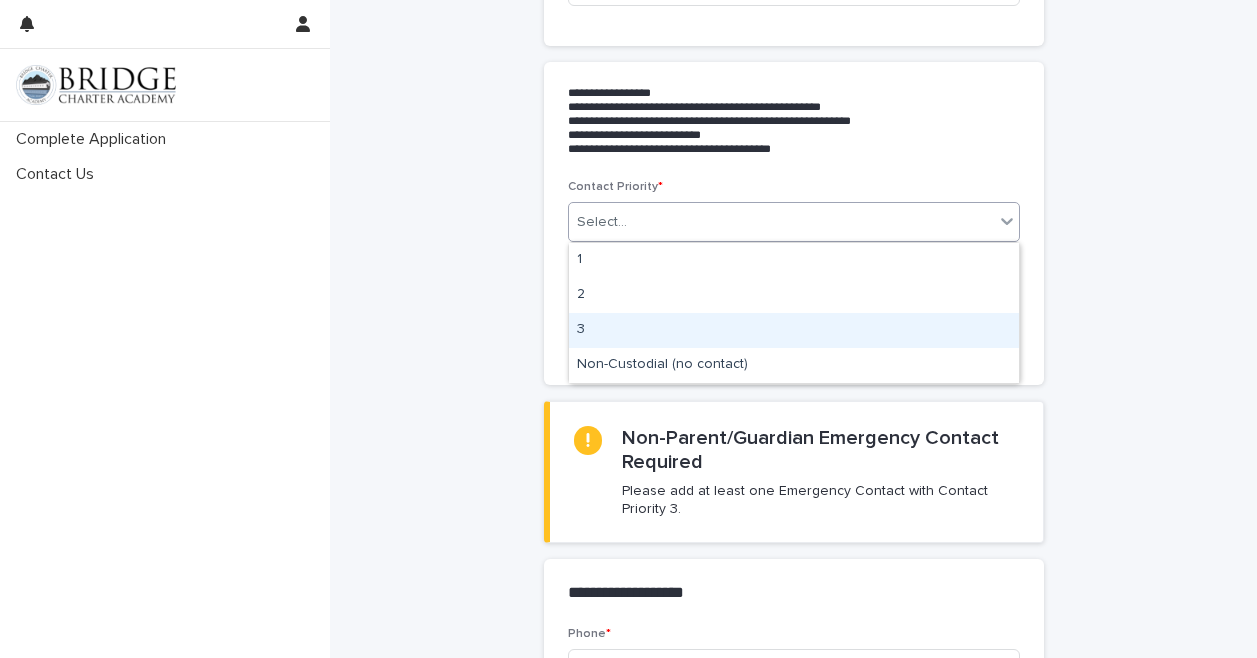 click on "3" at bounding box center [794, 330] 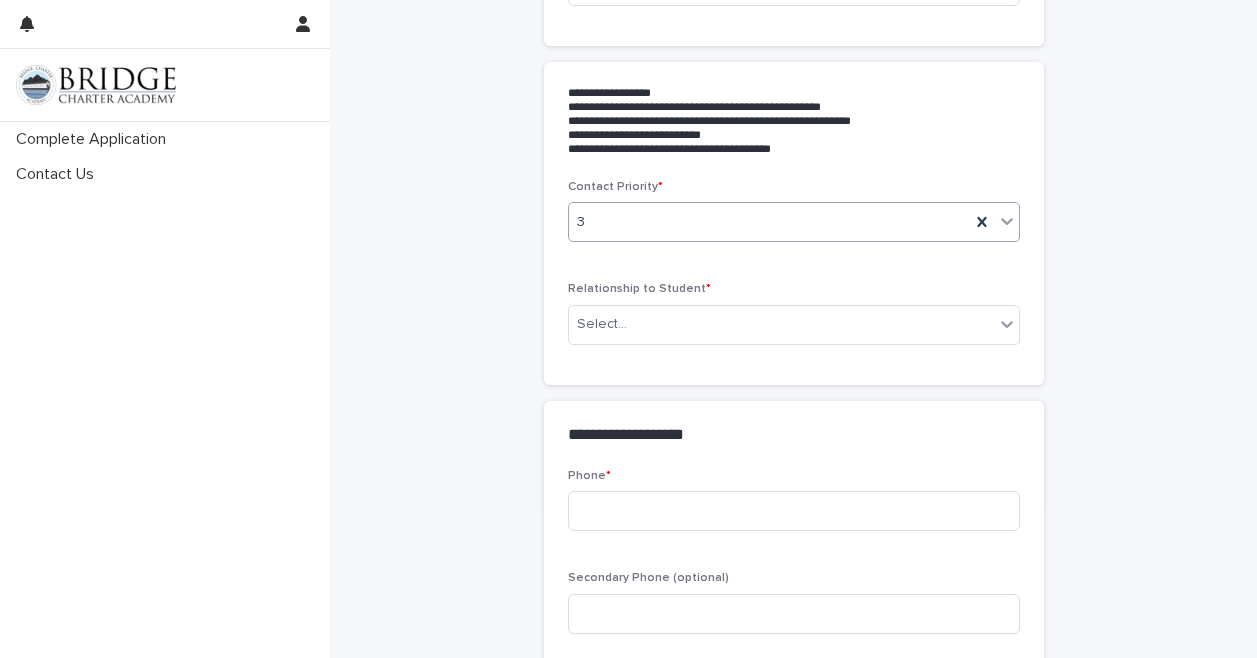 click on "Select..." at bounding box center (781, 324) 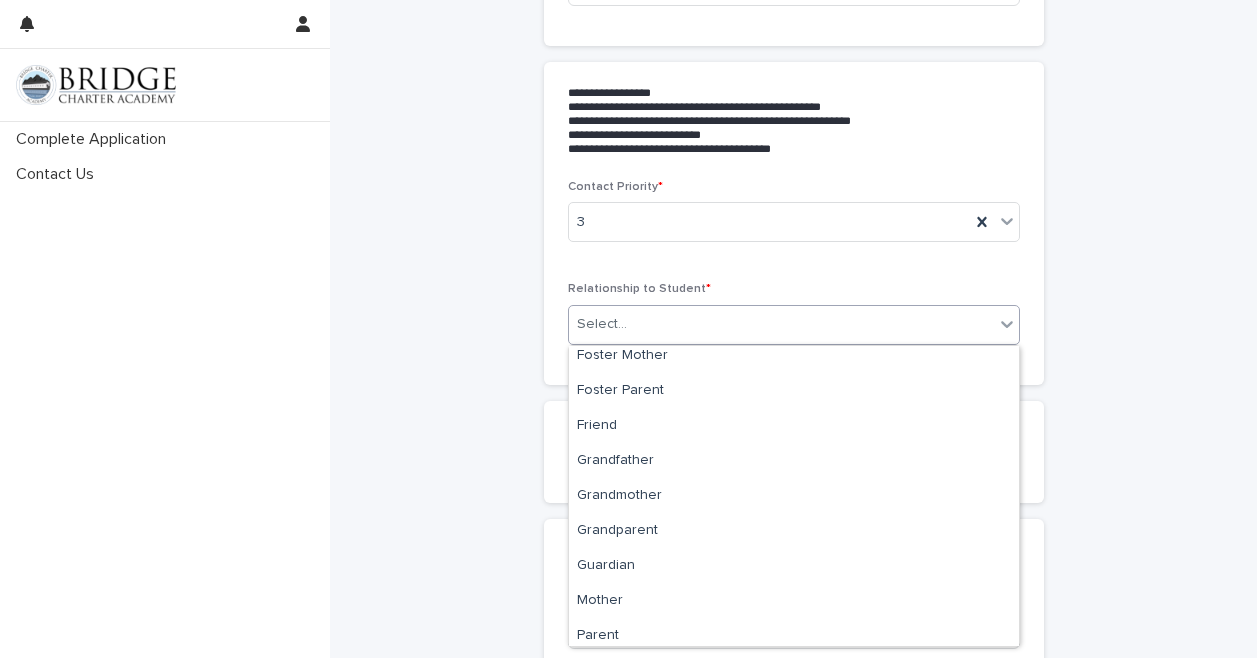 scroll, scrollTop: 148, scrollLeft: 0, axis: vertical 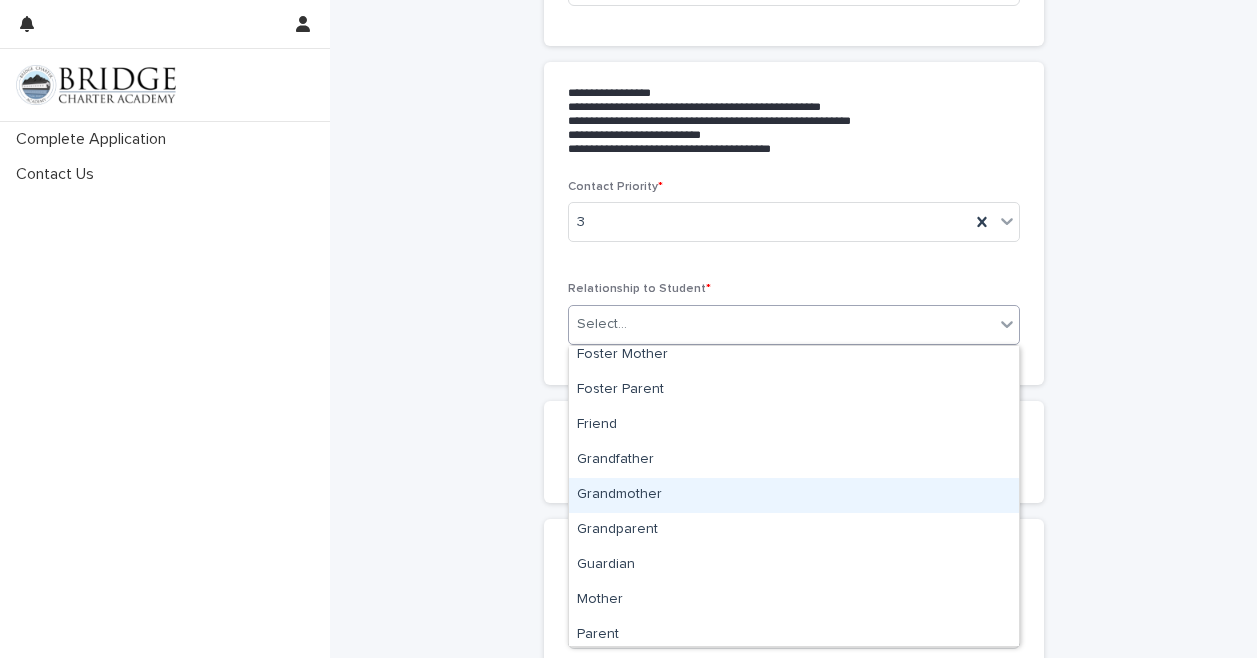 click on "Grandmother" at bounding box center [794, 495] 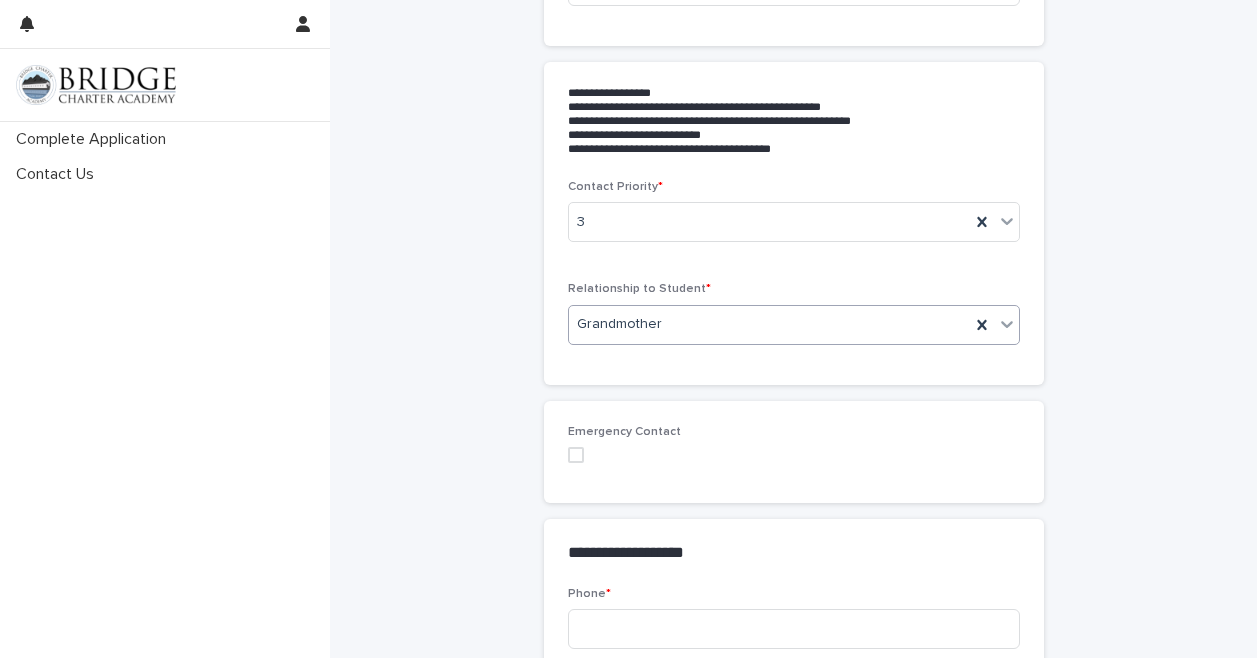 scroll, scrollTop: 422, scrollLeft: 0, axis: vertical 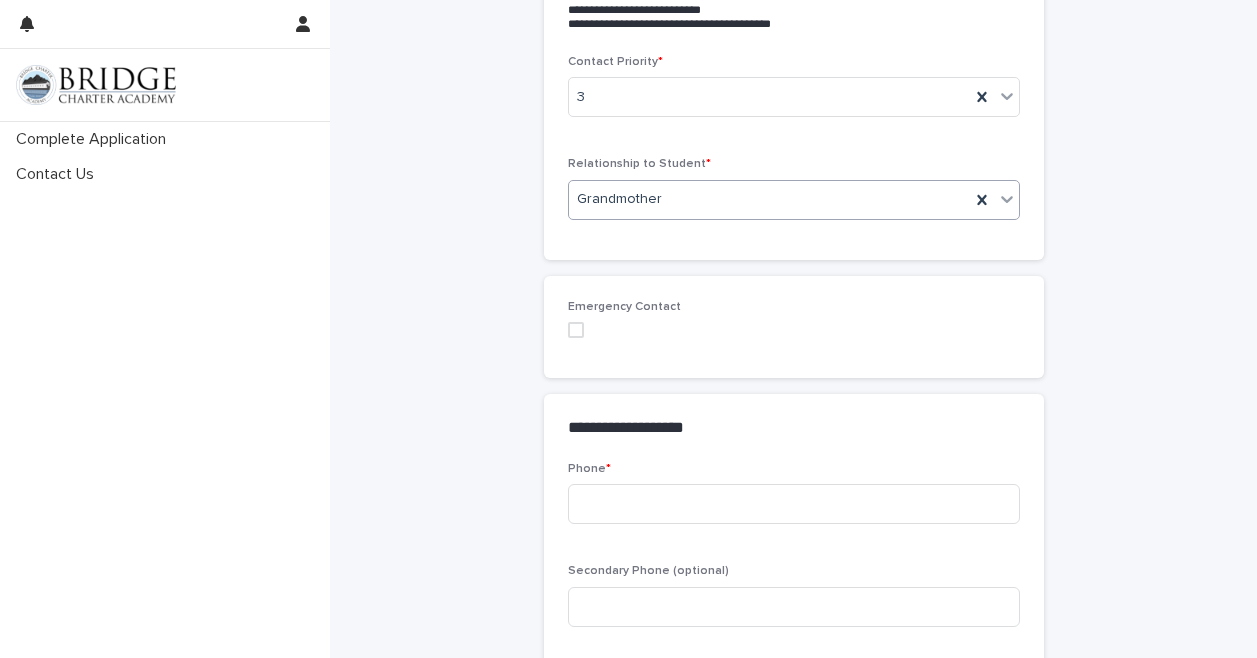 click at bounding box center (576, 330) 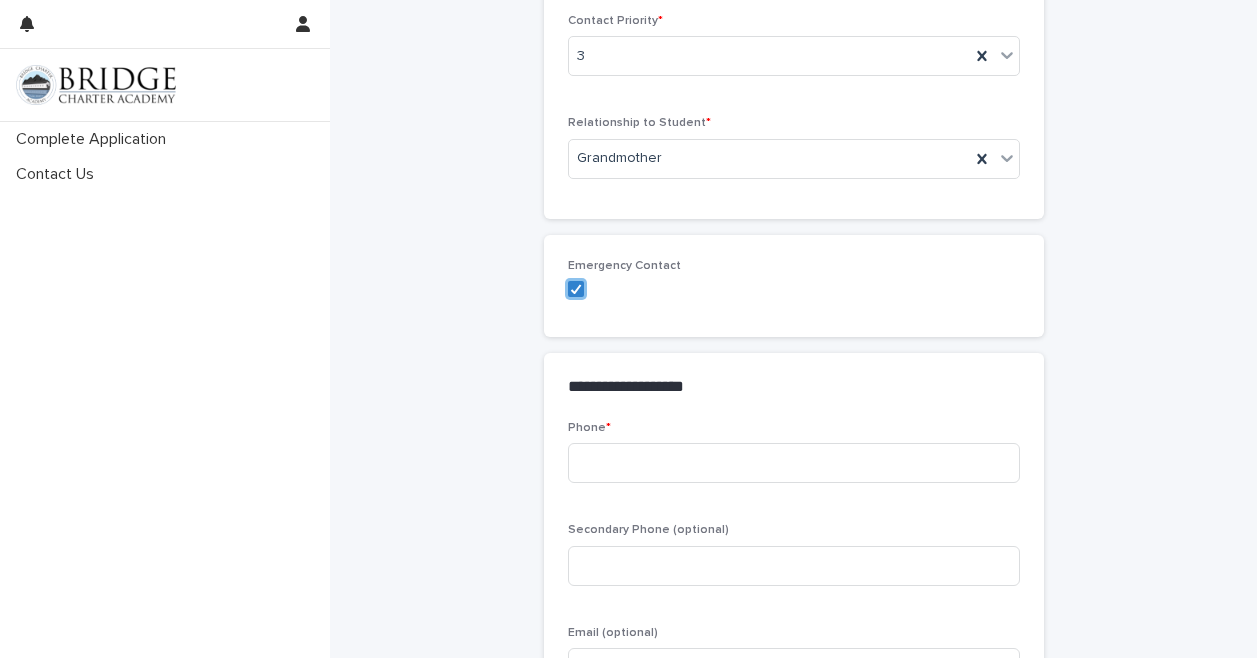 scroll, scrollTop: 468, scrollLeft: 0, axis: vertical 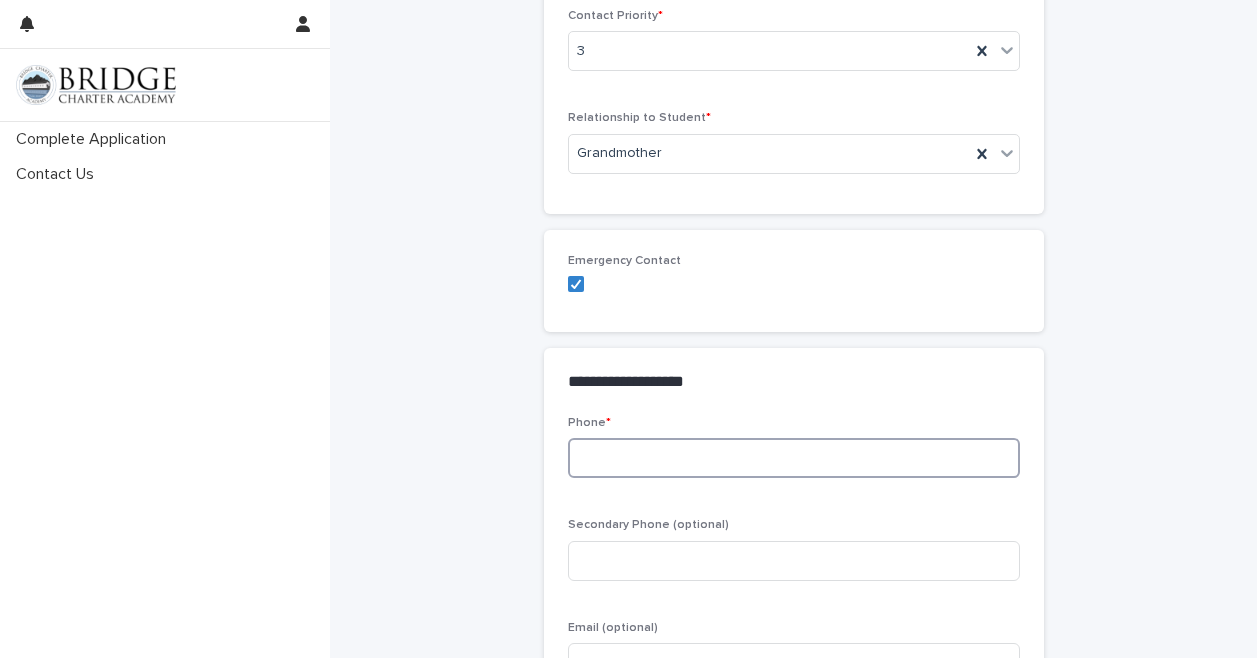 click at bounding box center (794, 458) 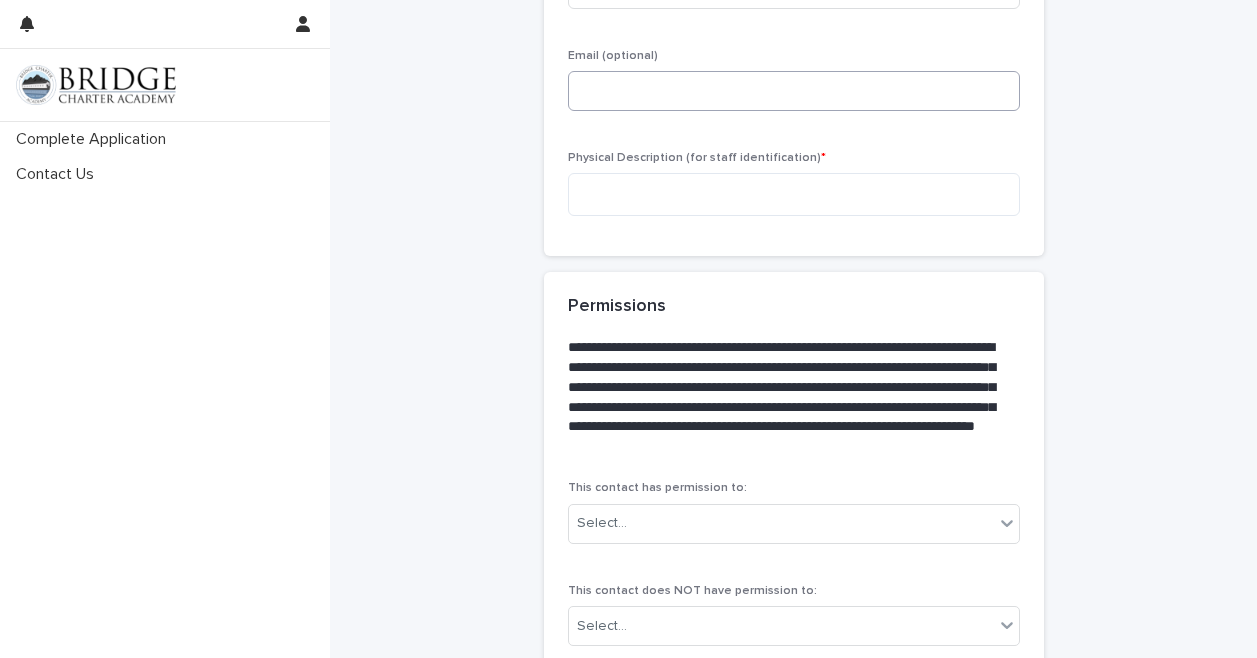 scroll, scrollTop: 1038, scrollLeft: 0, axis: vertical 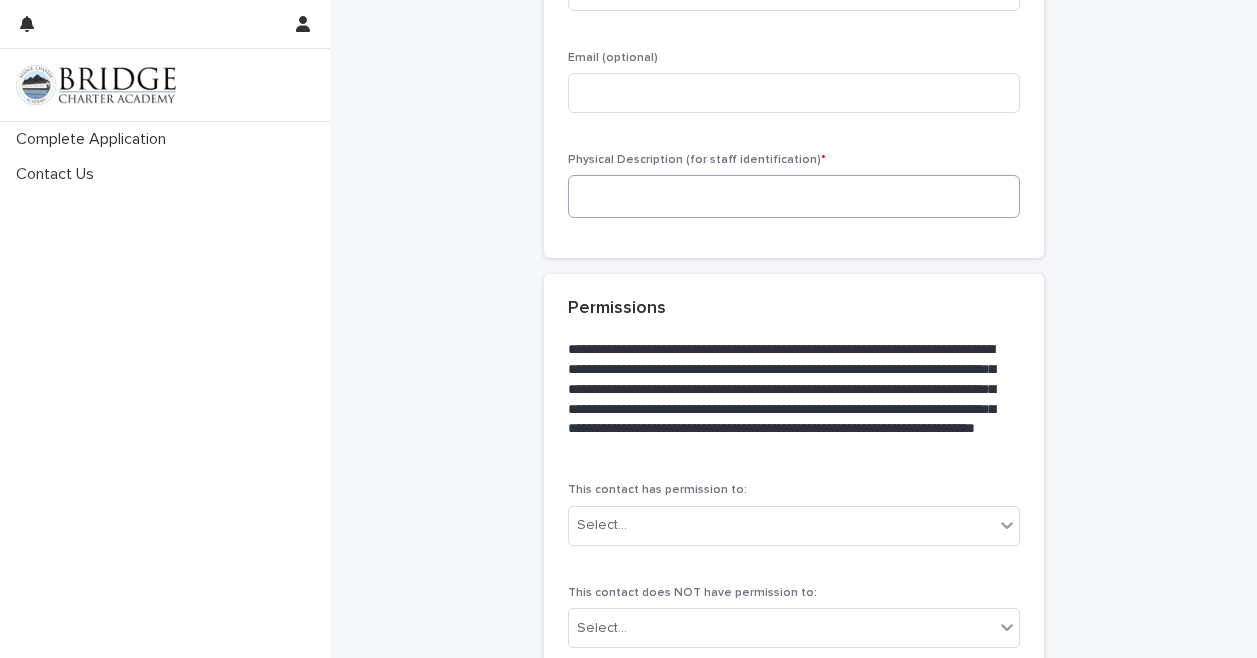 type on "**********" 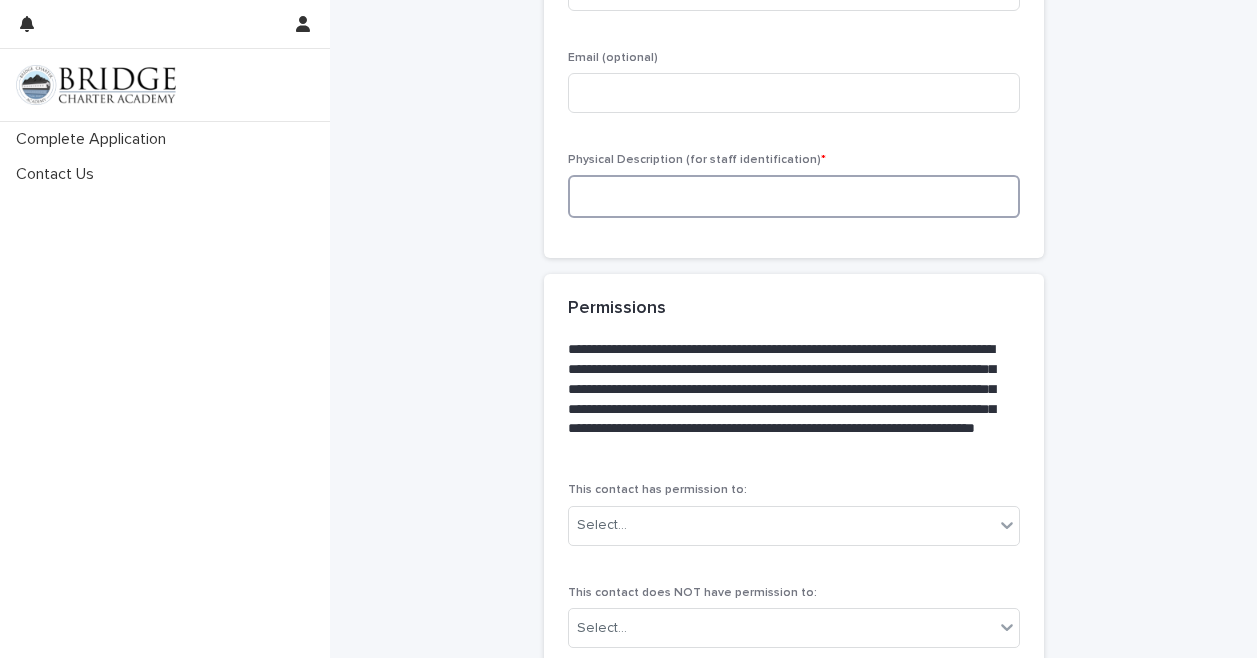 click at bounding box center [794, 196] 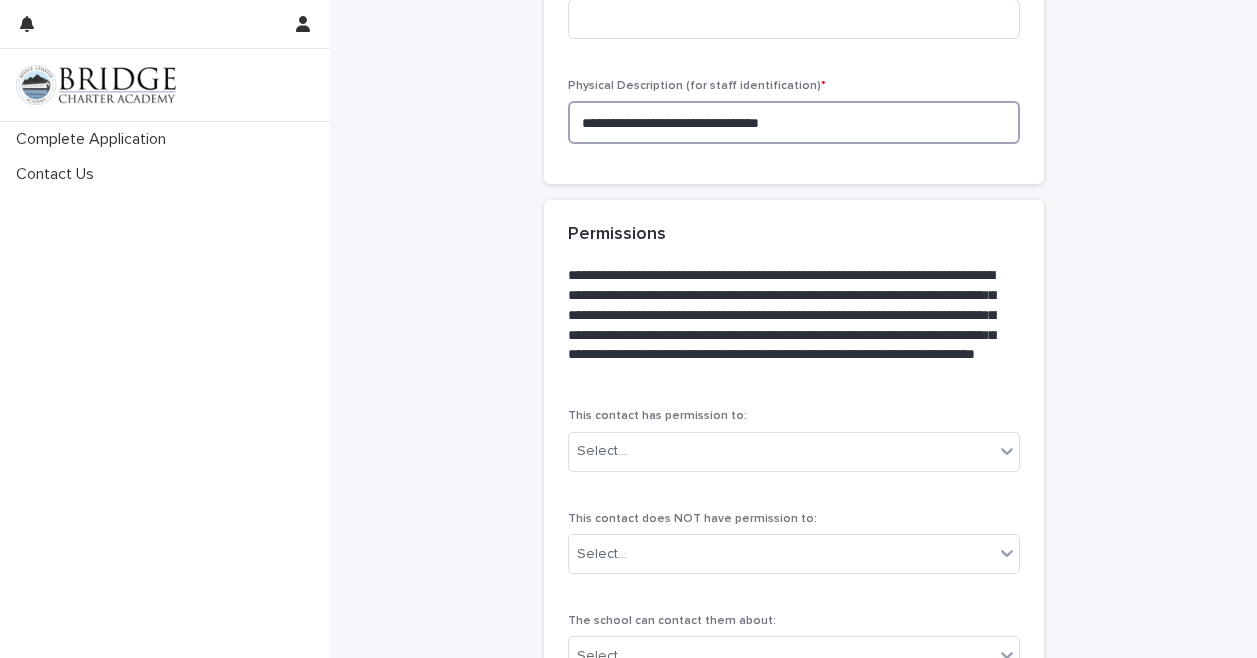 scroll, scrollTop: 1212, scrollLeft: 0, axis: vertical 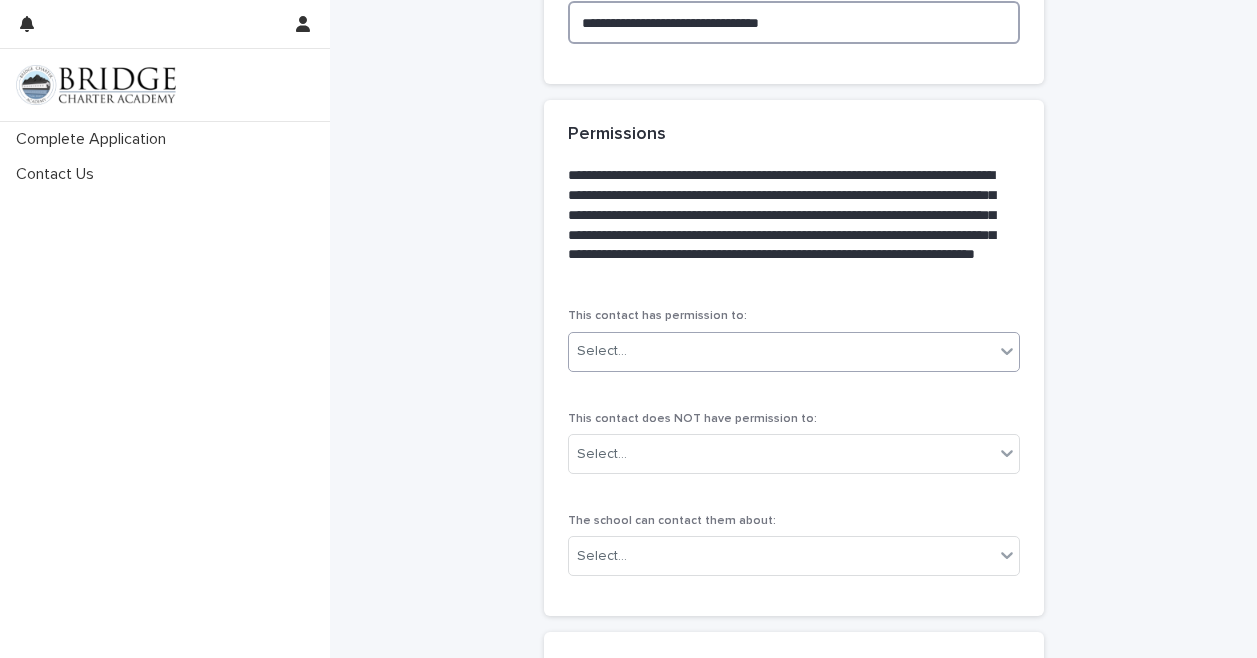 type on "**********" 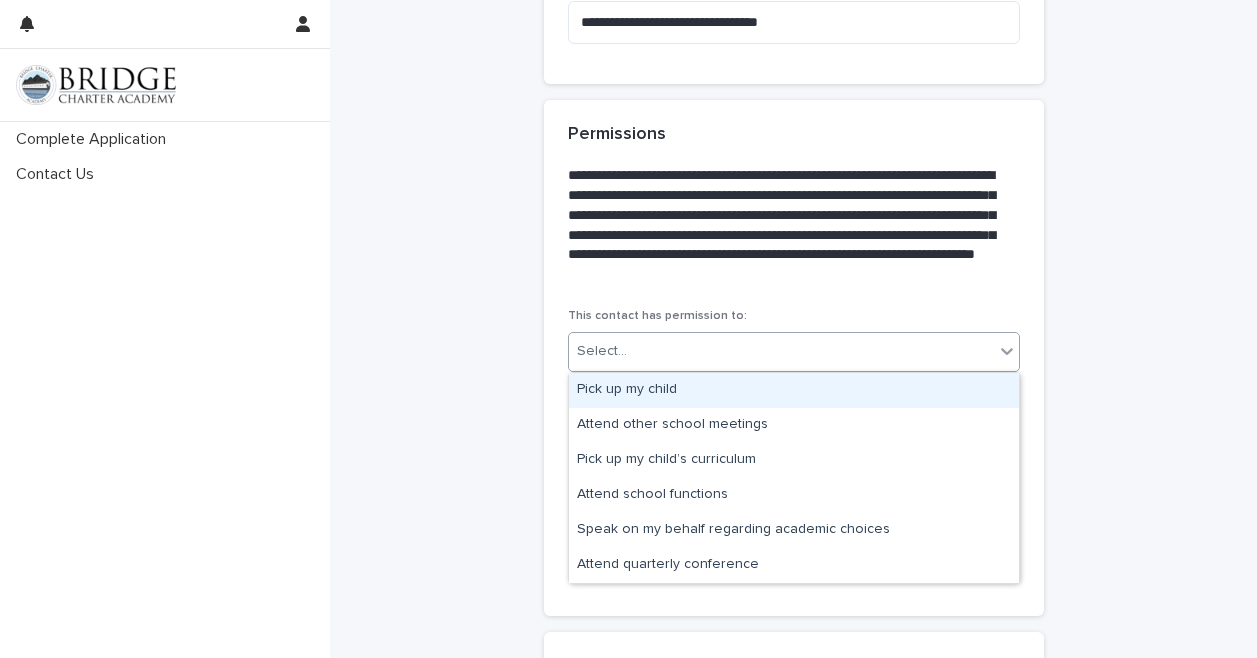 click on "Select..." at bounding box center (781, 351) 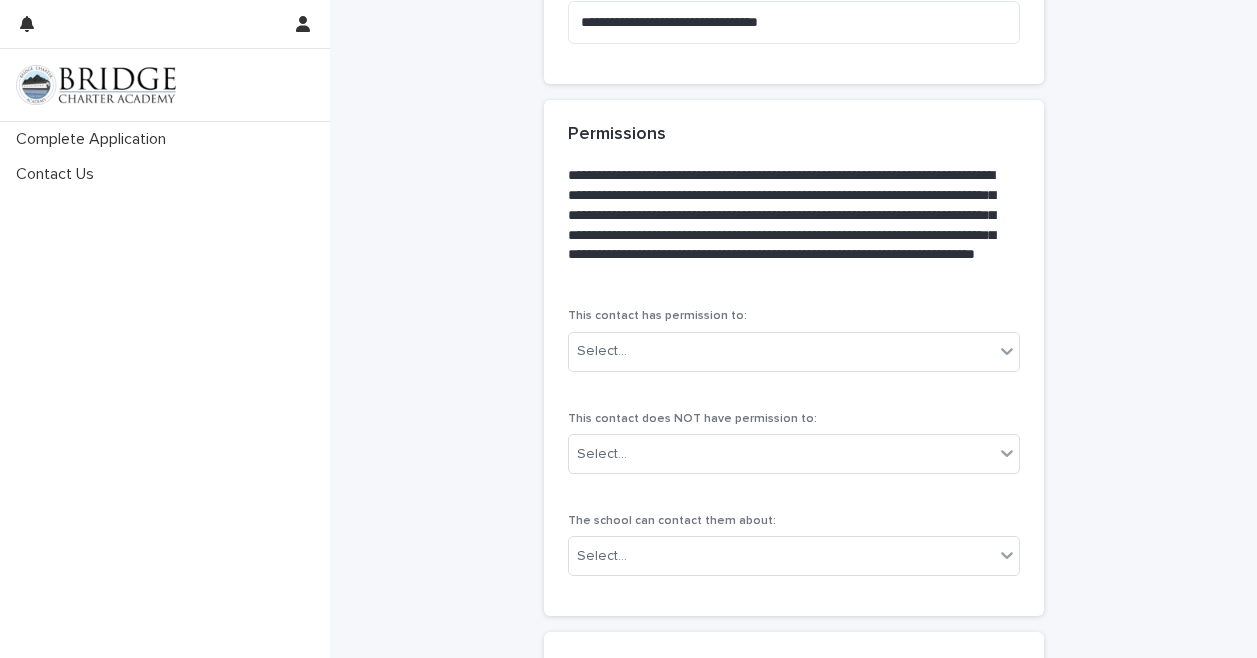 click on "**********" at bounding box center (790, 225) 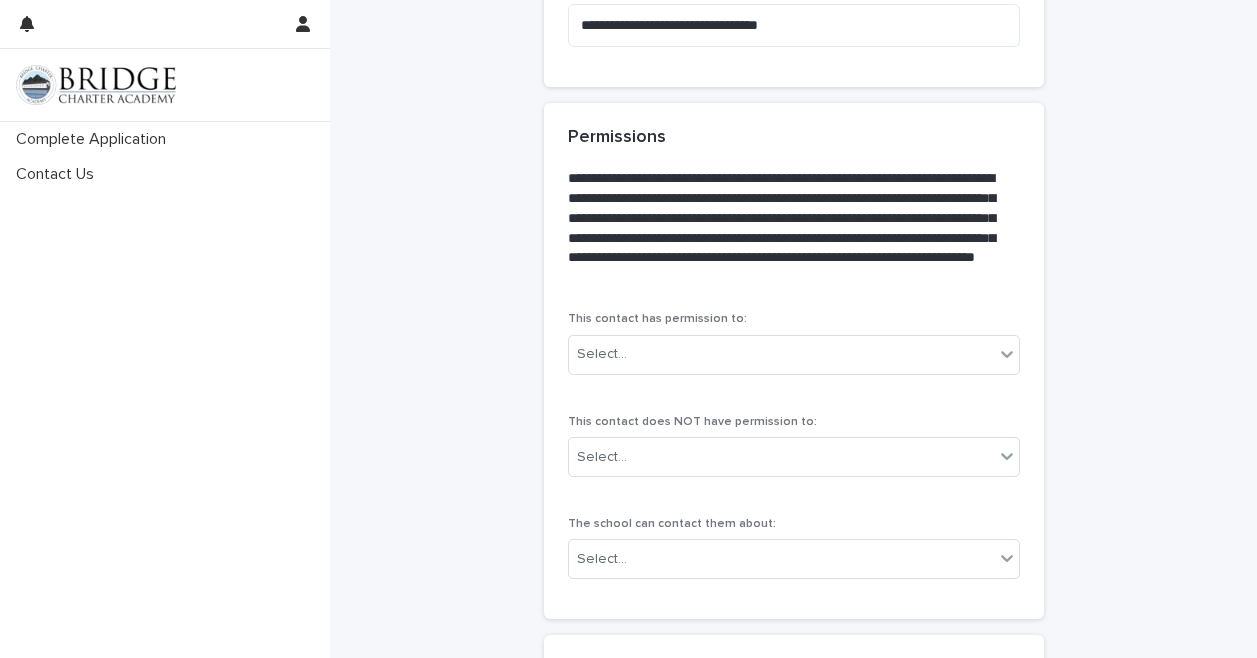 scroll, scrollTop: 1207, scrollLeft: 0, axis: vertical 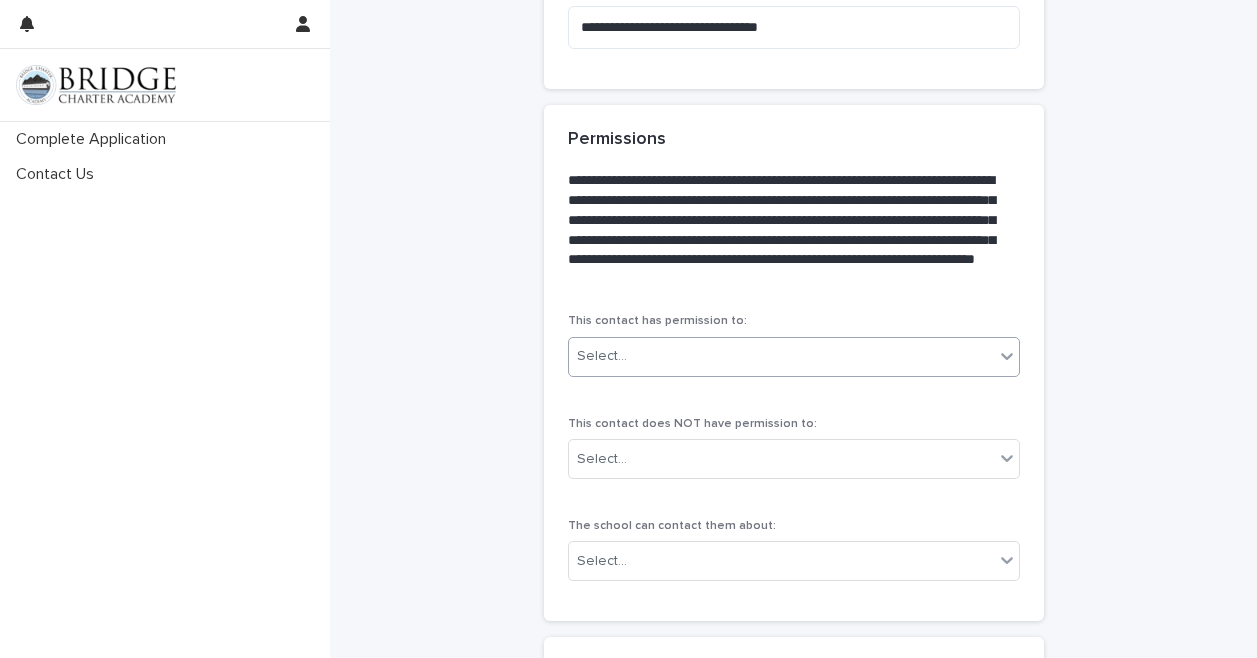 click on "Select..." at bounding box center (781, 356) 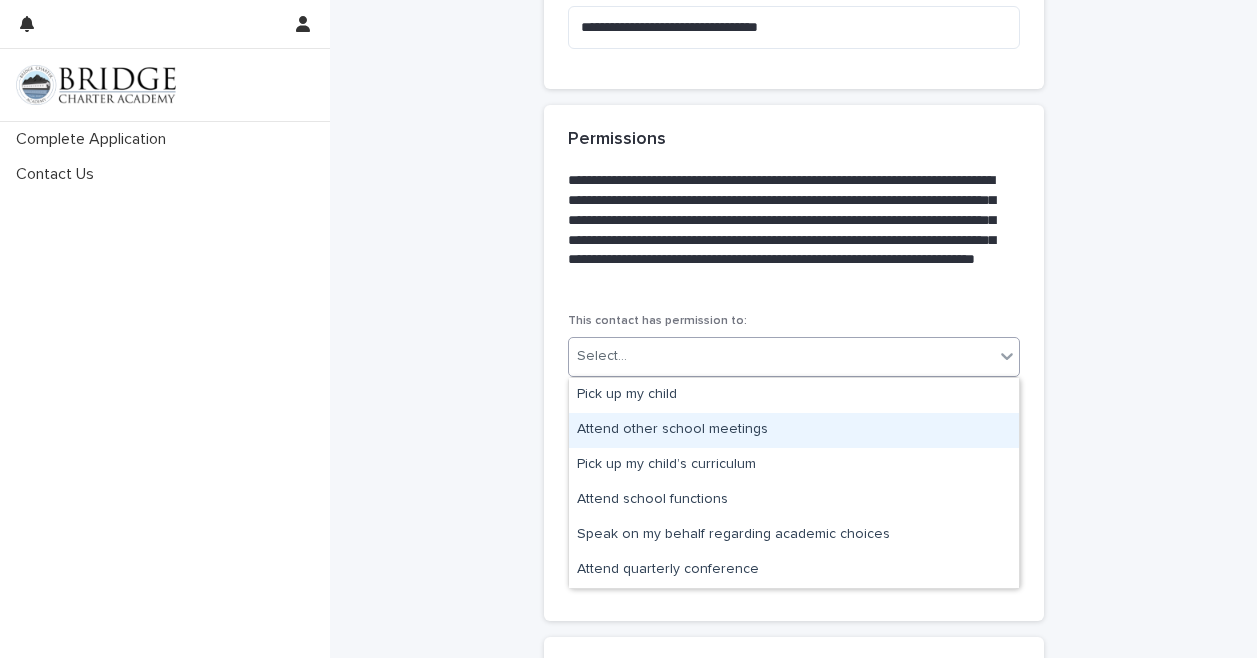 click on "Attend other school meetings" at bounding box center (794, 430) 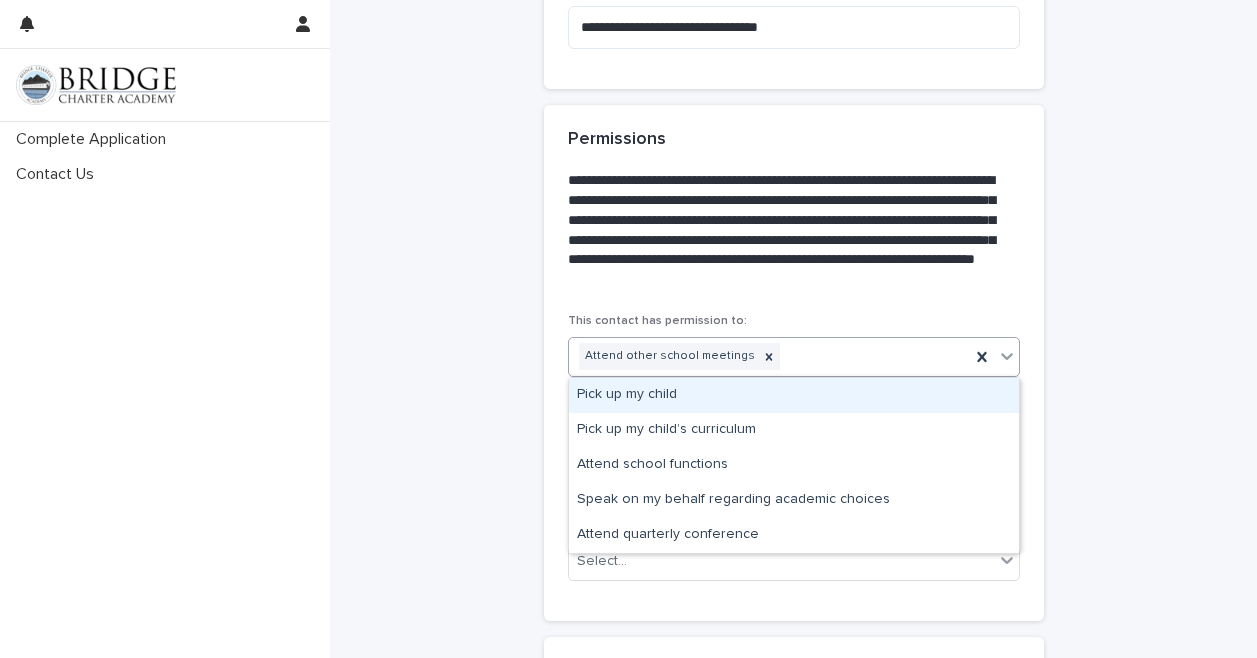 click on "Attend other school meetings" at bounding box center [769, 356] 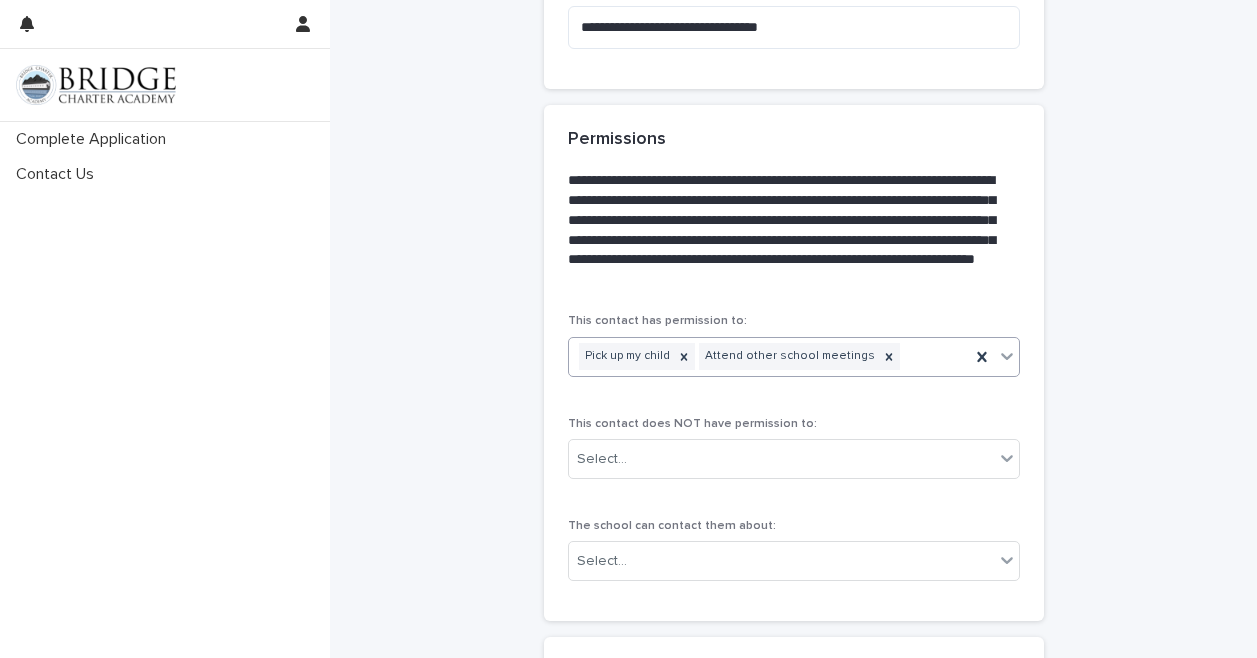 click on "Pick up my child Attend other school meetings" at bounding box center [769, 356] 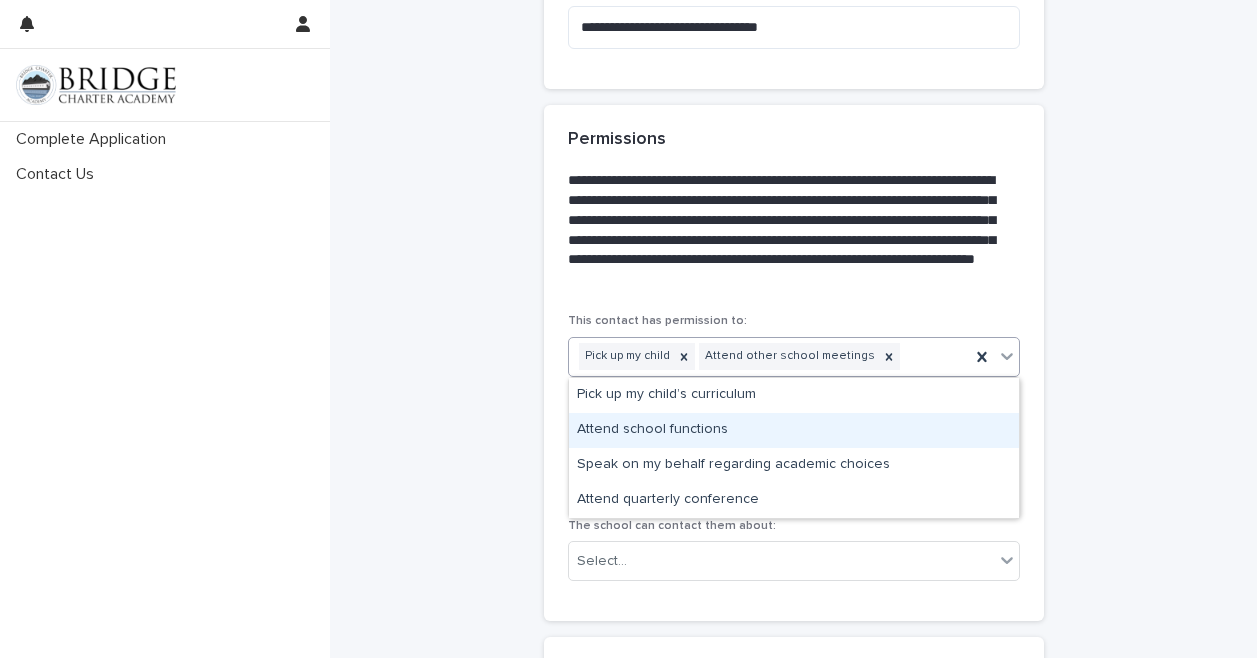 click on "Attend school functions" at bounding box center [794, 430] 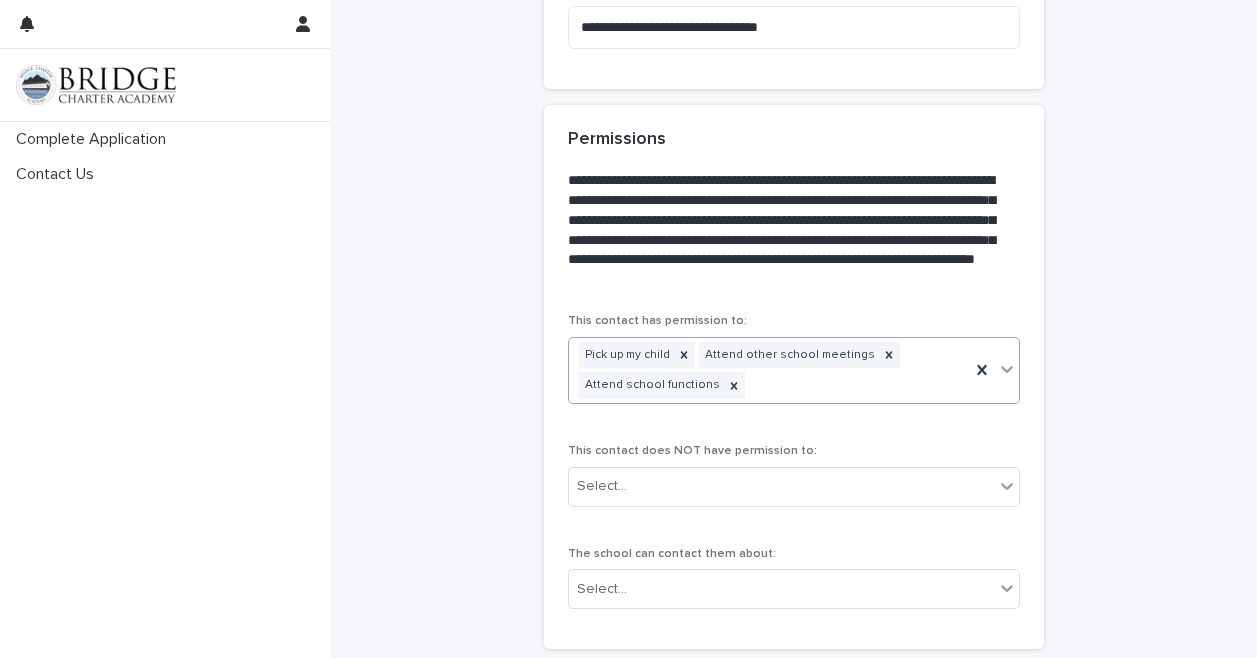 click on "Pick up my child Attend other school meetings Attend school functions" at bounding box center [769, 371] 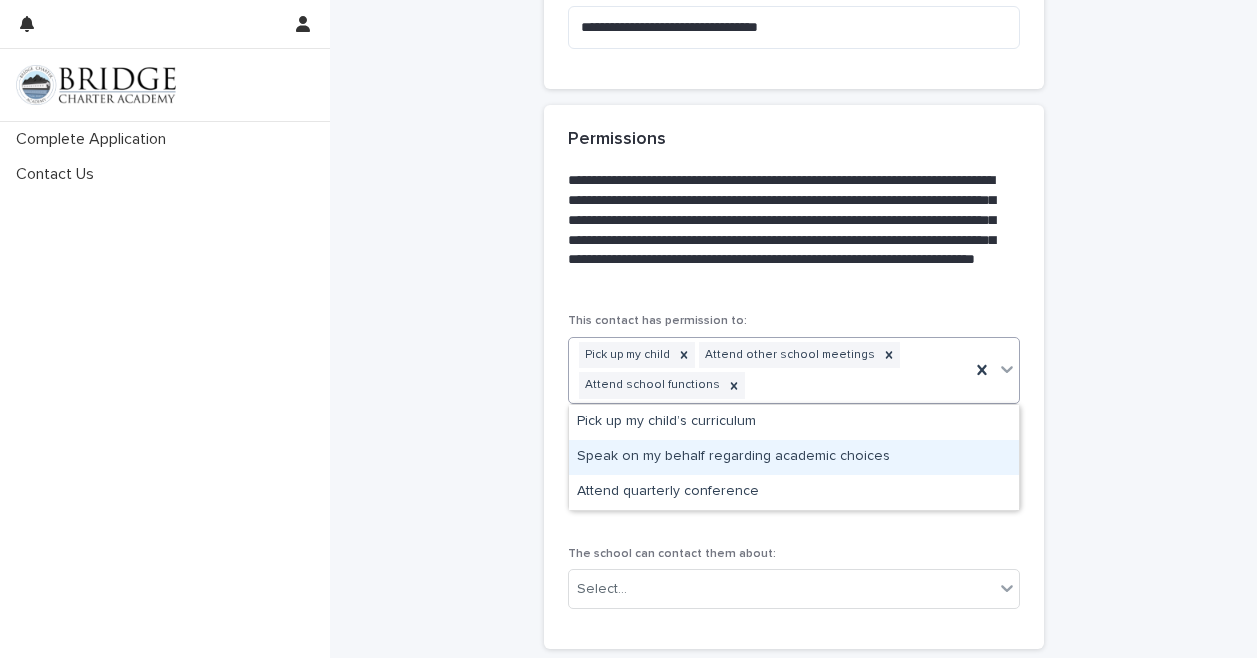 click on "**********" at bounding box center (793, -160) 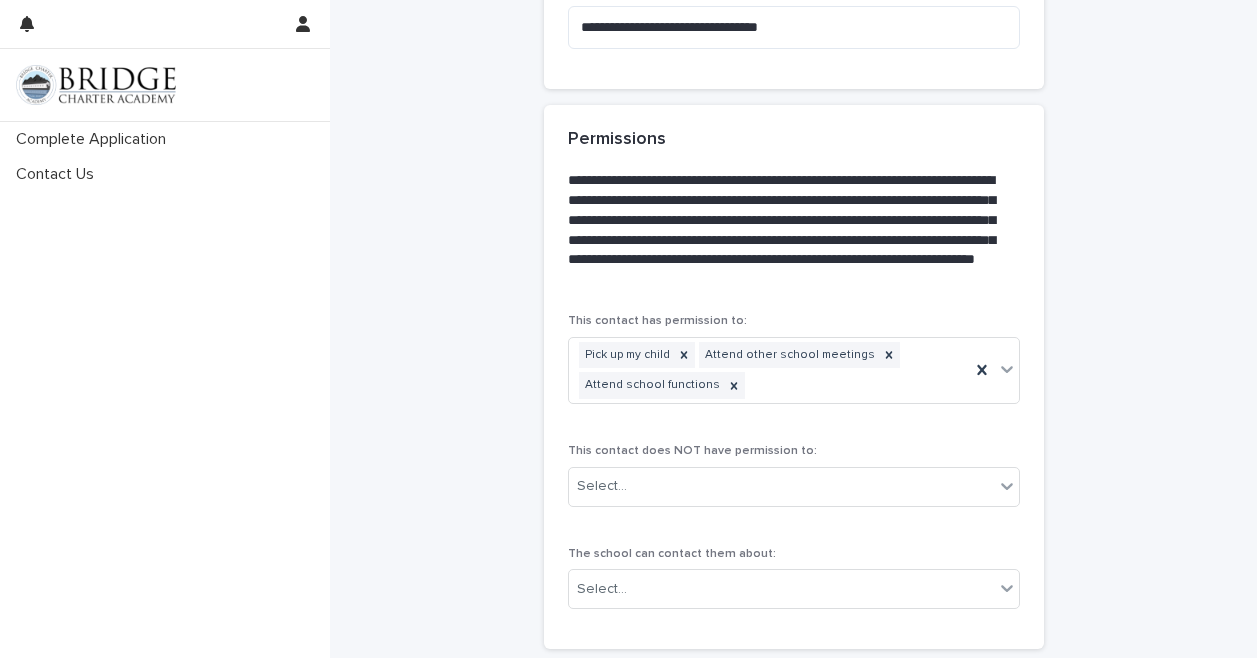 scroll, scrollTop: 1264, scrollLeft: 0, axis: vertical 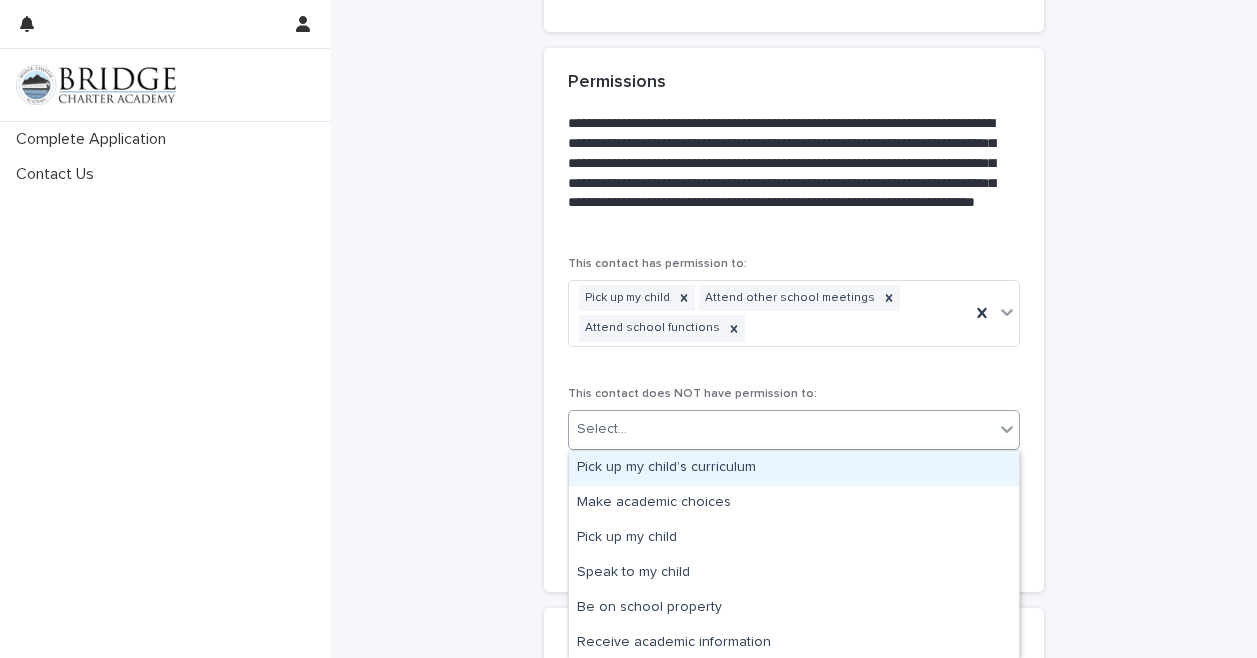 click on "Select..." at bounding box center [781, 429] 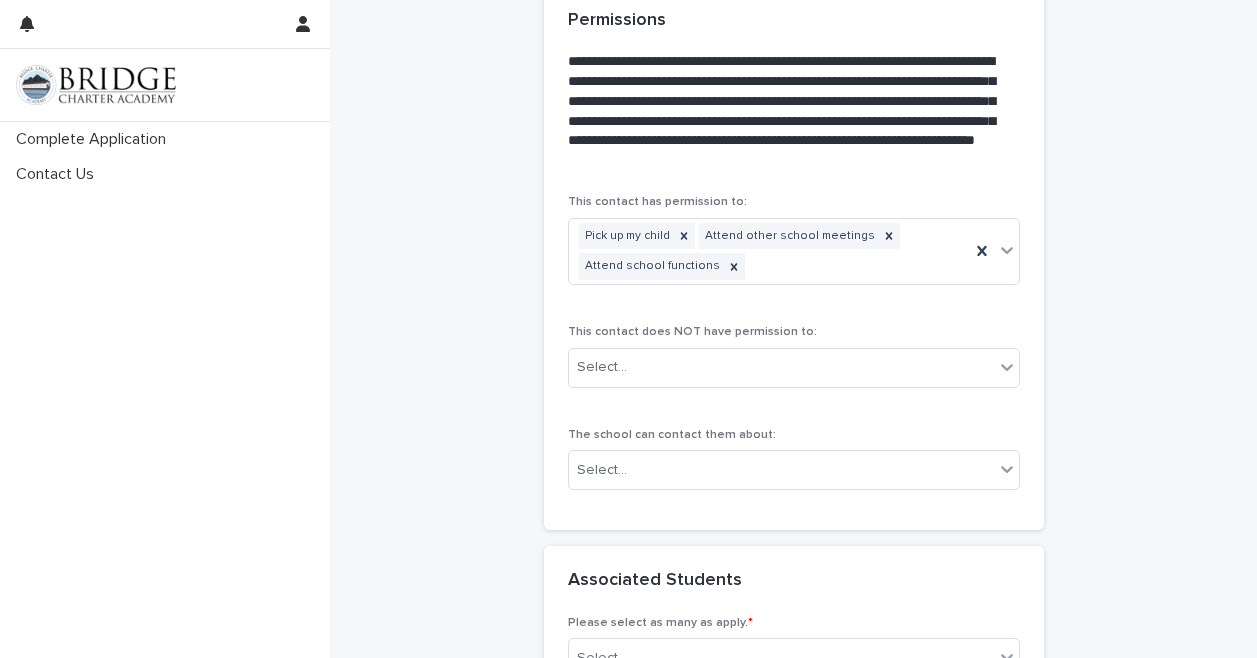 scroll, scrollTop: 1328, scrollLeft: 0, axis: vertical 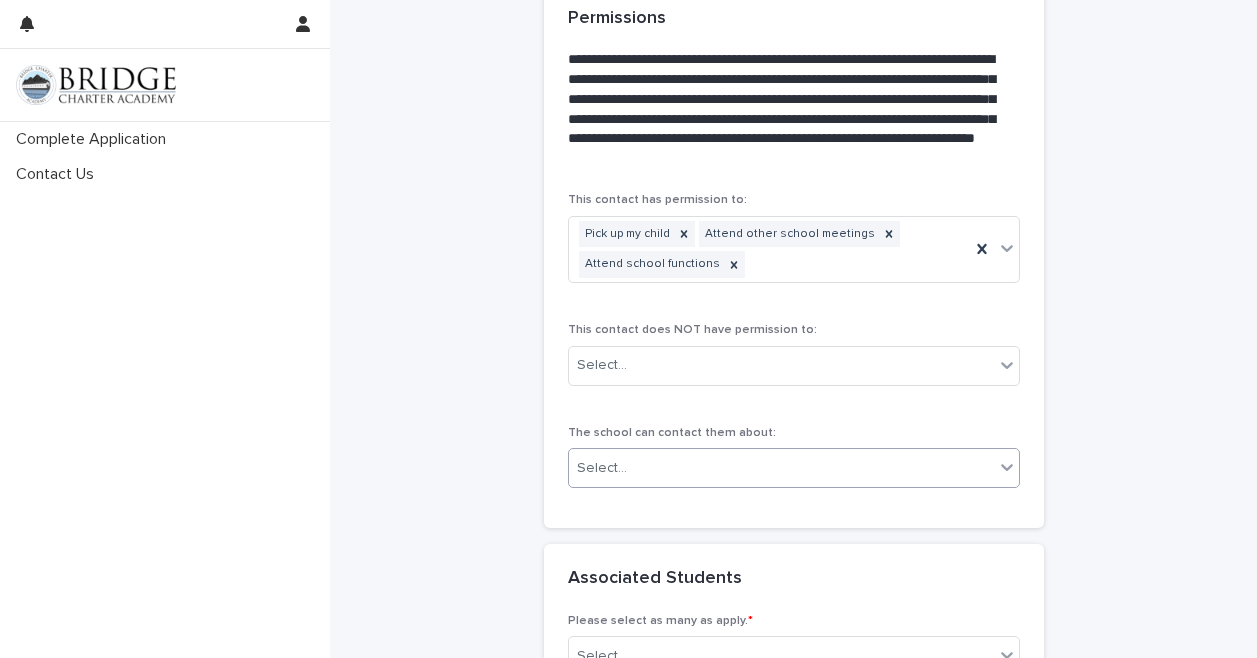 click on "Select..." at bounding box center [781, 468] 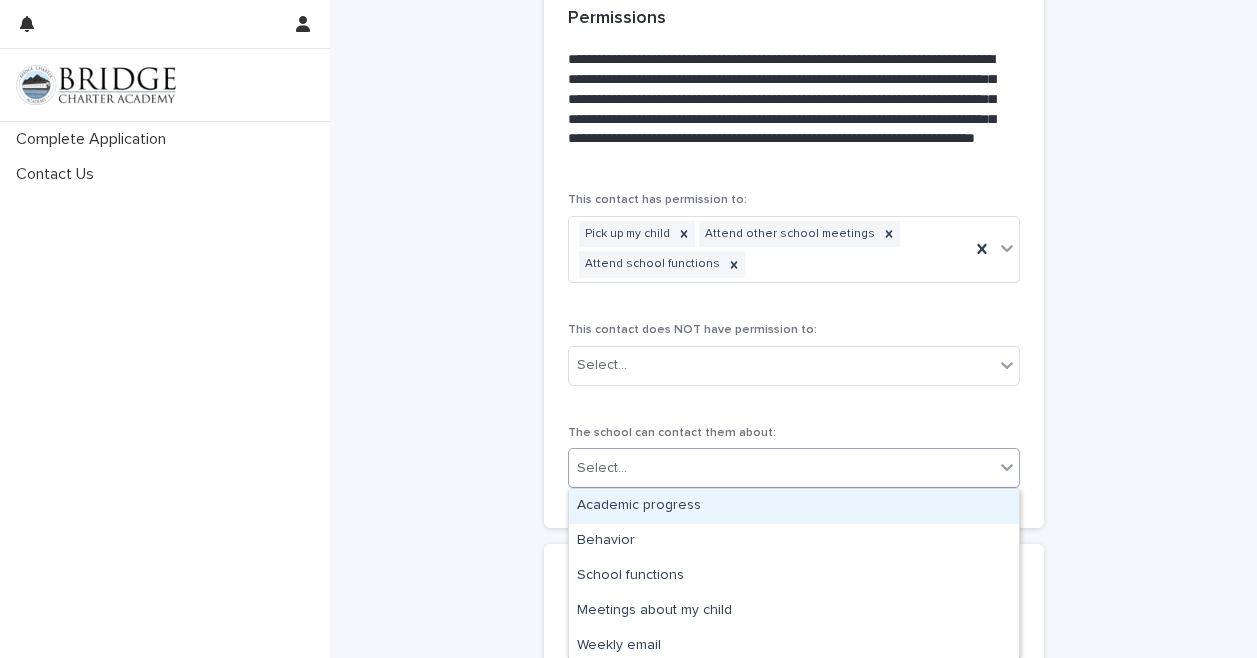 scroll, scrollTop: 5, scrollLeft: 0, axis: vertical 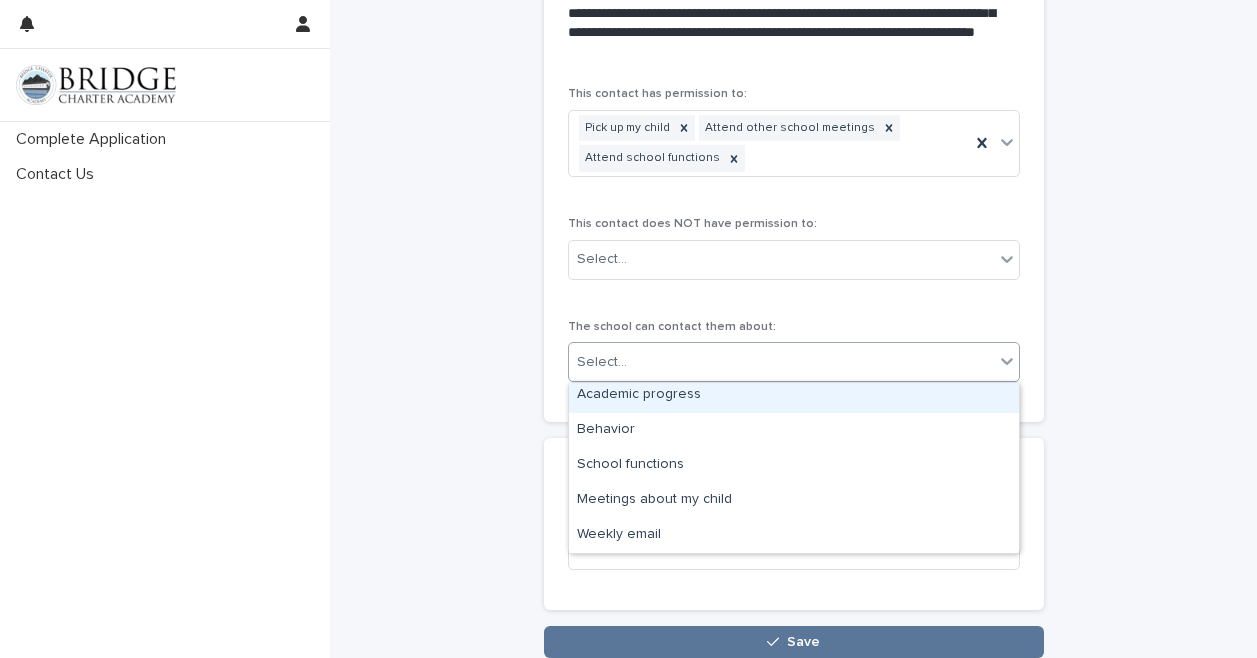 click on "This contact has permission to: Pick up my child Attend other school meetings Attend school functions This contact does NOT have permission to: Select... The school can contact them about: option [TOPIC] focused, [NUMBER] of [NUMBER]. [NUMBER] results available. Use Up and Down to choose options, press Enter to select the currently focused option, press Escape to exit the menu, press Tab to select the option and exit the menu. Select..." at bounding box center [794, 242] 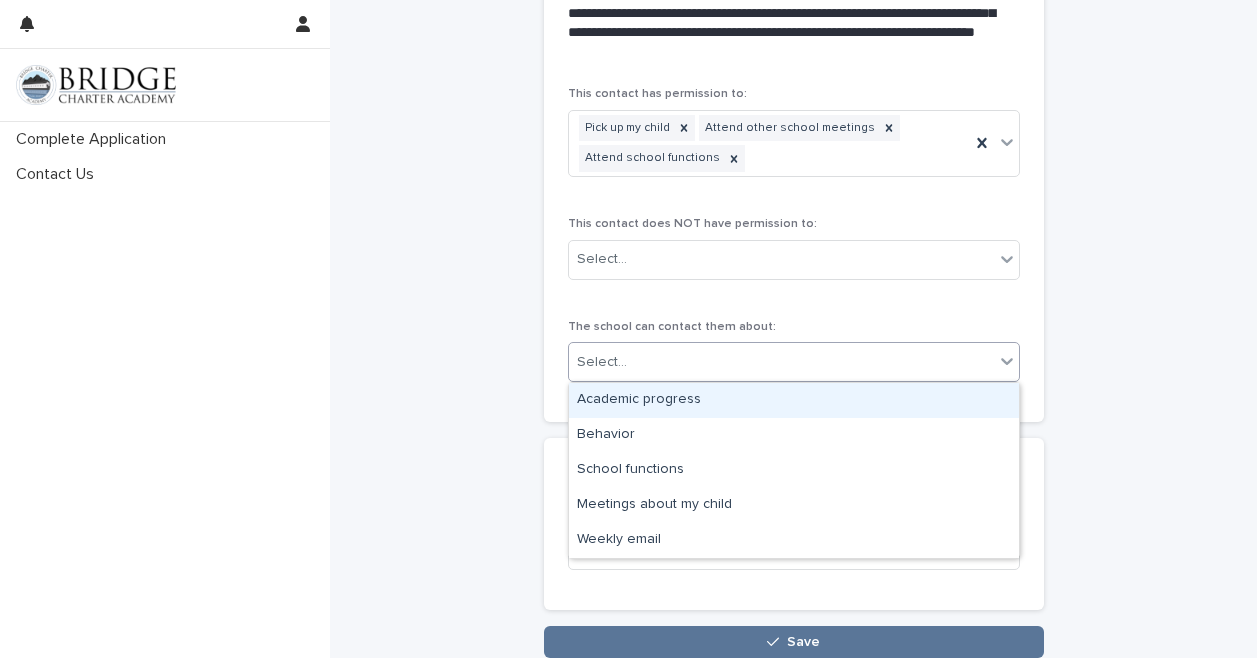 click on "Select..." at bounding box center [781, 362] 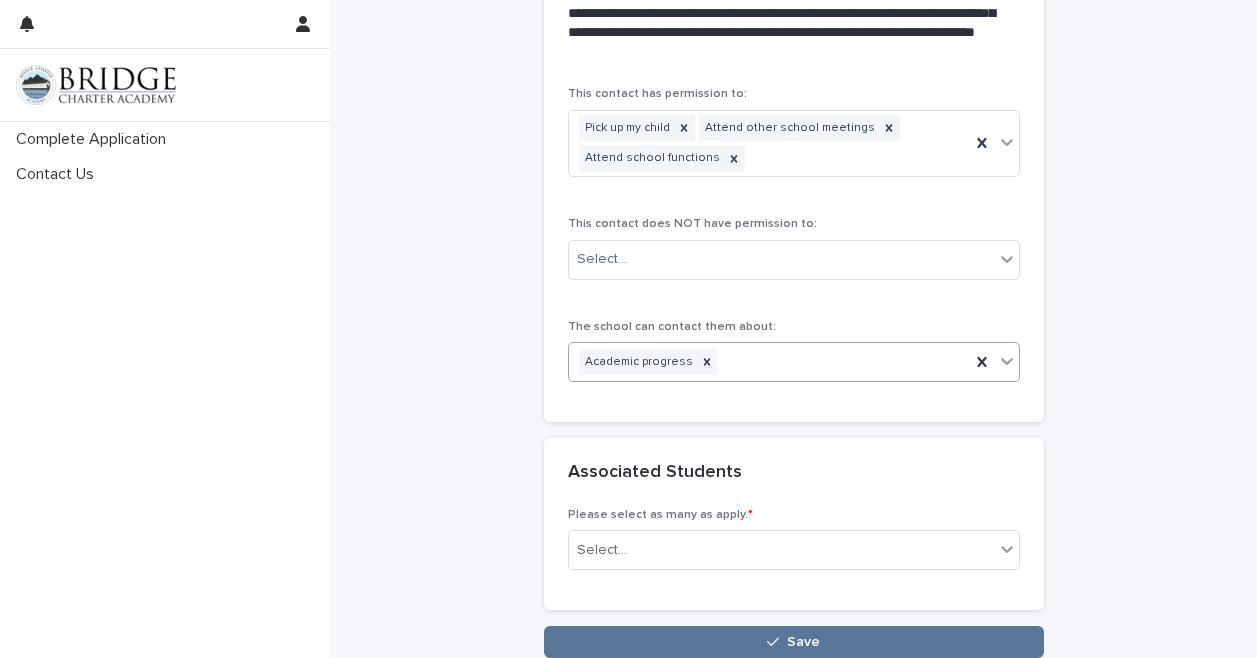 click on "Academic progress" at bounding box center (769, 362) 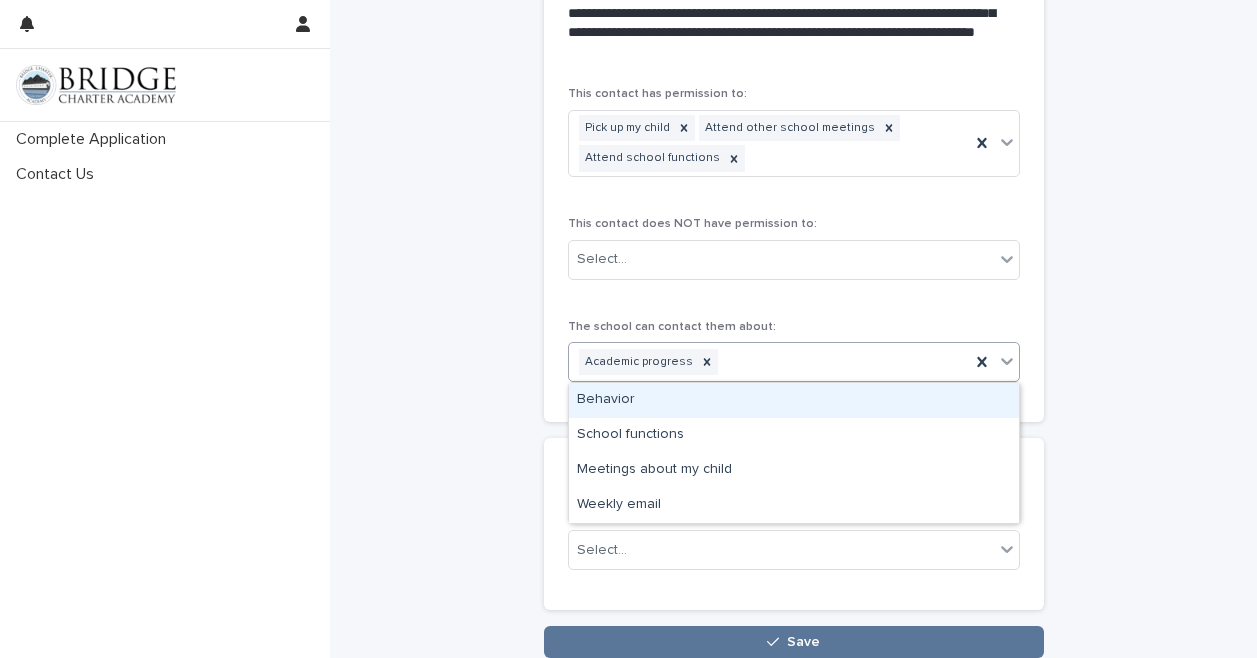 click on "Behavior" at bounding box center (794, 400) 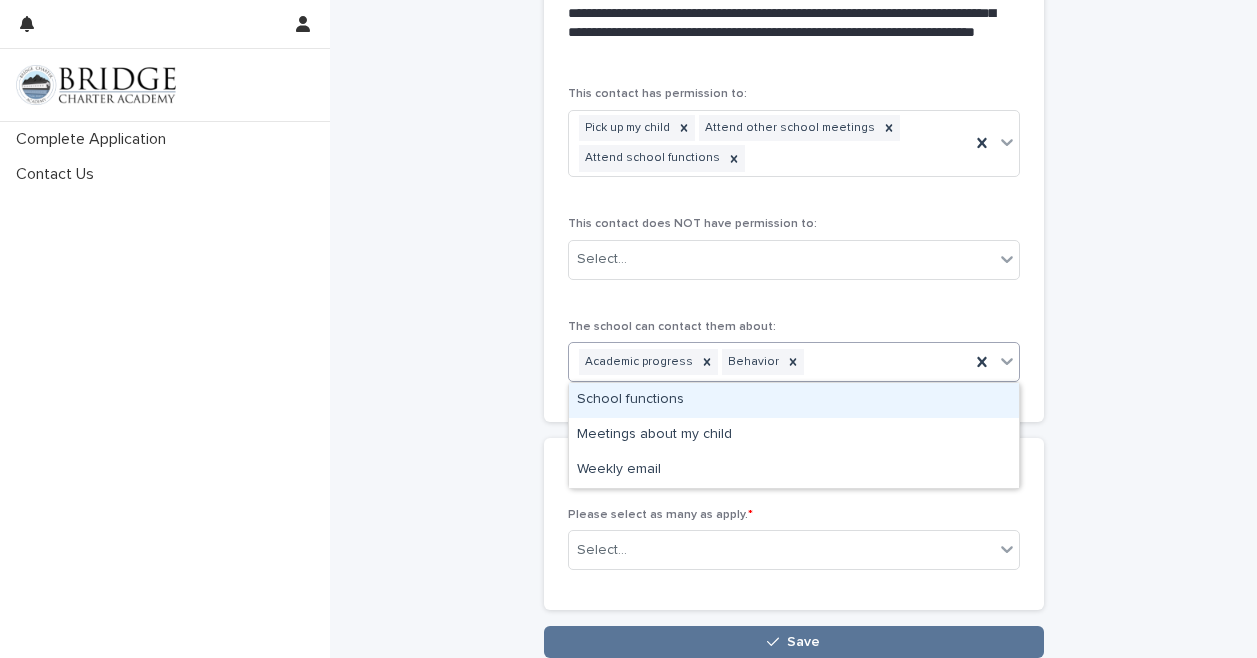 click on "Academic progress Behavior" at bounding box center [769, 362] 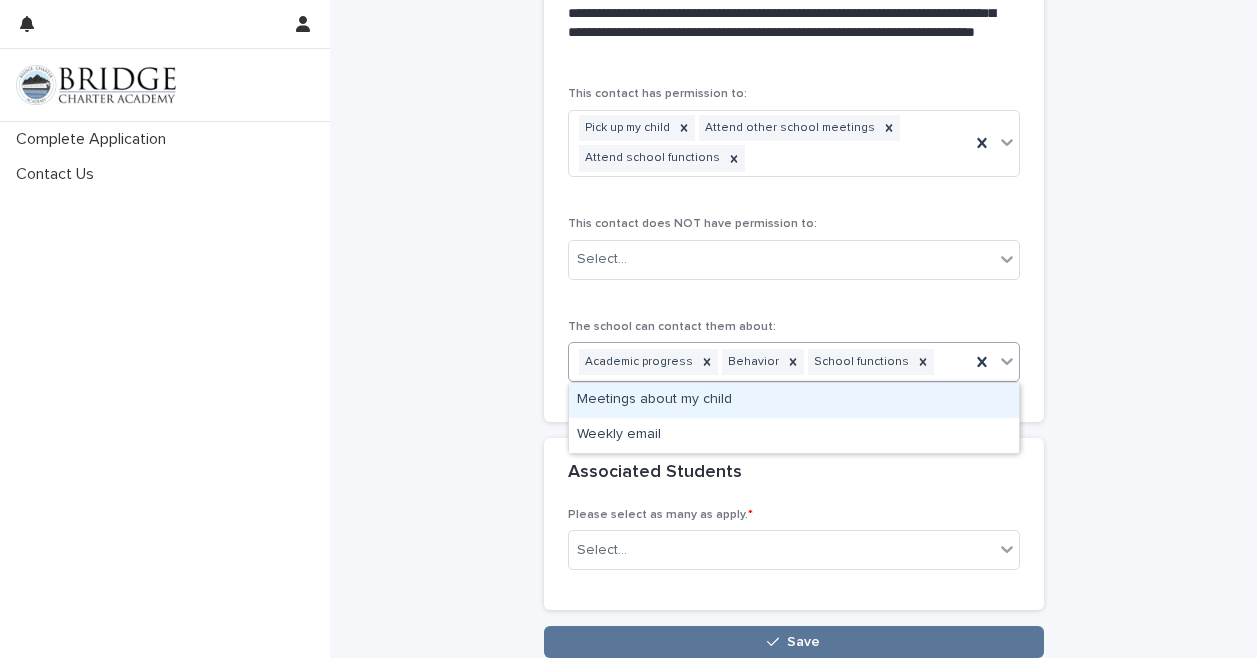 click on "Academic progress Behavior School functions" at bounding box center [769, 362] 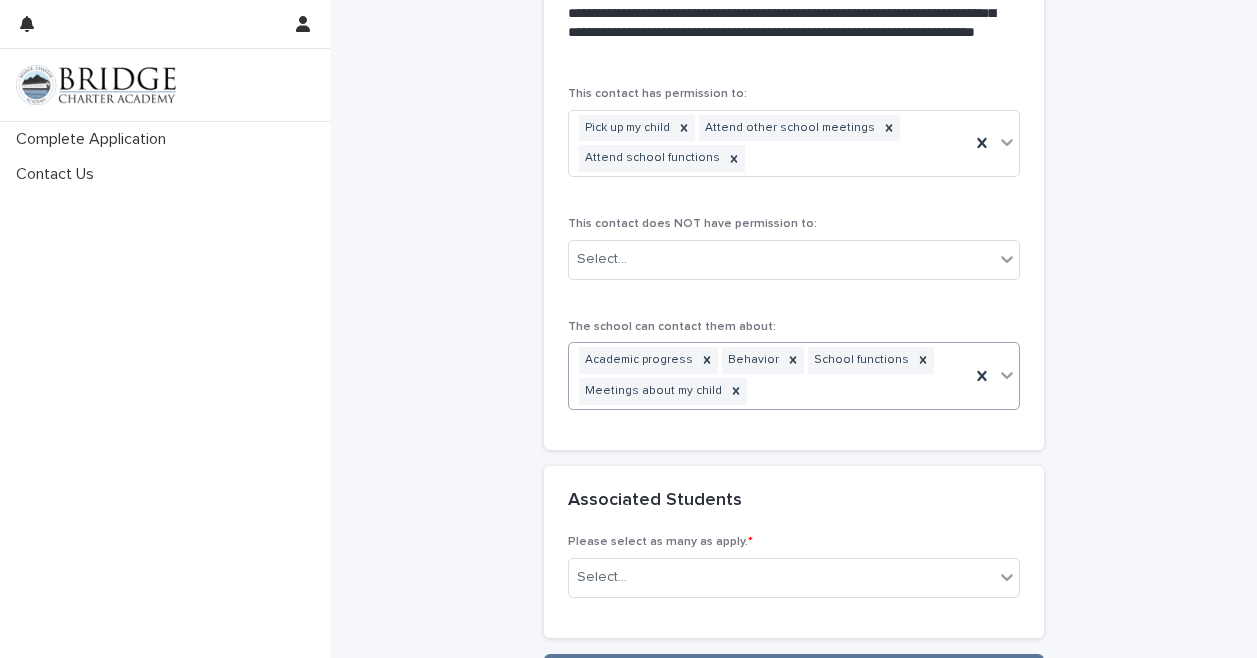 click on "Academic progress Behavior School functions Meetings about my child" at bounding box center (769, 376) 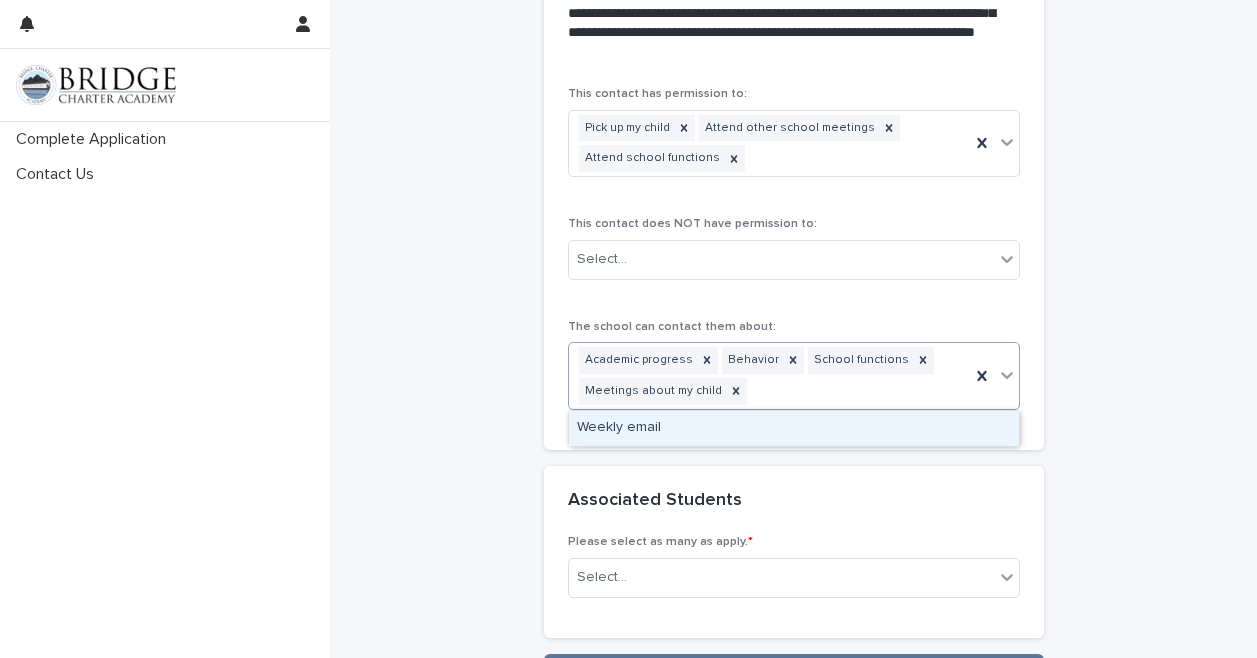 click on "This contact has permission to: Pick up my child Attend other school meetings Attend school functions This contact does NOT have permission to: Select... The school can contact them about:   option Meetings about my child, selected.    option Weekly email focused, 5 of 5. 1 result available. Use Up and Down to choose options, press Enter to select the currently focused option, press Escape to exit the menu, press Tab to select the option and exit the menu. Academic progress Behavior School functions Meetings about my child" at bounding box center (794, 256) 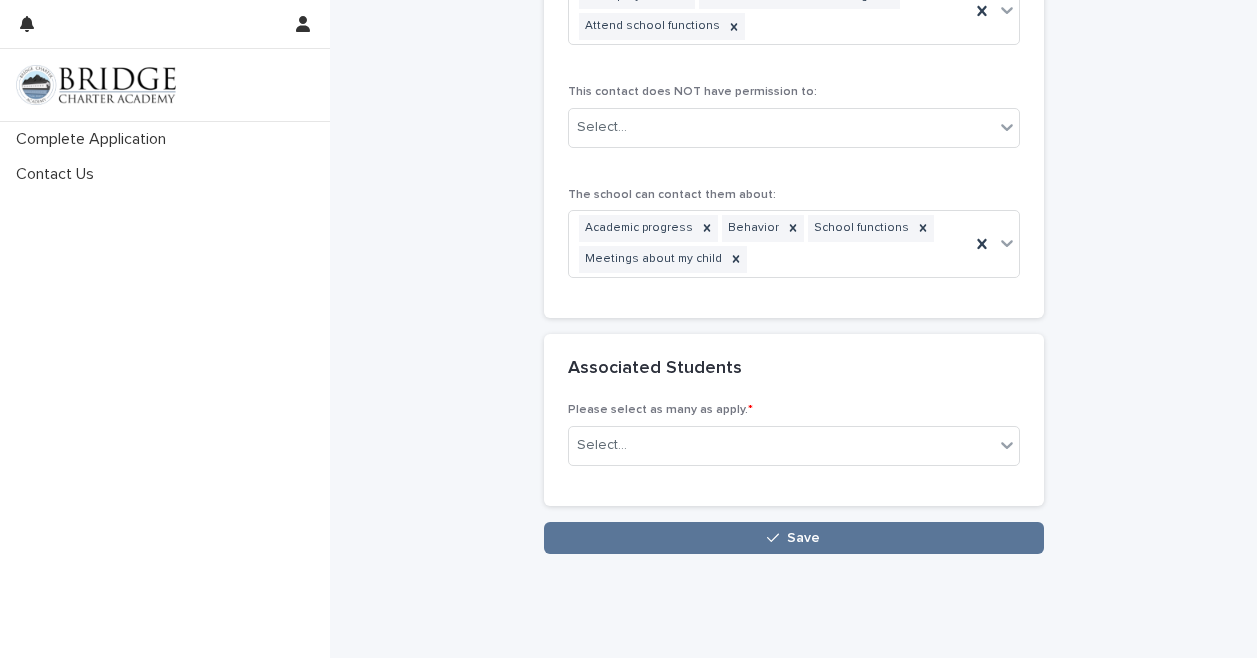 scroll, scrollTop: 1574, scrollLeft: 0, axis: vertical 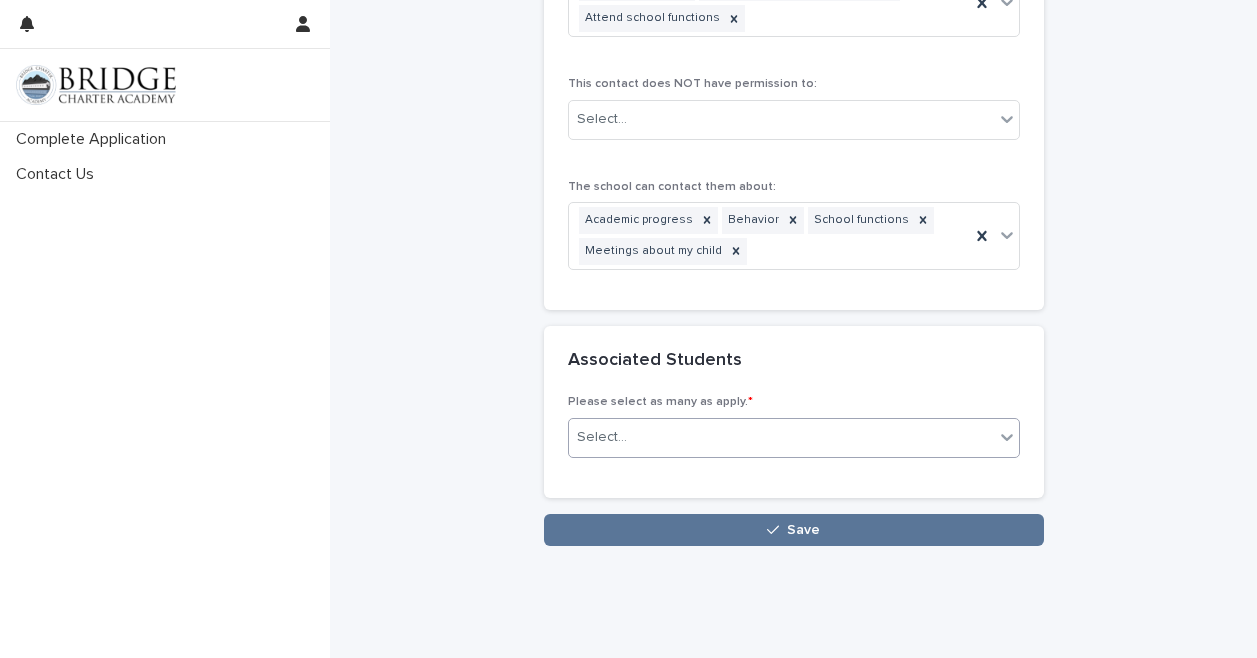 click on "Select..." at bounding box center [781, 437] 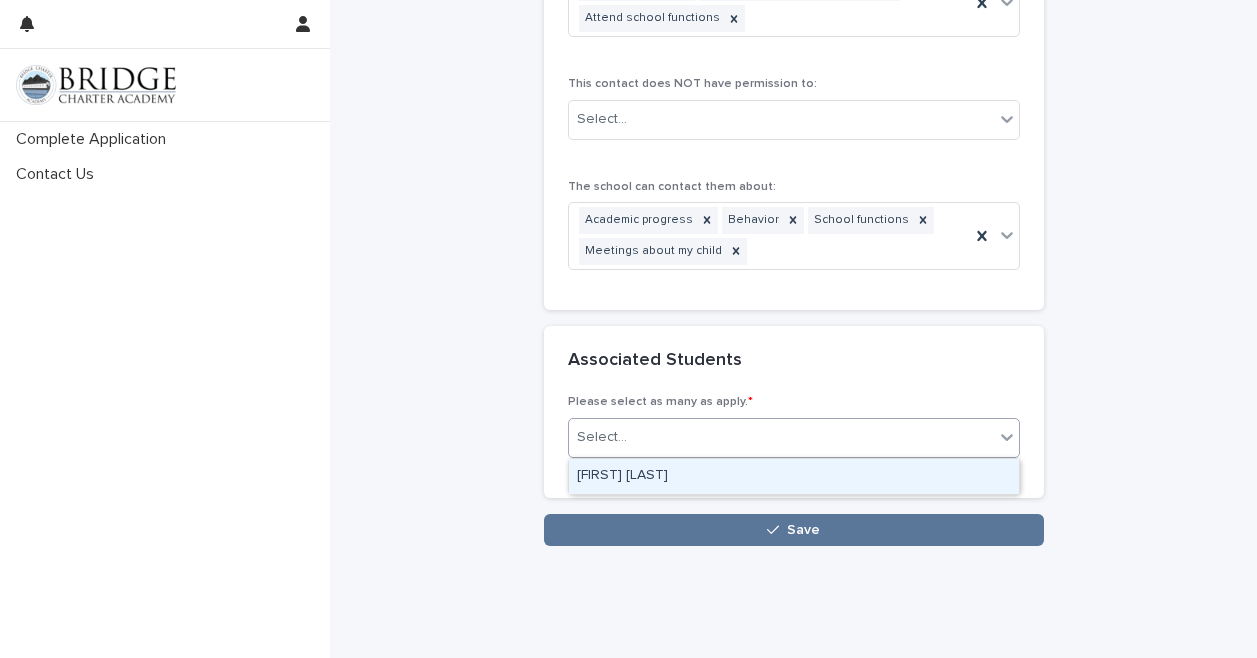 click on "[FIRST] [LAST]" at bounding box center (794, 476) 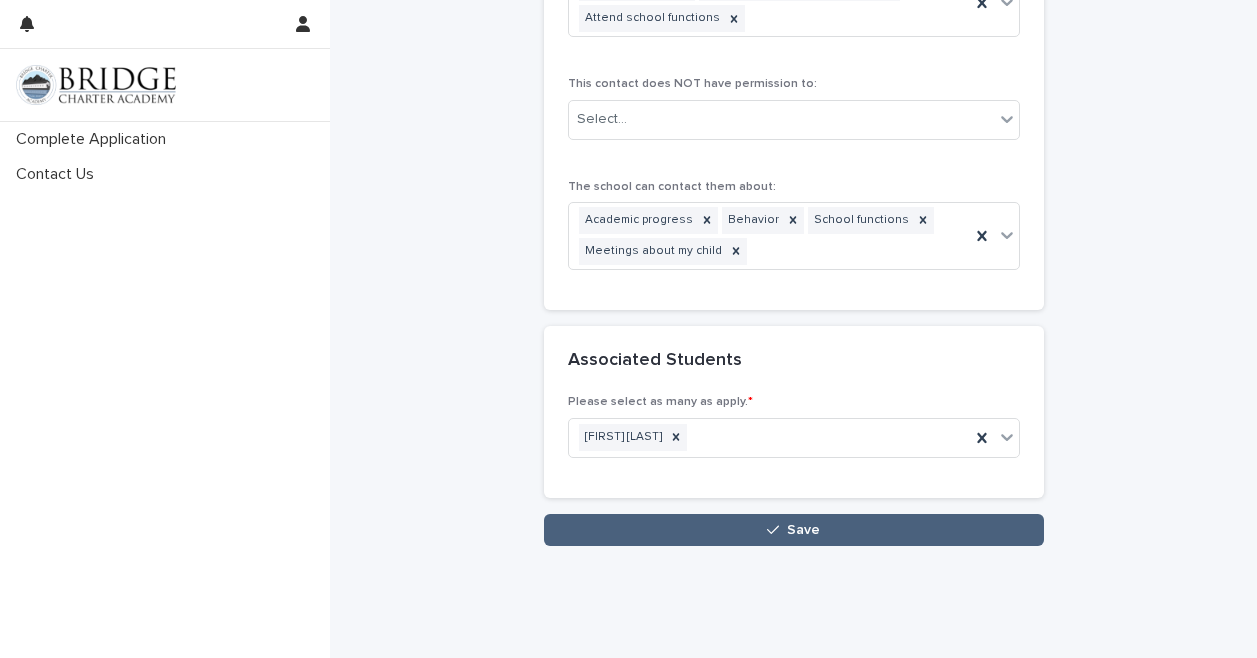 click on "Save" at bounding box center (794, 530) 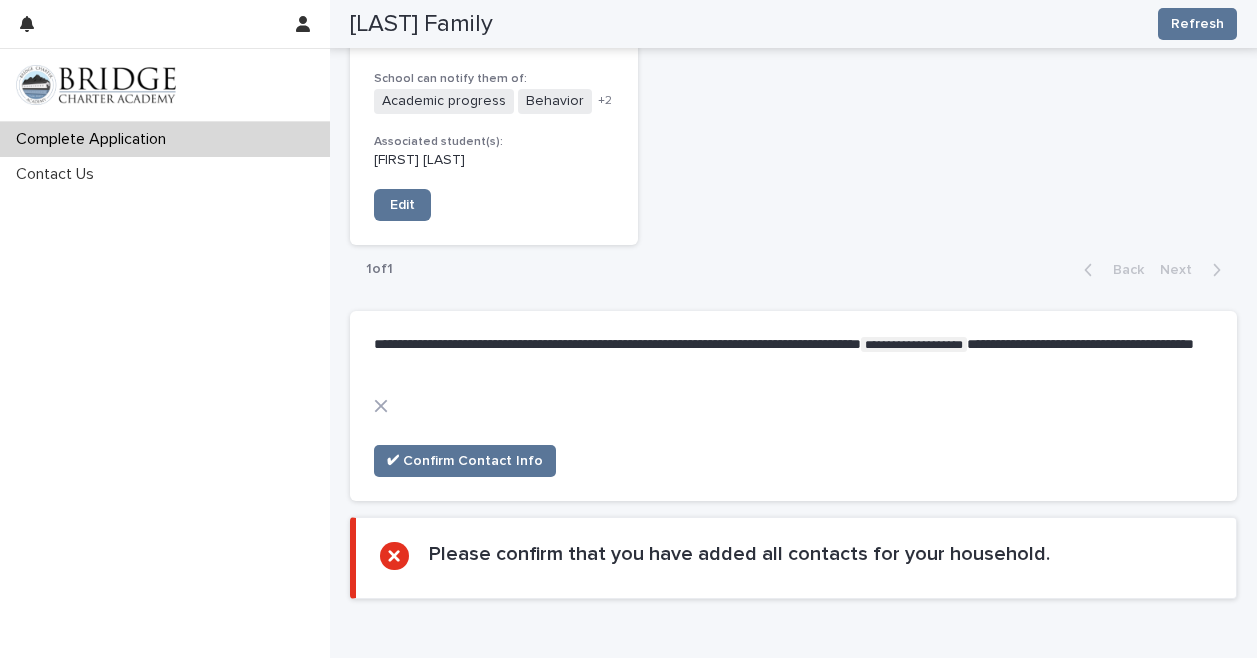 scroll, scrollTop: 2565, scrollLeft: 0, axis: vertical 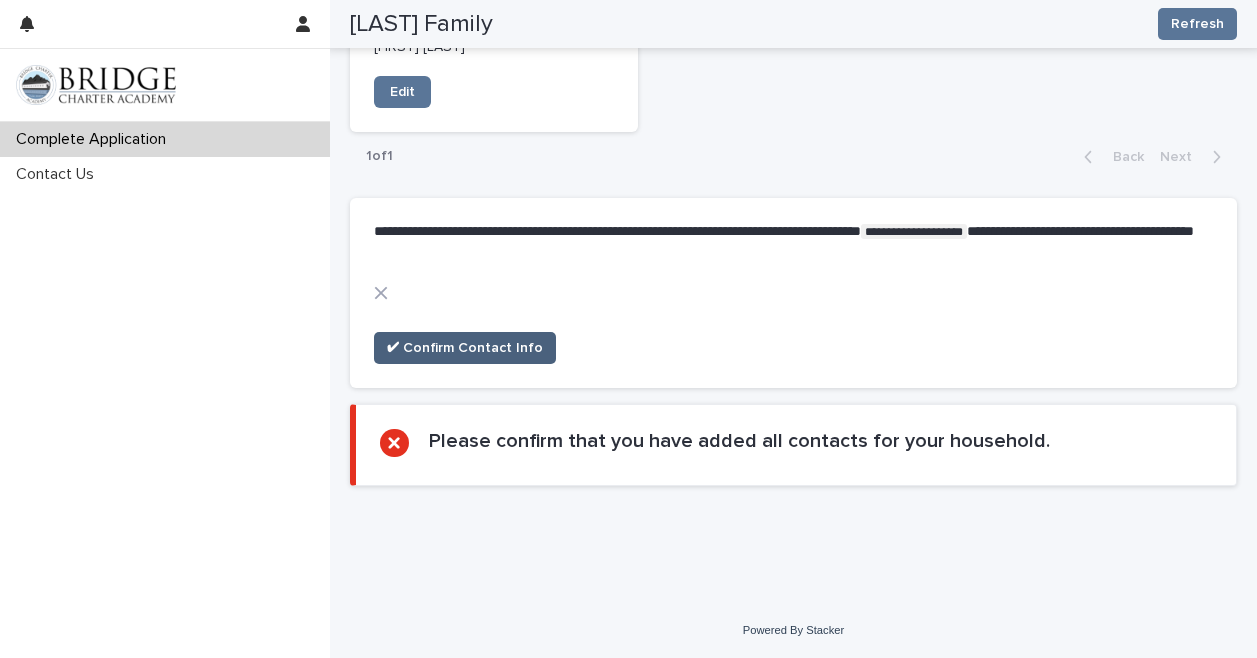 click on "✔ Confirm Contact Info" at bounding box center (465, 348) 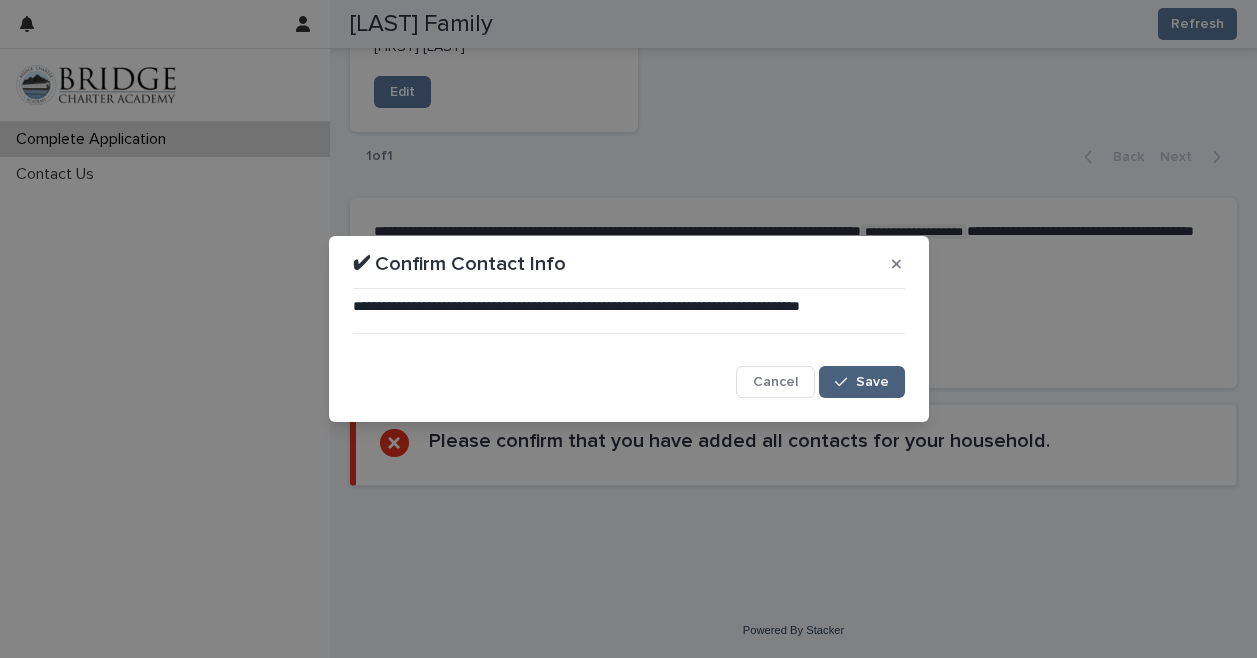 click on "Save" at bounding box center [872, 382] 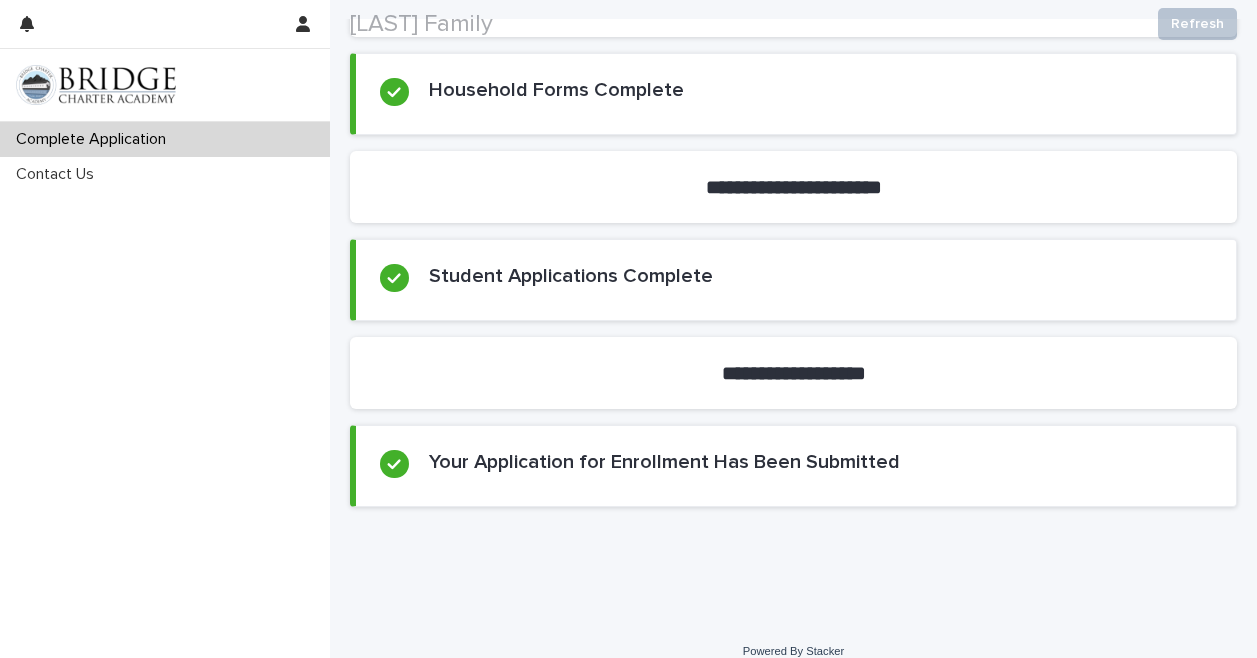 scroll, scrollTop: 735, scrollLeft: 0, axis: vertical 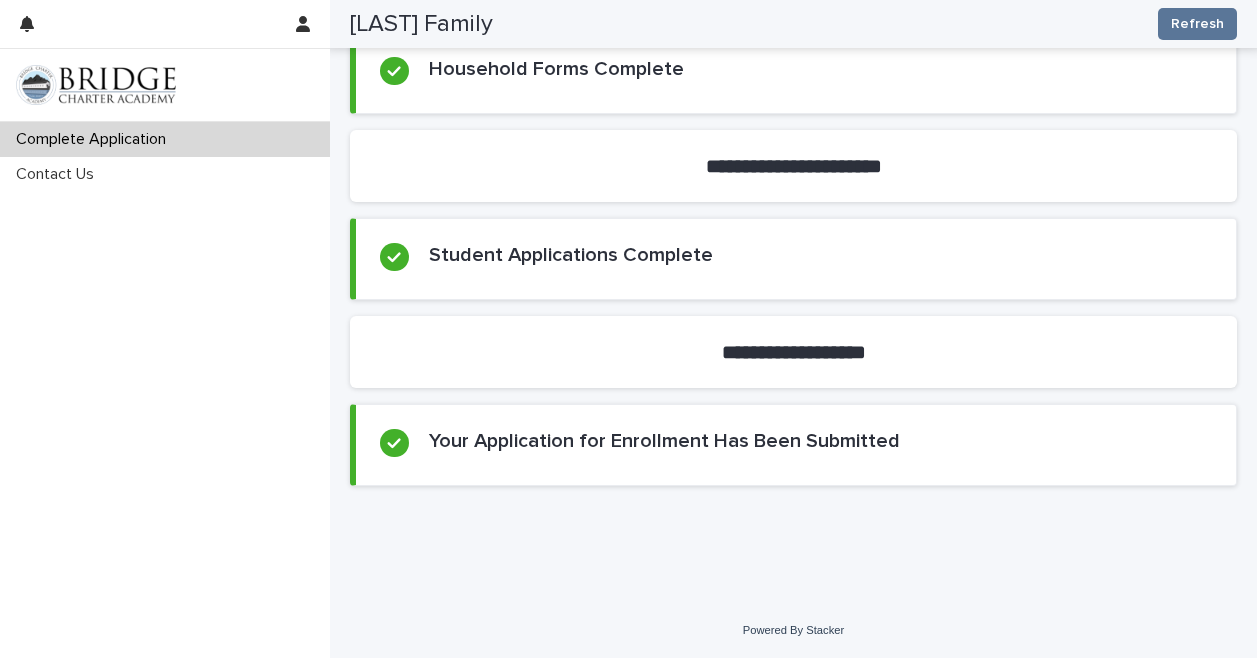 click on "Complete Application" at bounding box center [165, 139] 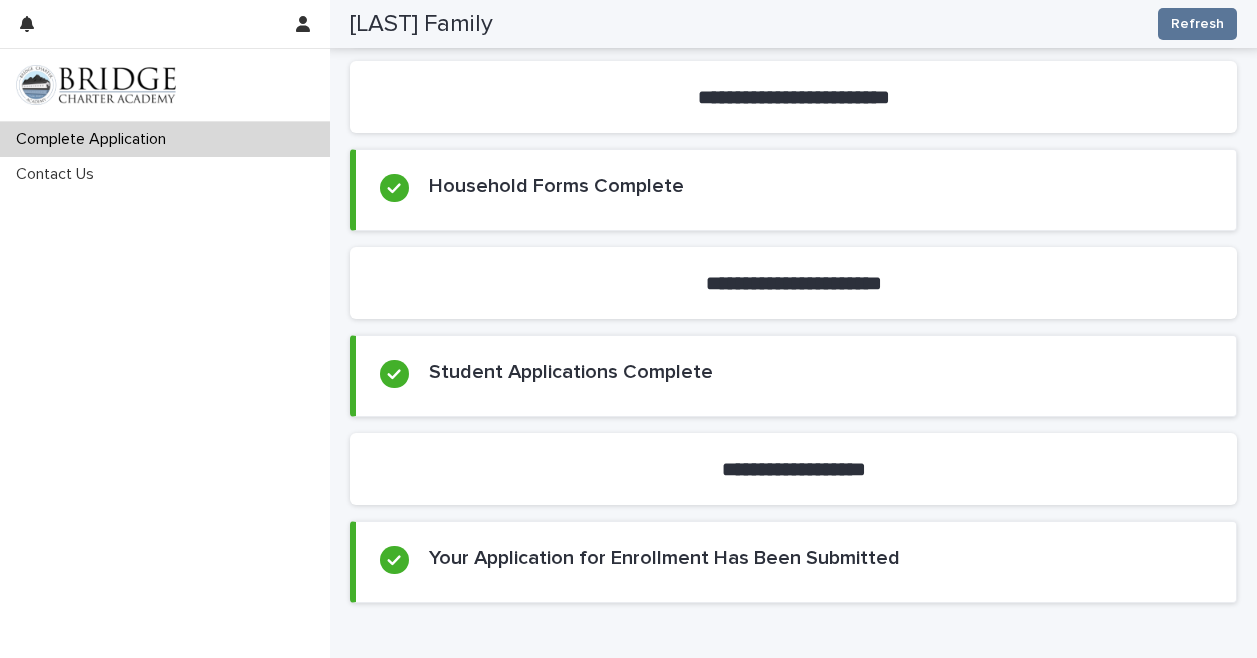 scroll, scrollTop: 735, scrollLeft: 0, axis: vertical 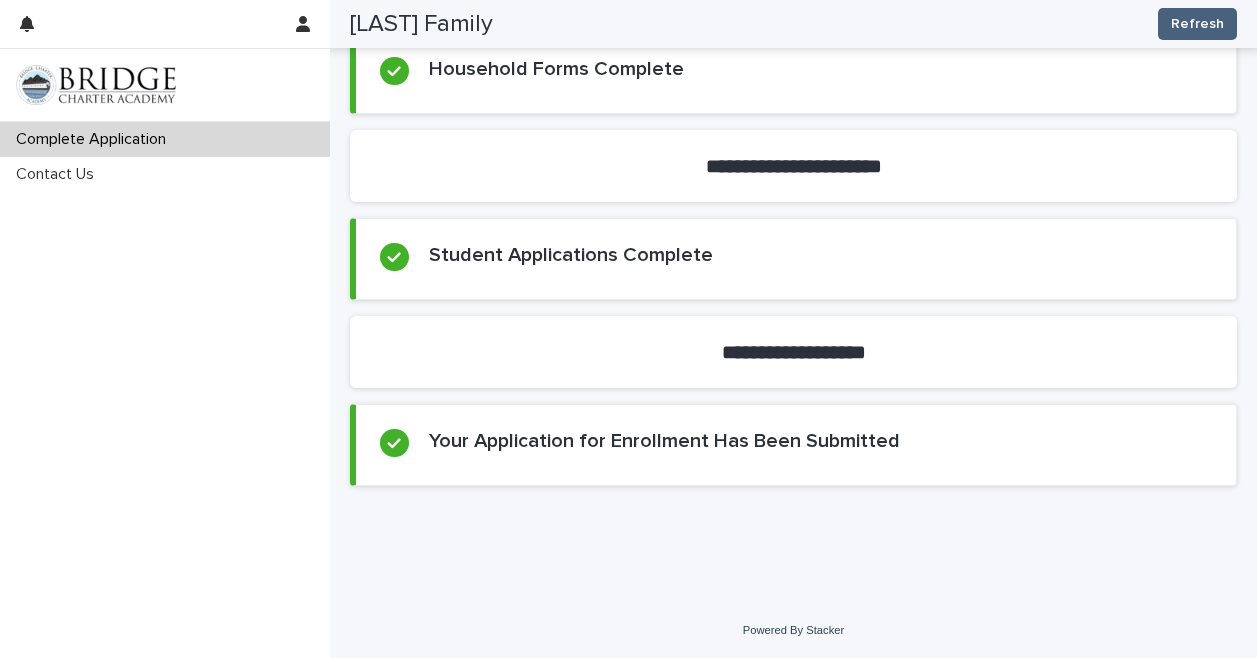click on "Refresh" at bounding box center (1197, 24) 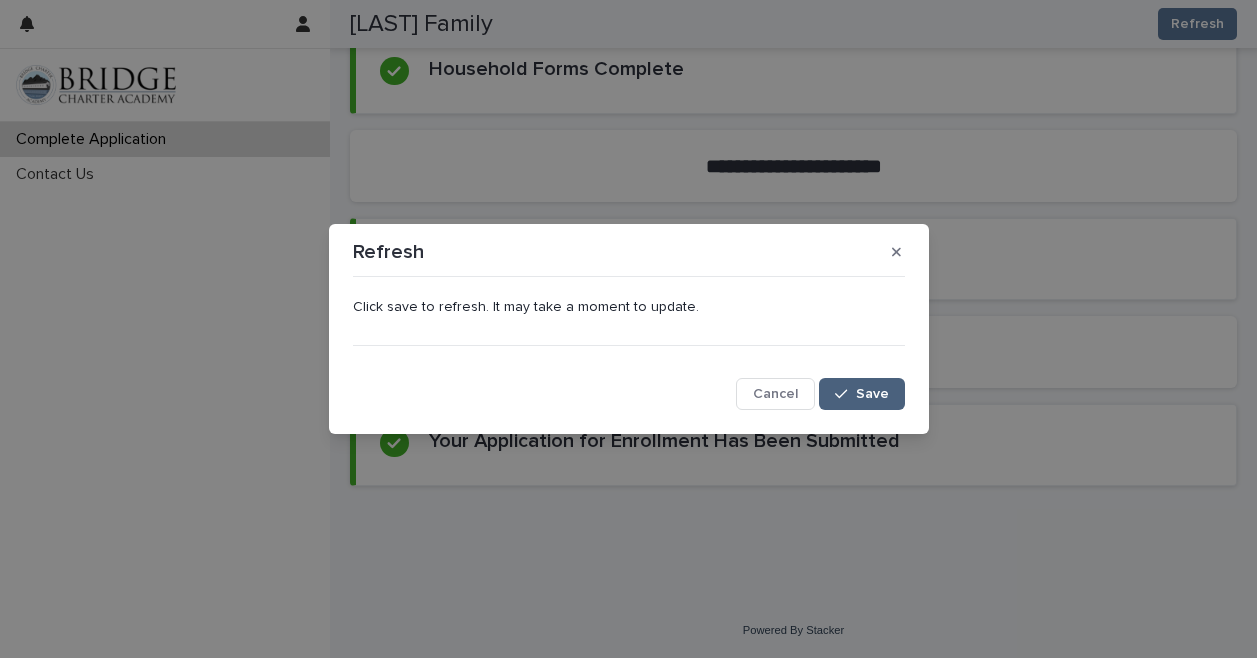 click on "Save" at bounding box center [872, 394] 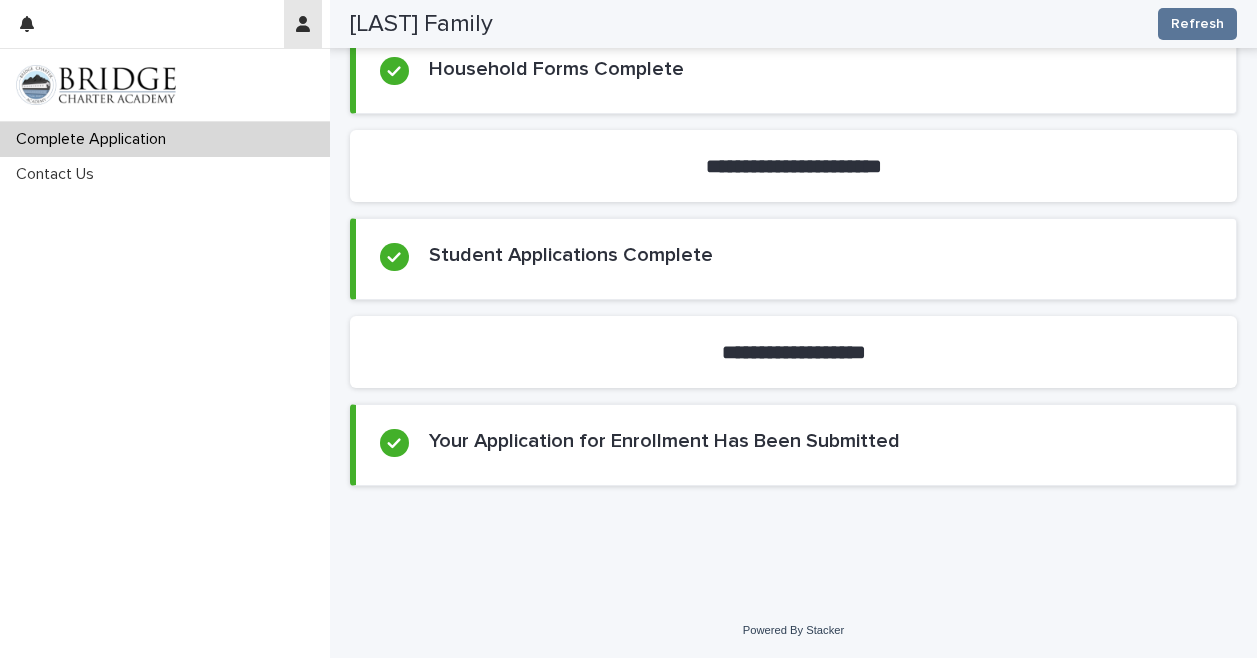 click at bounding box center [303, 24] 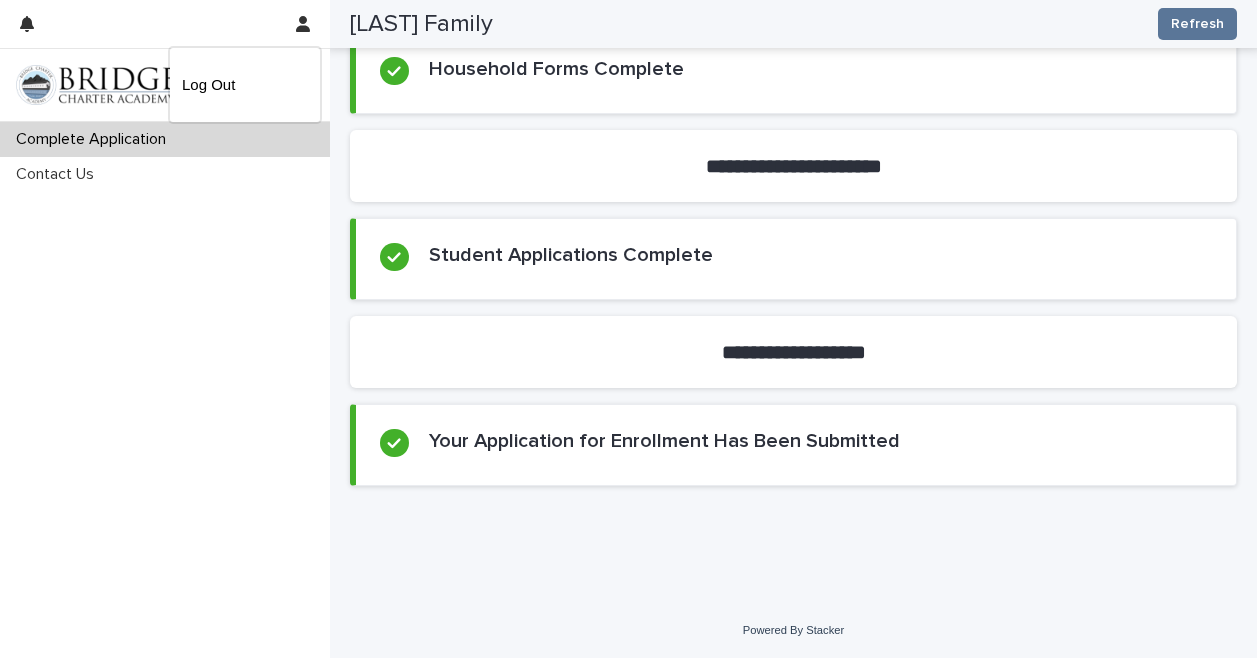 click at bounding box center [628, 329] 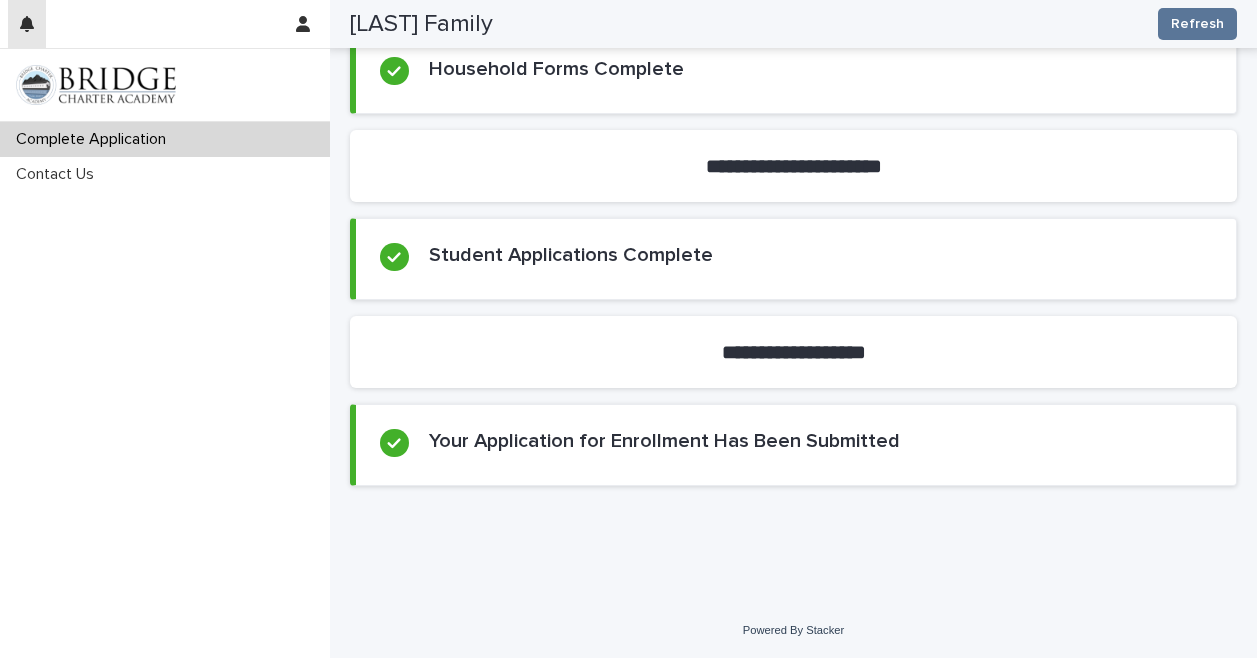 click 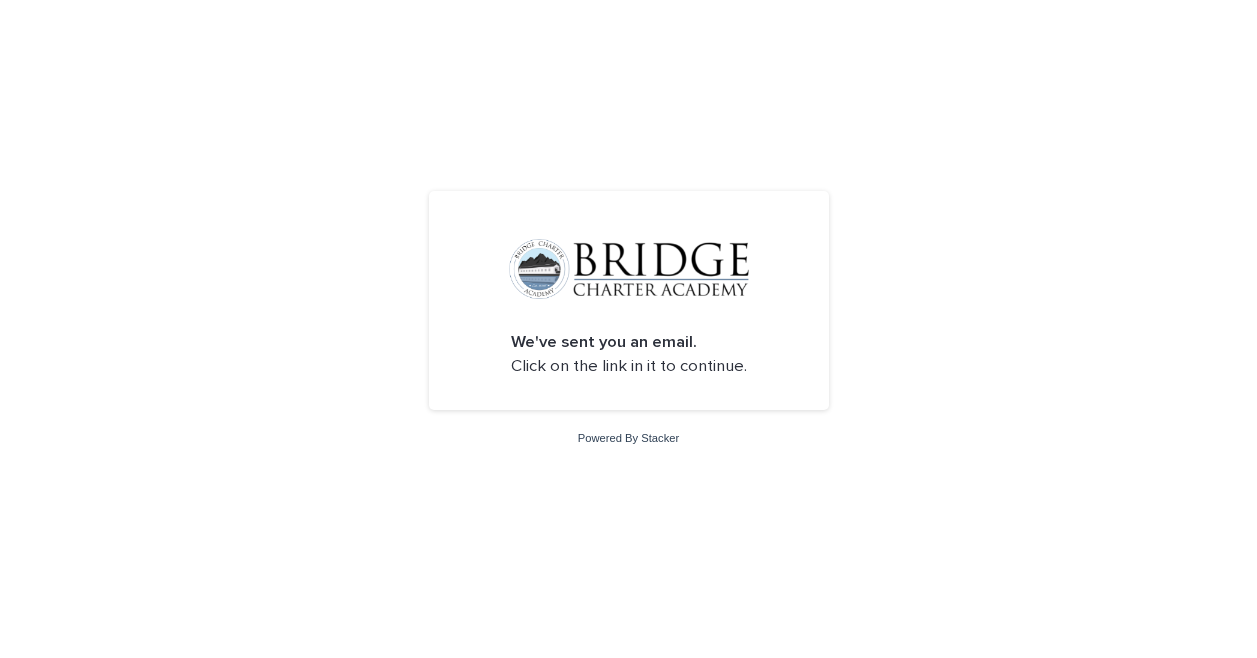 scroll, scrollTop: 0, scrollLeft: 0, axis: both 